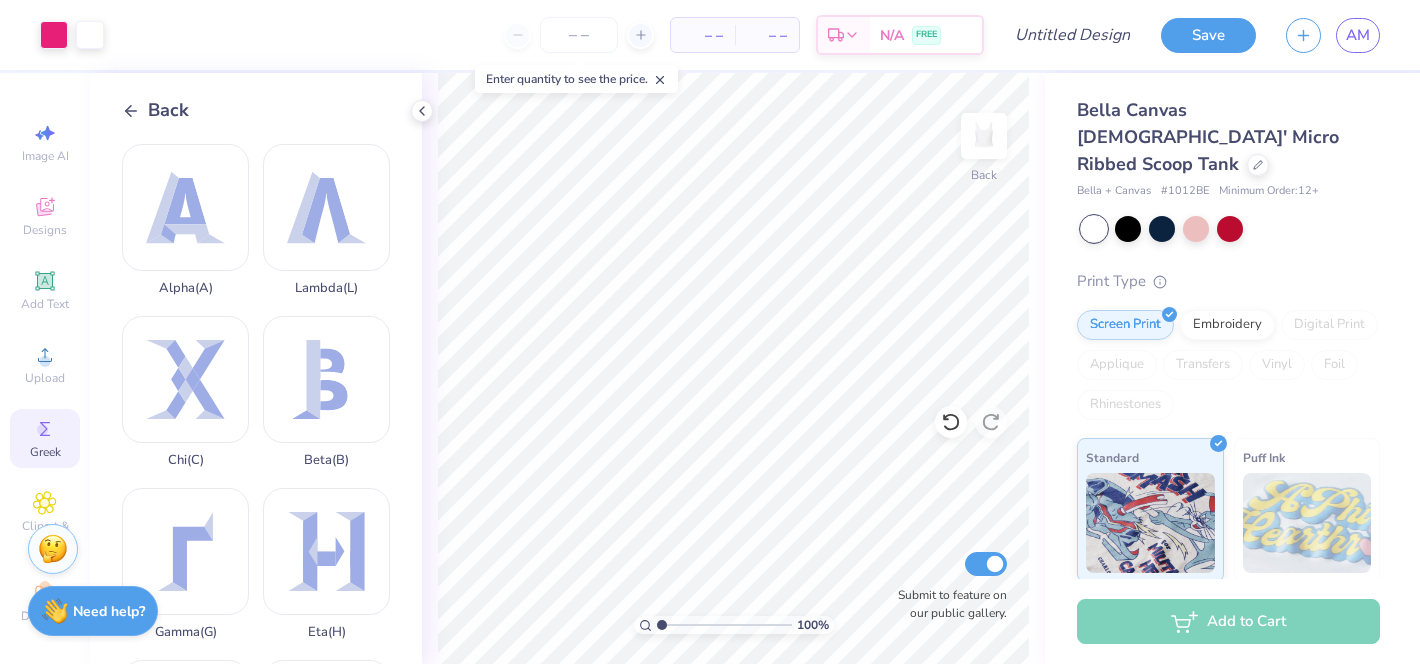 scroll, scrollTop: 0, scrollLeft: 0, axis: both 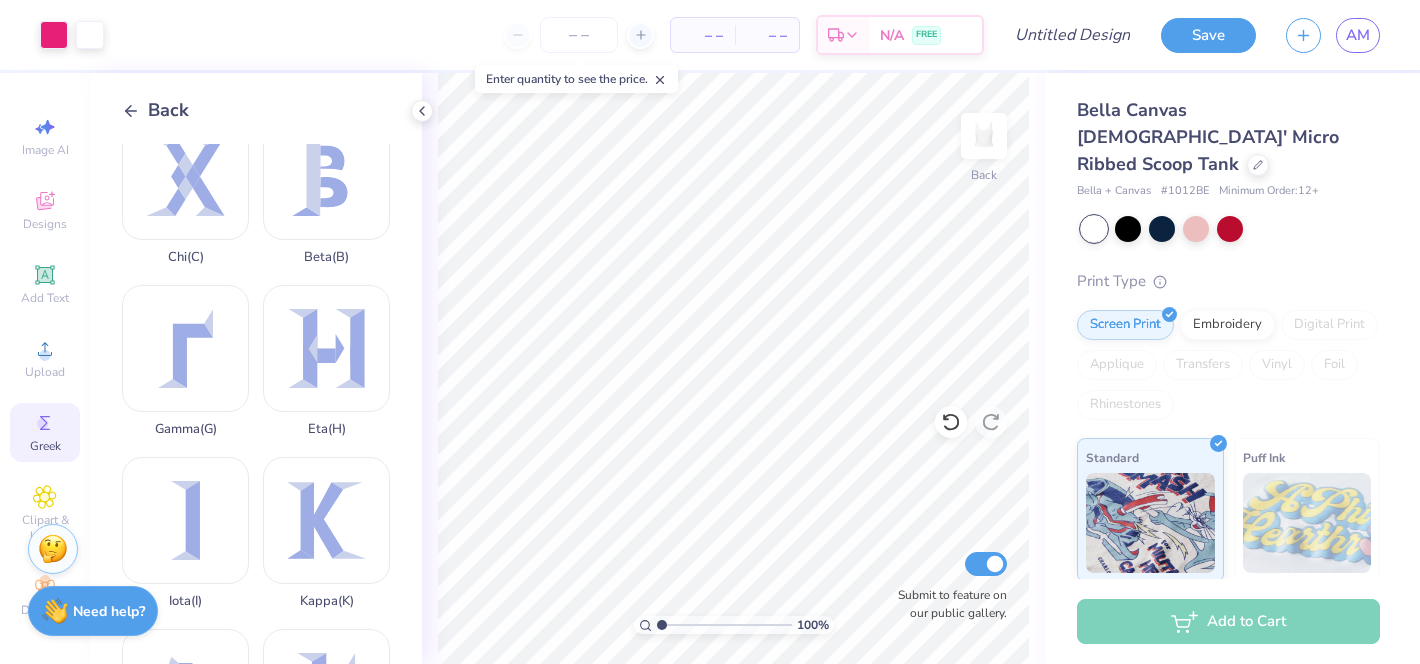 click 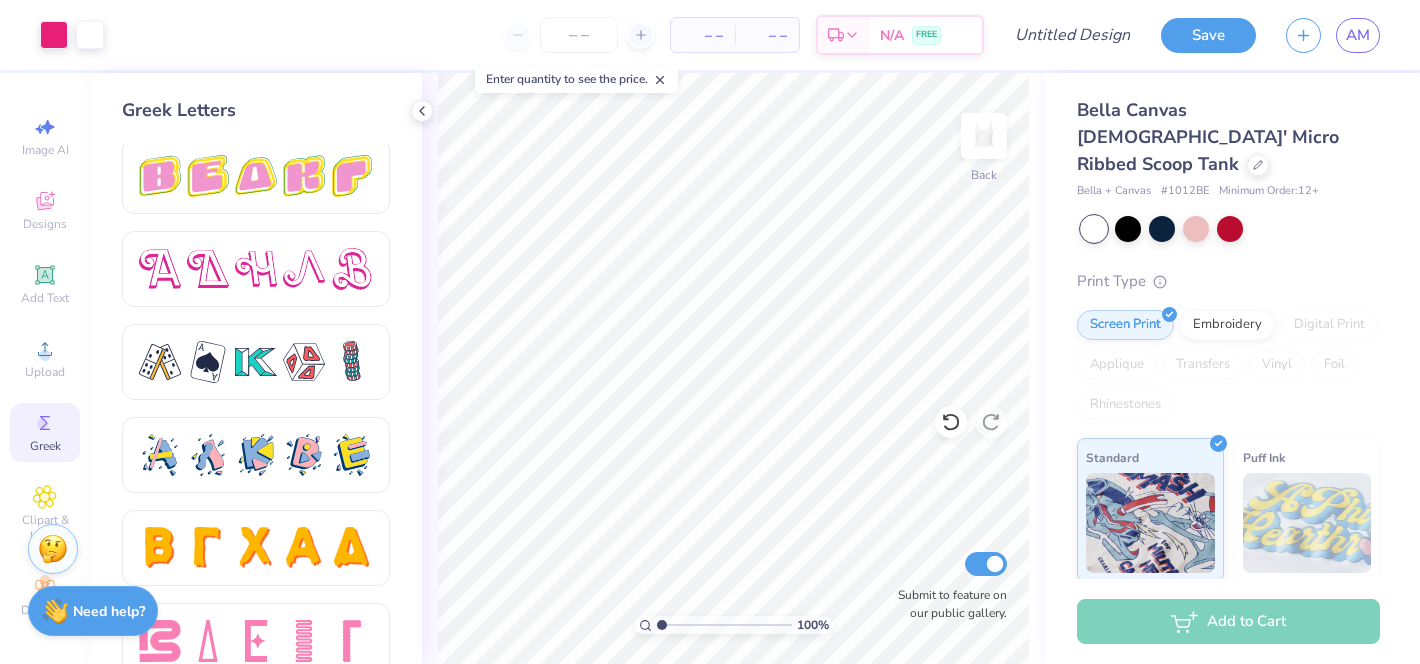scroll, scrollTop: 3478, scrollLeft: 0, axis: vertical 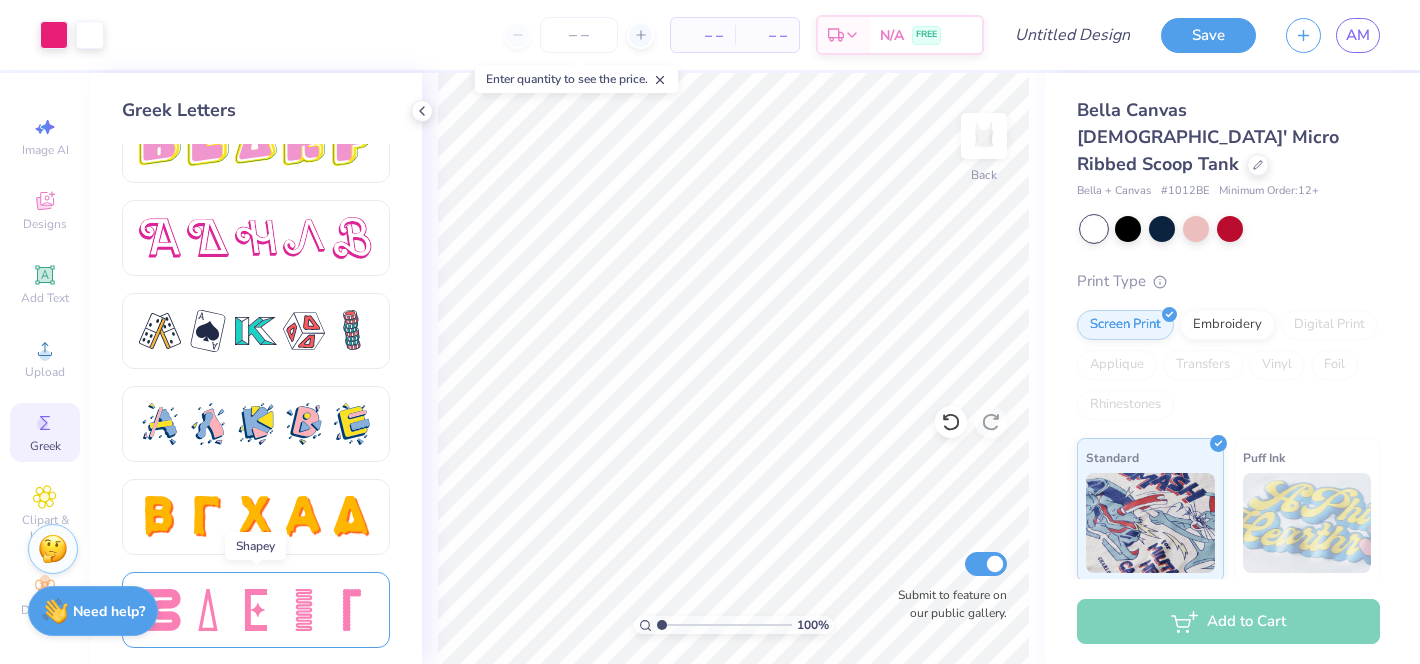 click at bounding box center (256, 610) 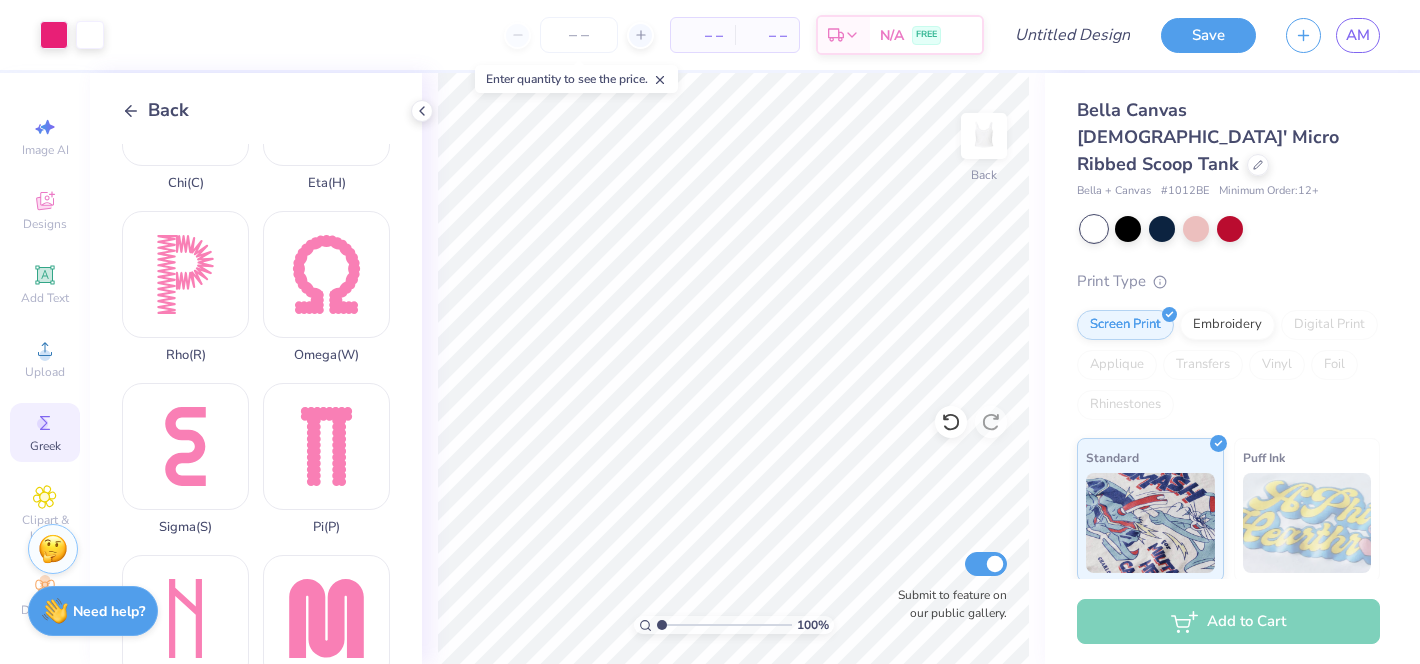 scroll, scrollTop: 799, scrollLeft: 0, axis: vertical 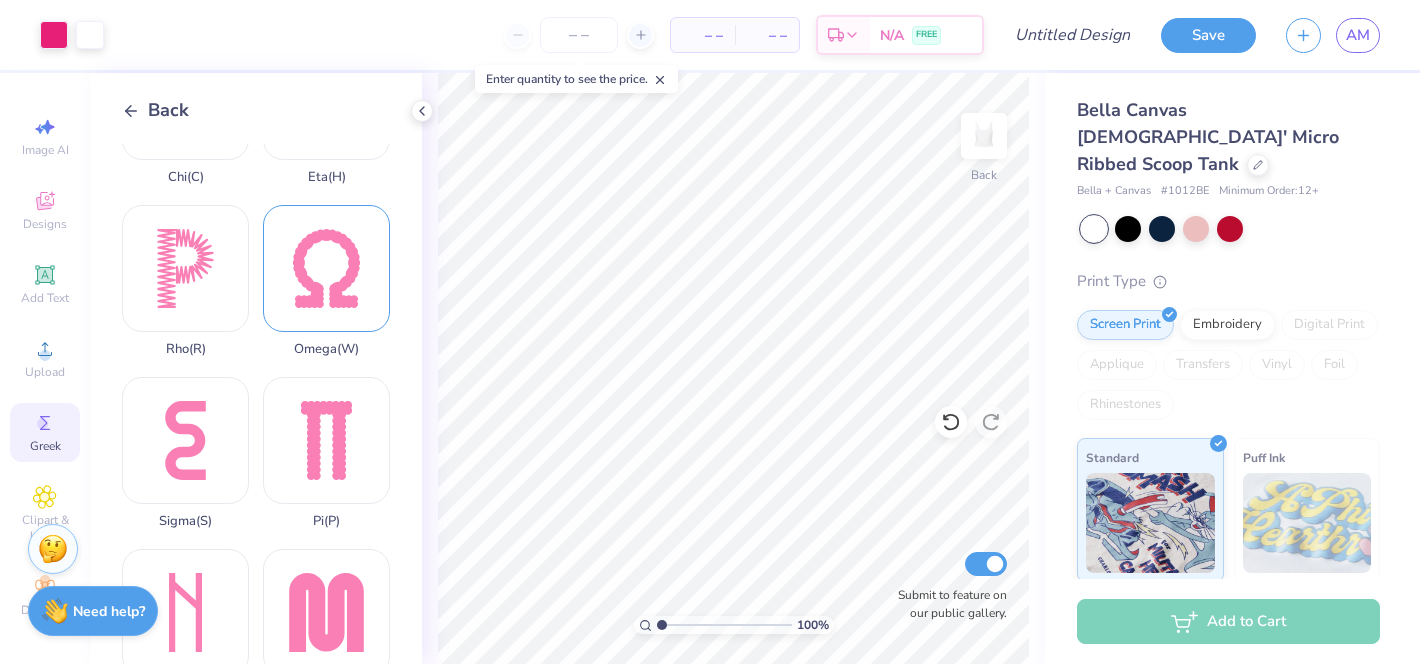 click on "Omega  ( W )" at bounding box center (326, 281) 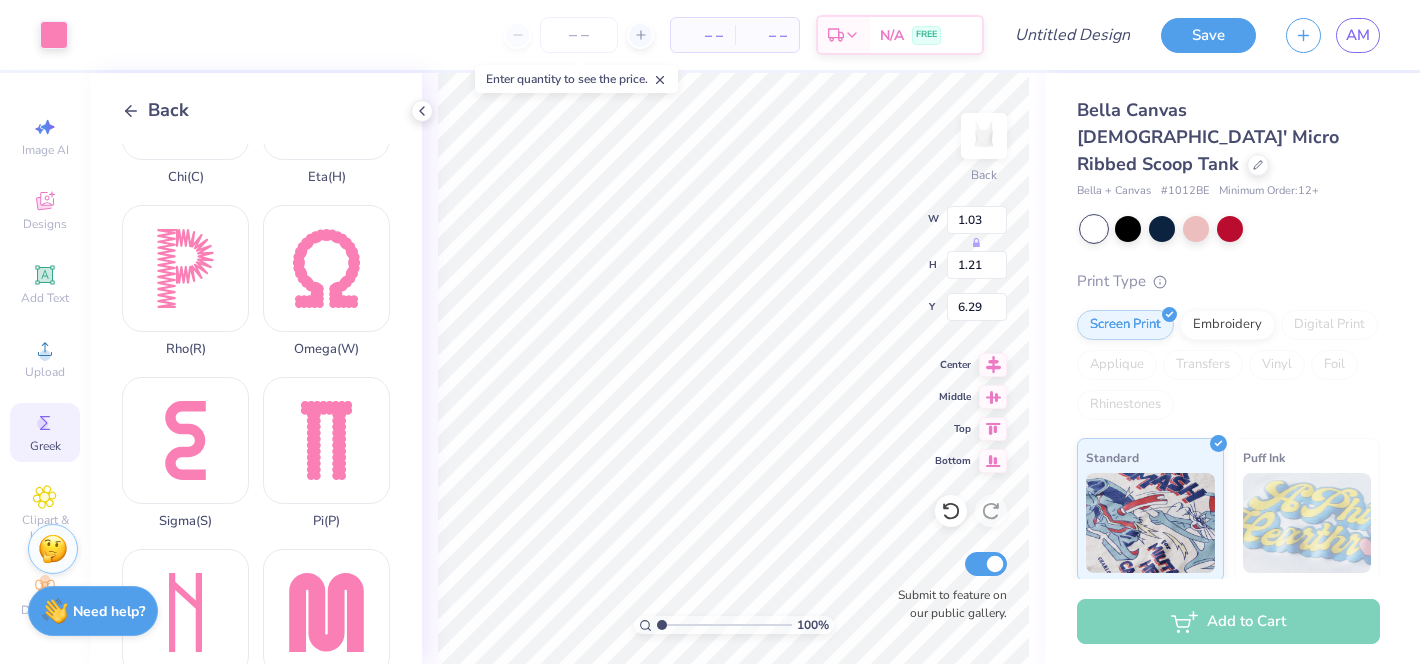 type on "1.03" 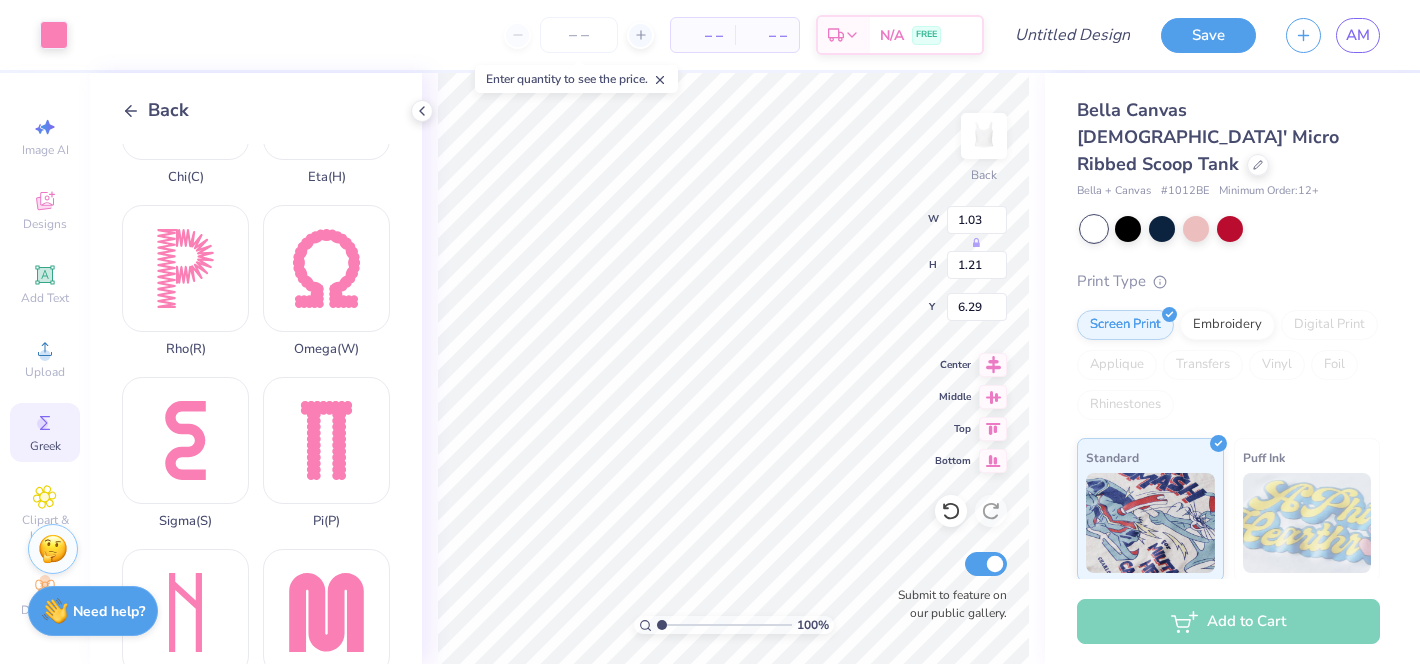 type on "1.21" 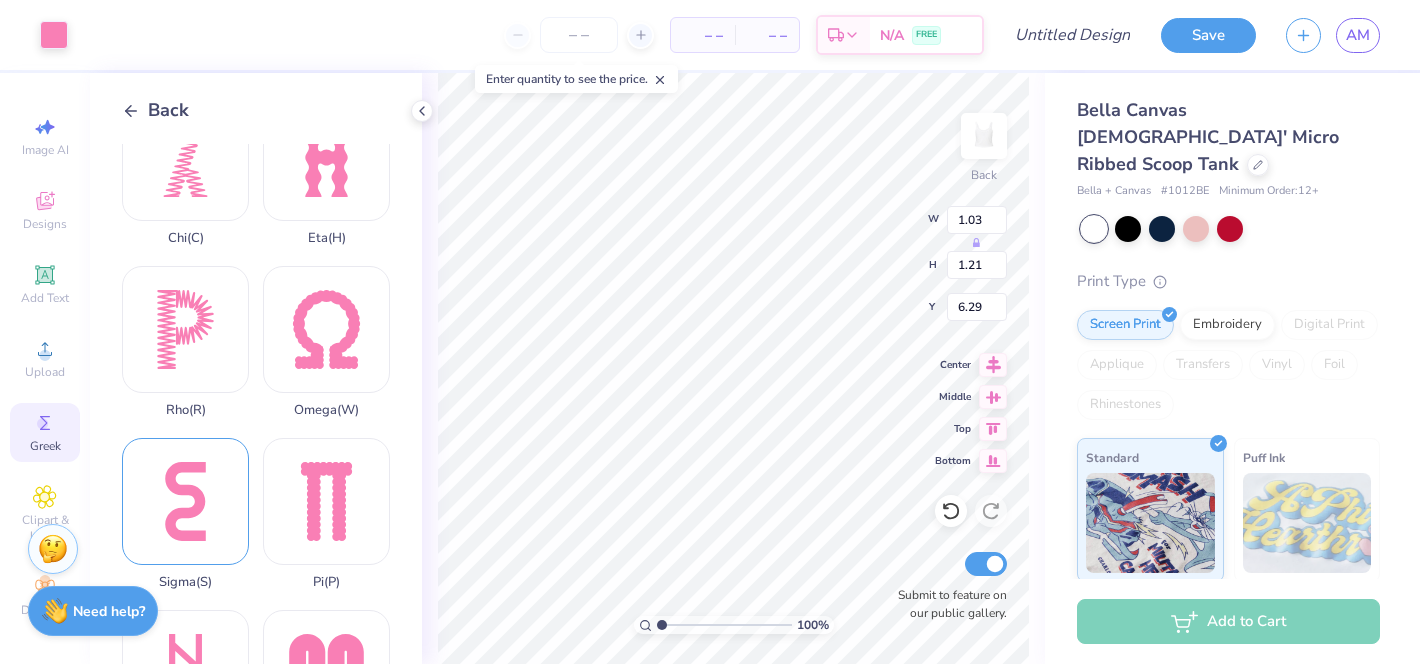 scroll, scrollTop: 736, scrollLeft: 0, axis: vertical 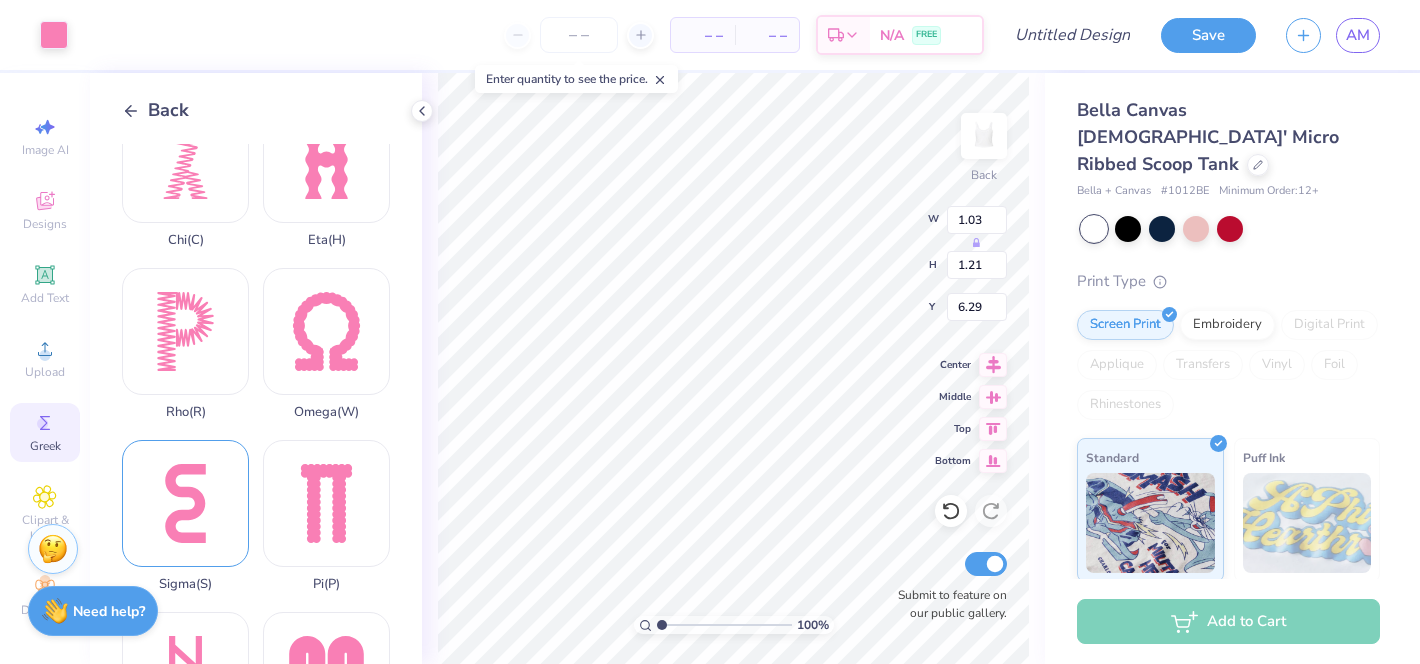 click on "Sigma  ( S )" at bounding box center [185, 516] 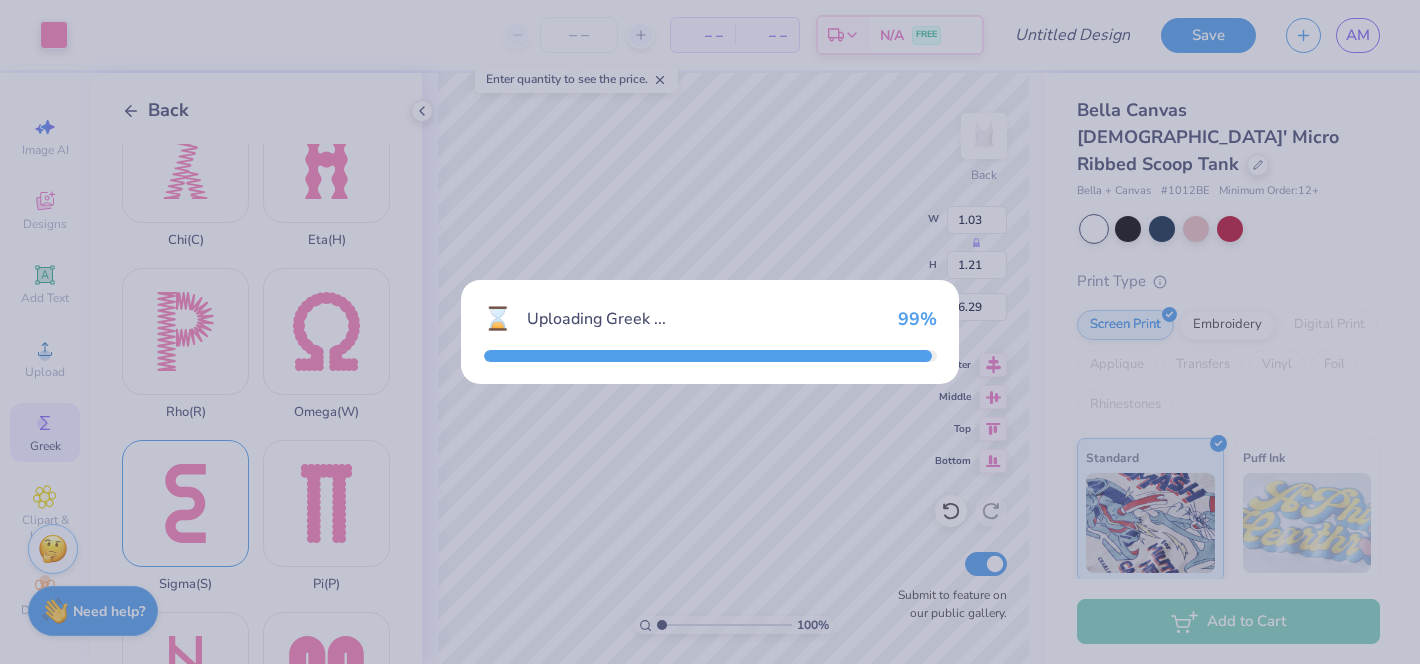 type on "2.05" 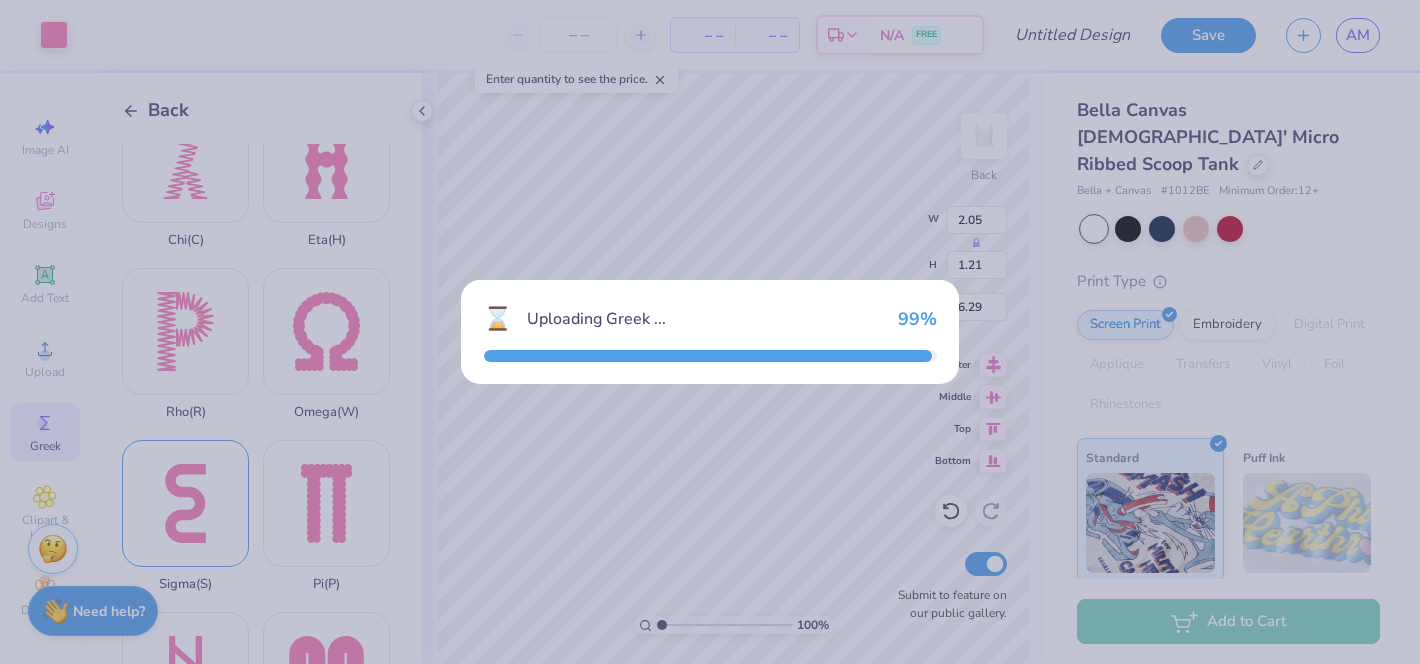 type on "4.00" 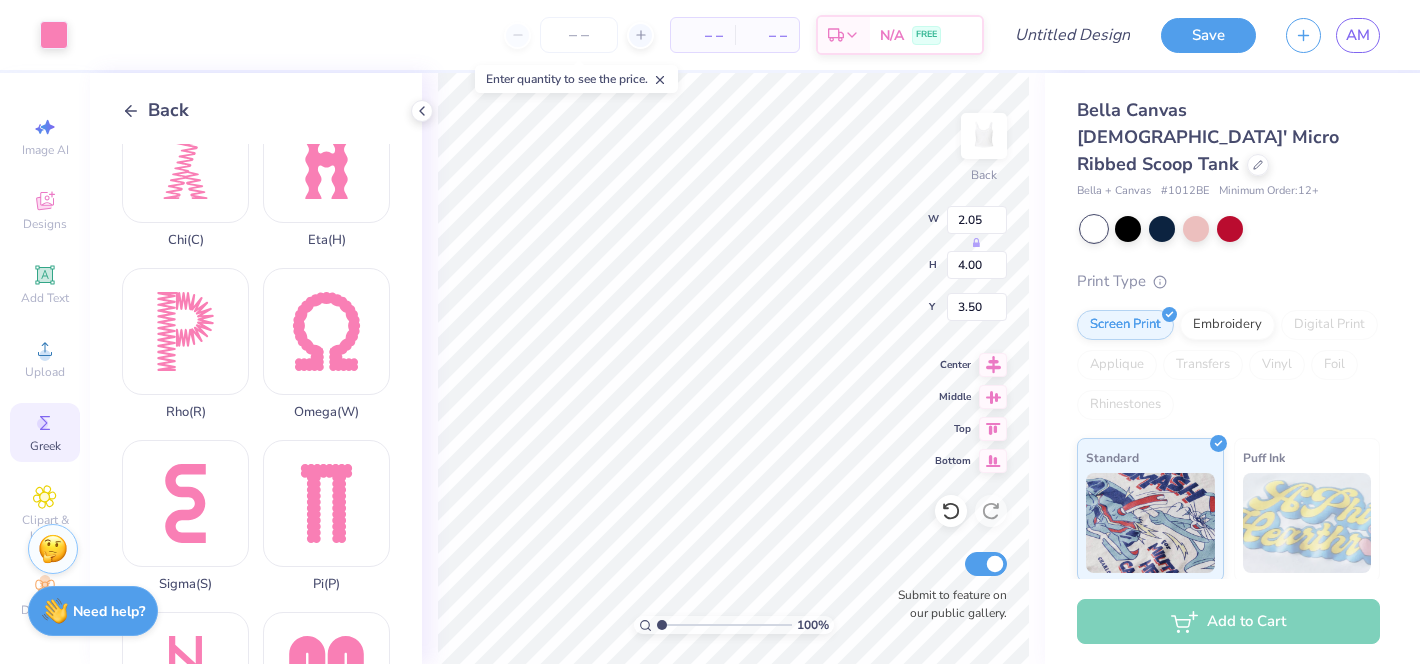 type on "0.58" 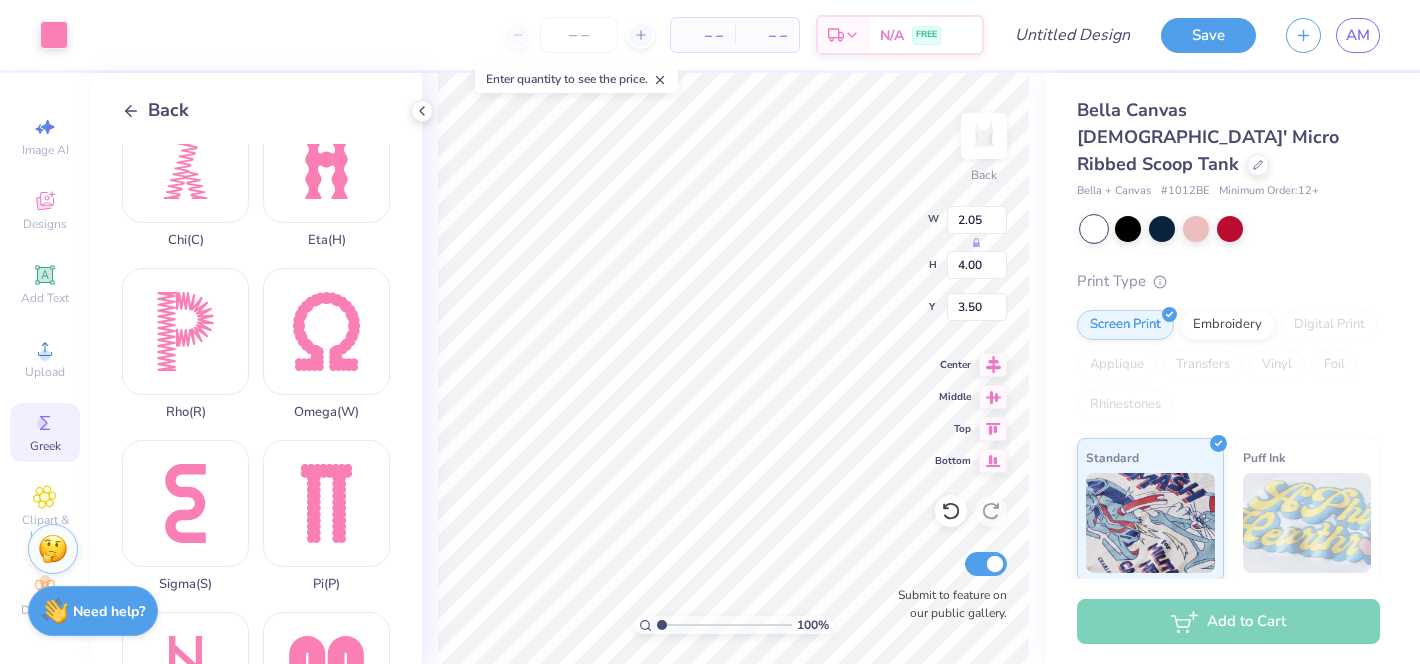 type on "1.13" 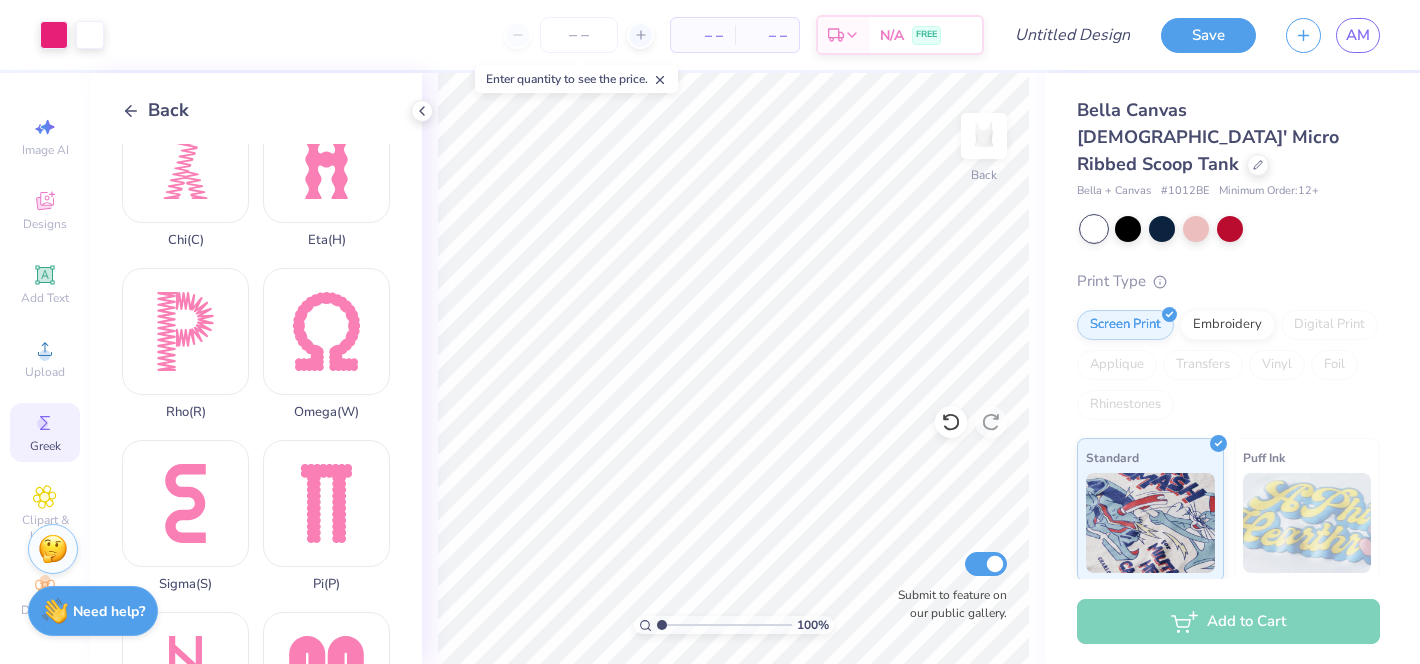 click 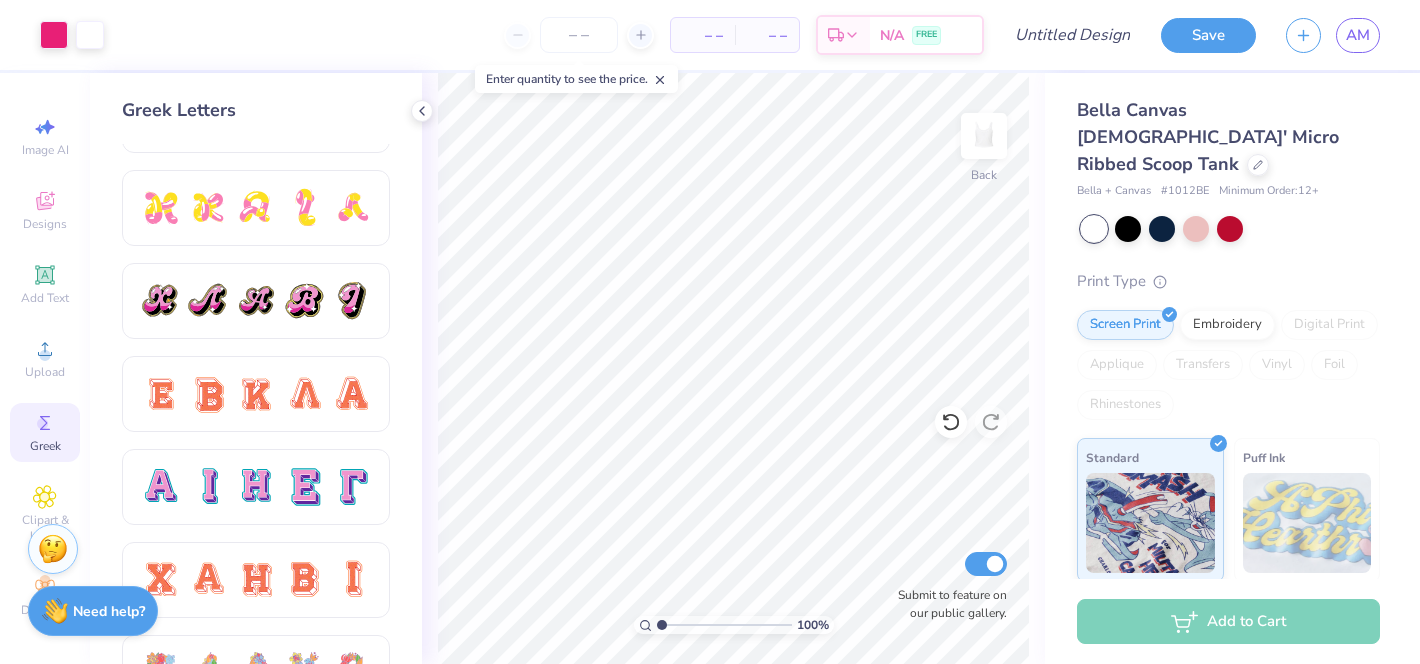 scroll, scrollTop: 1101, scrollLeft: 0, axis: vertical 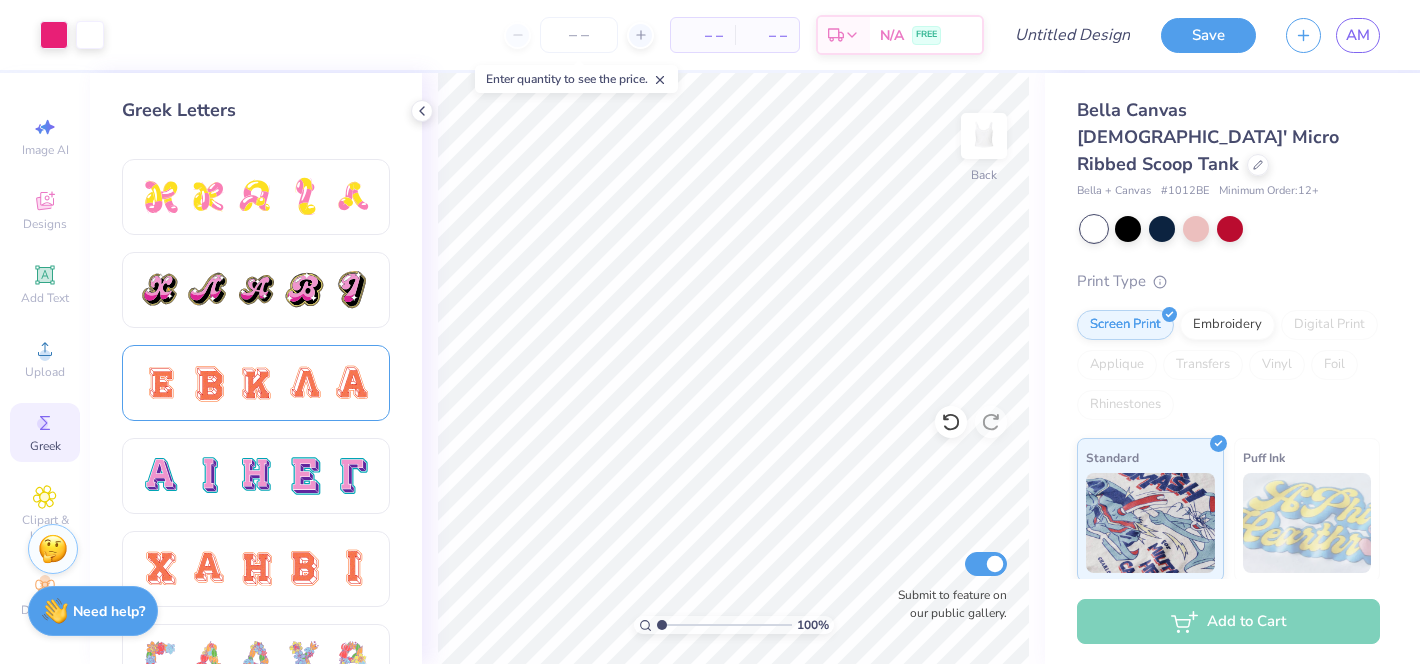 click at bounding box center (256, 383) 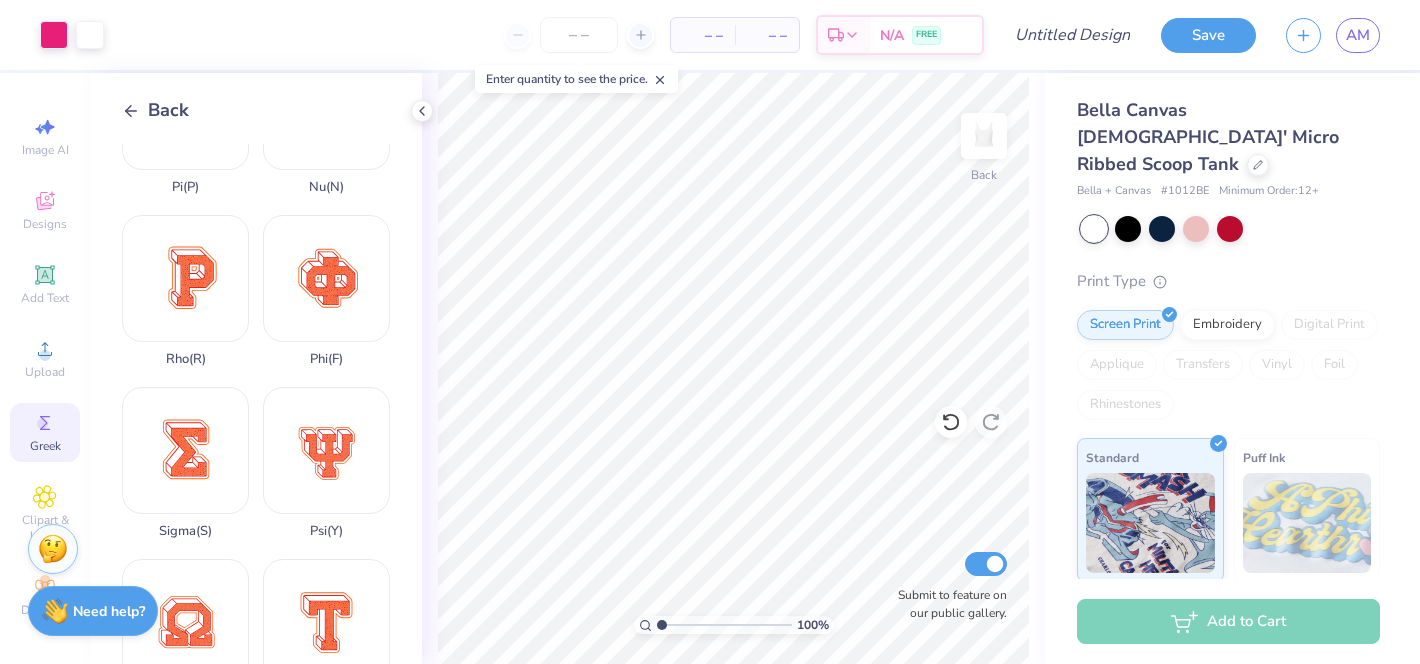 scroll, scrollTop: 1133, scrollLeft: 0, axis: vertical 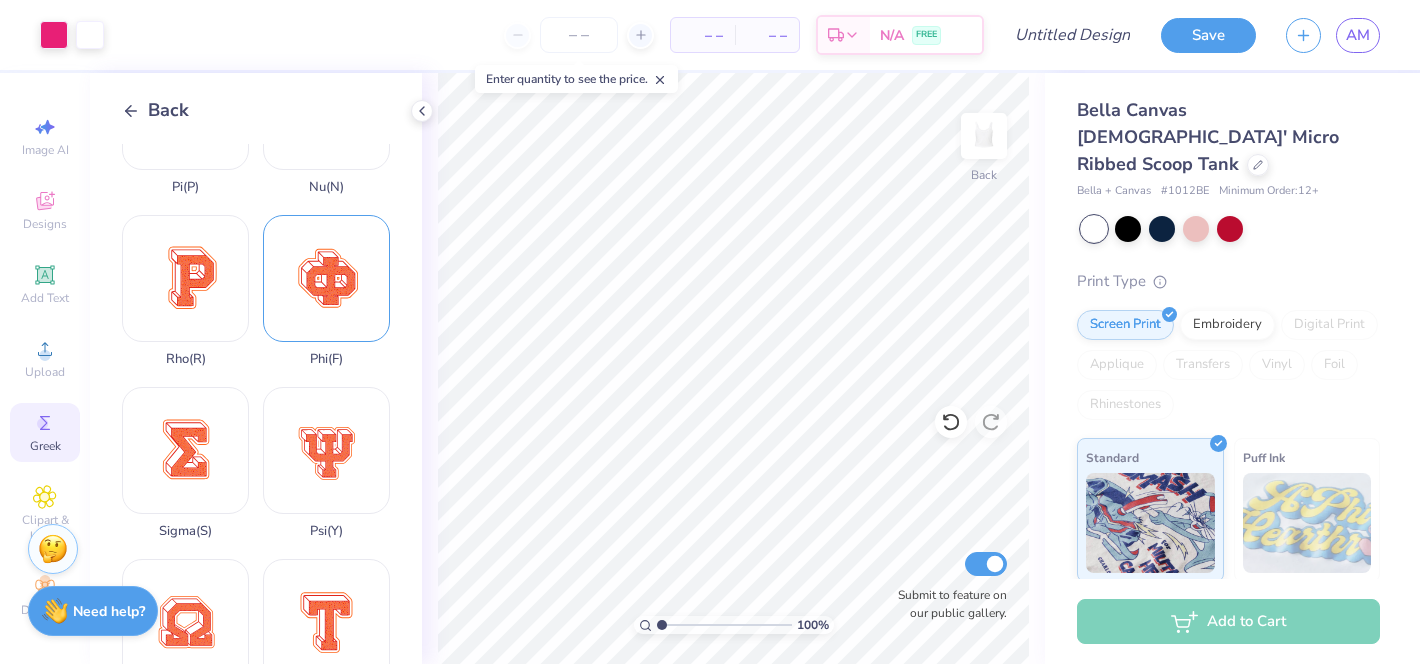 click on "Phi  ( F )" at bounding box center (326, 291) 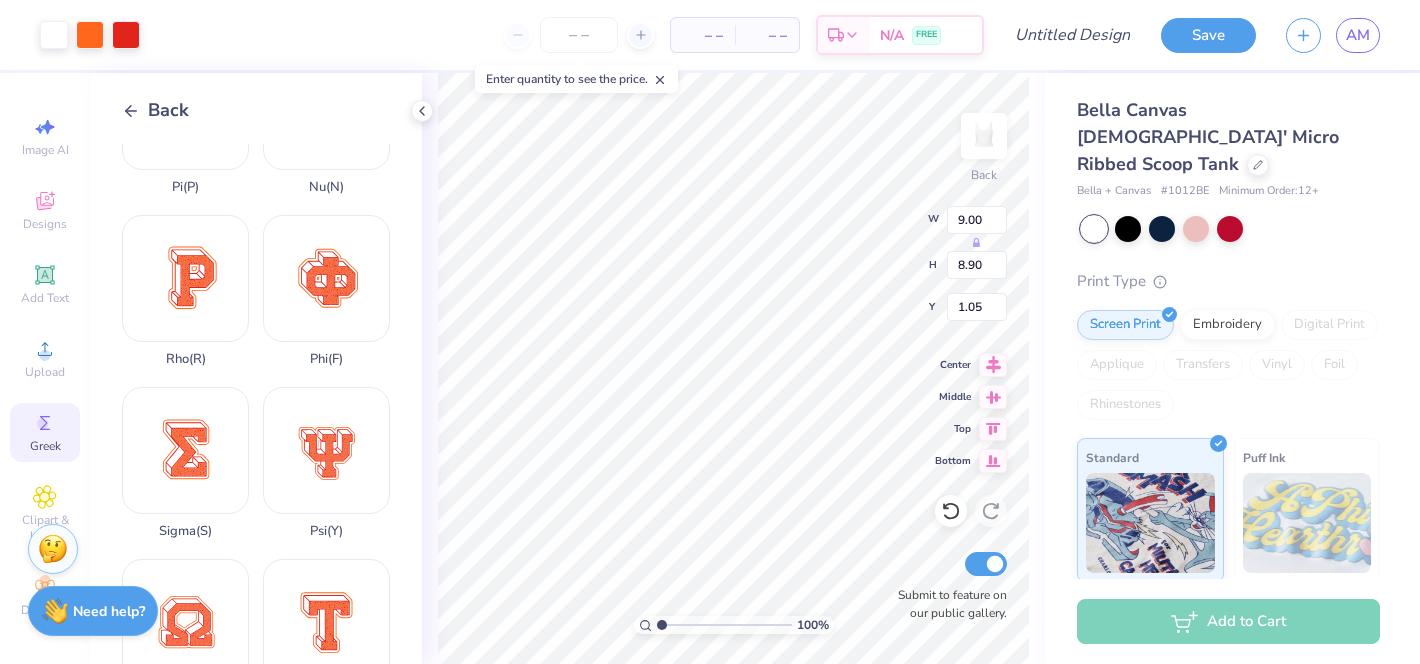 type on "3.27" 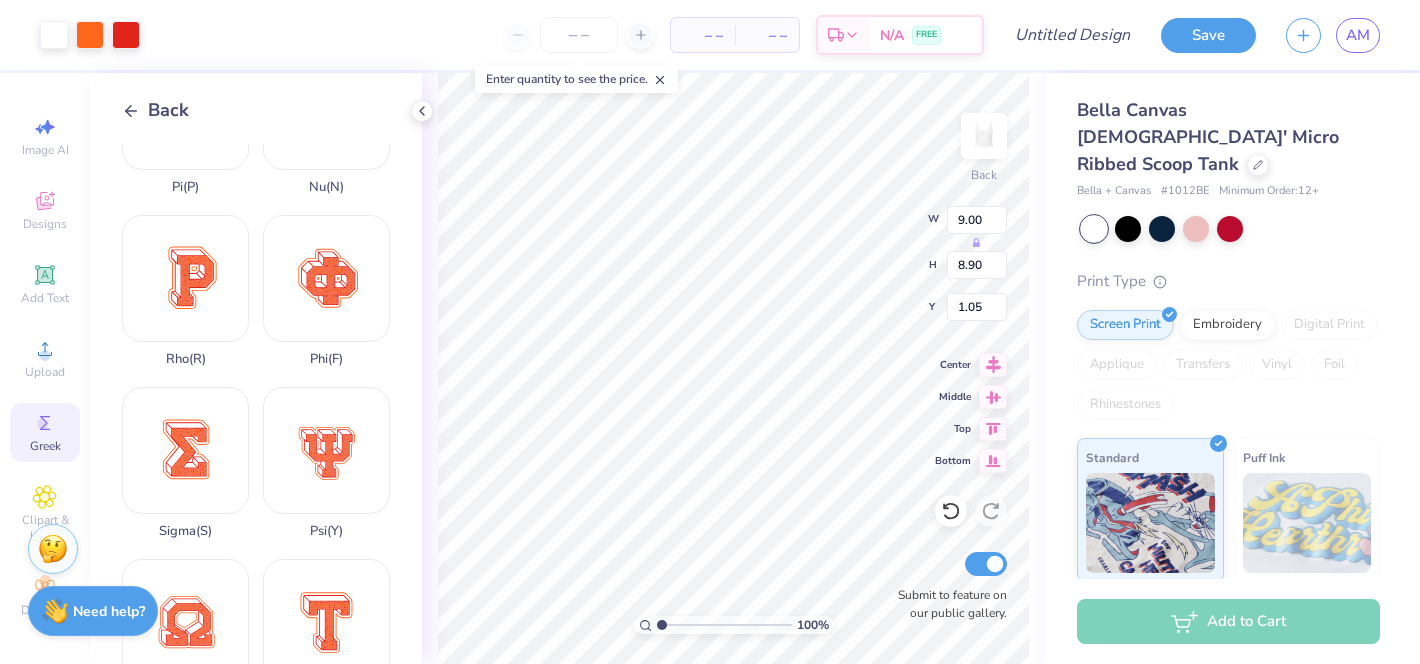 type on "3.23" 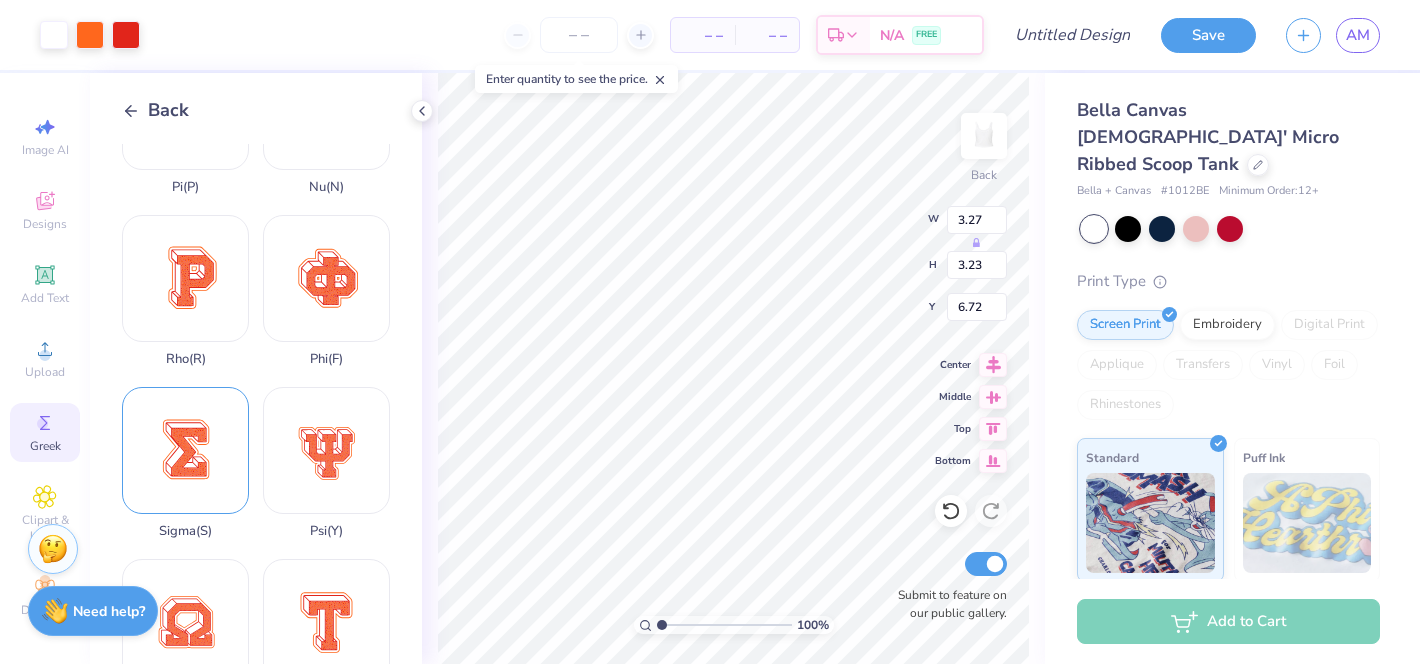 click on "Sigma  ( S )" at bounding box center (185, 463) 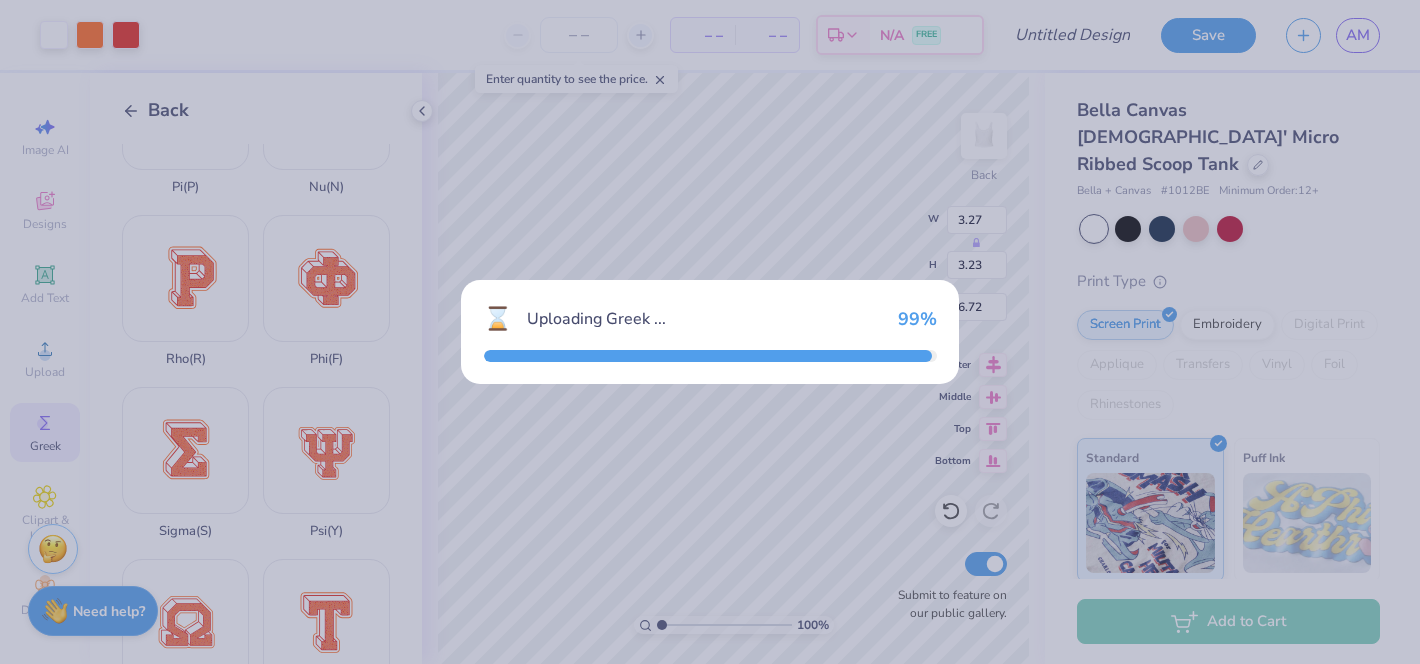 type on "7.78" 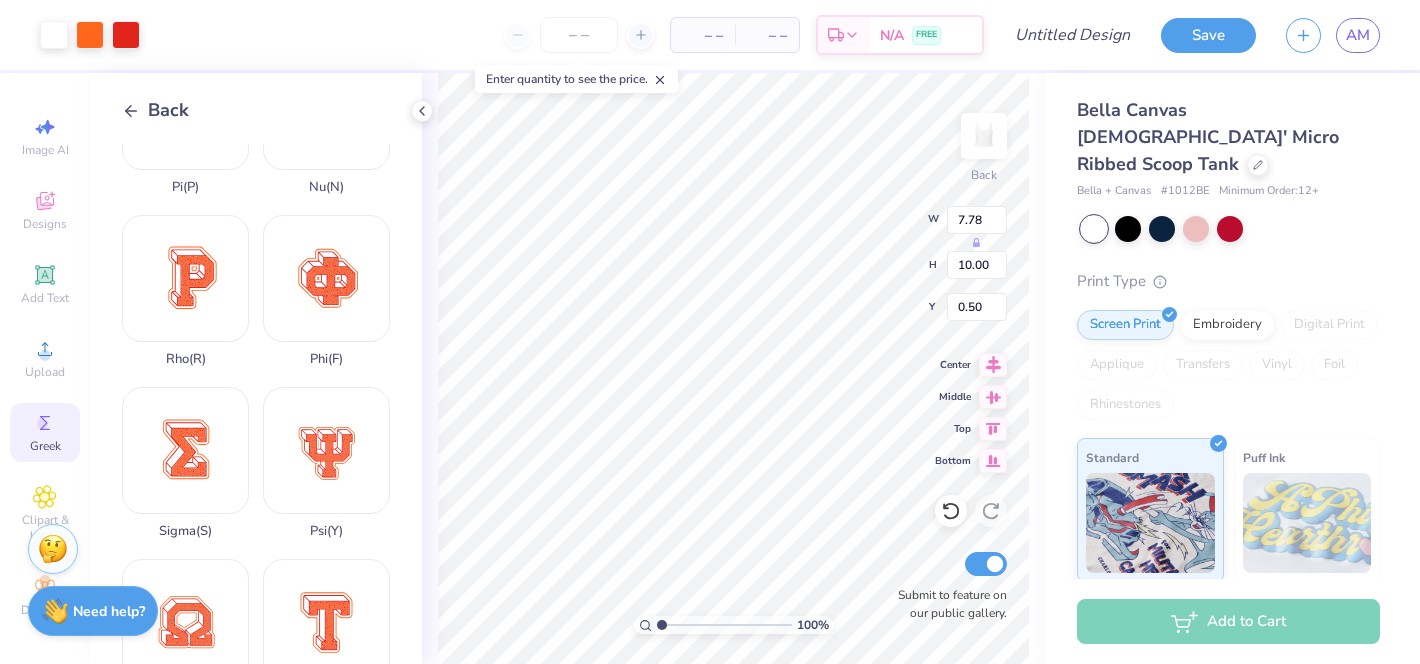 type on "1.95" 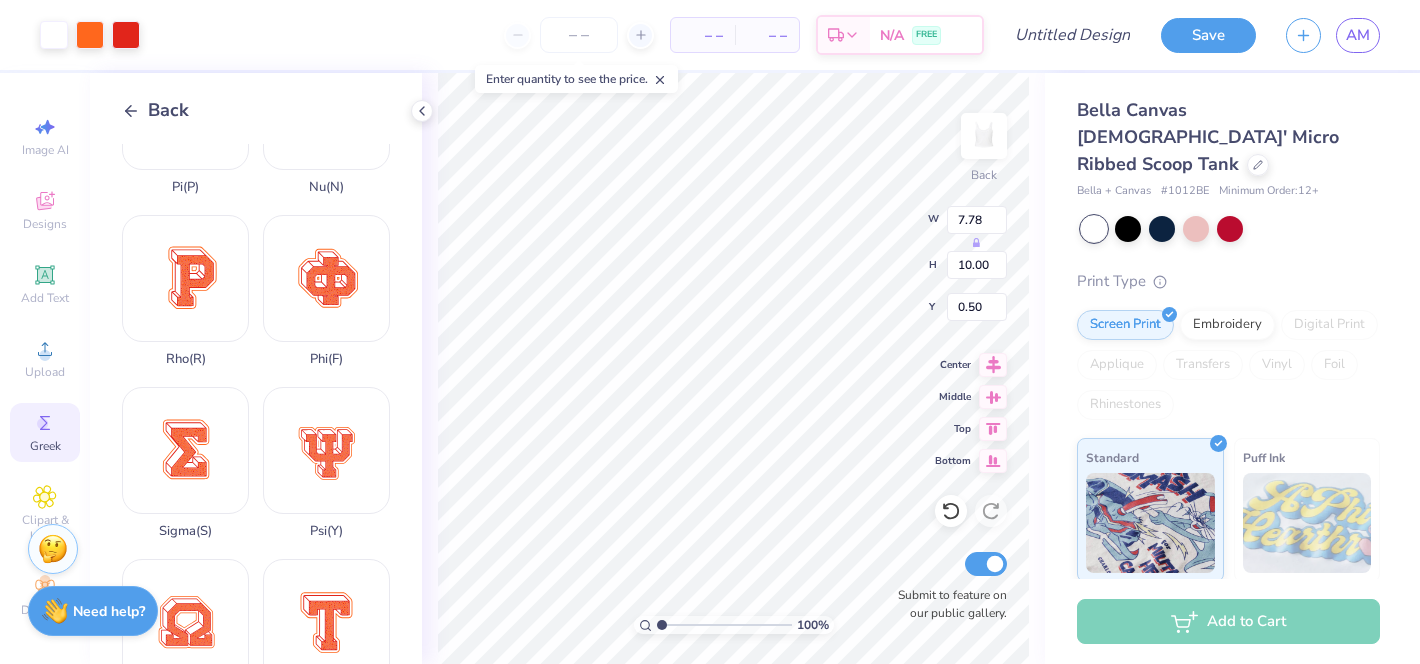 type on "2.51" 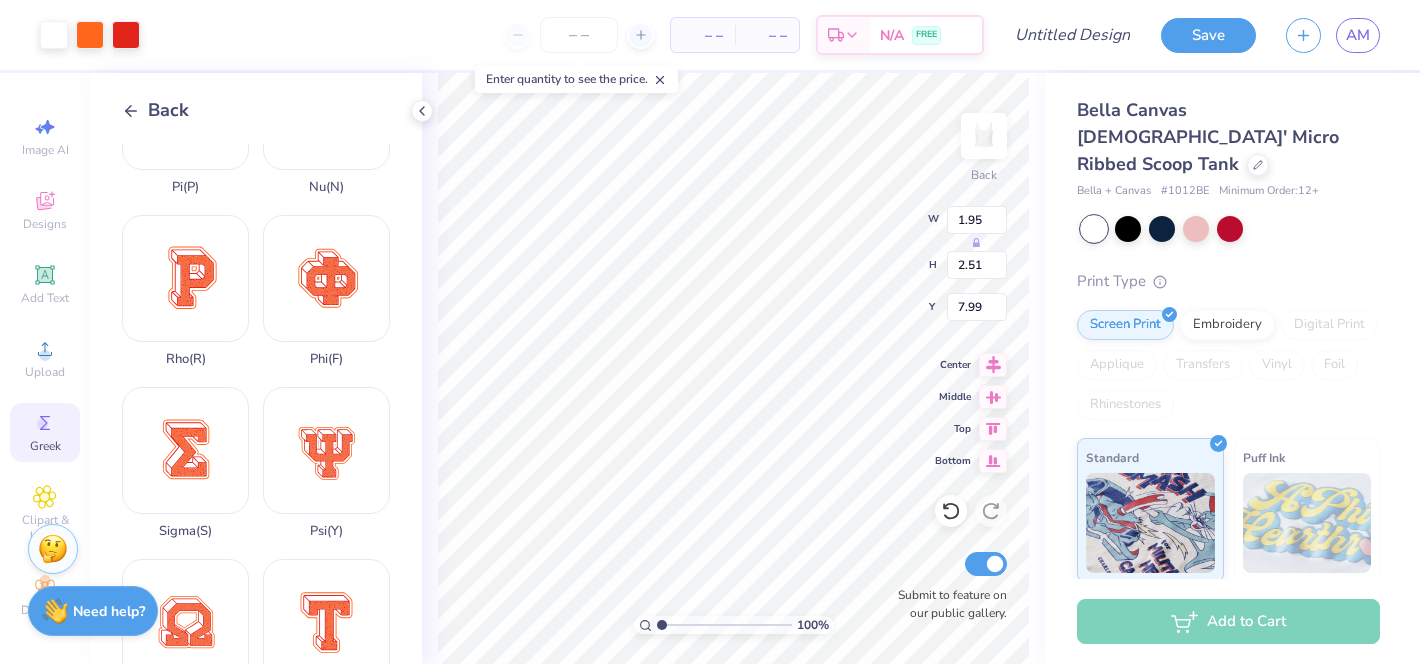 type on "7.08" 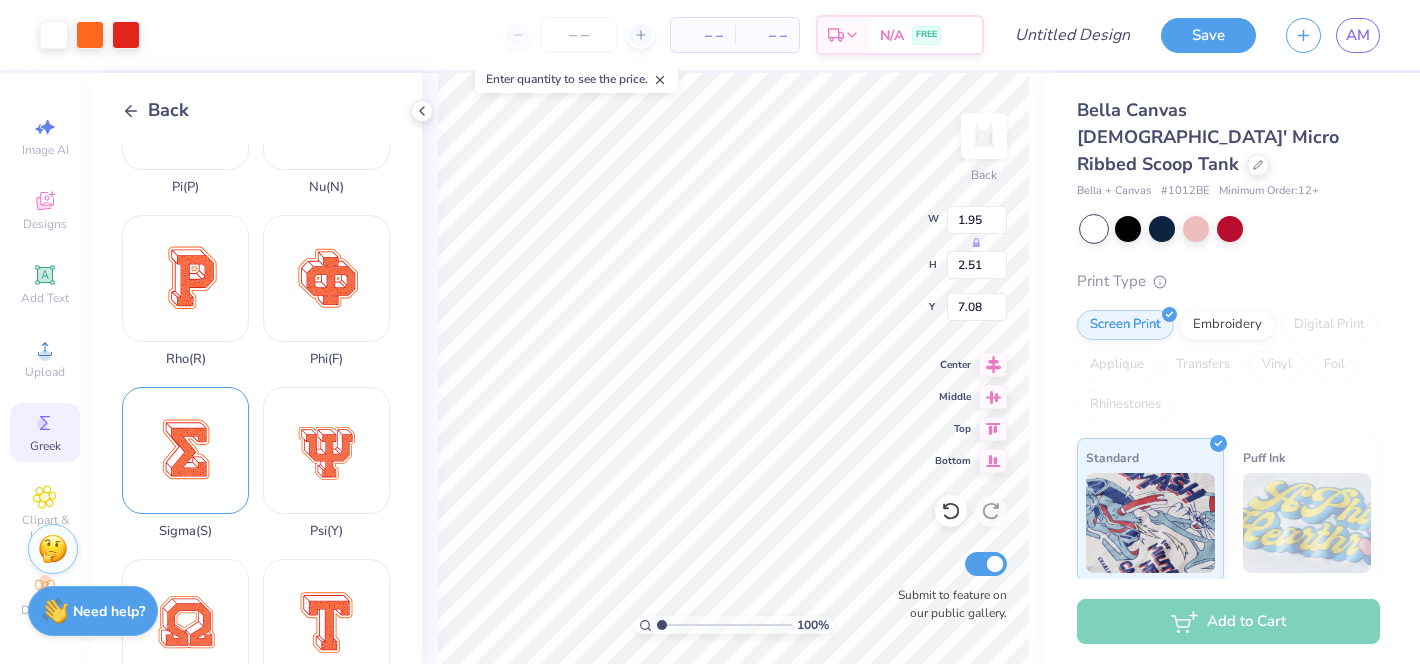 click on "Sigma  ( S )" at bounding box center [185, 463] 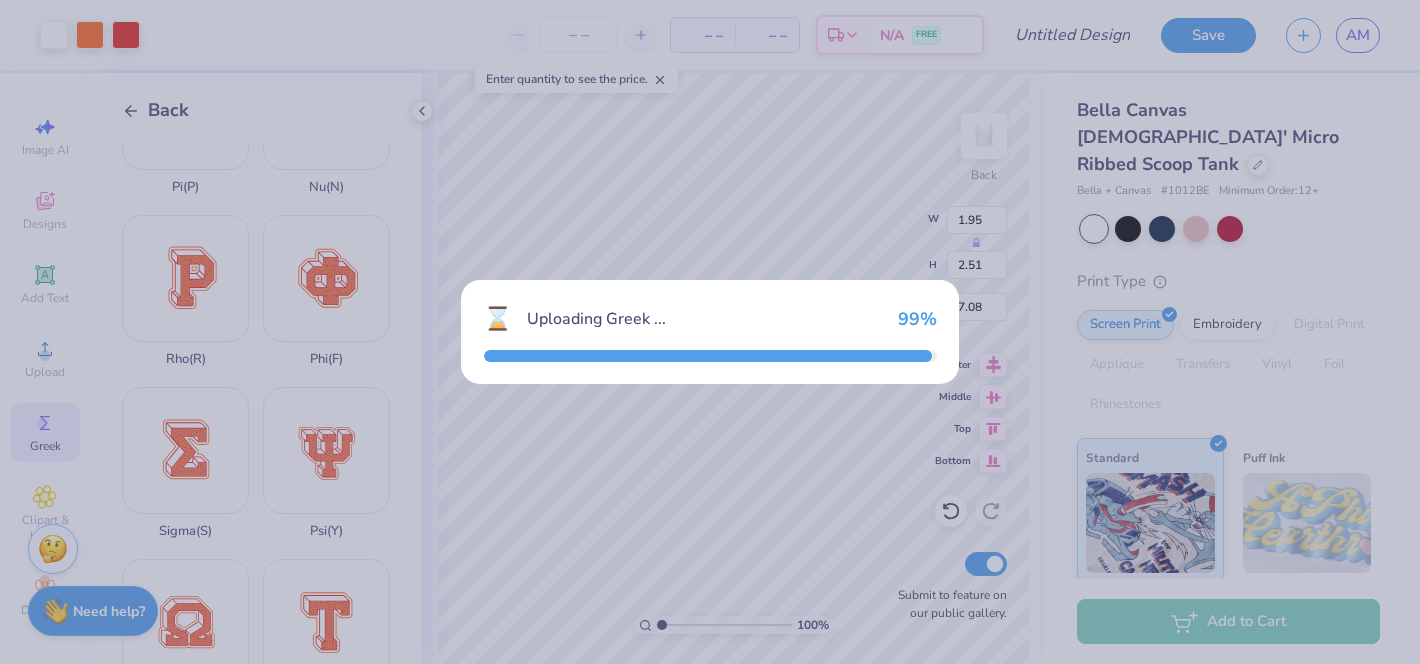 type on "7.78" 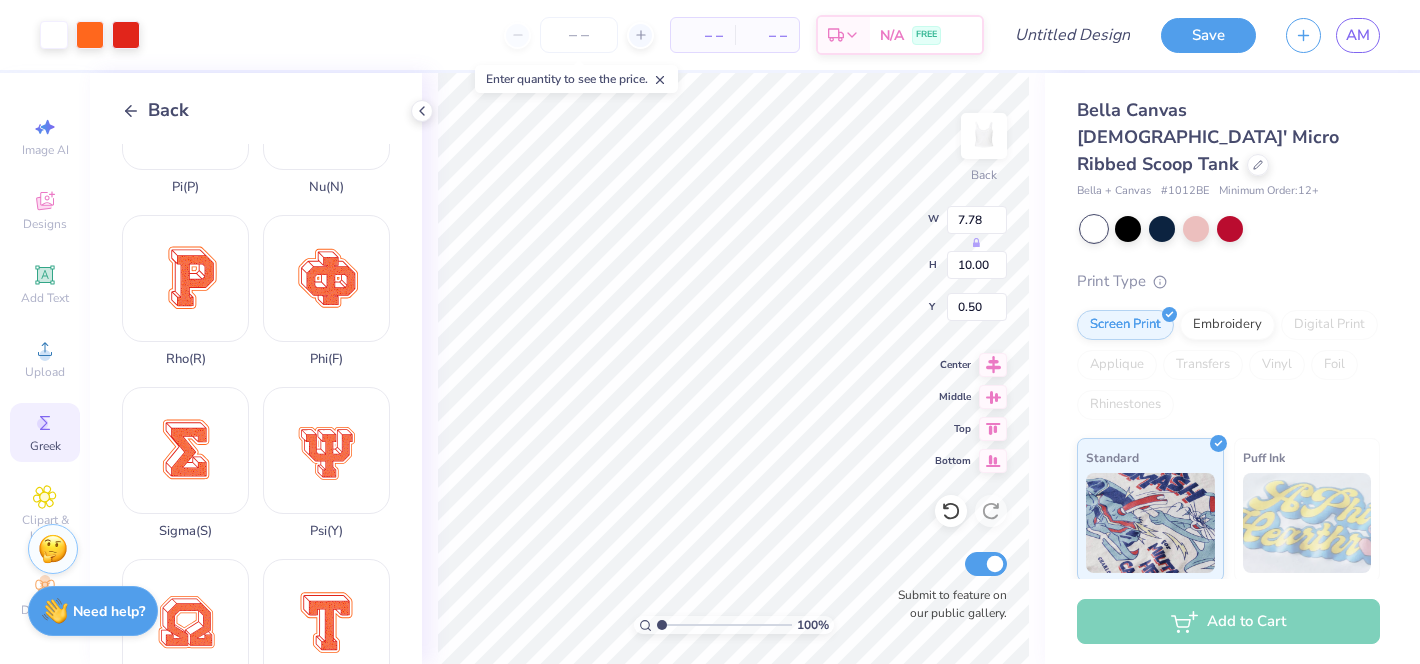 type on "2.47" 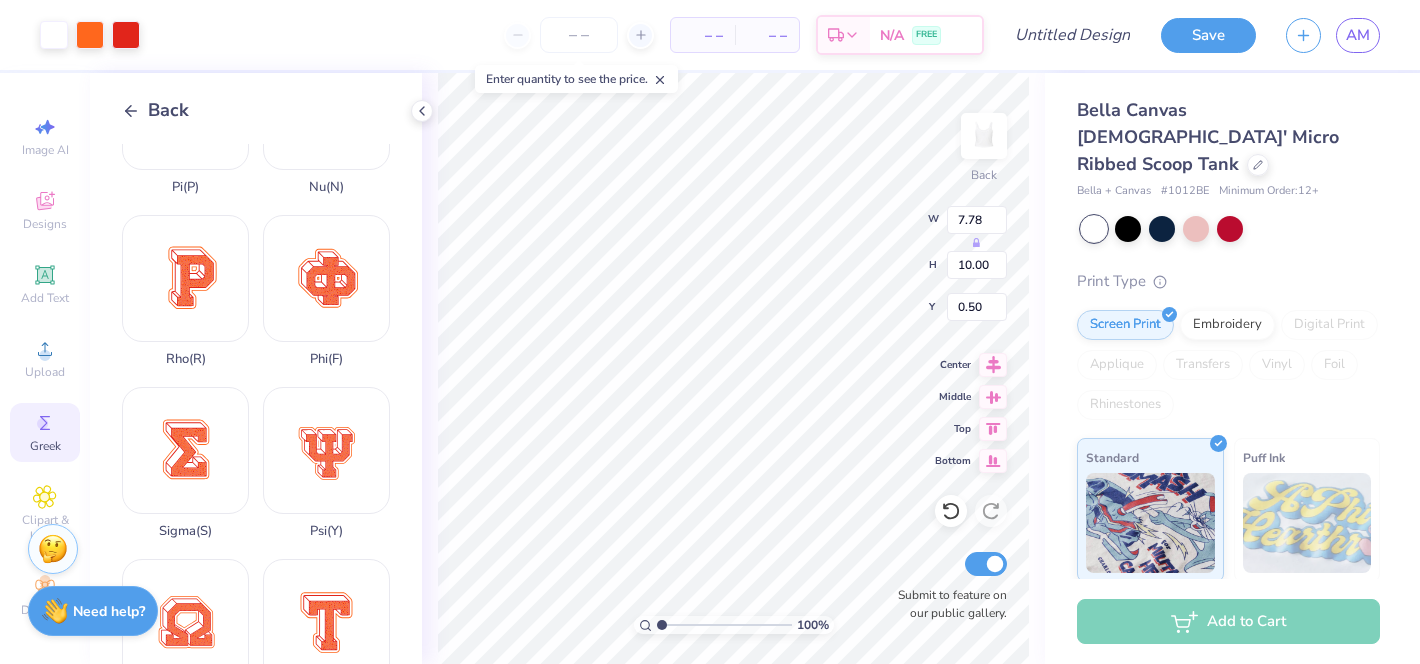 type on "3.17" 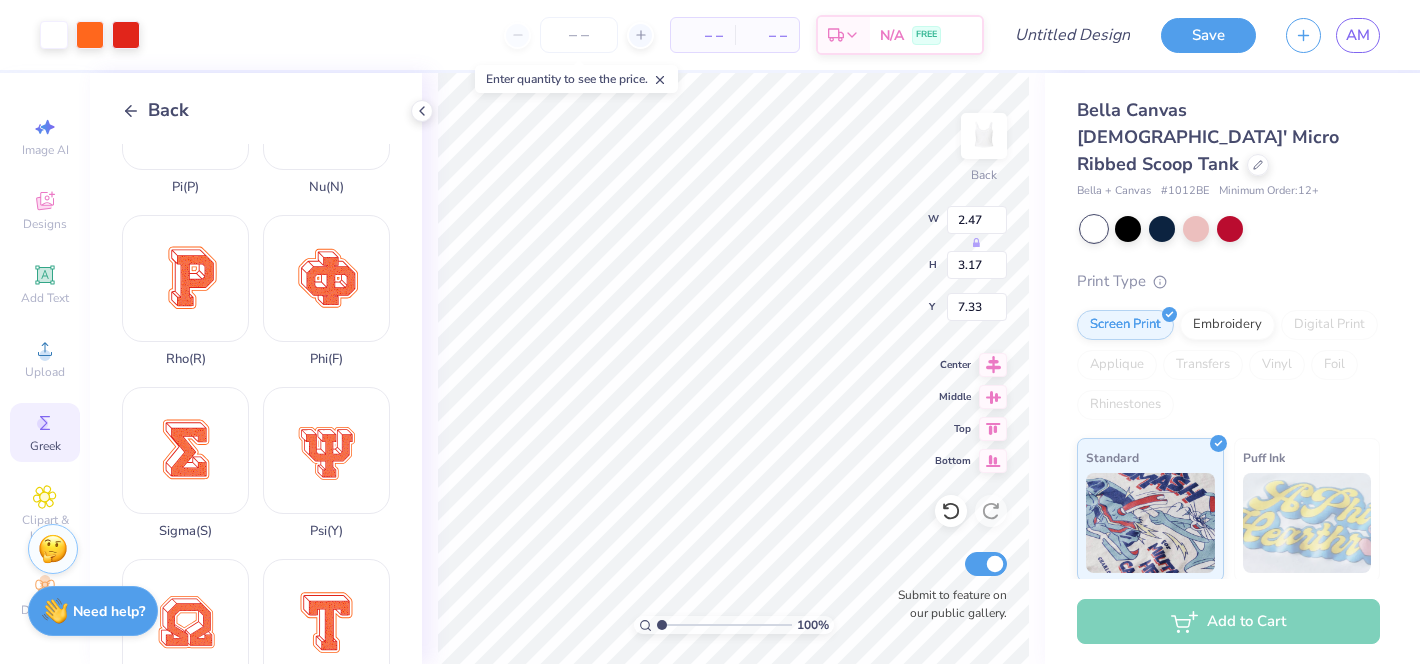 type on "6.75" 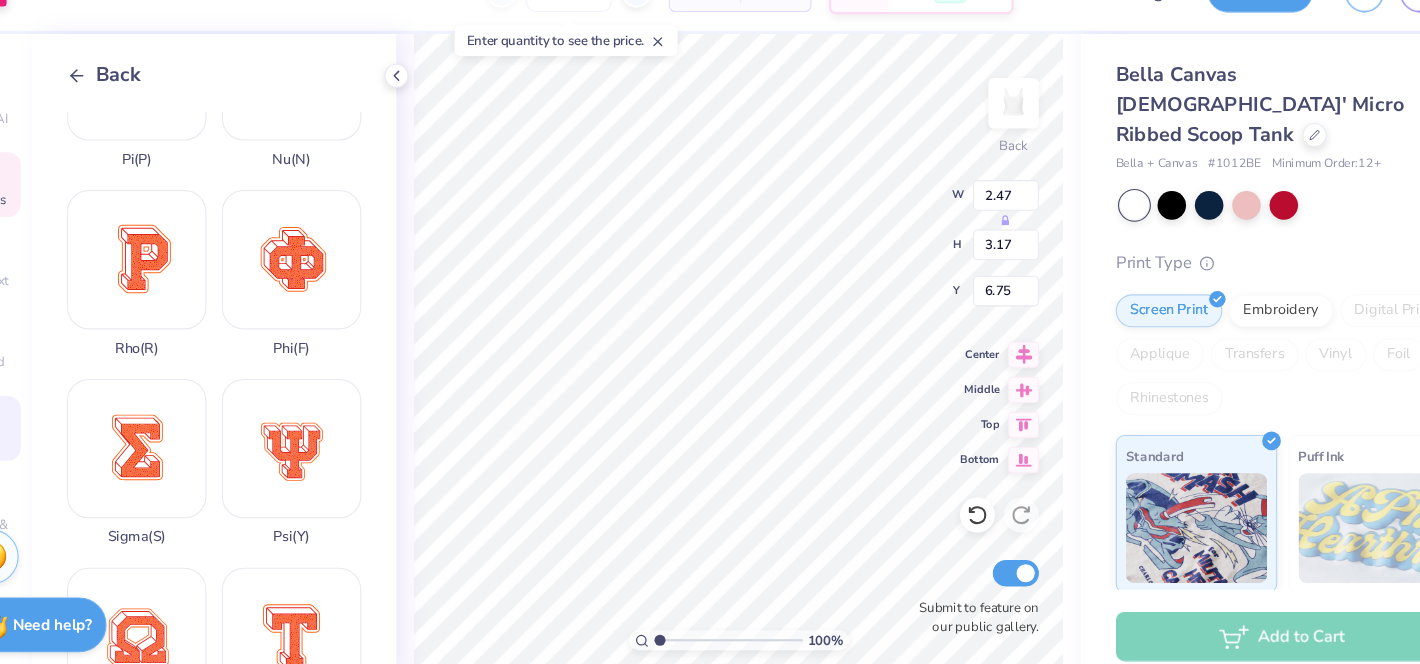 type on "2.07" 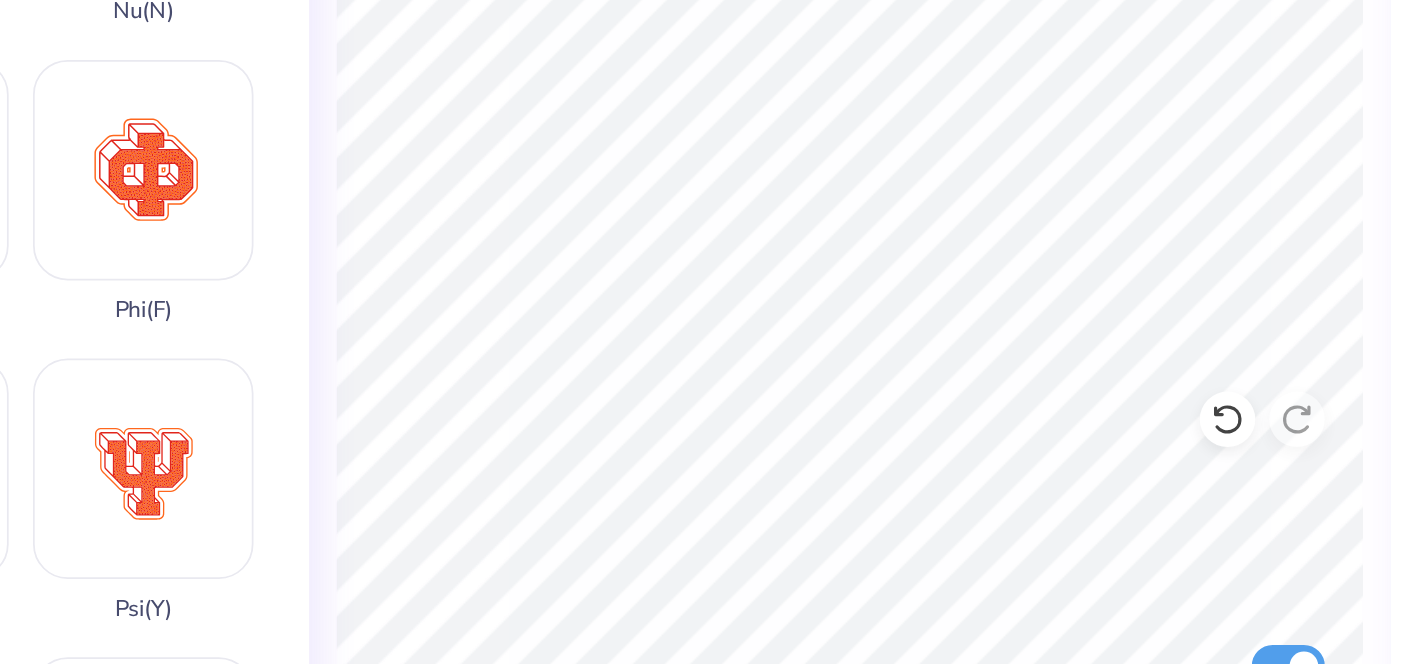scroll, scrollTop: 0, scrollLeft: 0, axis: both 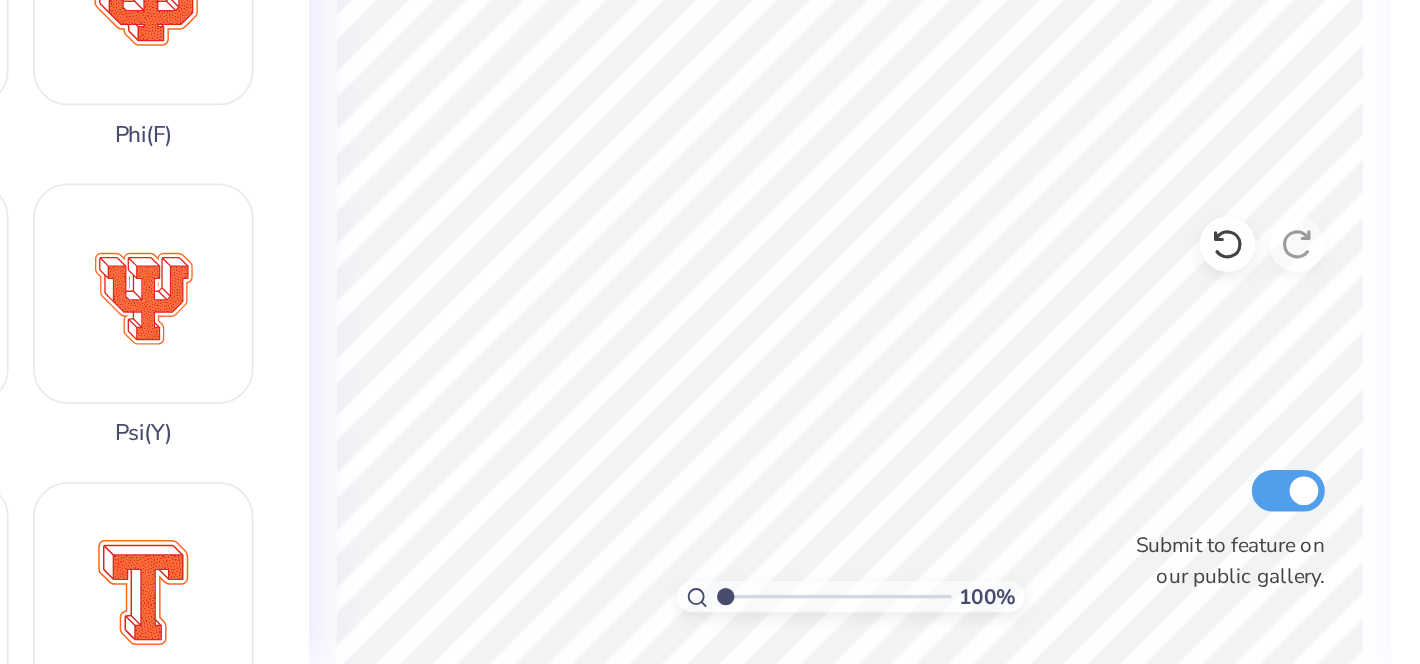 type on "2.09" 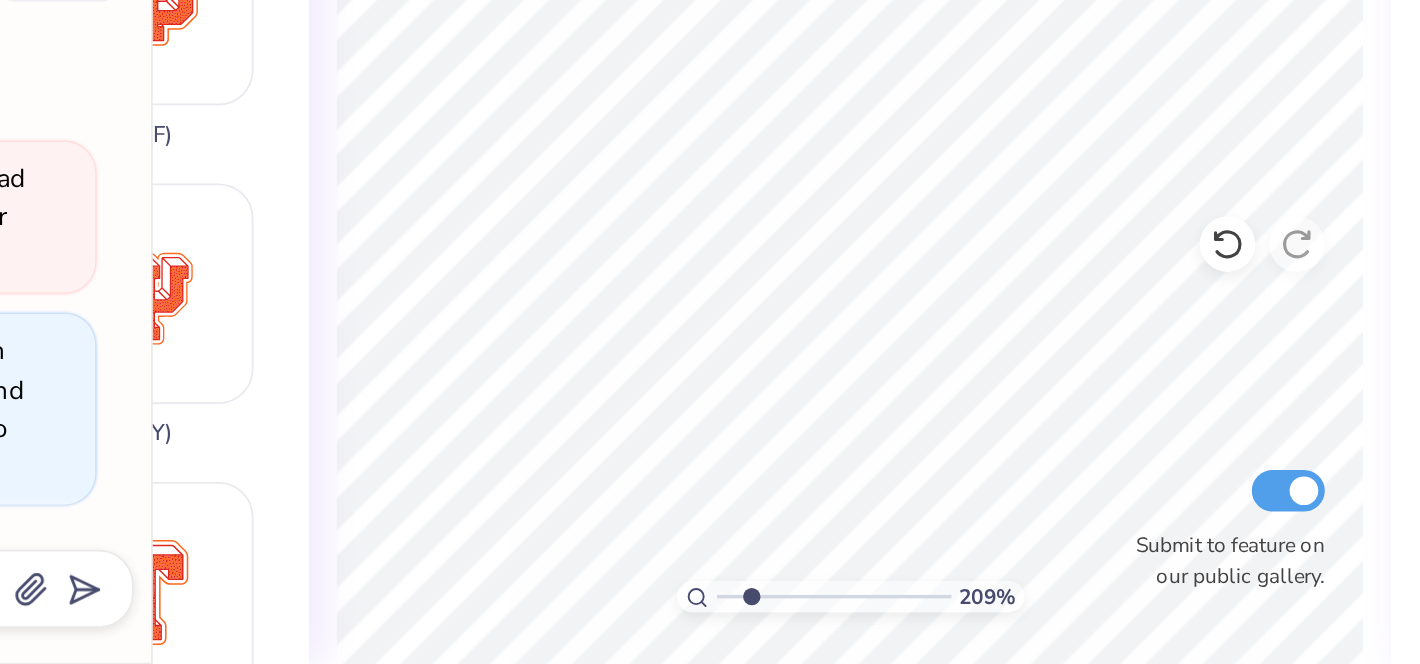 type on "x" 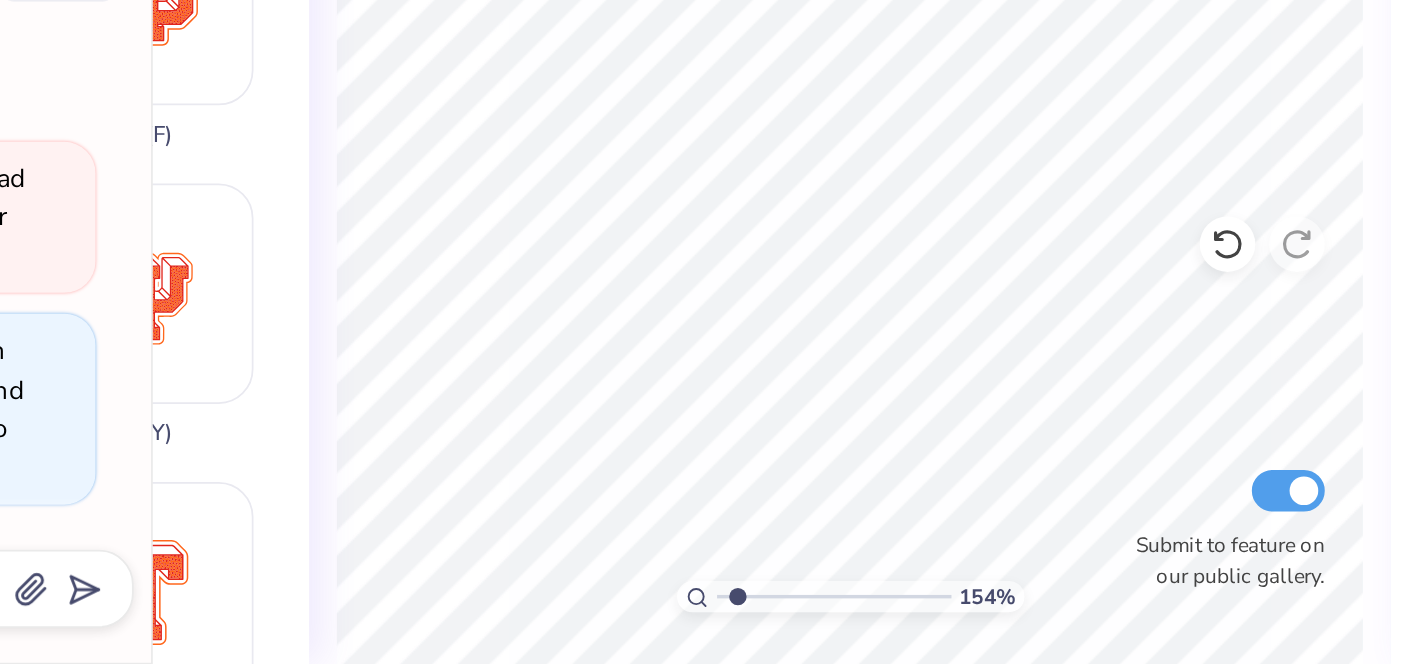 drag, startPoint x: 676, startPoint y: 624, endPoint x: 668, endPoint y: 631, distance: 10.630146 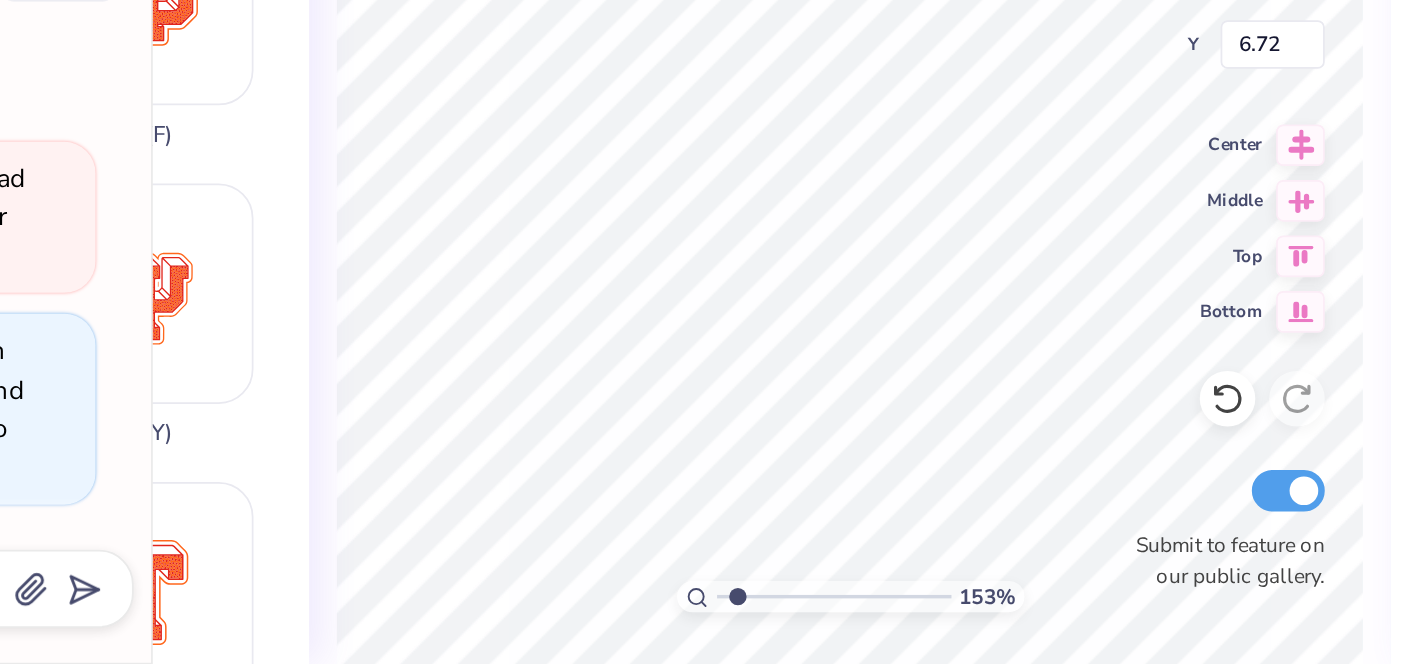 type on "x" 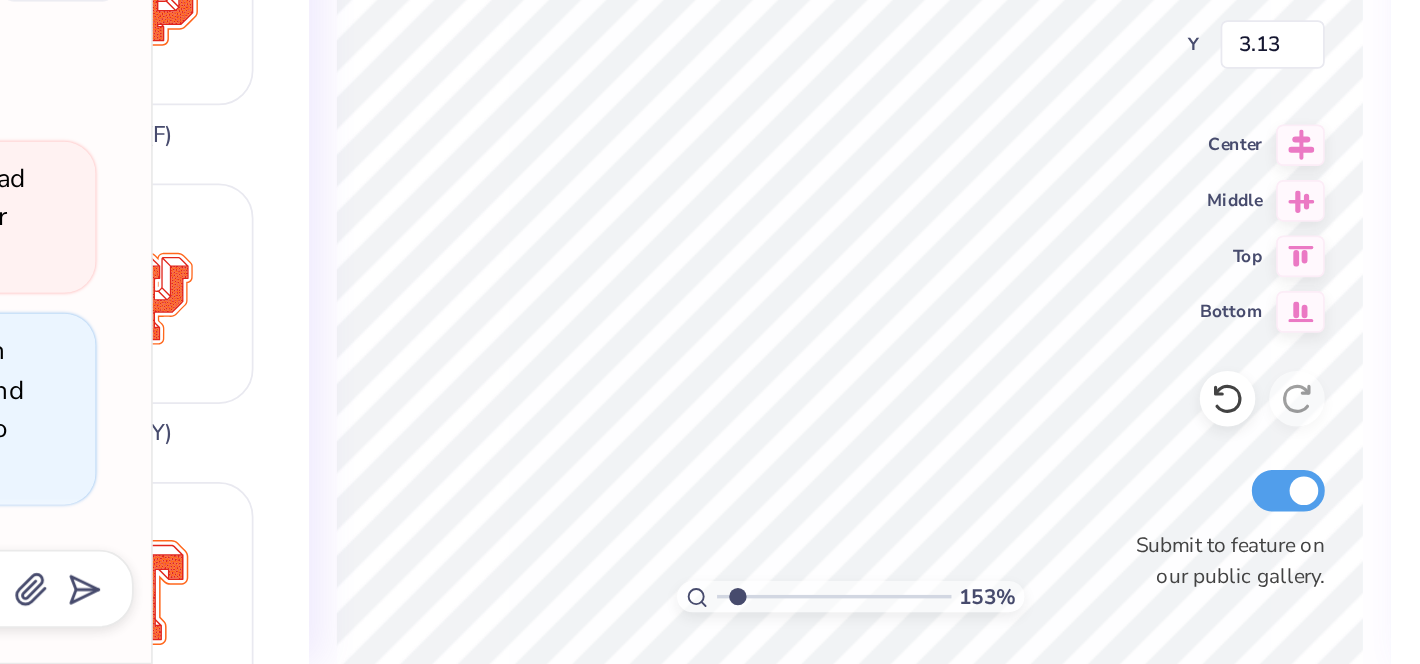 type on "x" 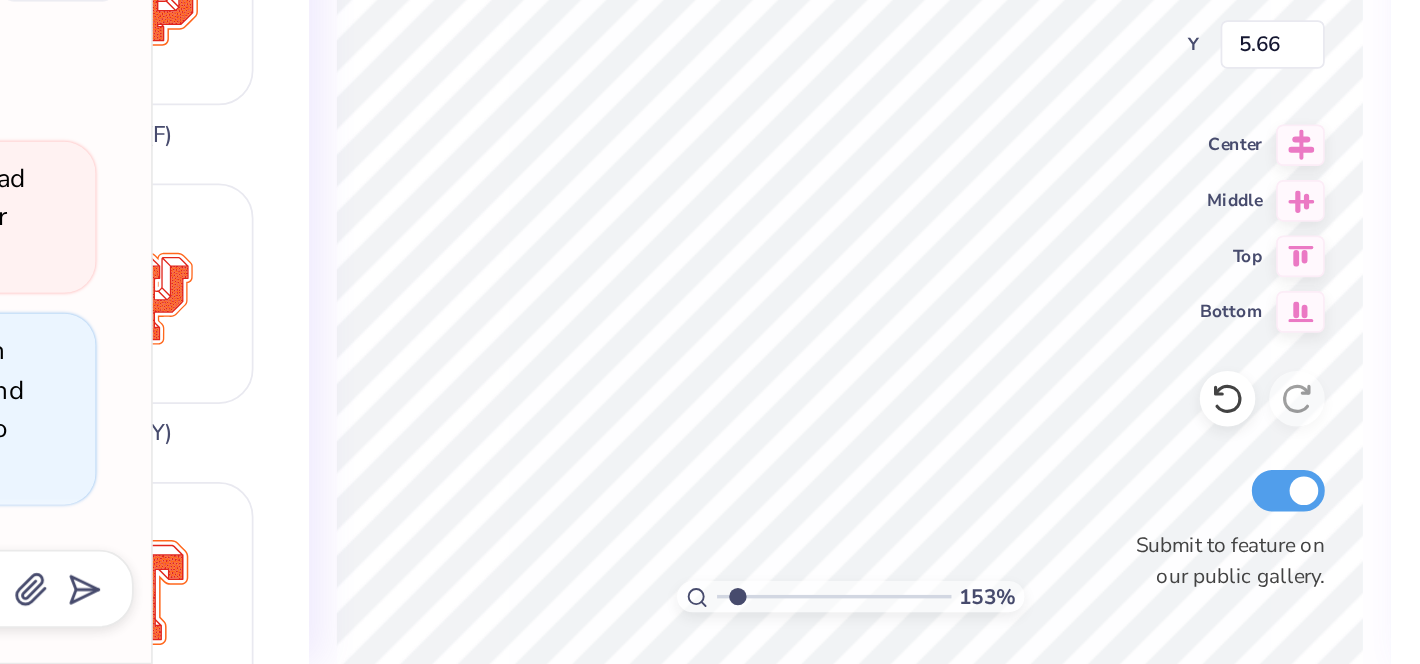 type on "x" 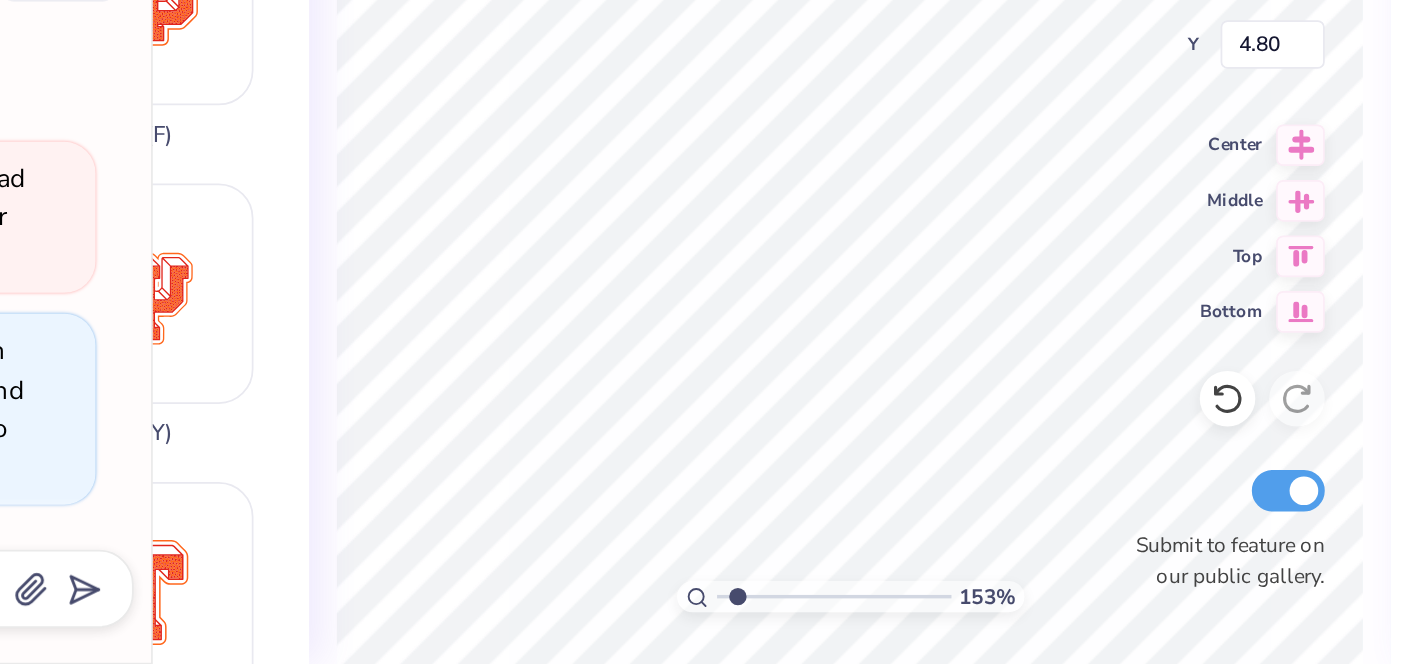 type on "x" 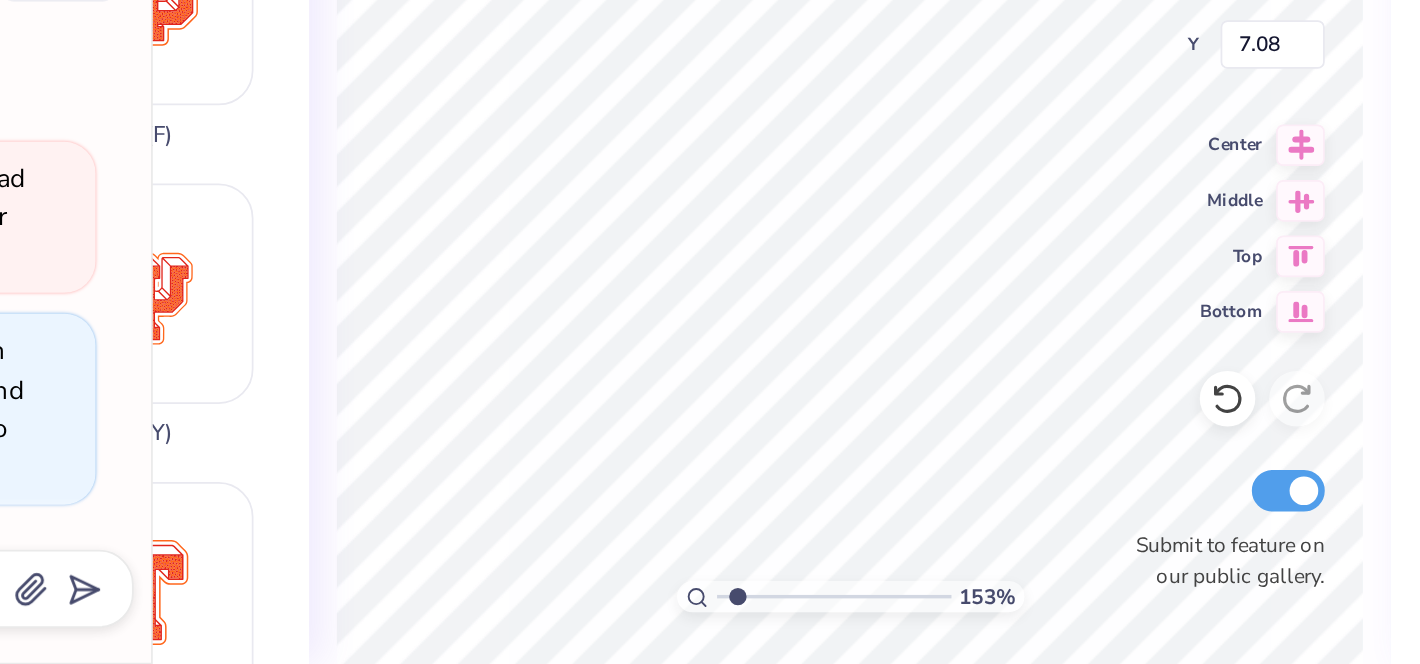 type on "x" 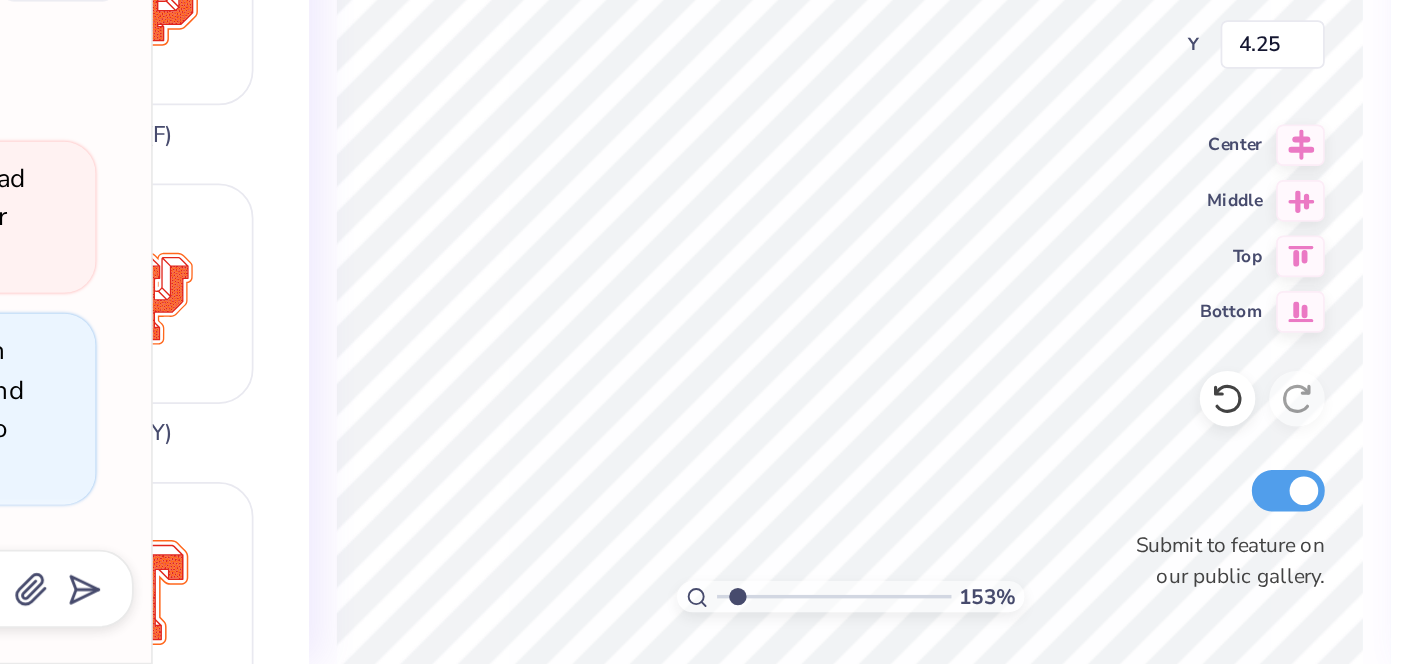 type on "x" 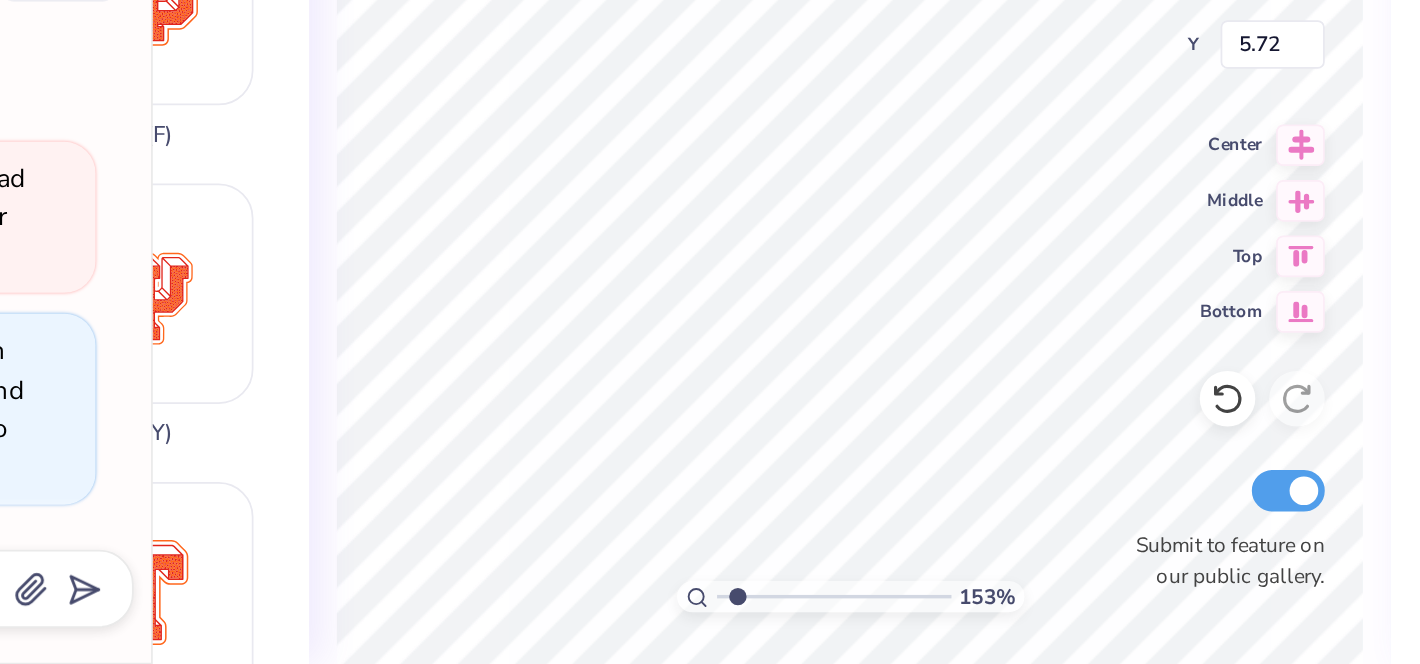 type on "x" 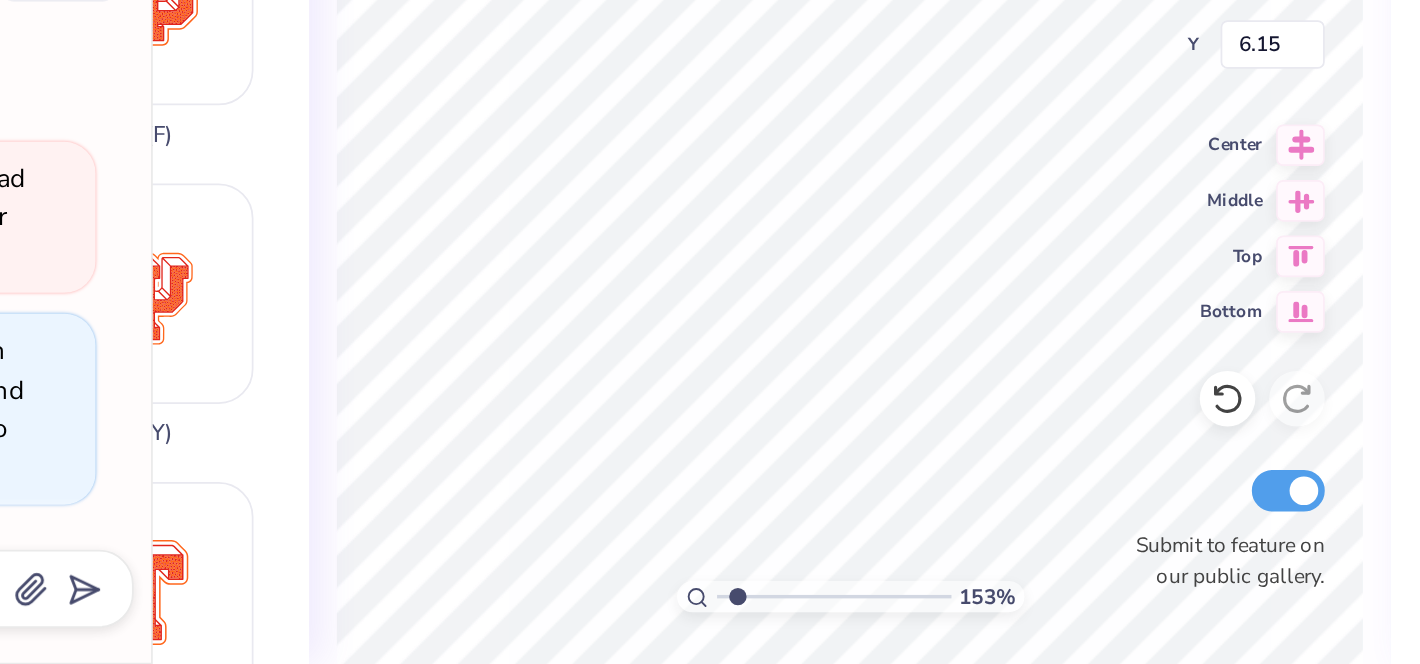 type on "x" 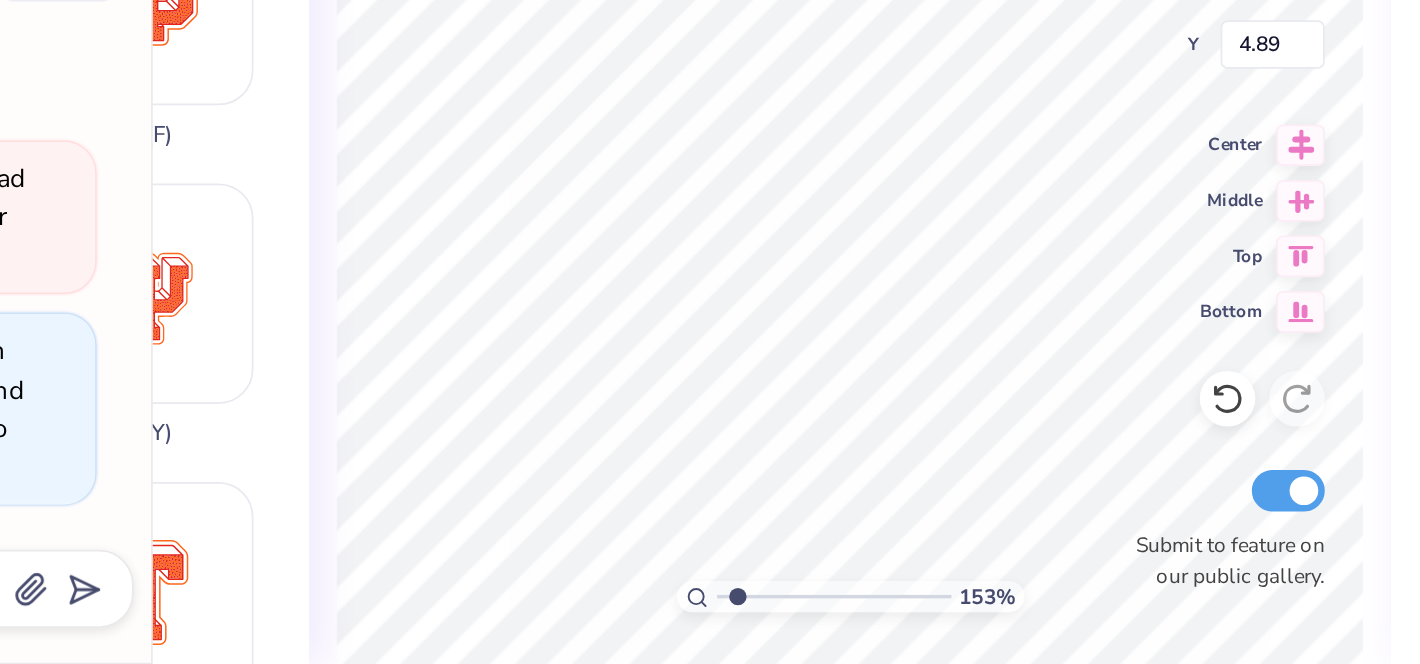 type on "x" 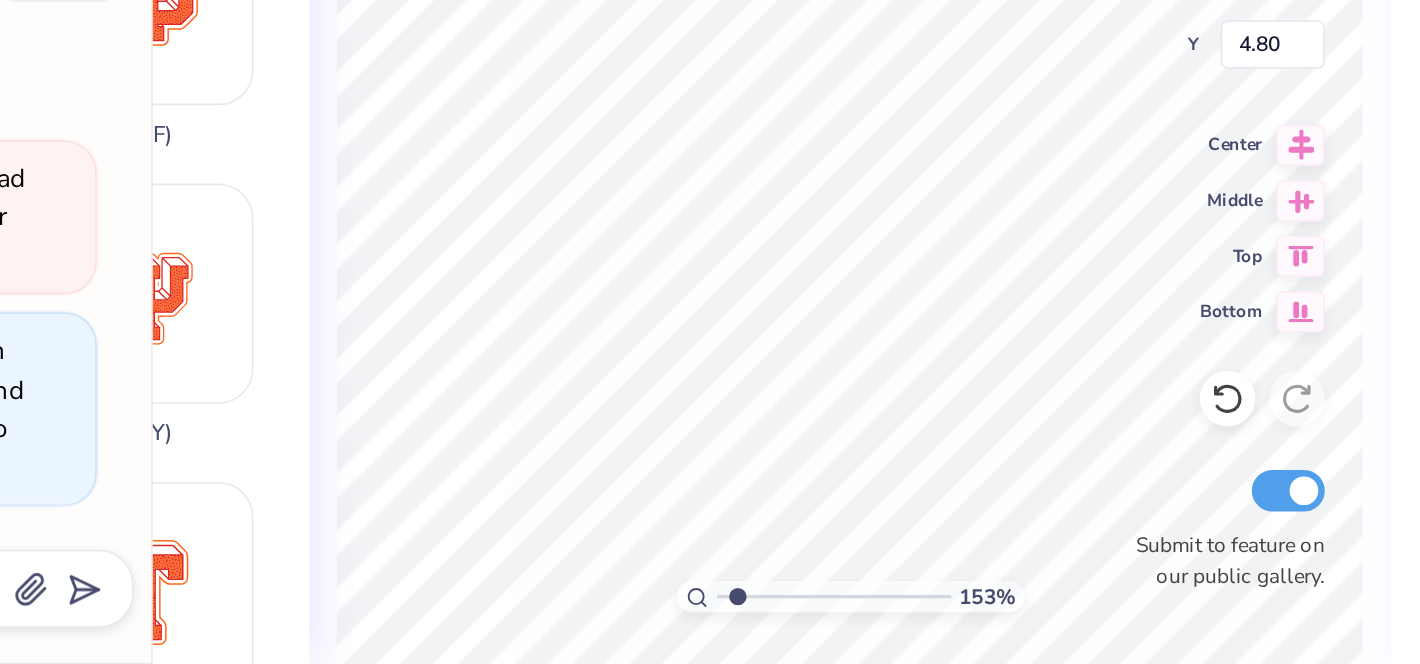 scroll, scrollTop: 0, scrollLeft: 0, axis: both 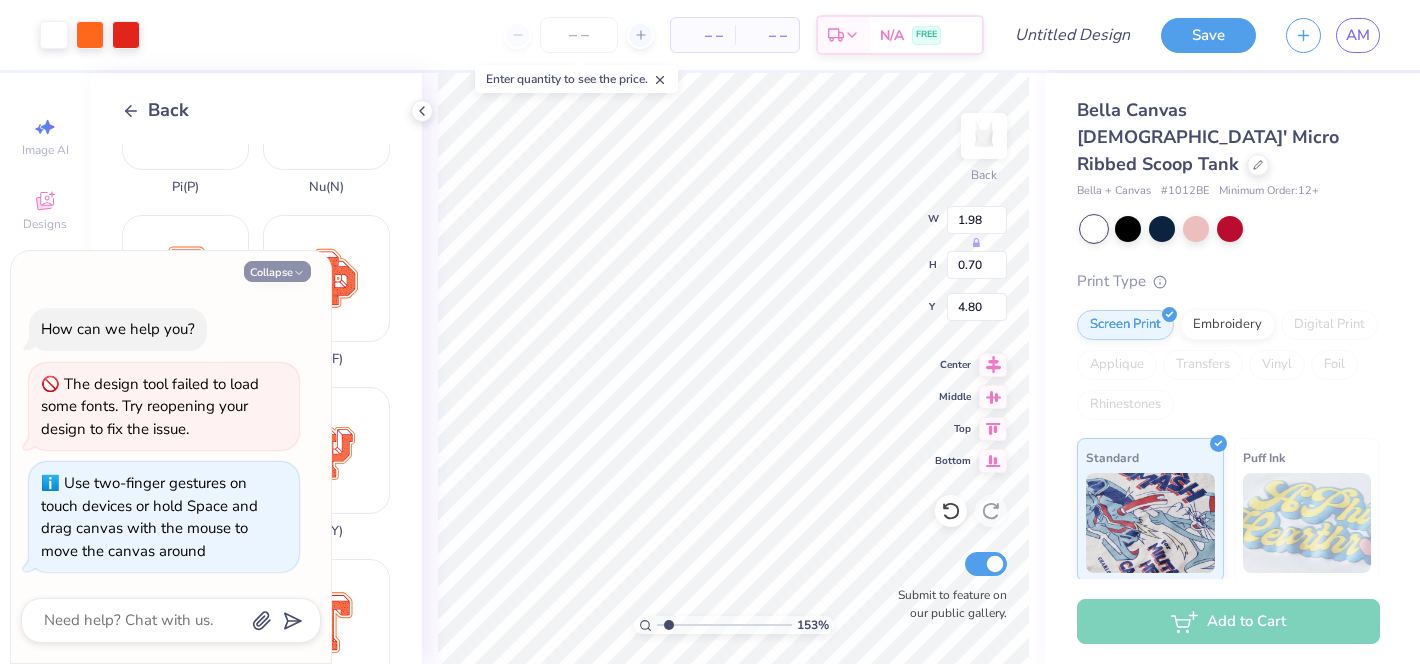 click 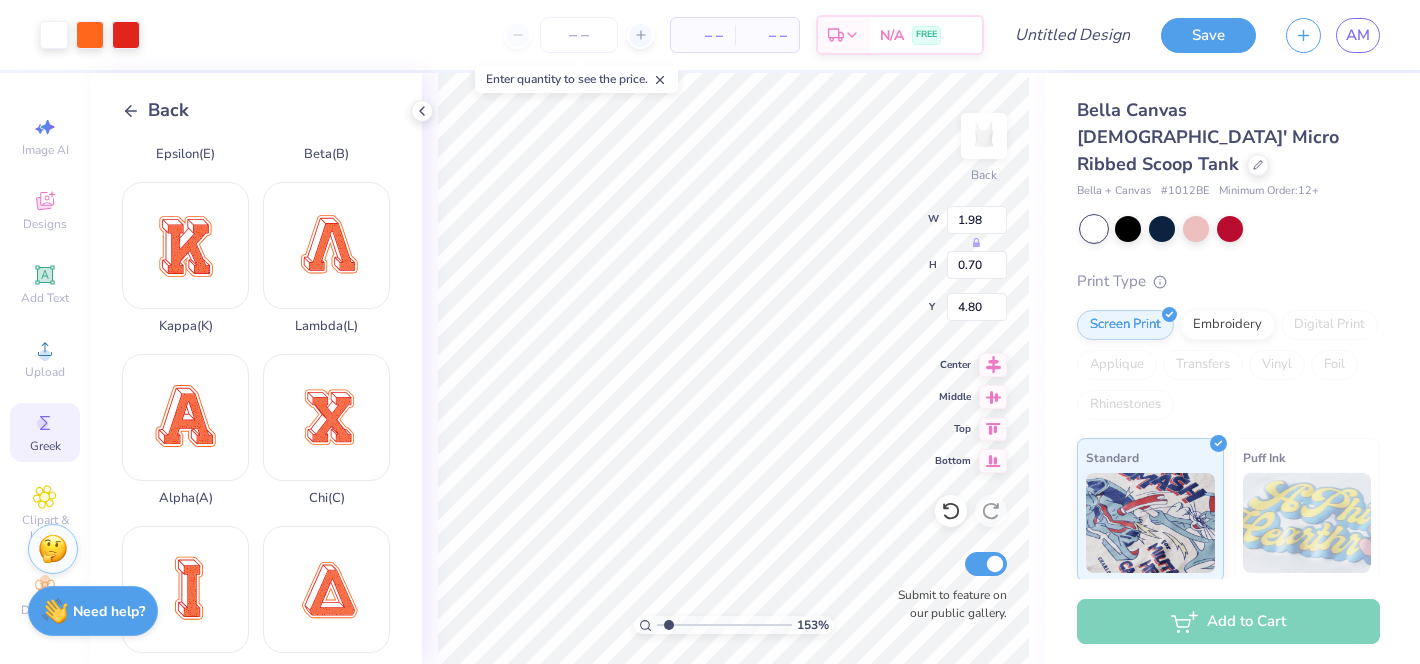 scroll, scrollTop: 0, scrollLeft: 0, axis: both 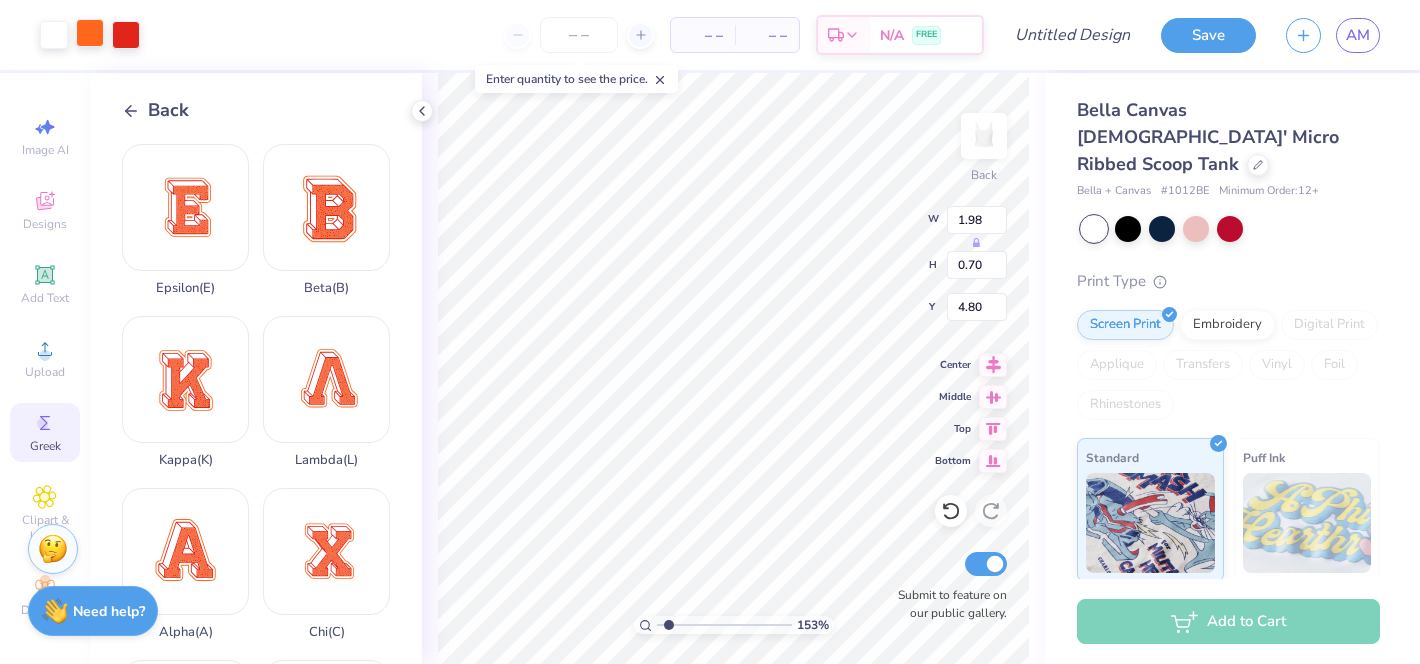 click at bounding box center (90, 33) 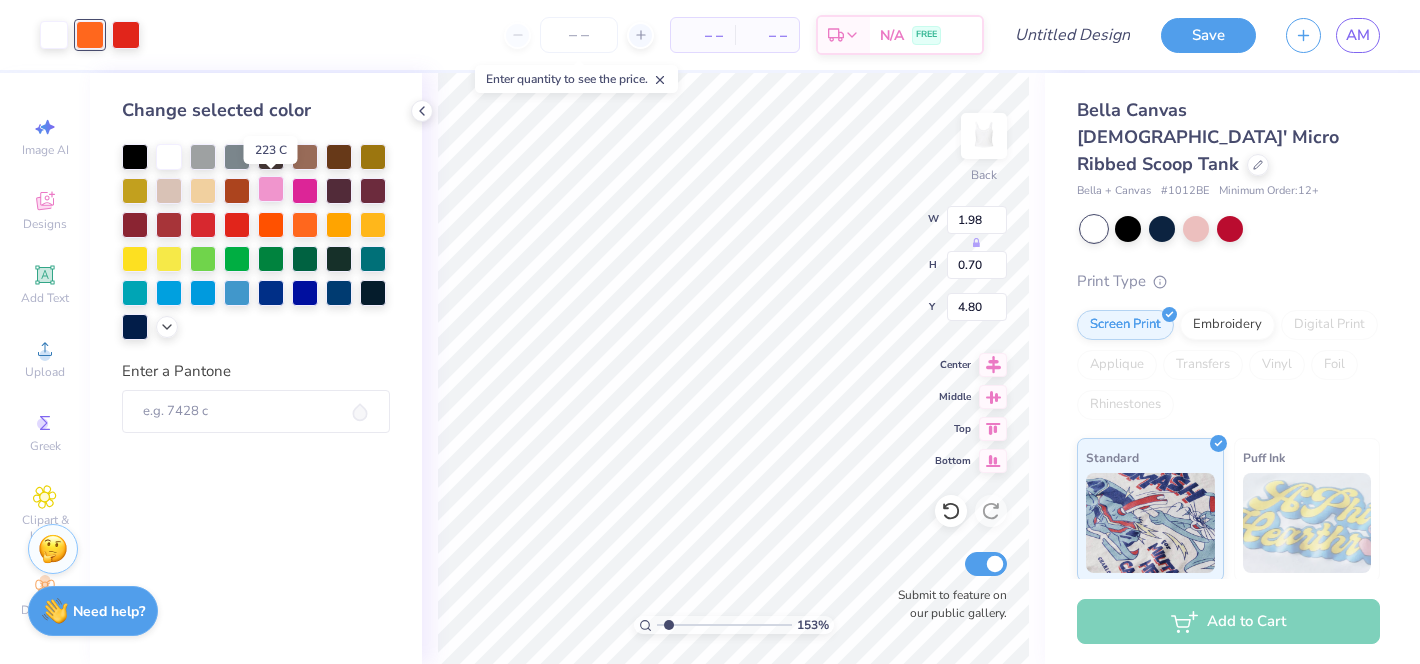 click at bounding box center (271, 189) 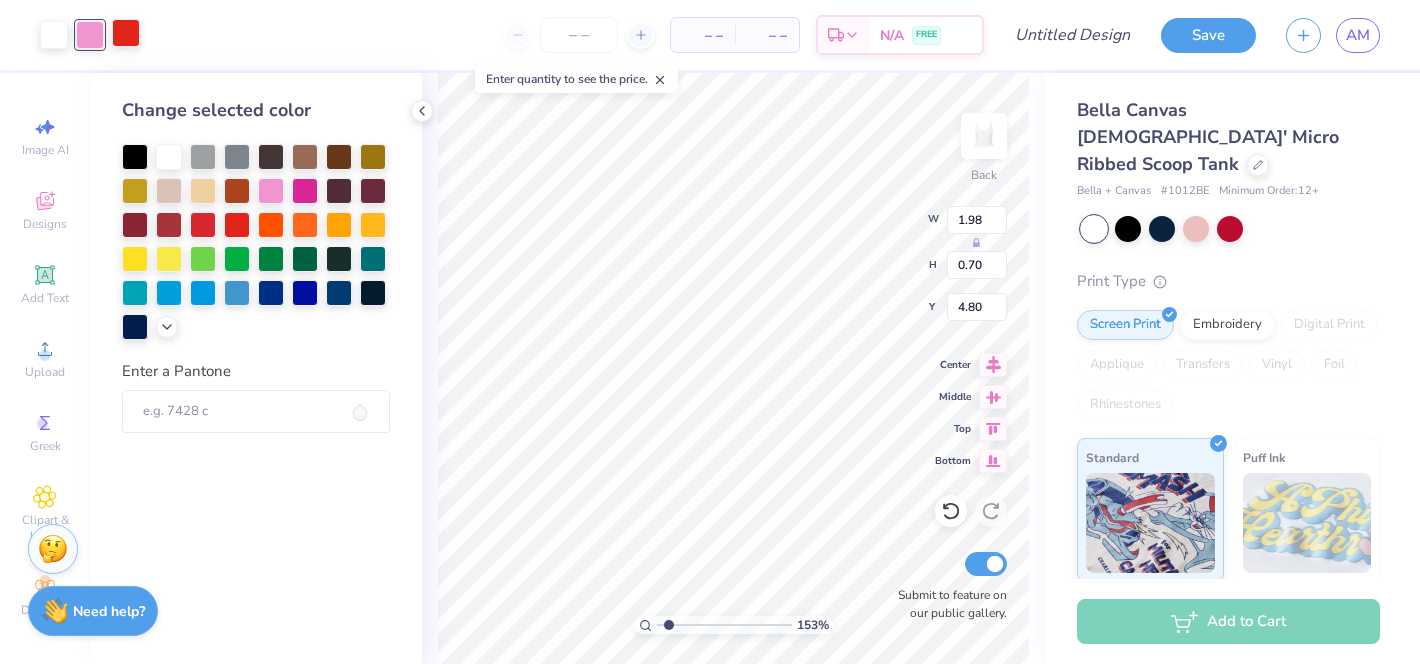 click at bounding box center [126, 33] 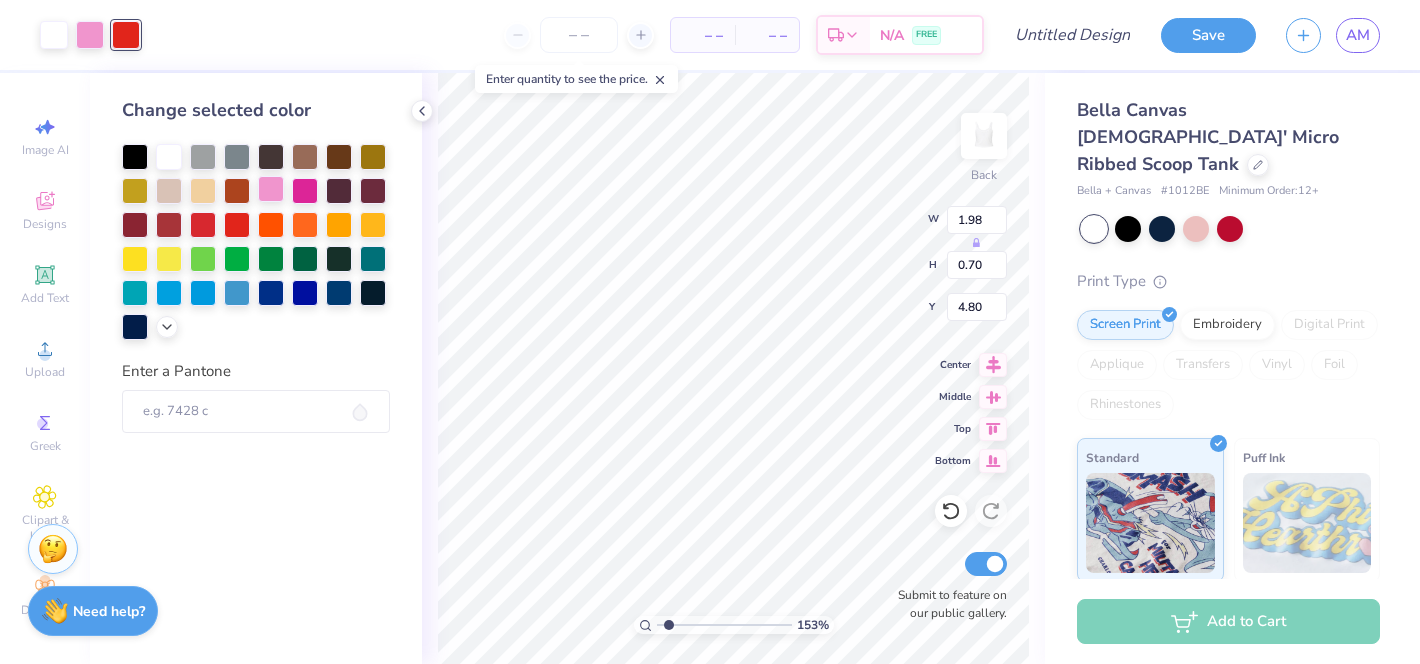 click at bounding box center (271, 189) 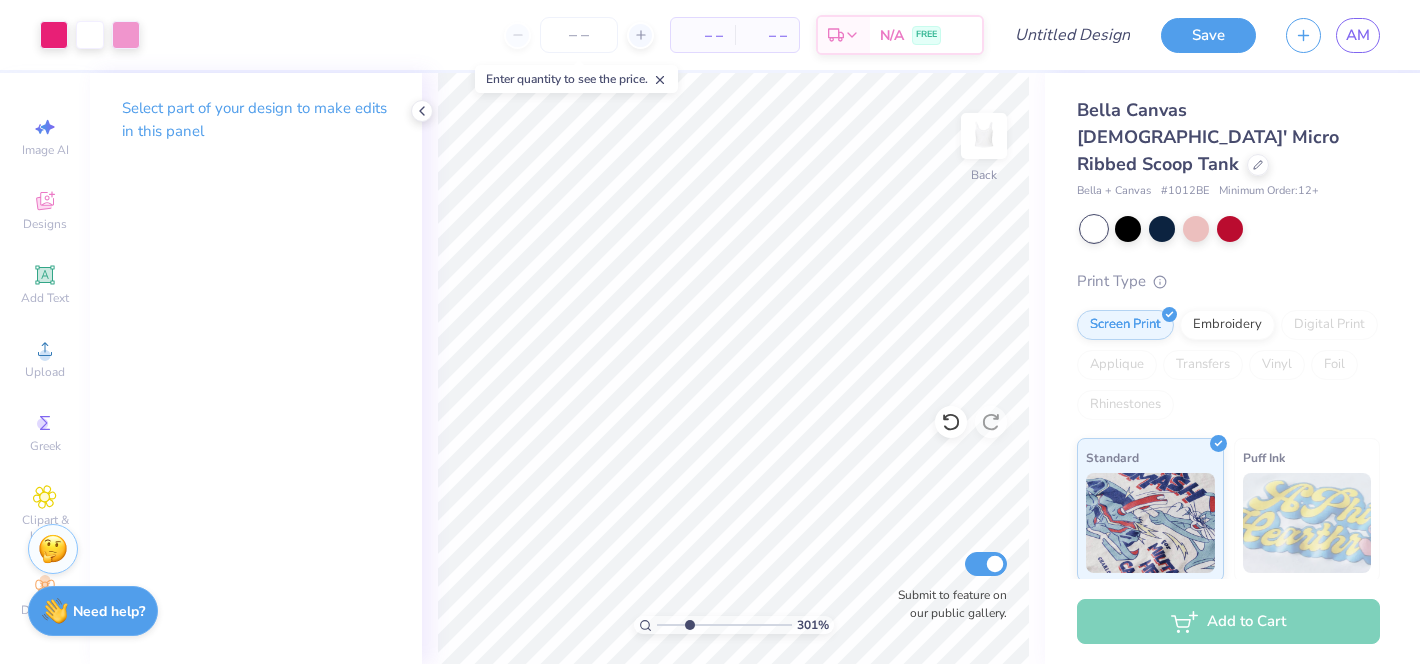 click at bounding box center (724, 625) 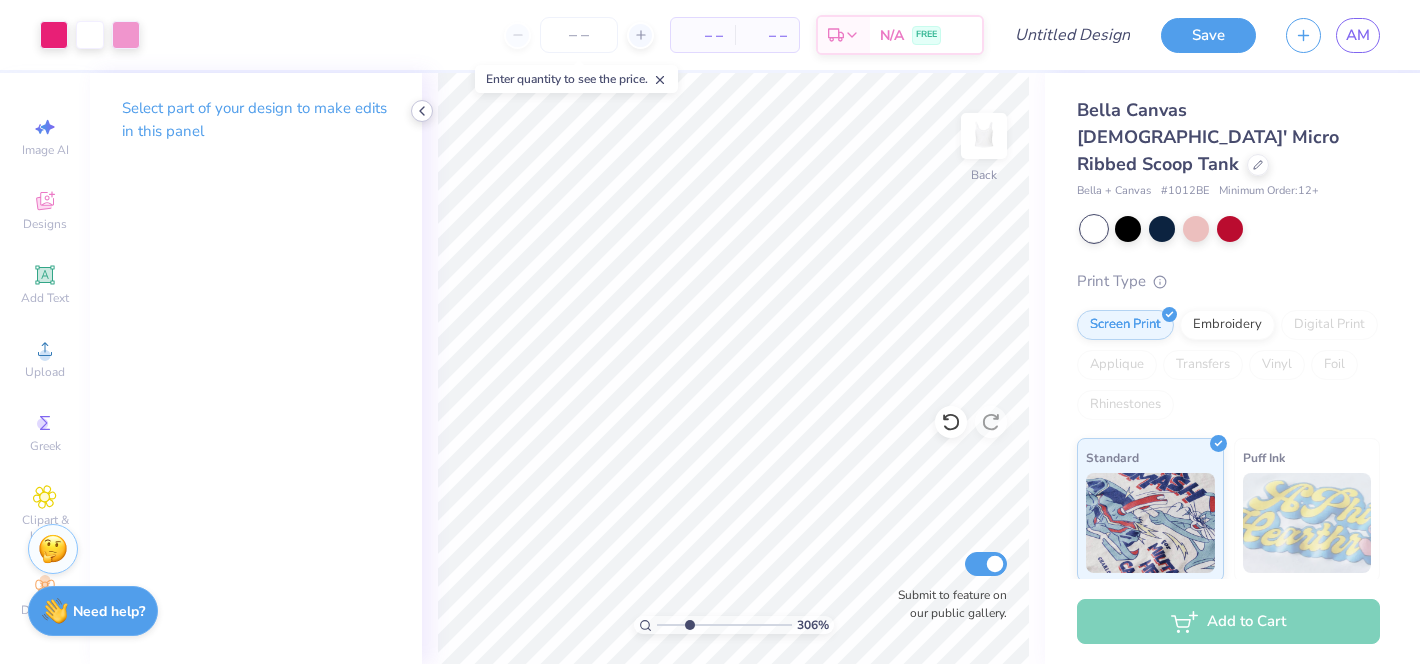 click at bounding box center [422, 111] 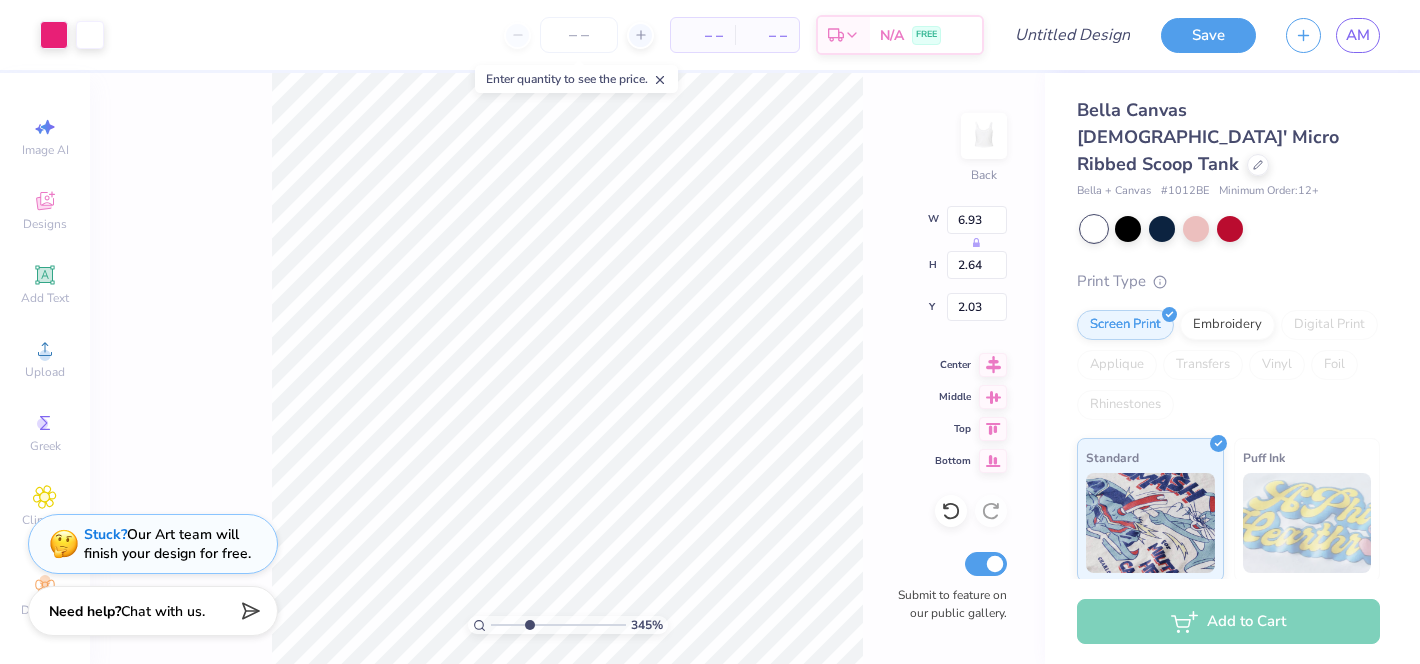 type on "3.39" 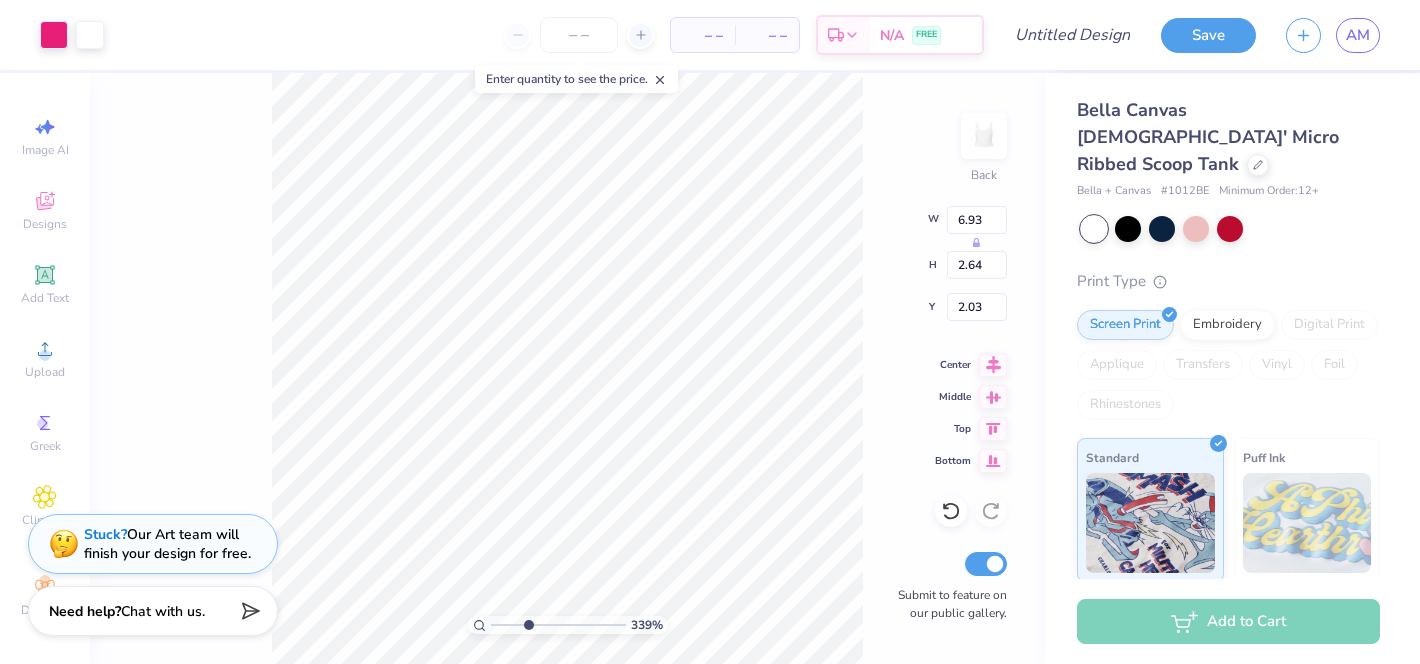 type on "0.71" 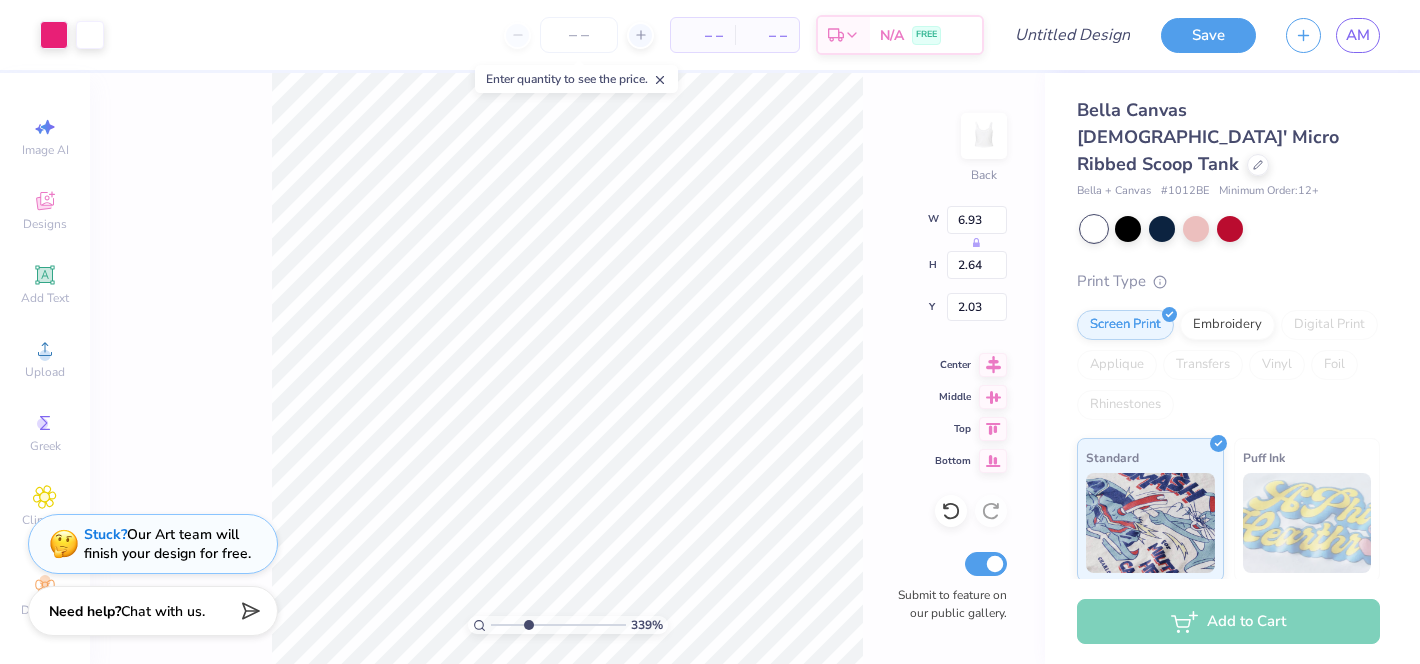 type on "0.70" 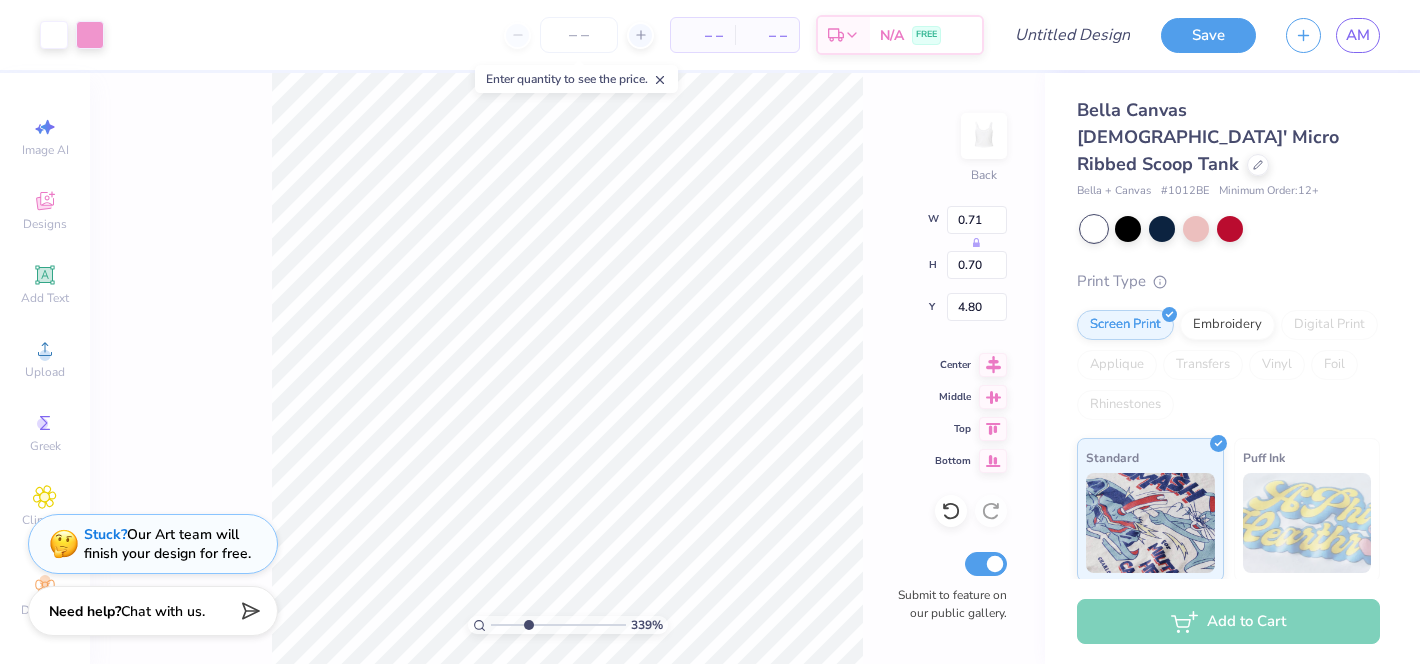 type on "4.12" 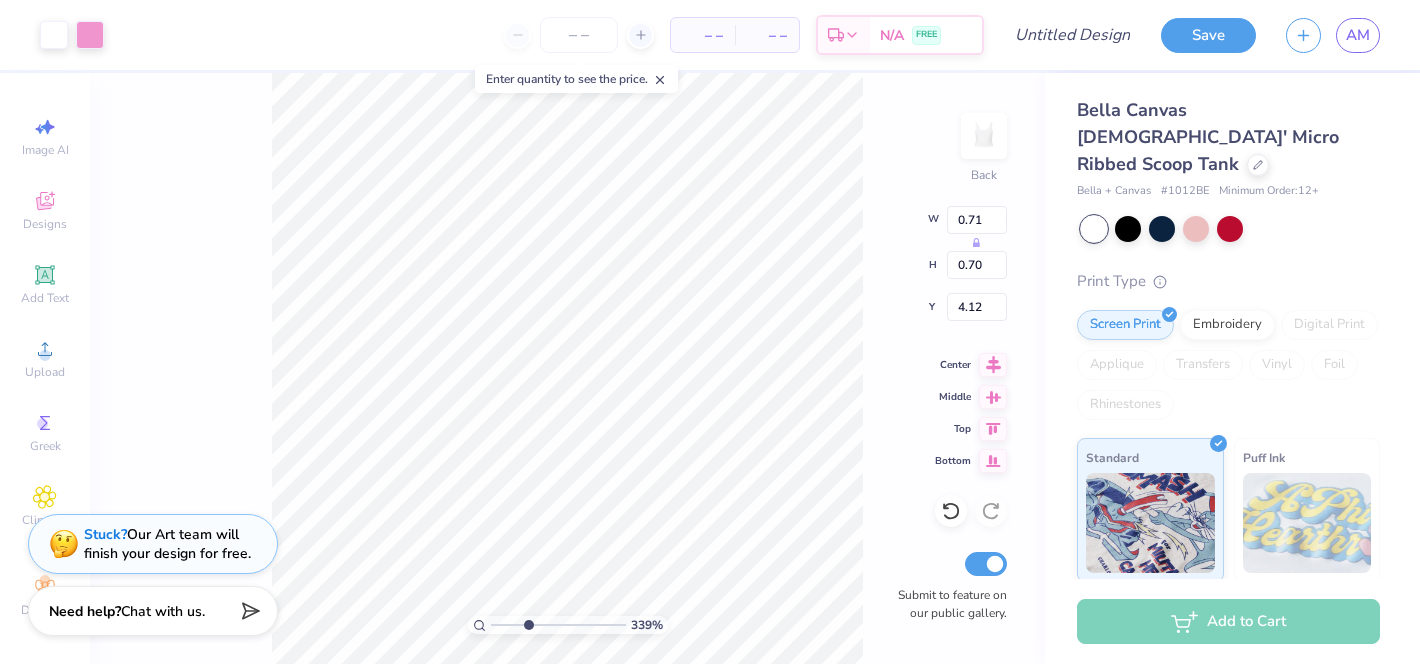 type on "0.43" 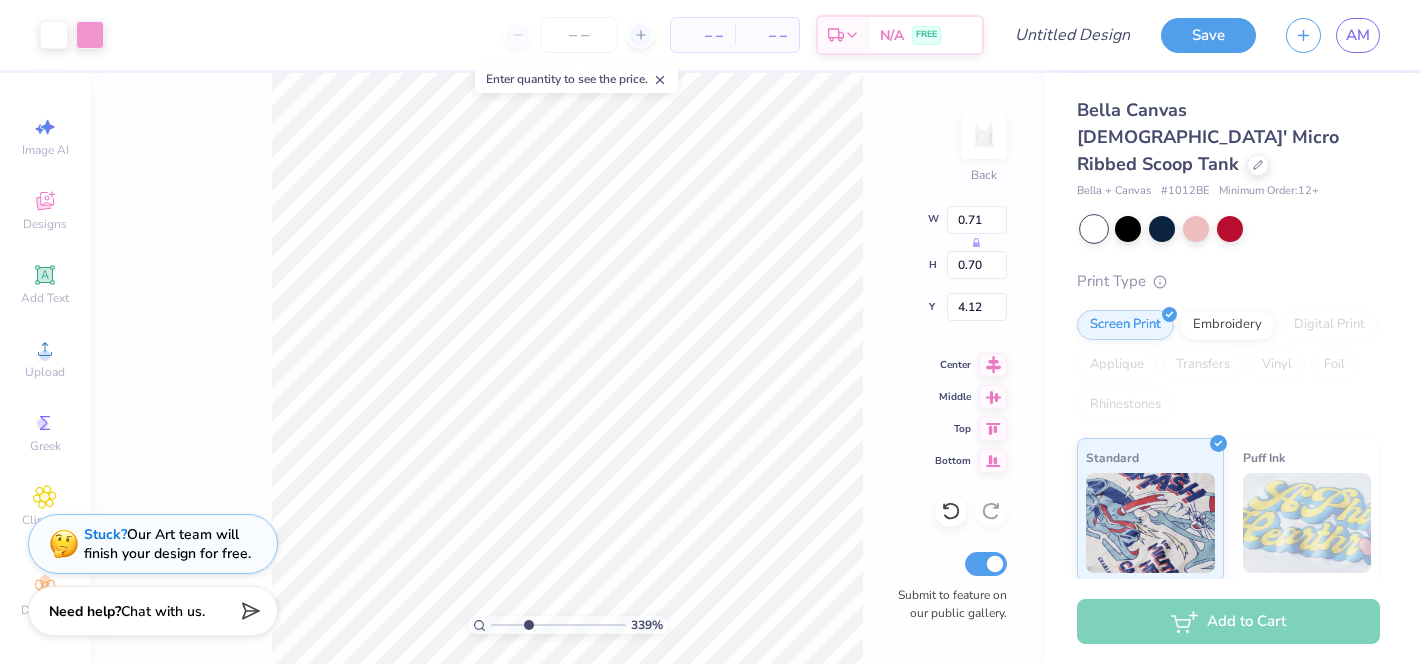type on "0.42" 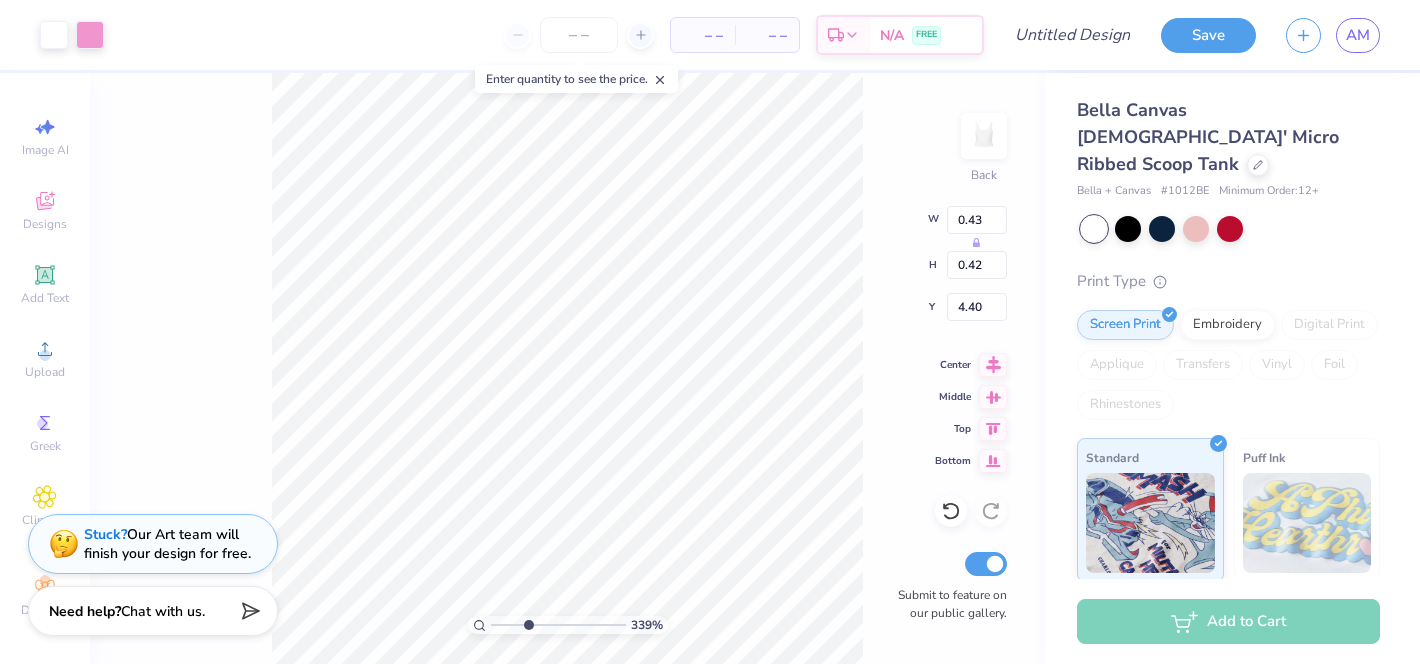 type on "4.26" 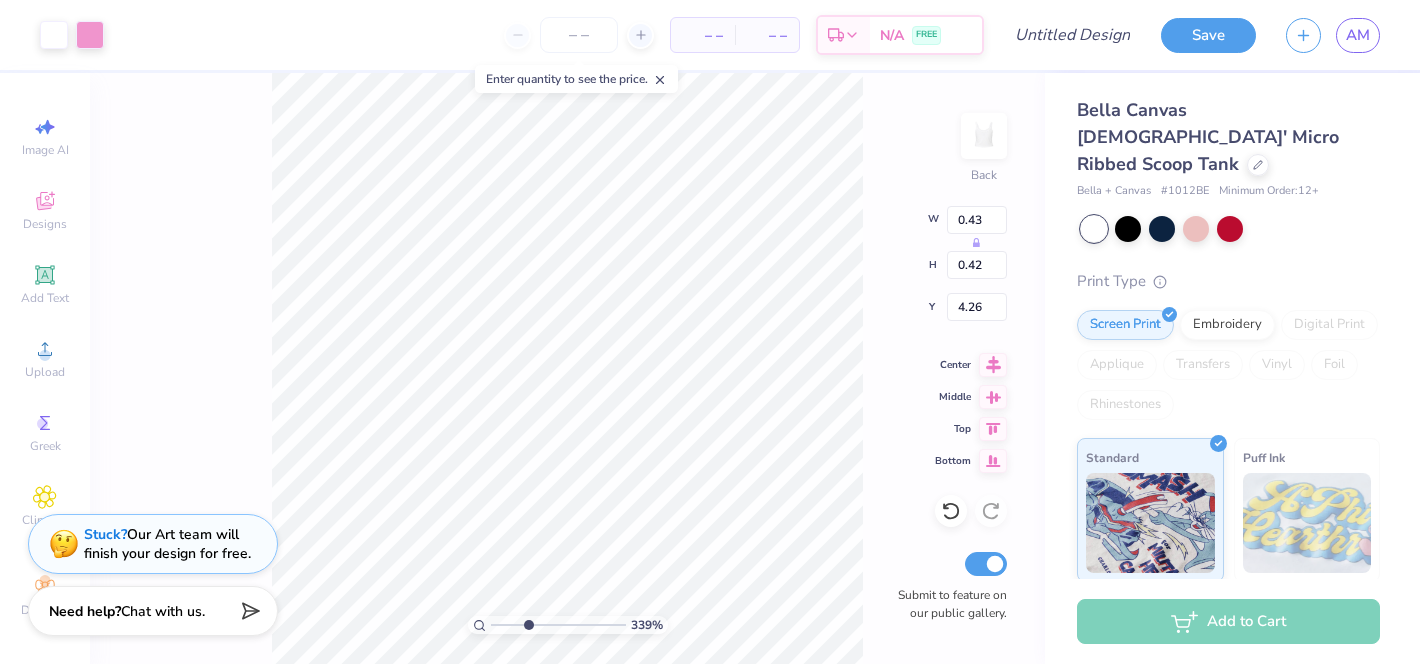 type on "0.47" 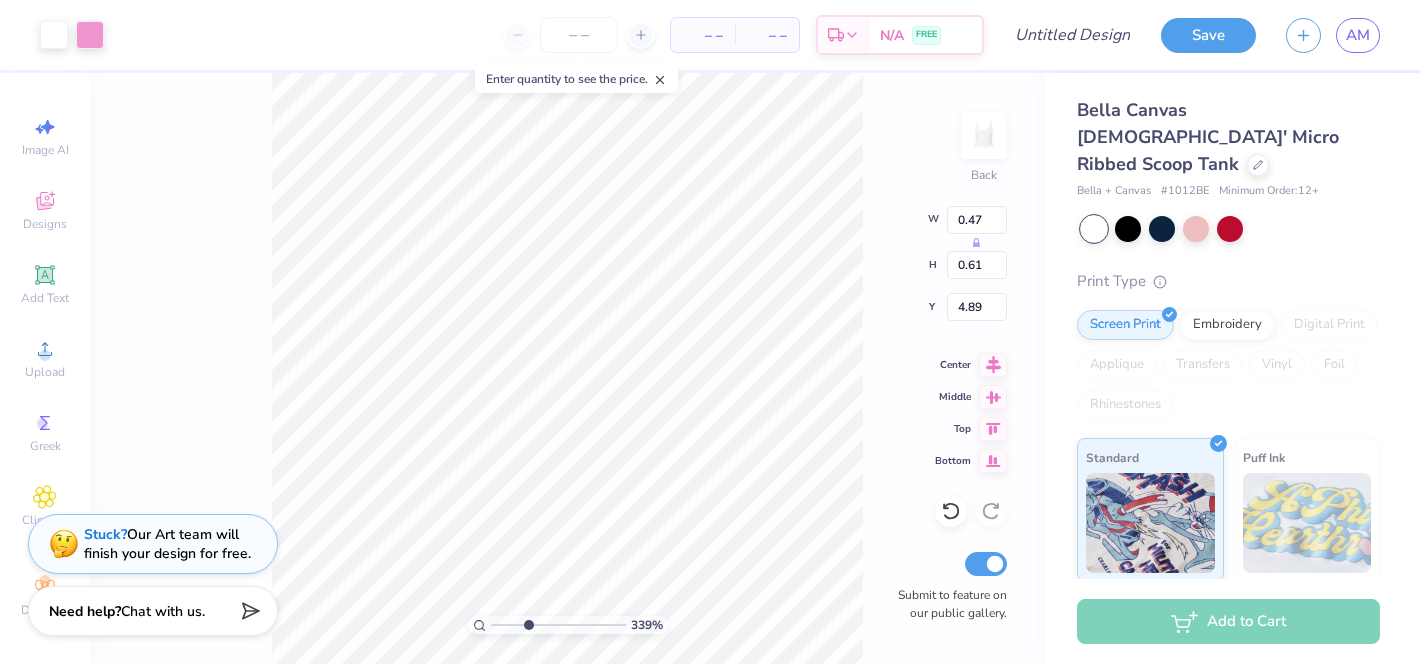 type on "3.86" 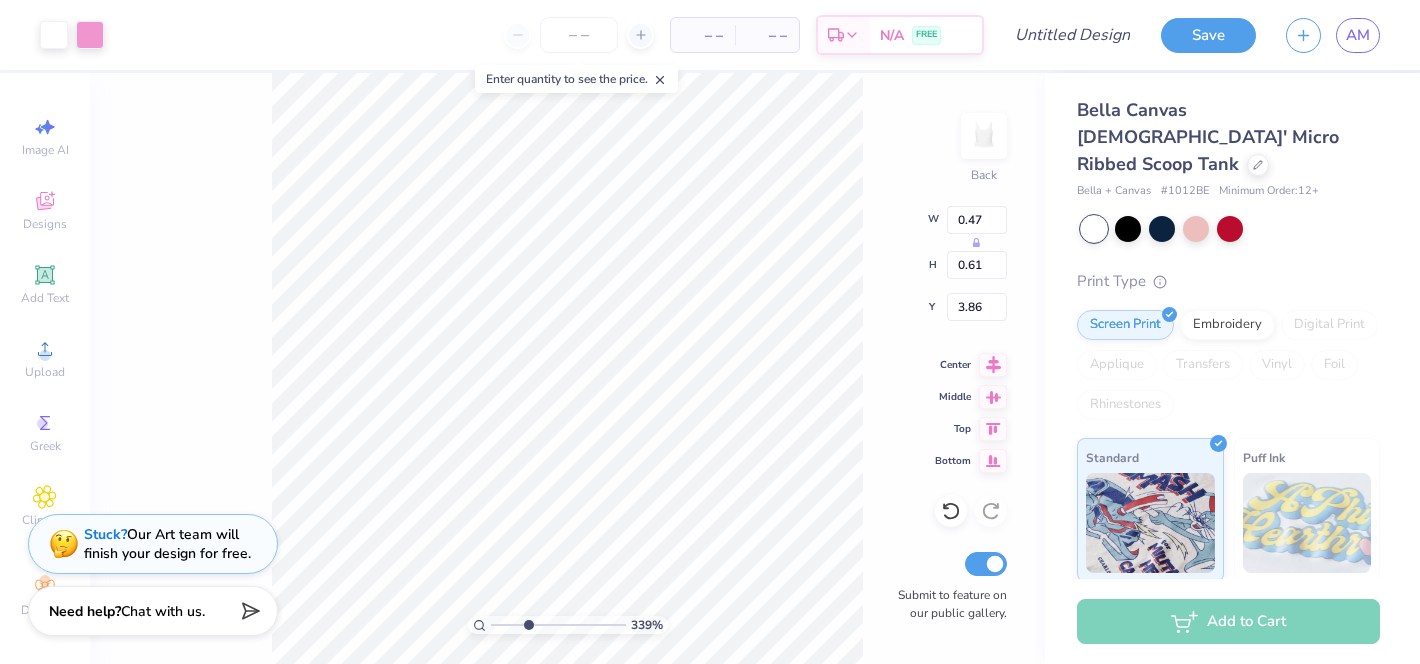 type on "0.23" 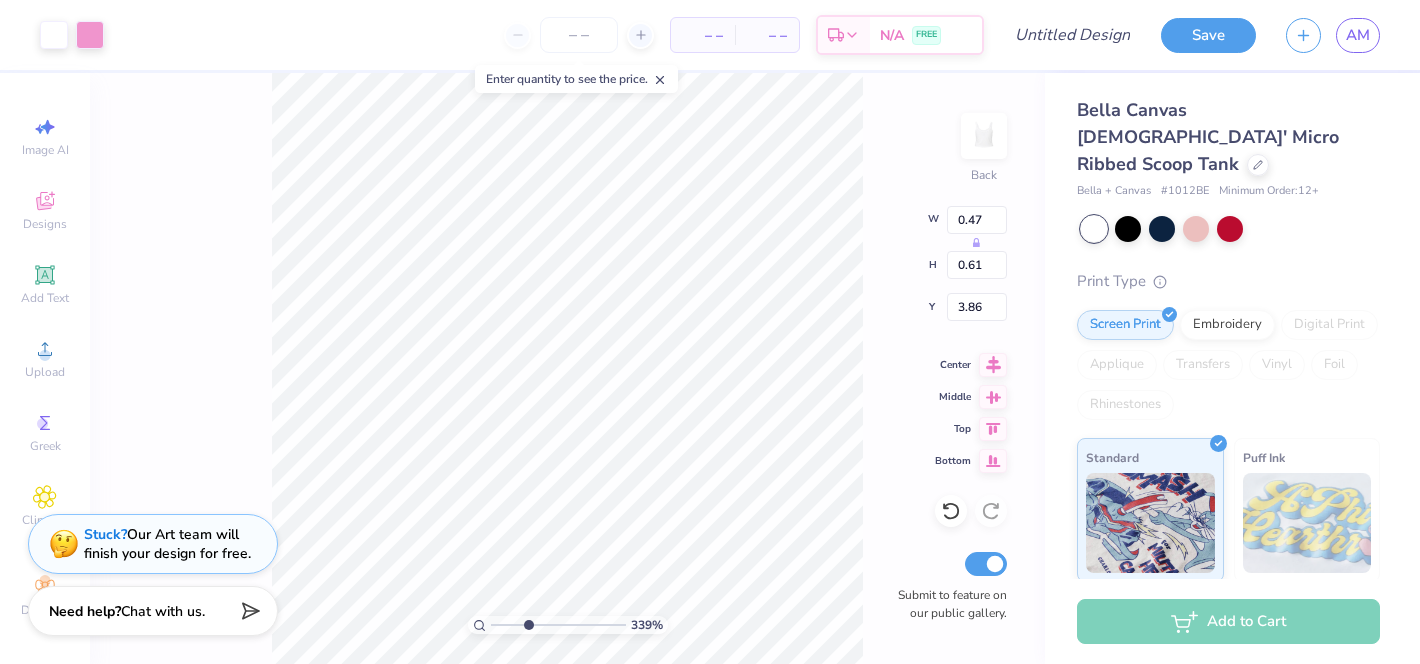 type on "0.29" 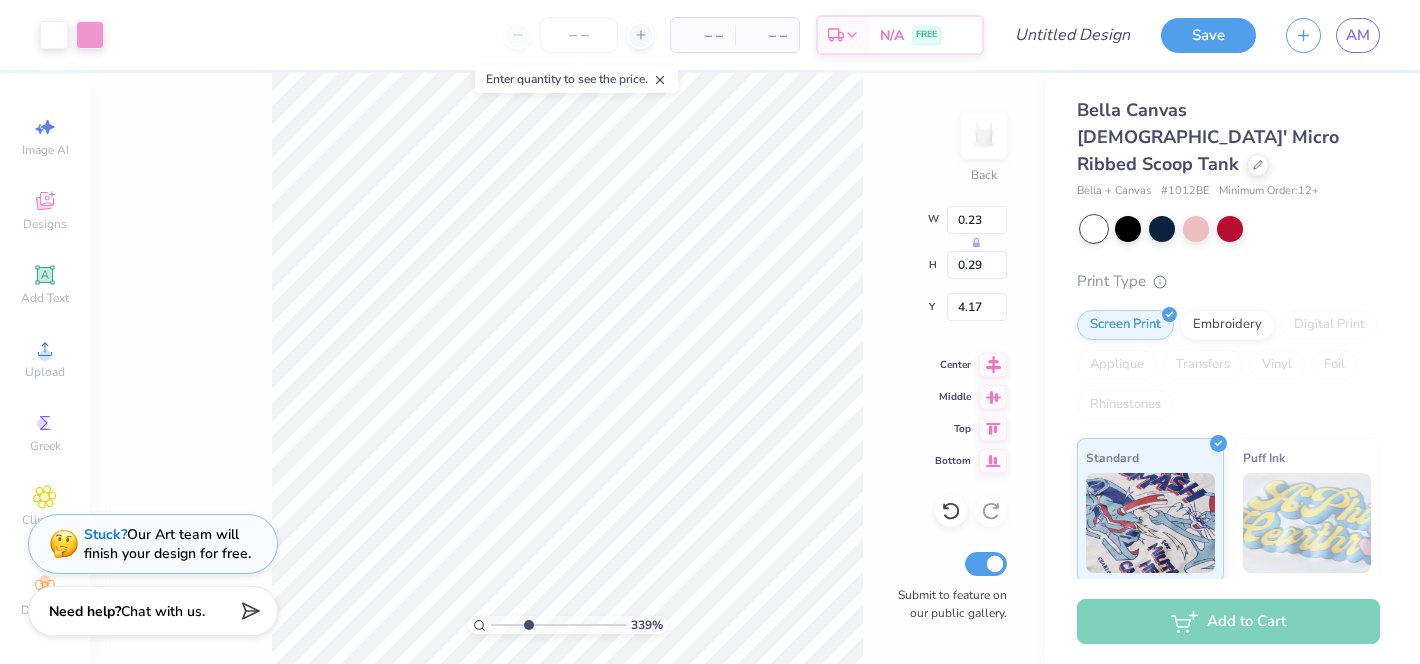type on "4.32" 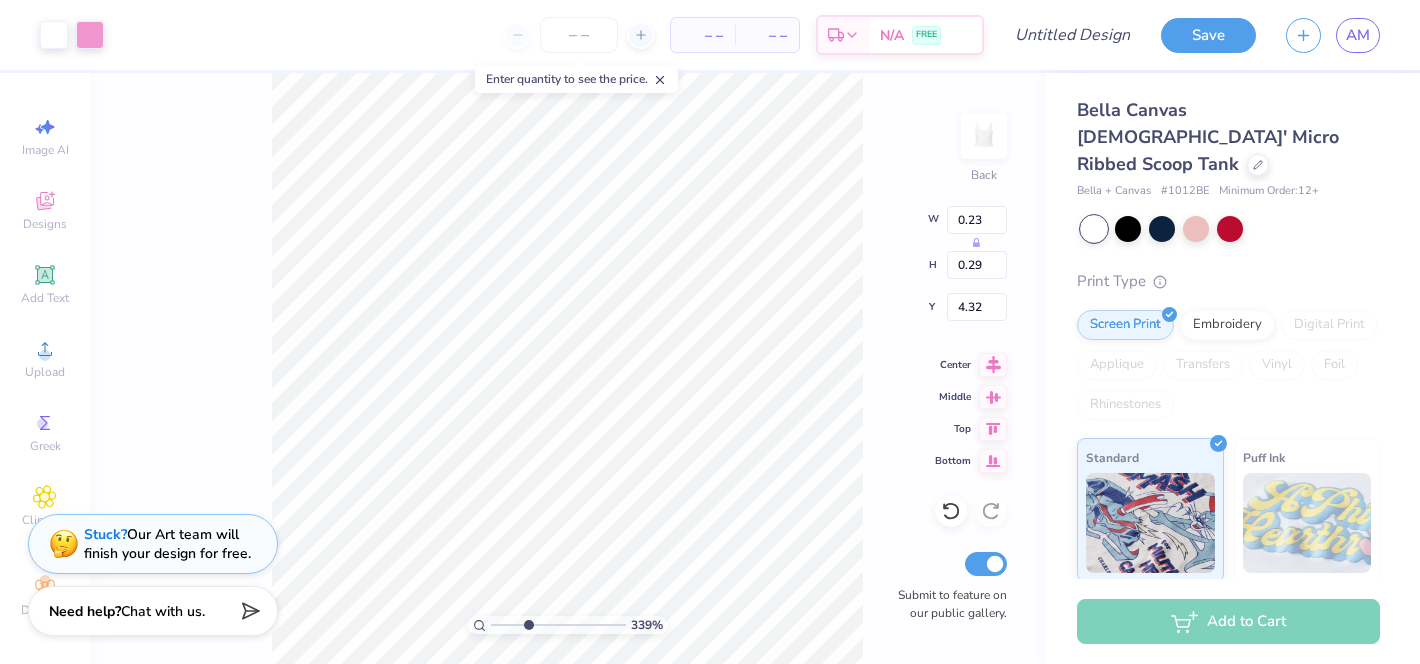 type on "0.47" 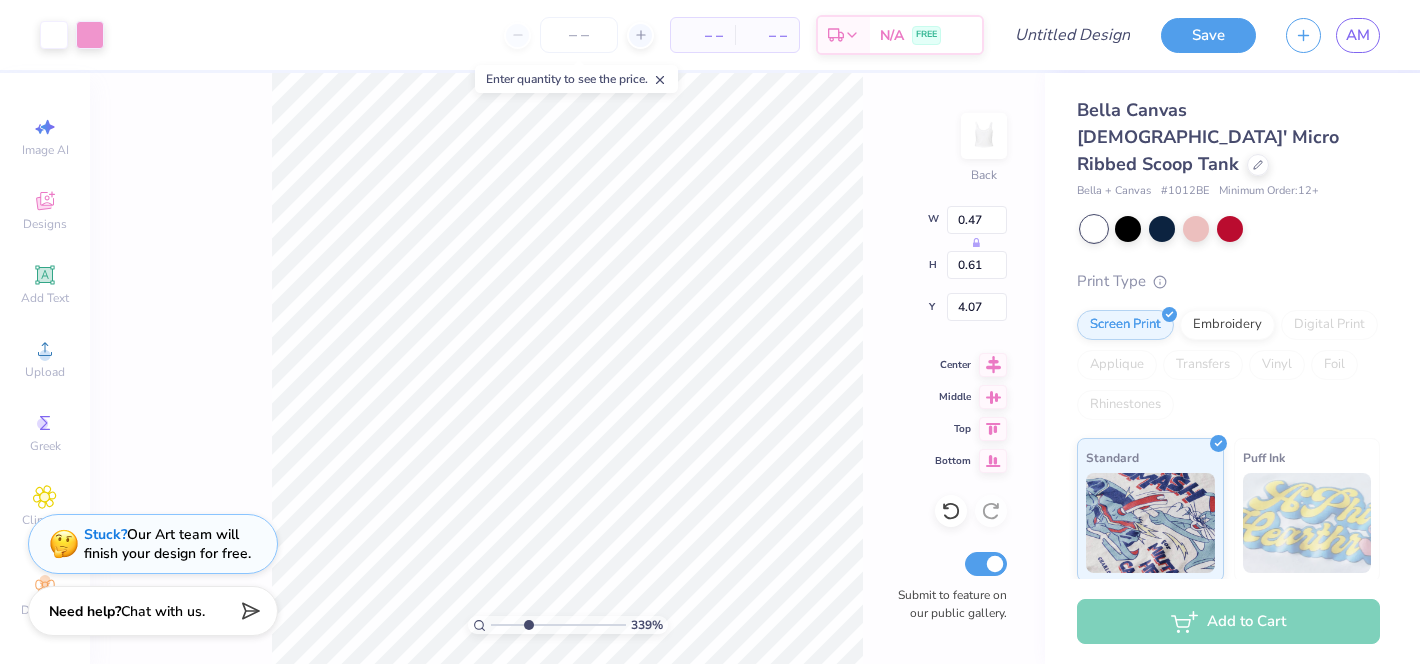 type on "4.17" 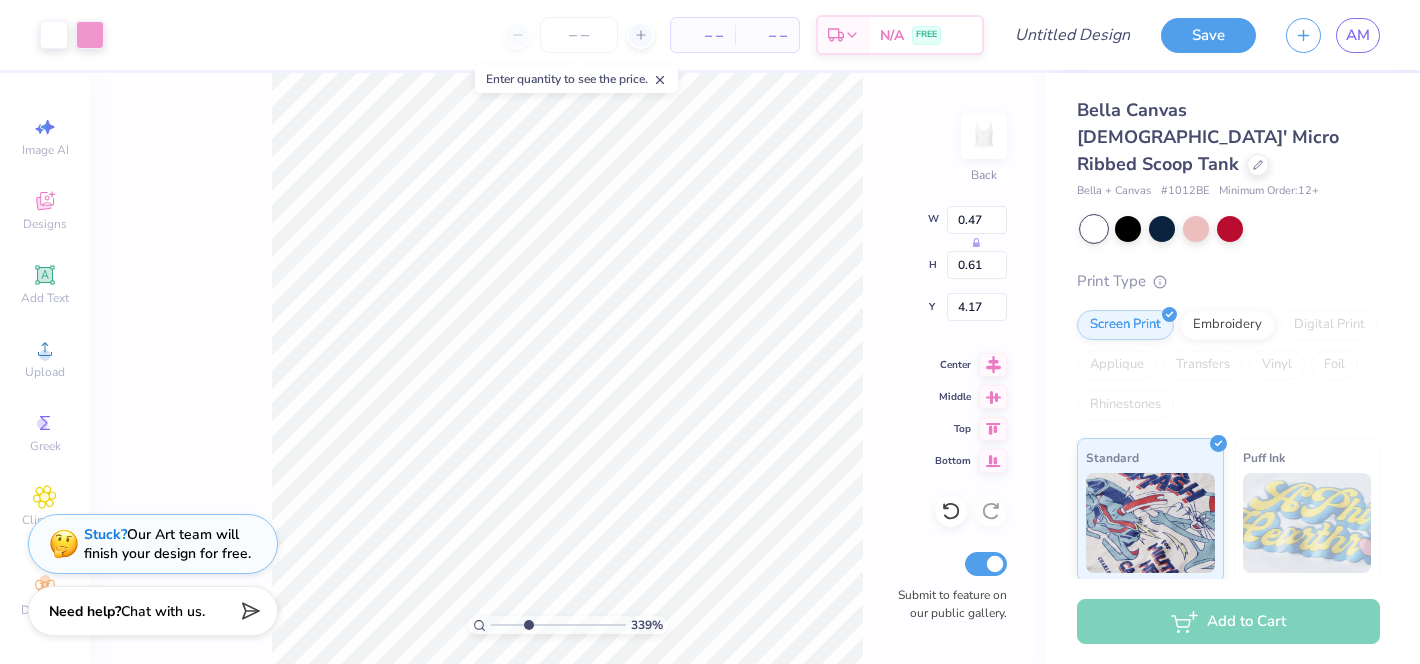 type on "0.23" 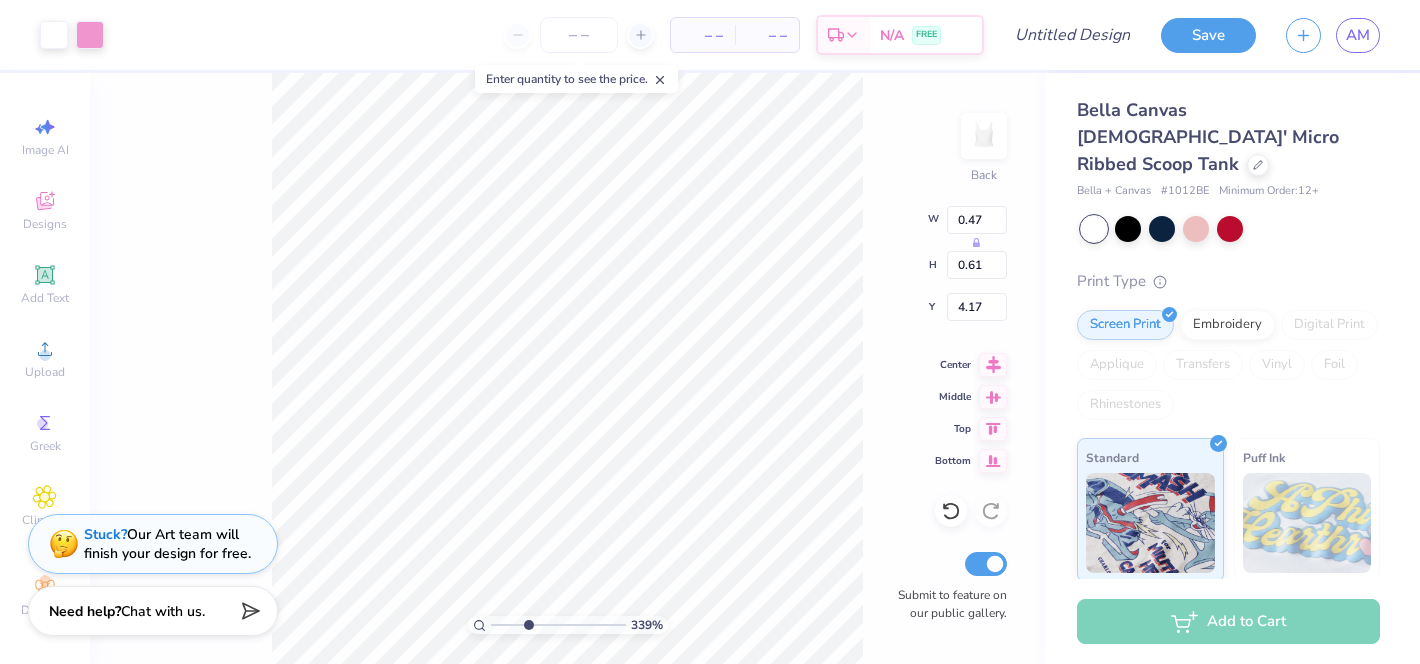 type on "0.29" 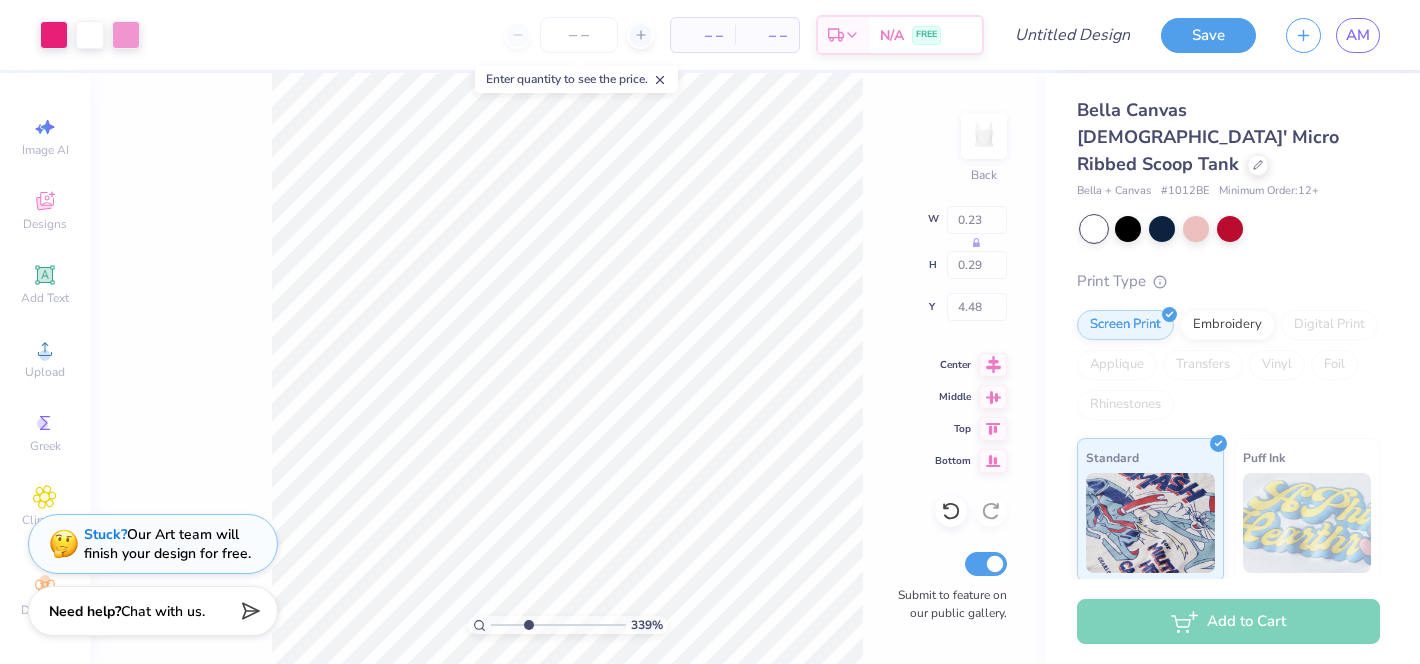 type on "2.07" 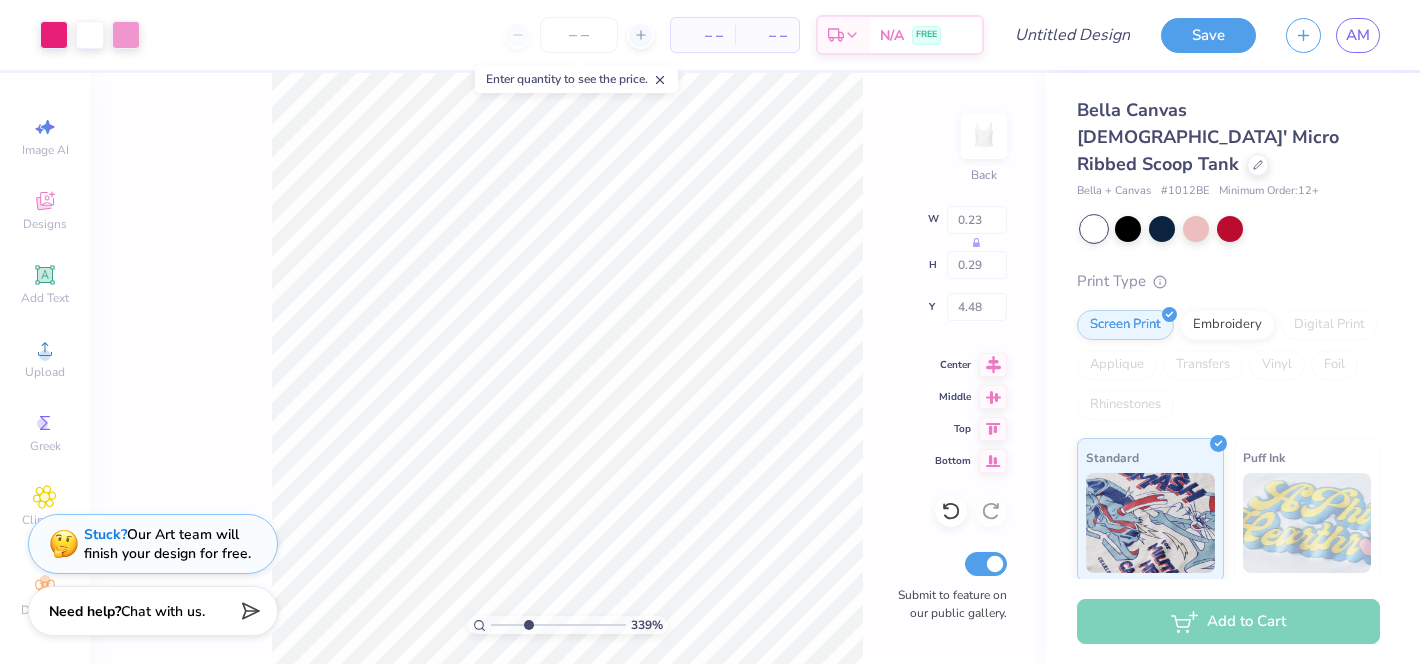 type on "1.76" 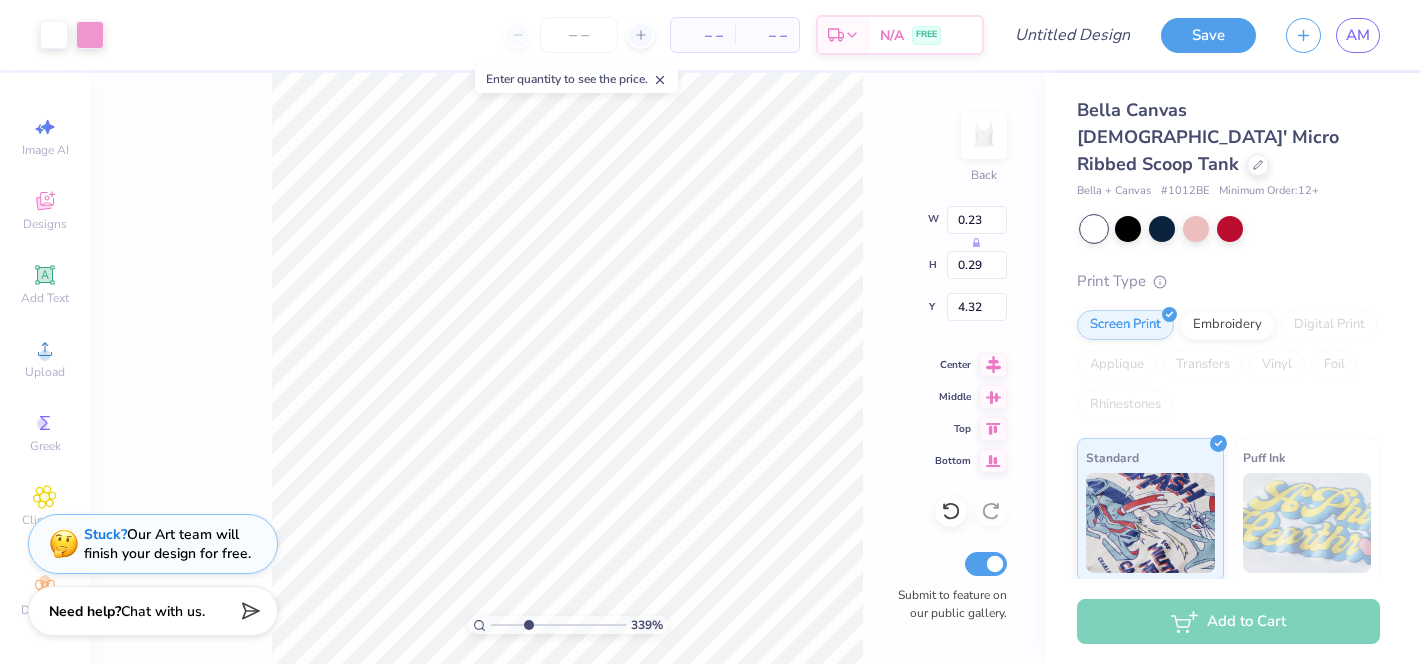 type on "4.26" 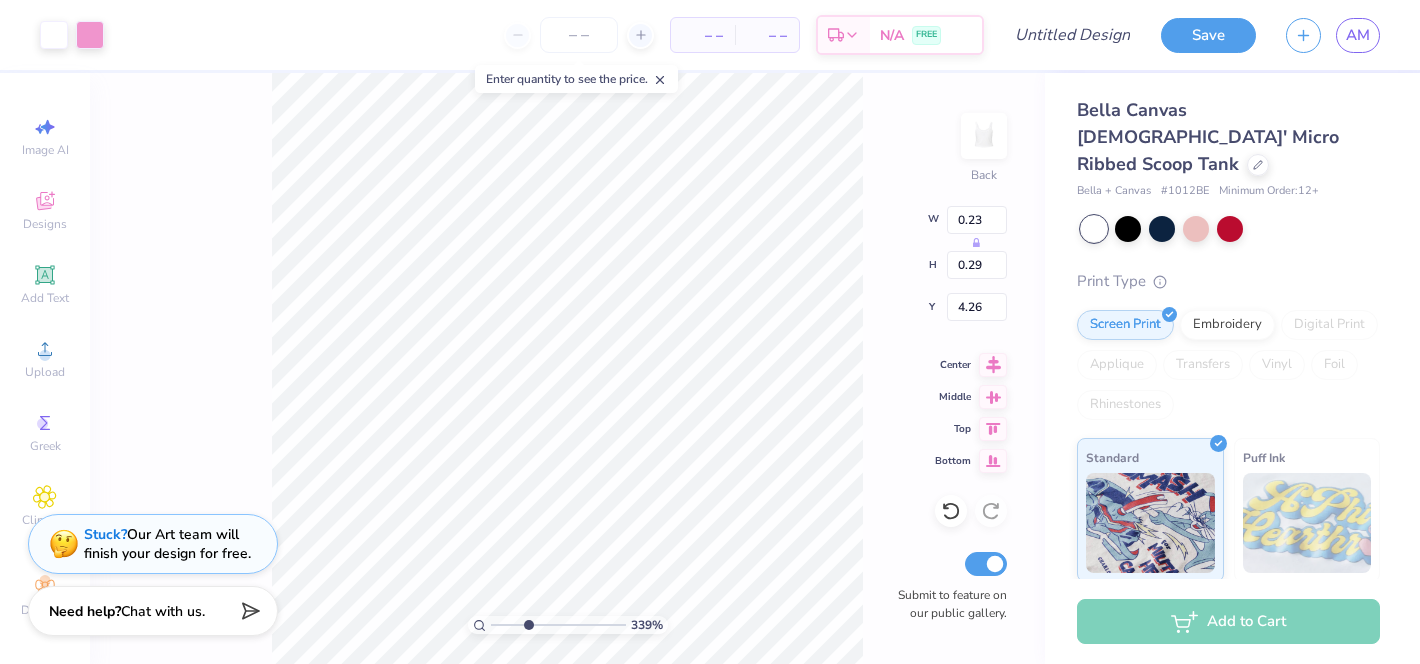 type on "0.43" 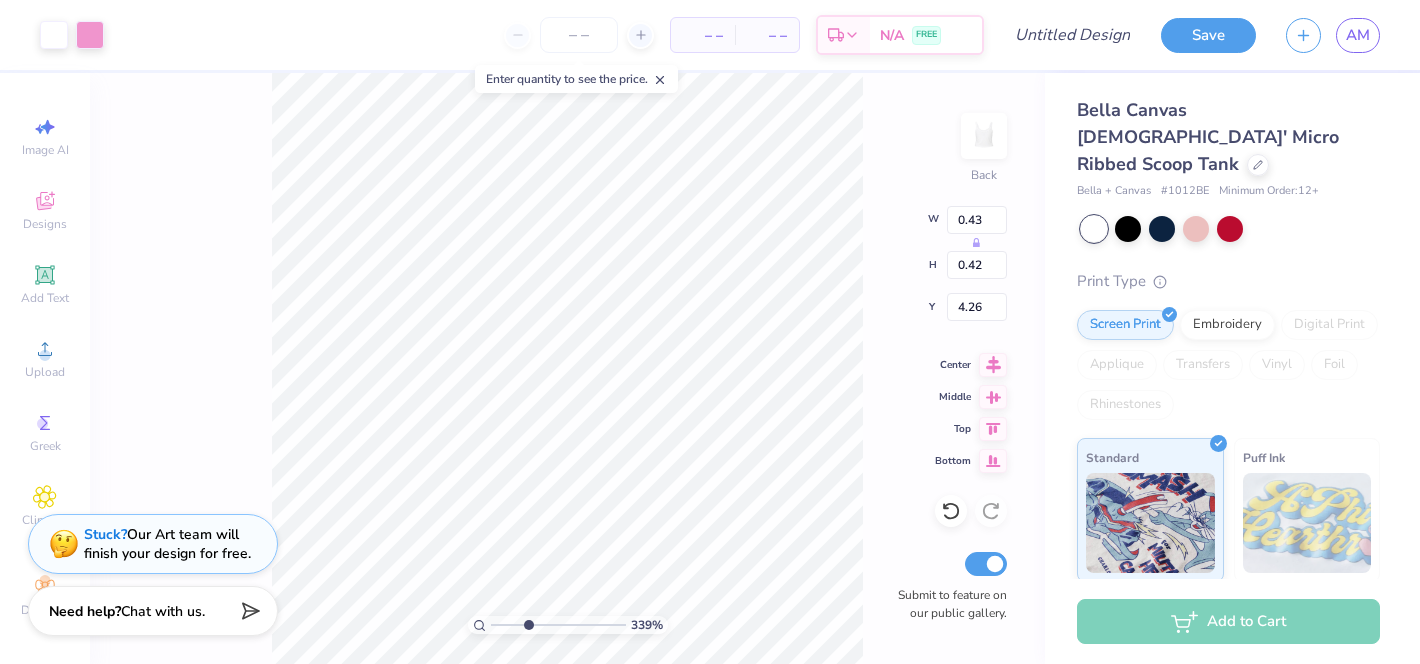 type on "4.32" 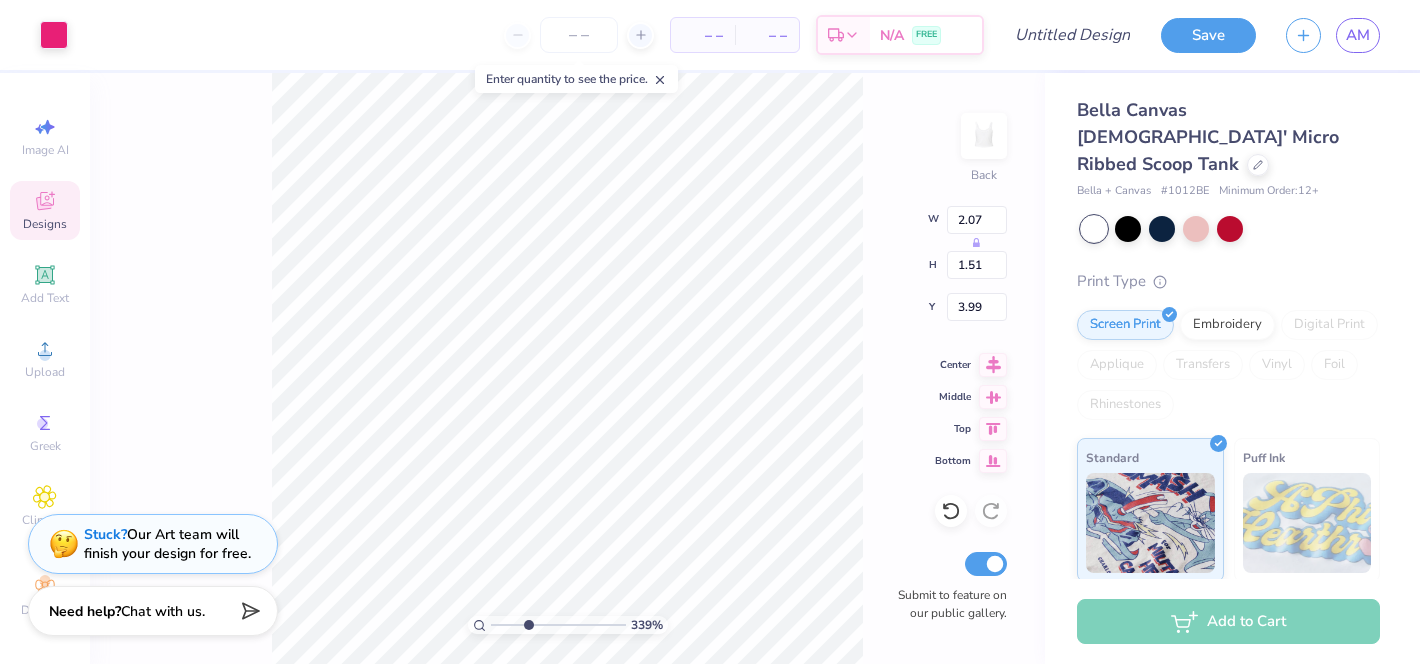 type on "5.63" 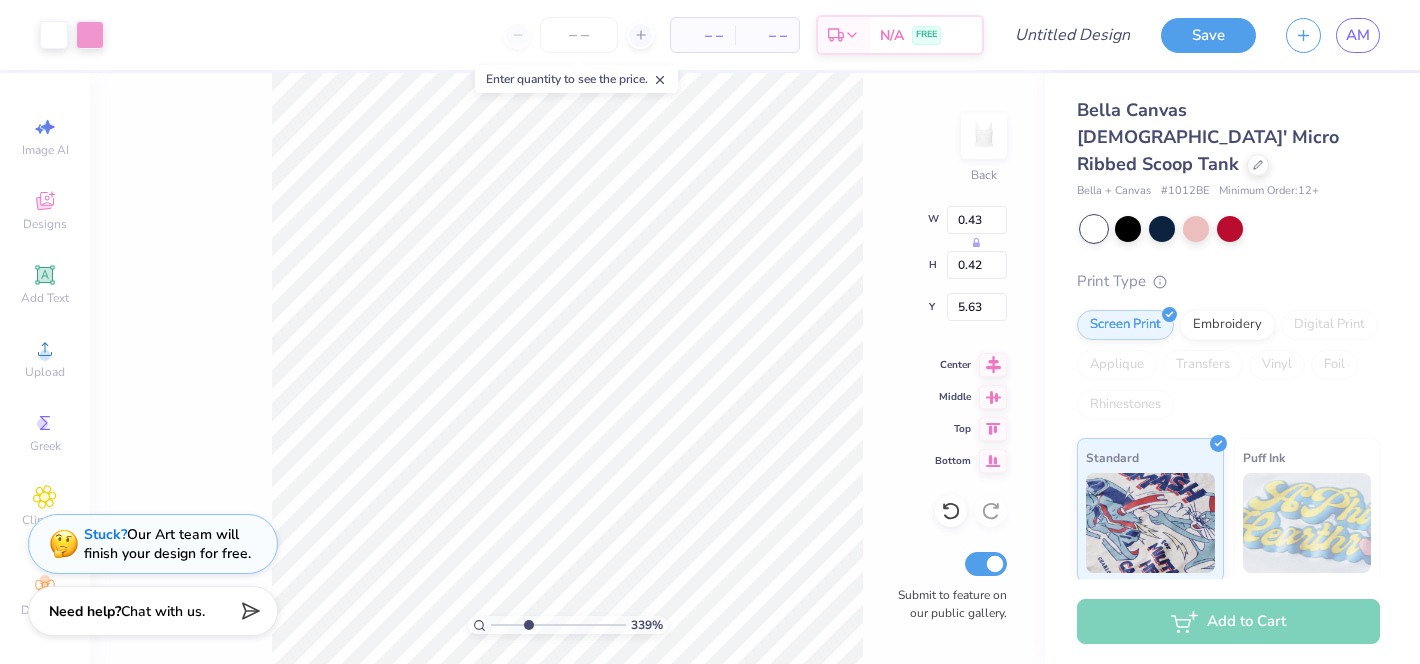 type on "0.43" 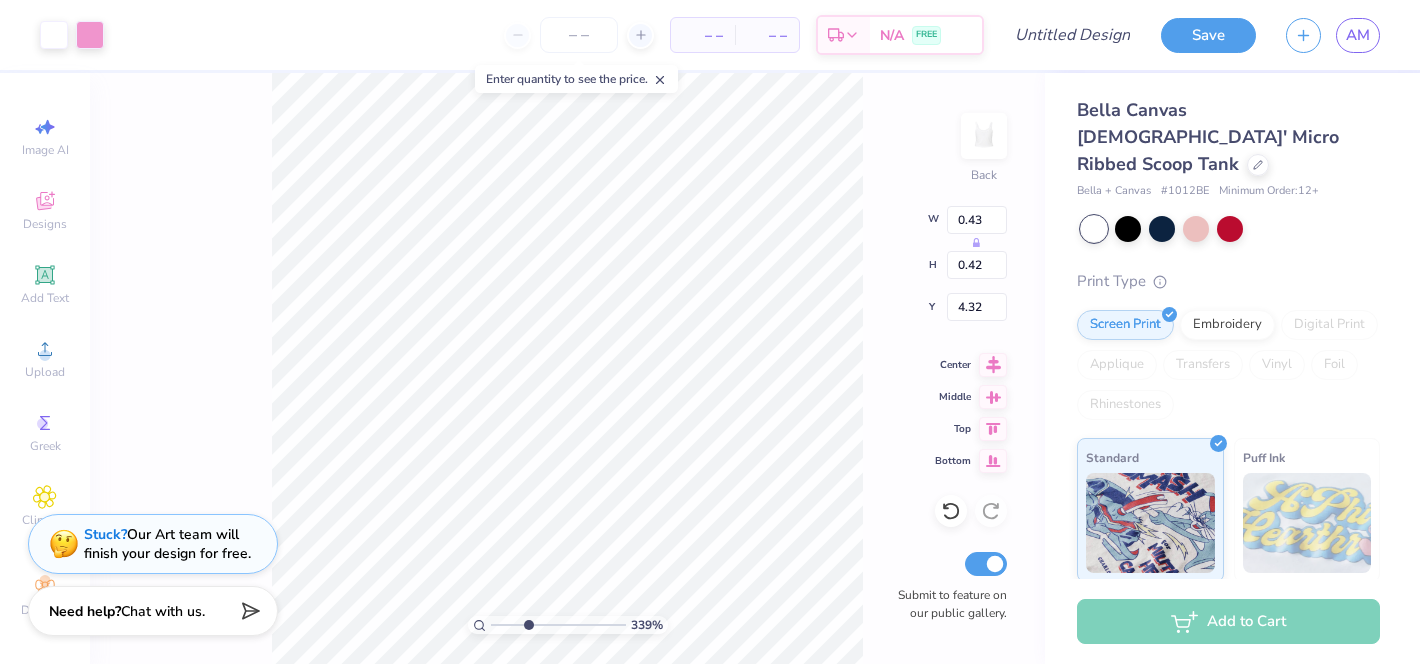 type on "6.93" 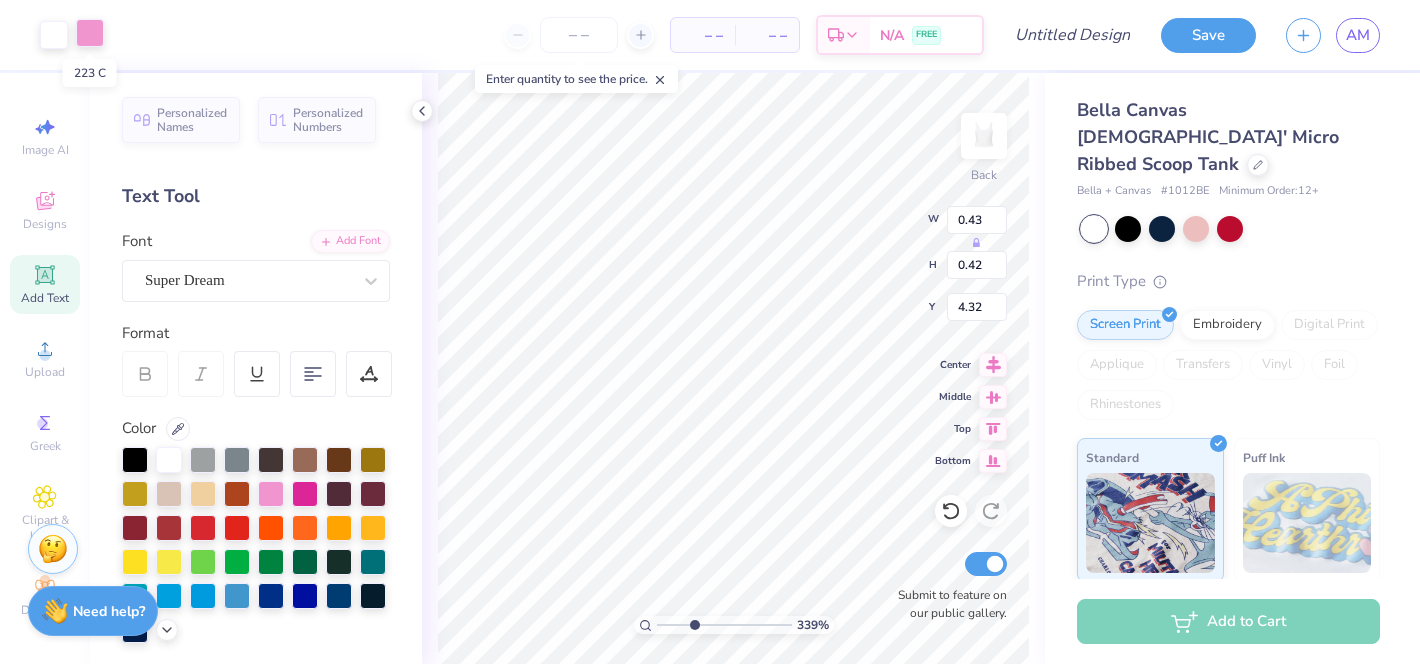 click at bounding box center [90, 33] 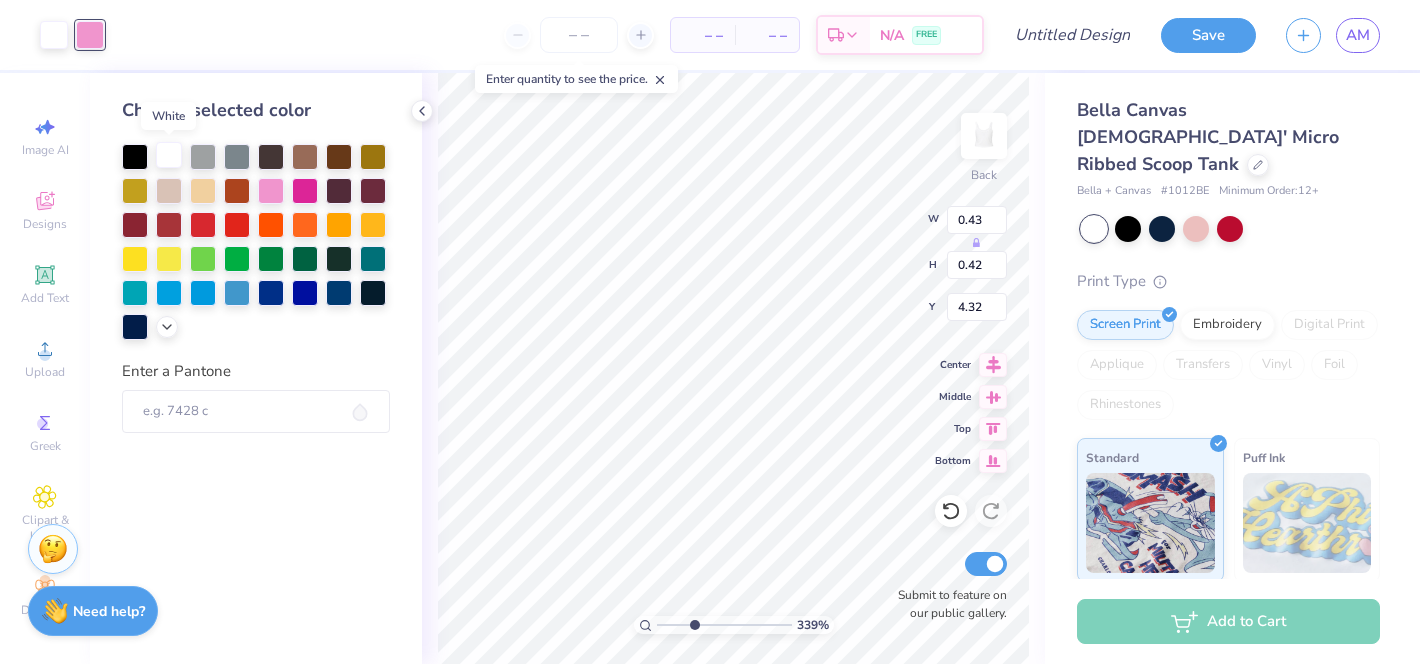 click at bounding box center [169, 155] 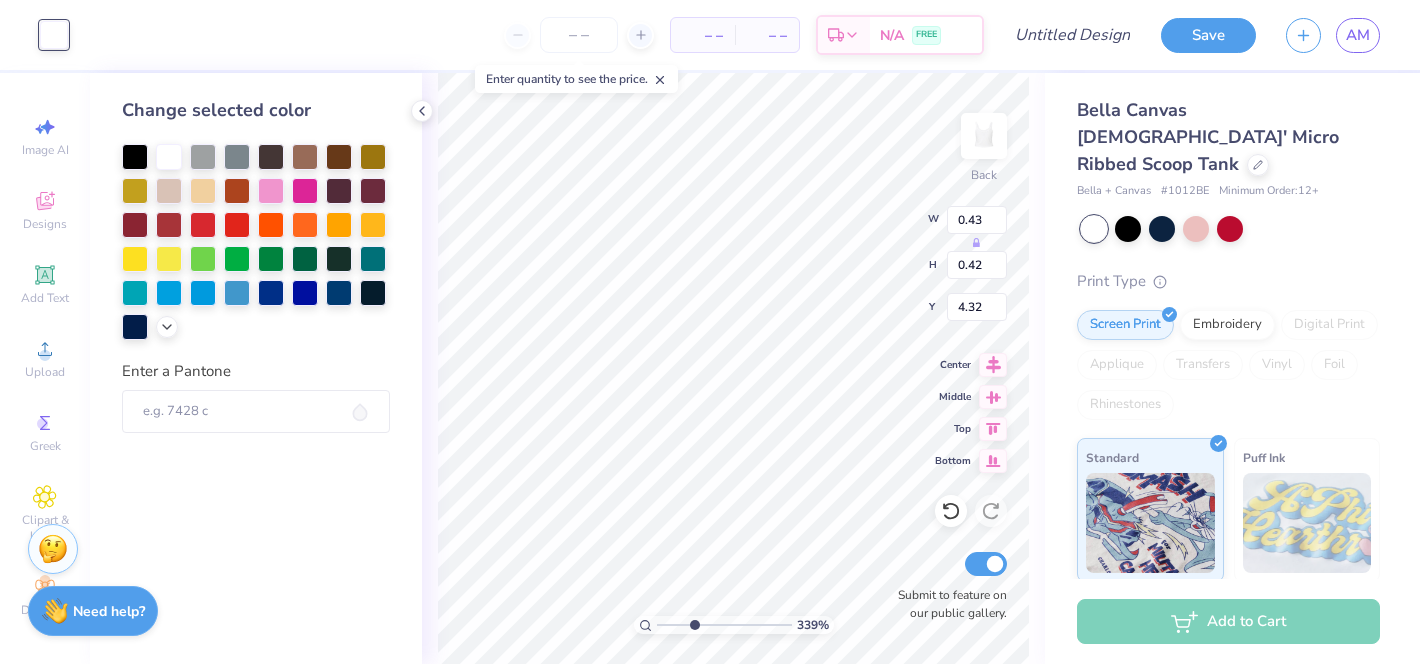 click on "– – Per Item – – Total Est. Delivery N/A FREE" at bounding box center (533, 35) 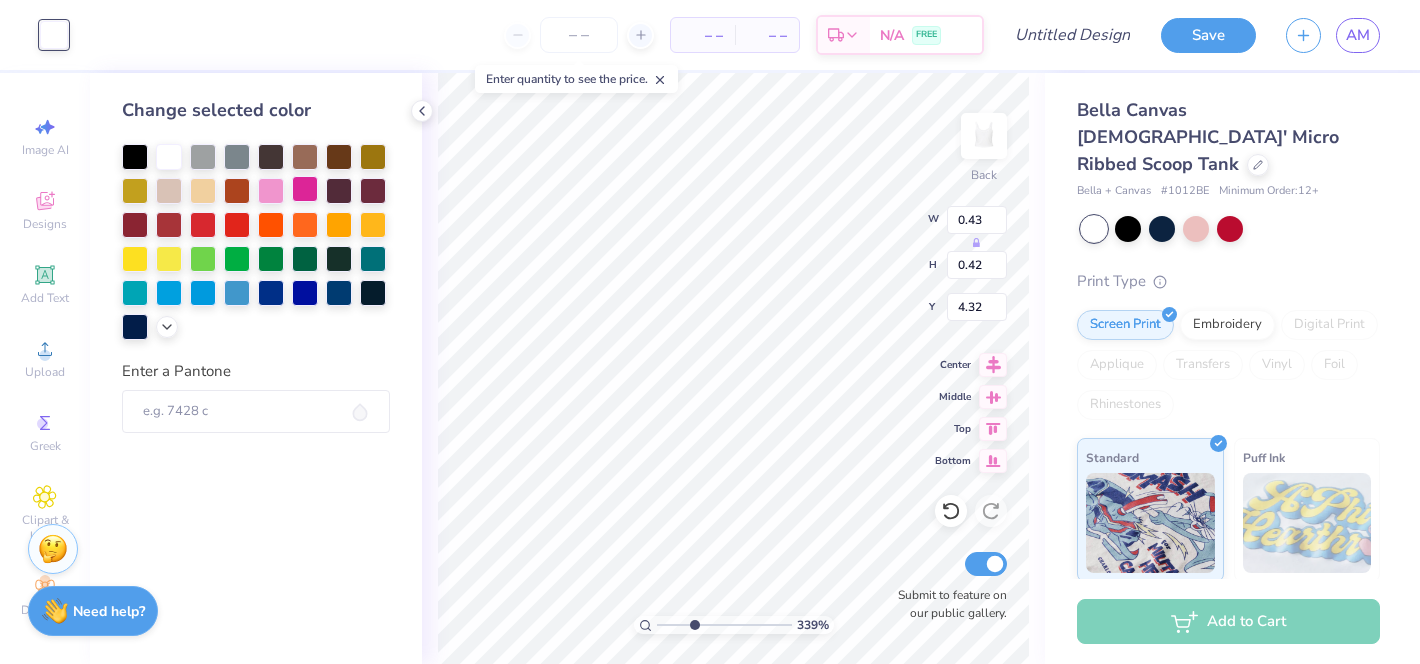 click at bounding box center (305, 189) 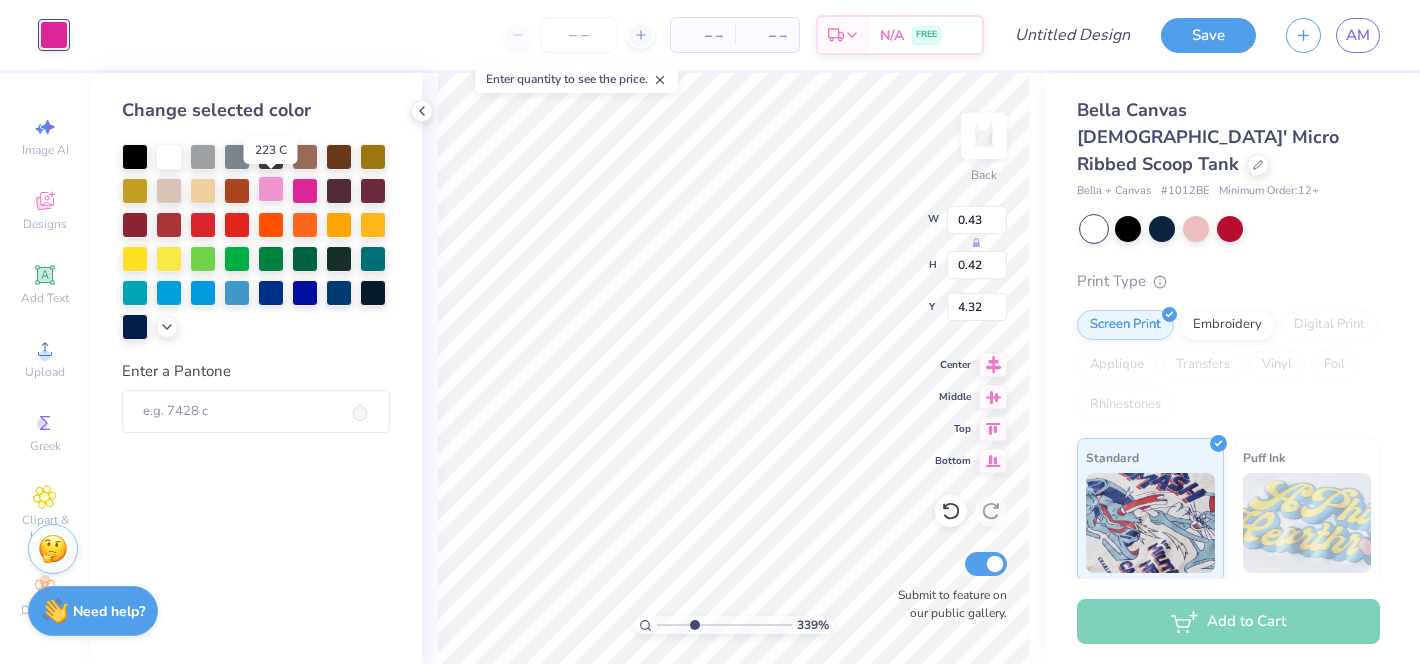 click at bounding box center [271, 189] 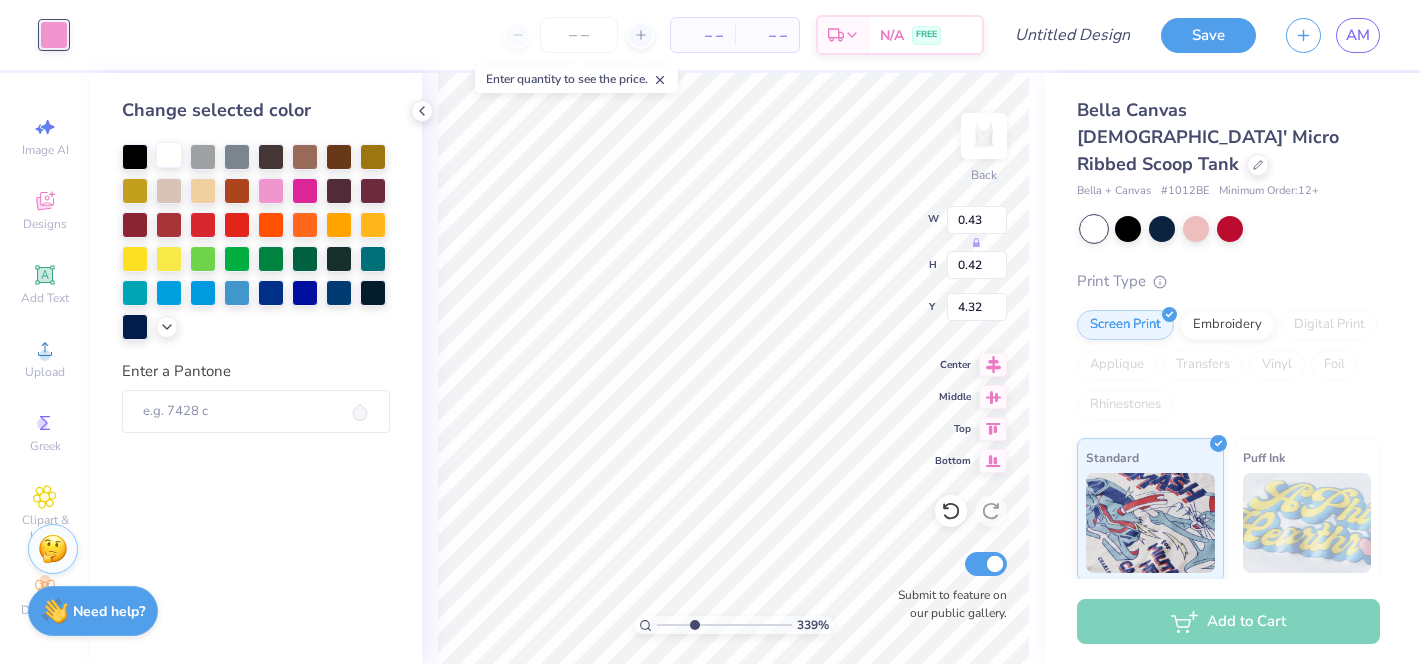 click at bounding box center (169, 155) 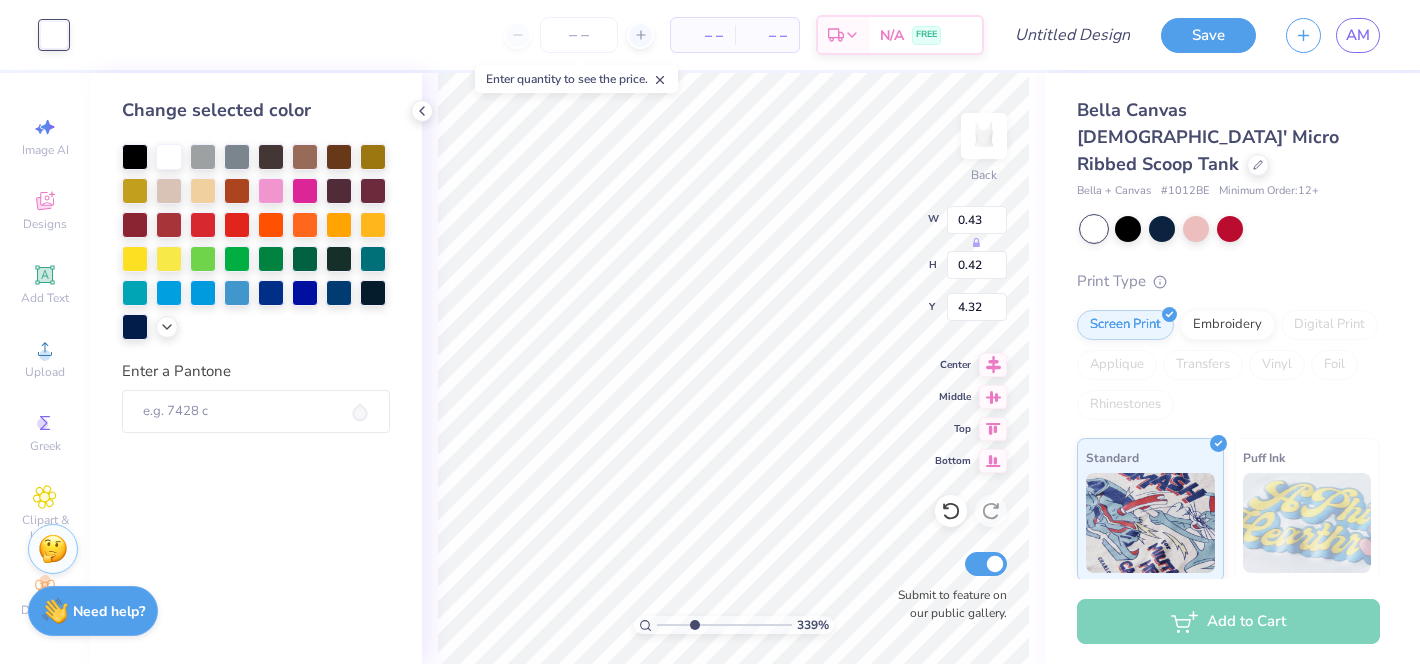 click on "– – Per Item – – Total Est. Delivery N/A FREE" at bounding box center (533, 35) 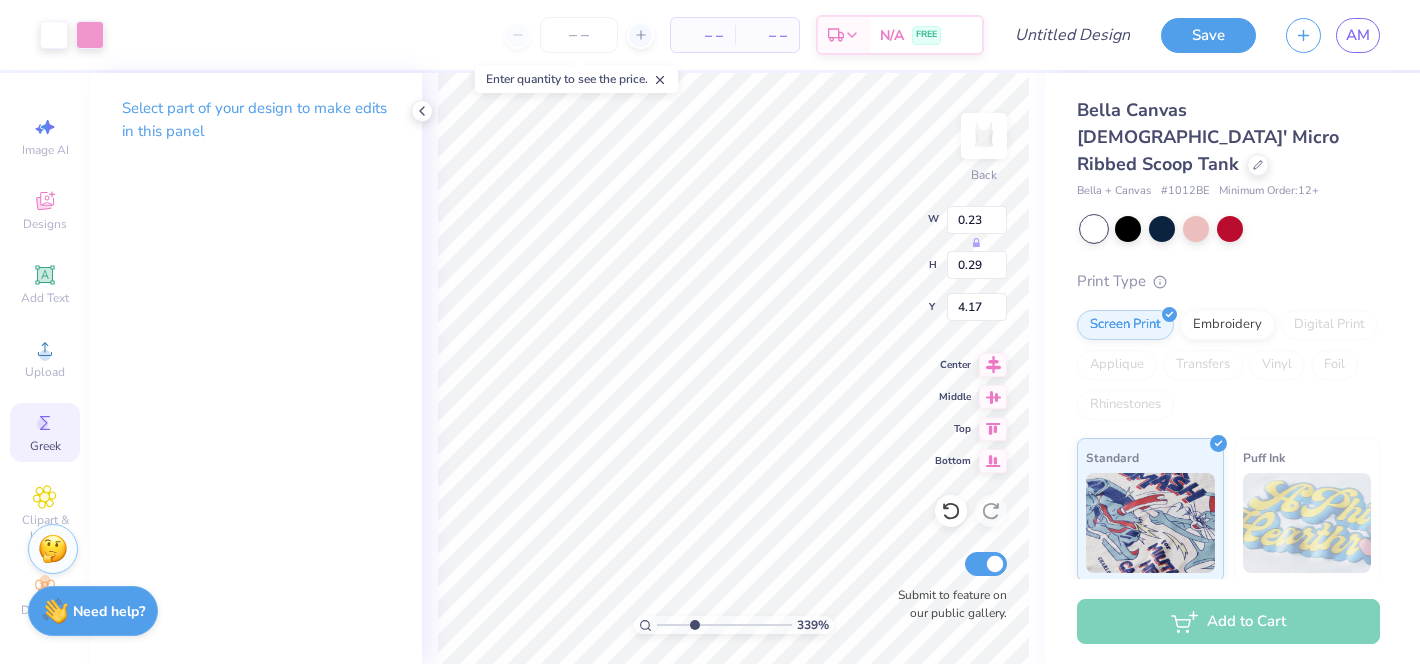 click 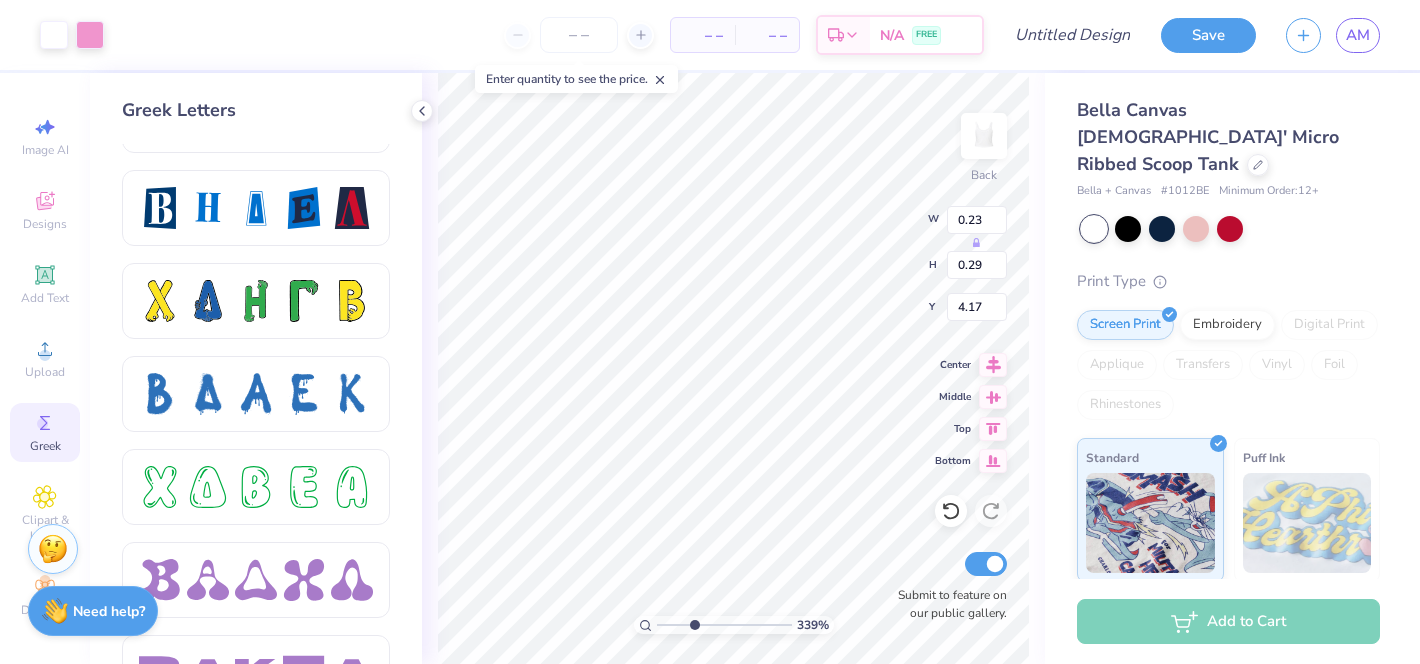 scroll, scrollTop: 2771, scrollLeft: 0, axis: vertical 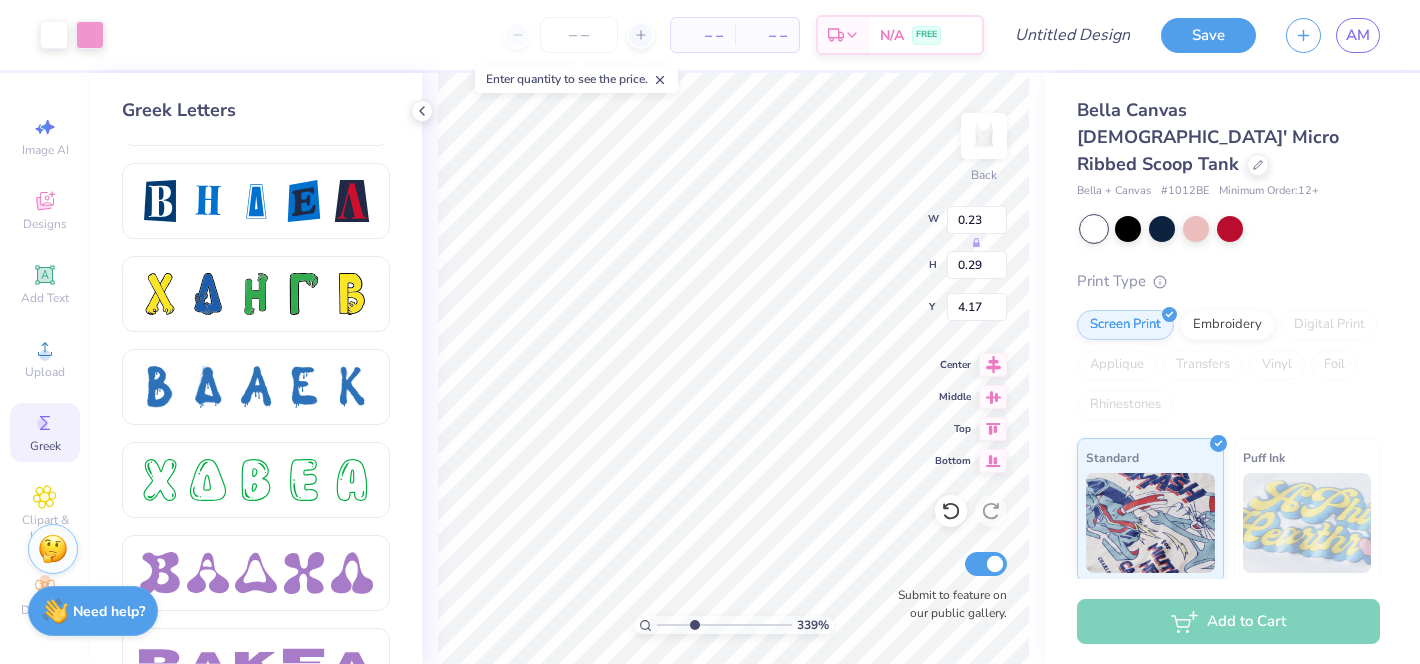 type on "5.65" 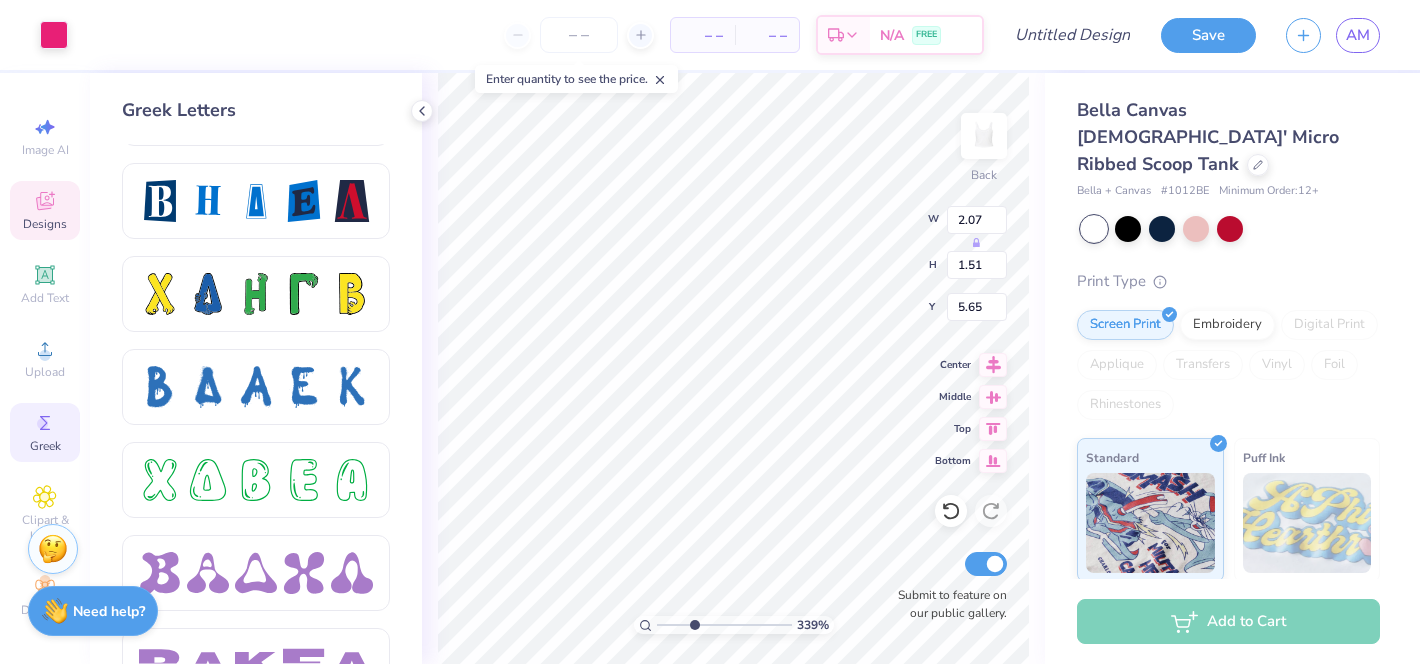 type on "2.07" 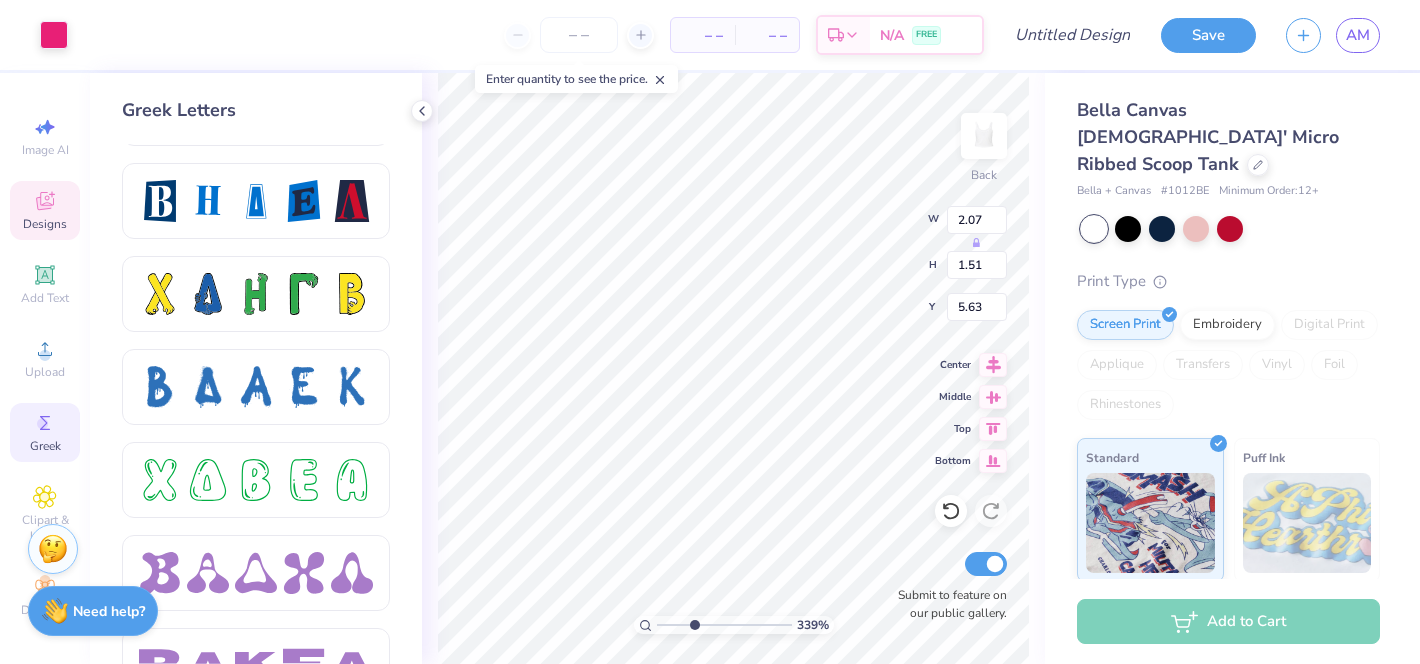 type on "3.71" 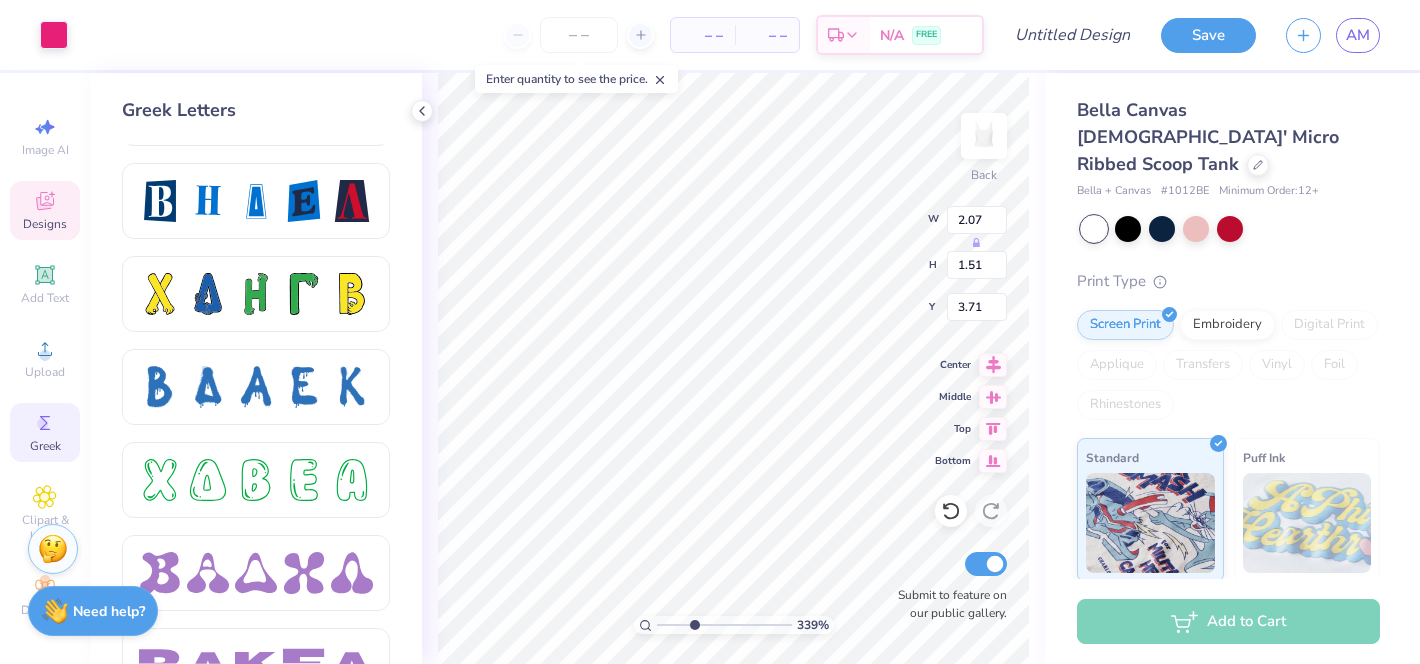 type on "0.23" 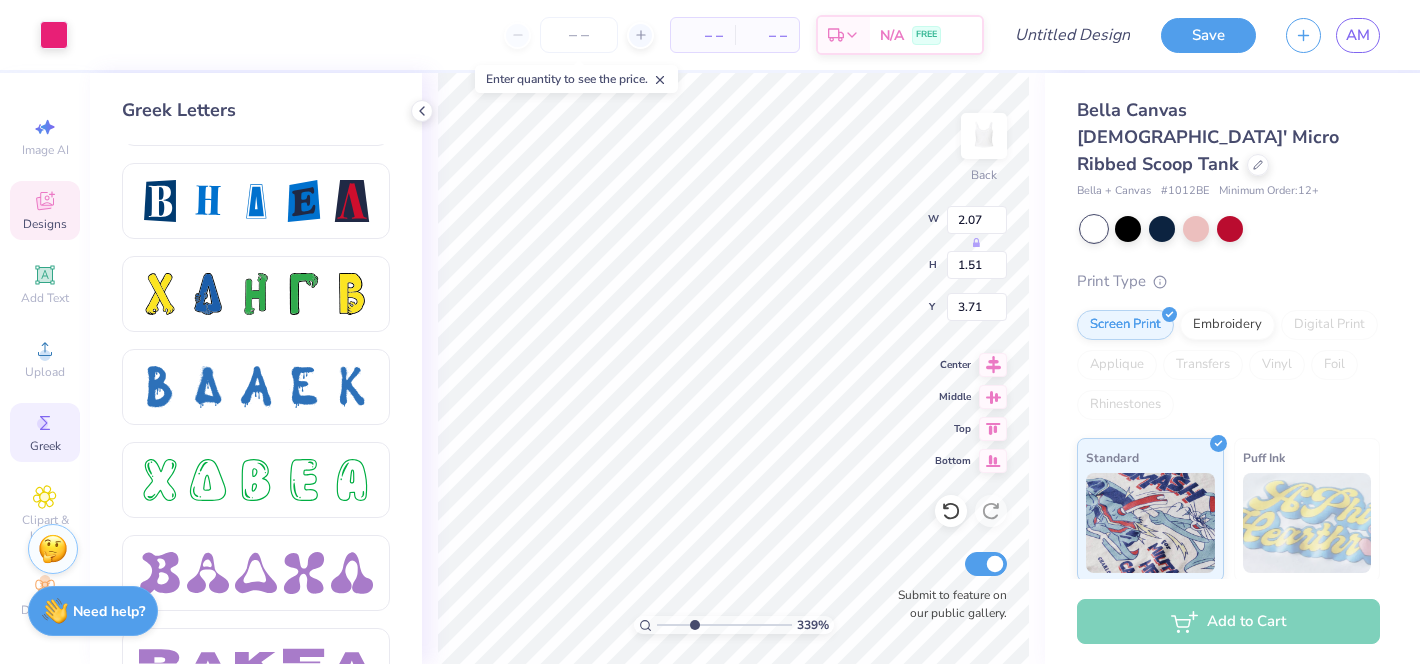 type on "0.29" 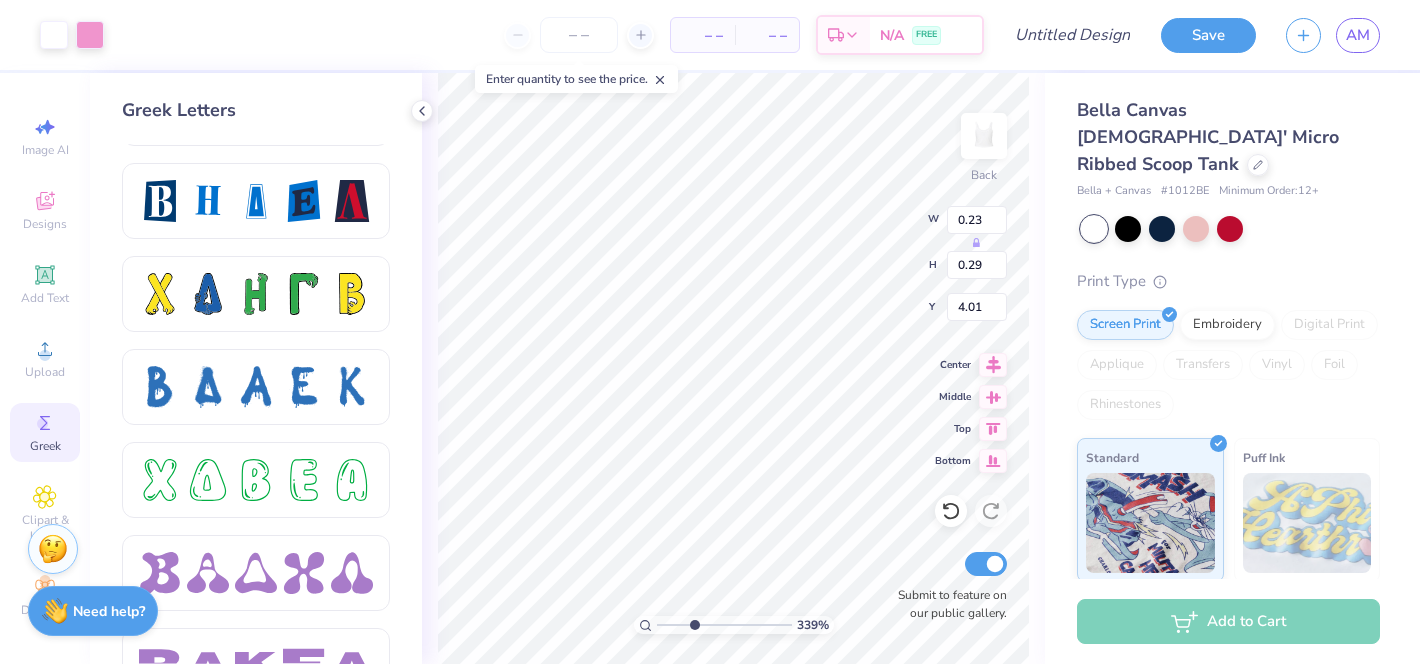 type on "4.08" 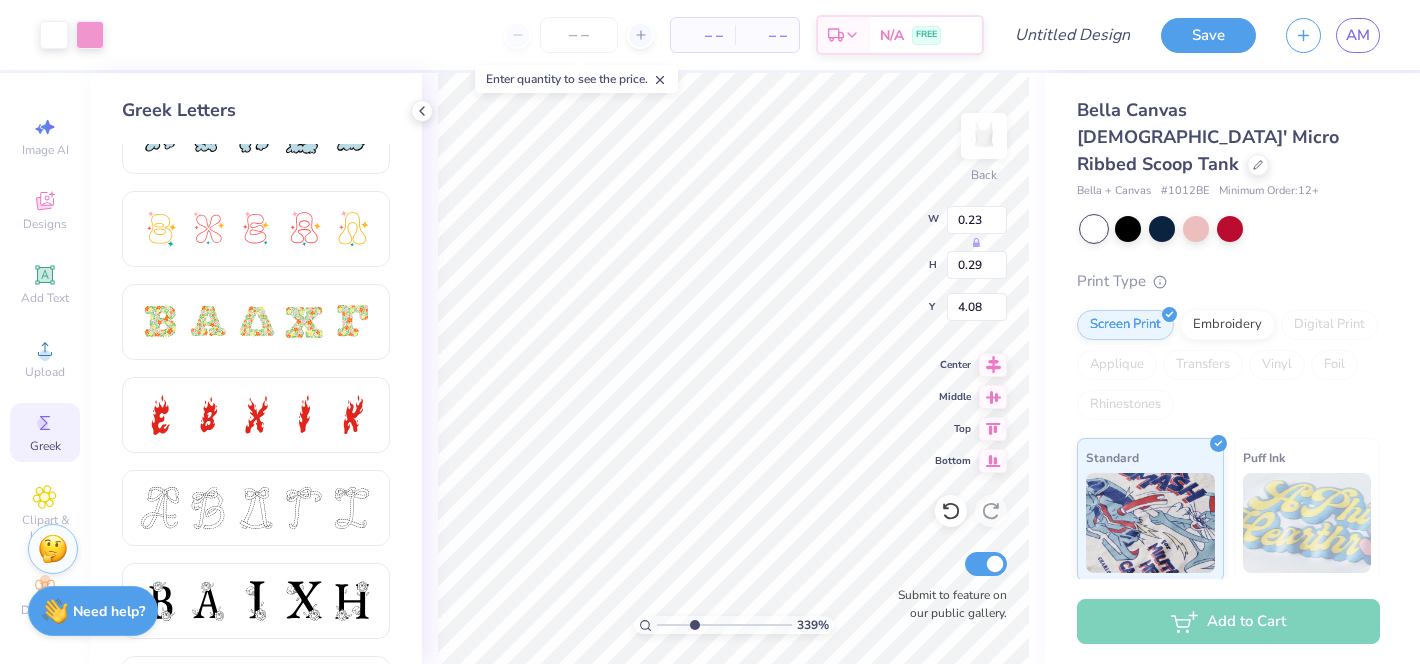 scroll, scrollTop: 649, scrollLeft: 0, axis: vertical 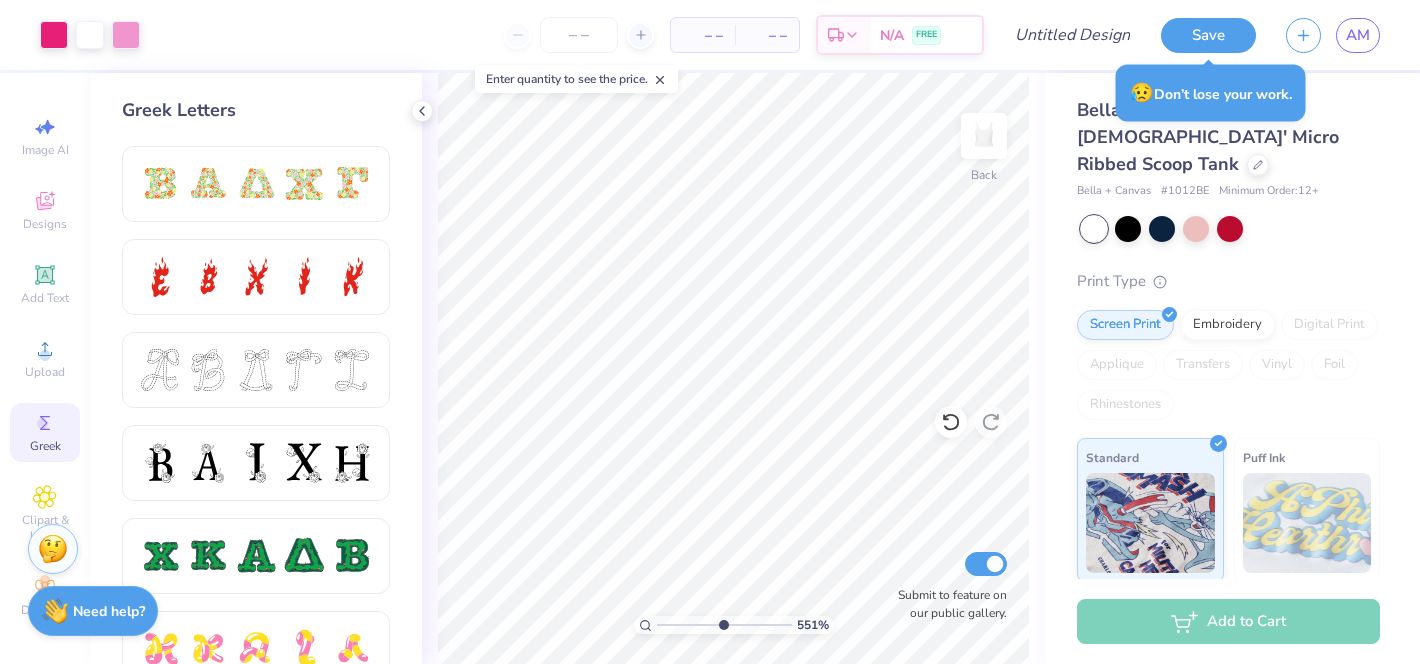 drag, startPoint x: 703, startPoint y: 626, endPoint x: 724, endPoint y: 629, distance: 21.213203 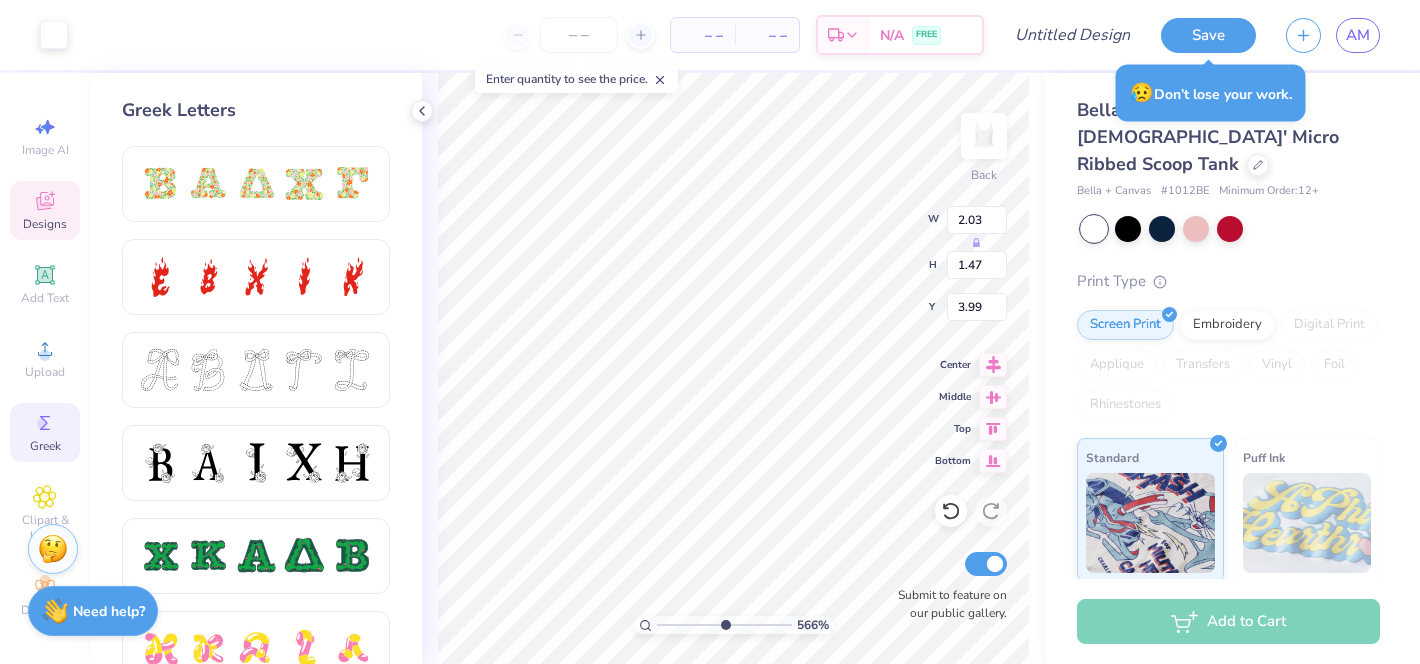 type on "3.99" 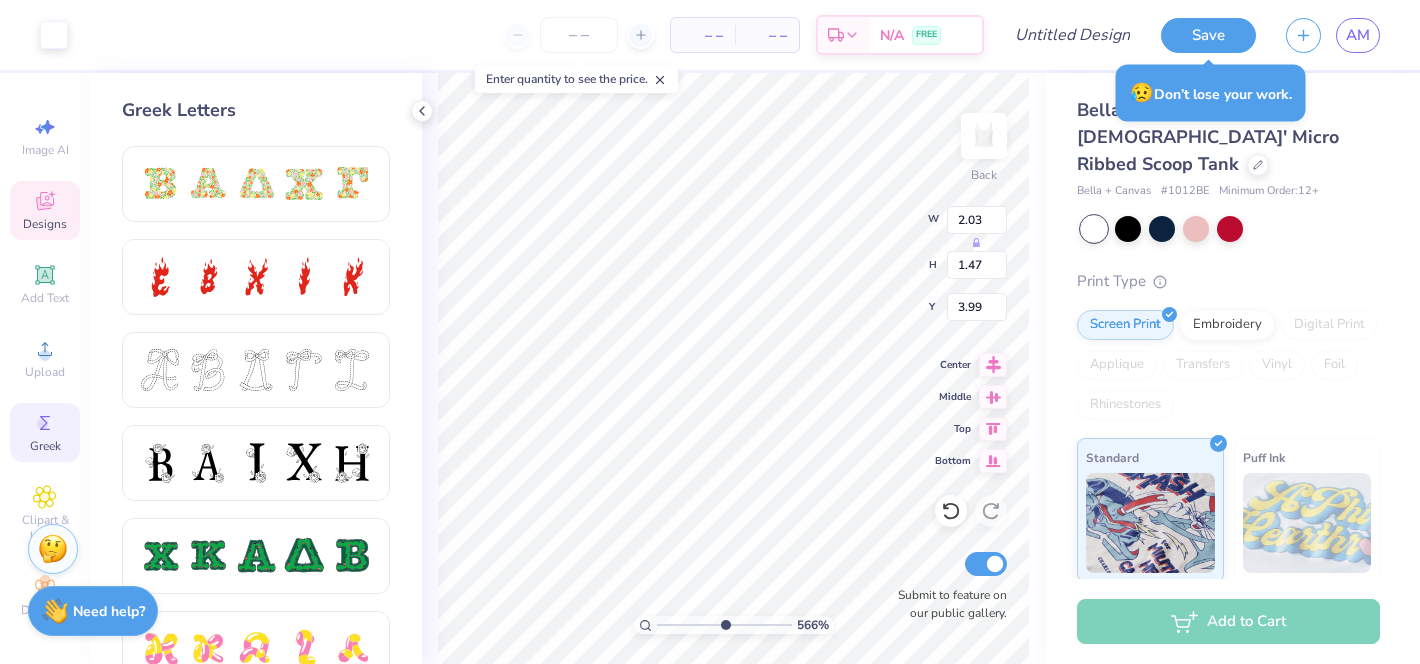 type on "2.07" 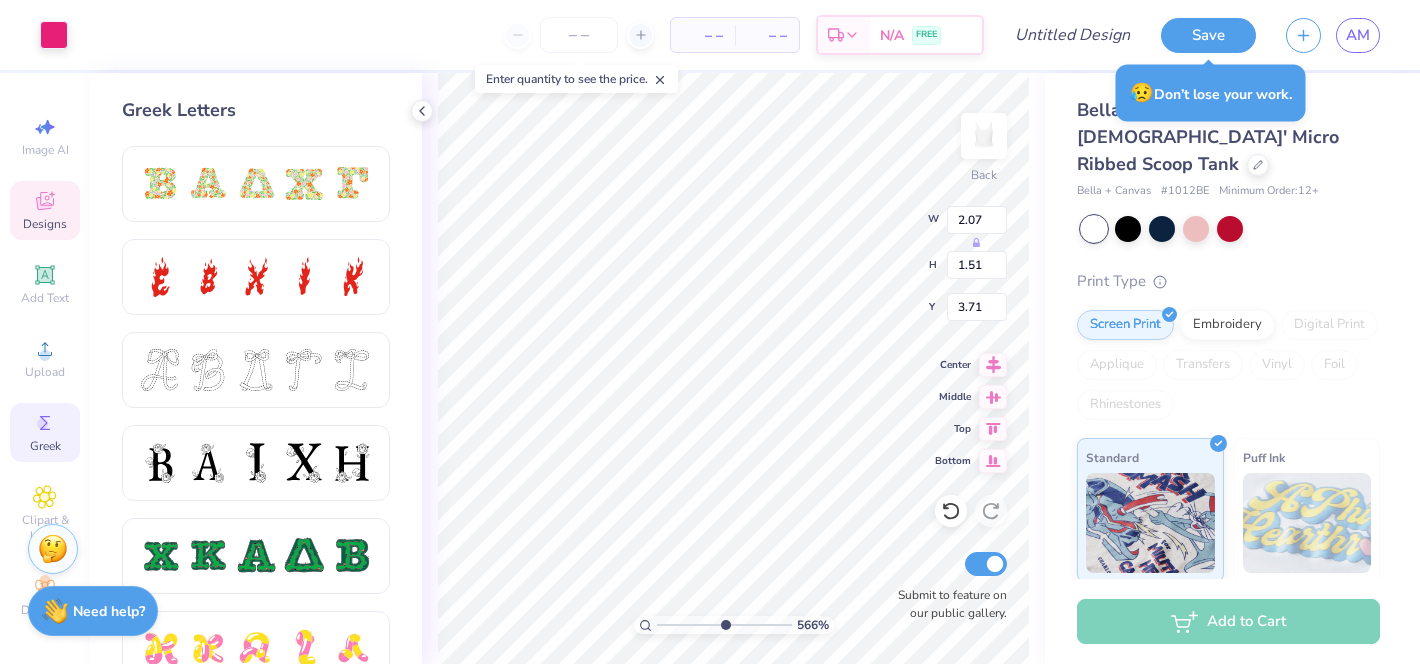 type on "3.99" 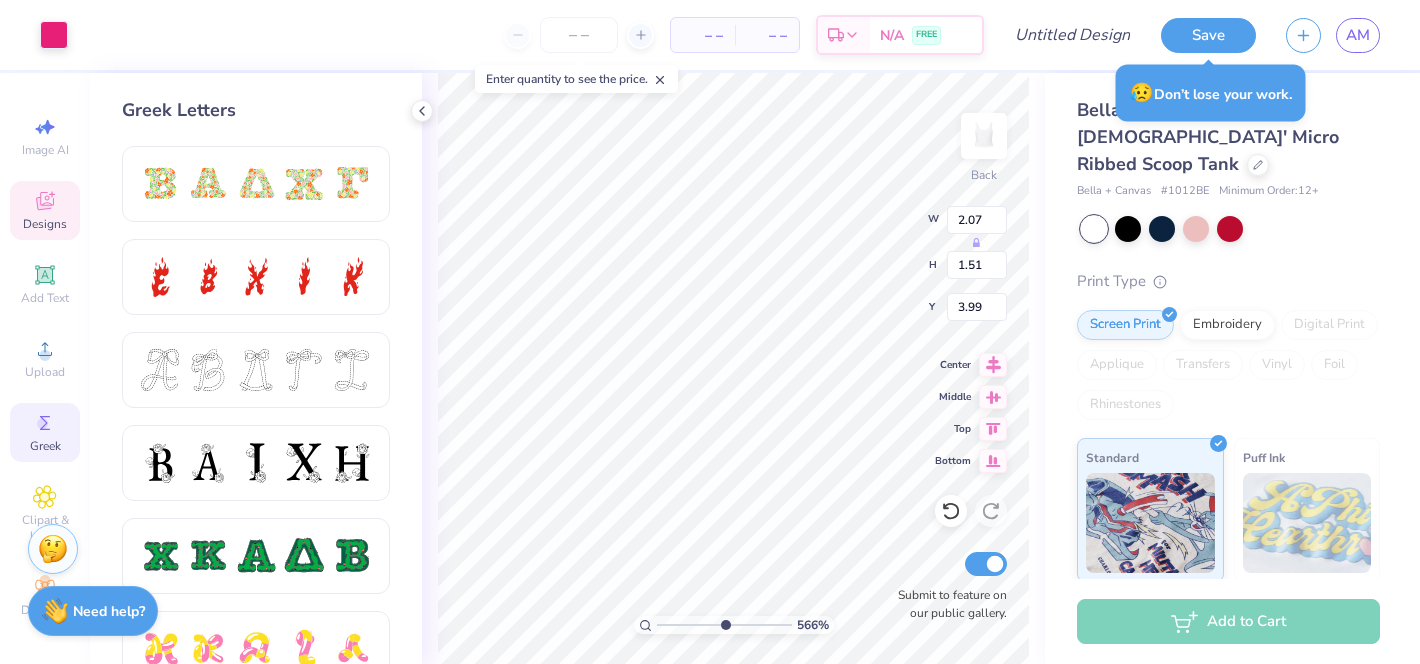 type on "0.23" 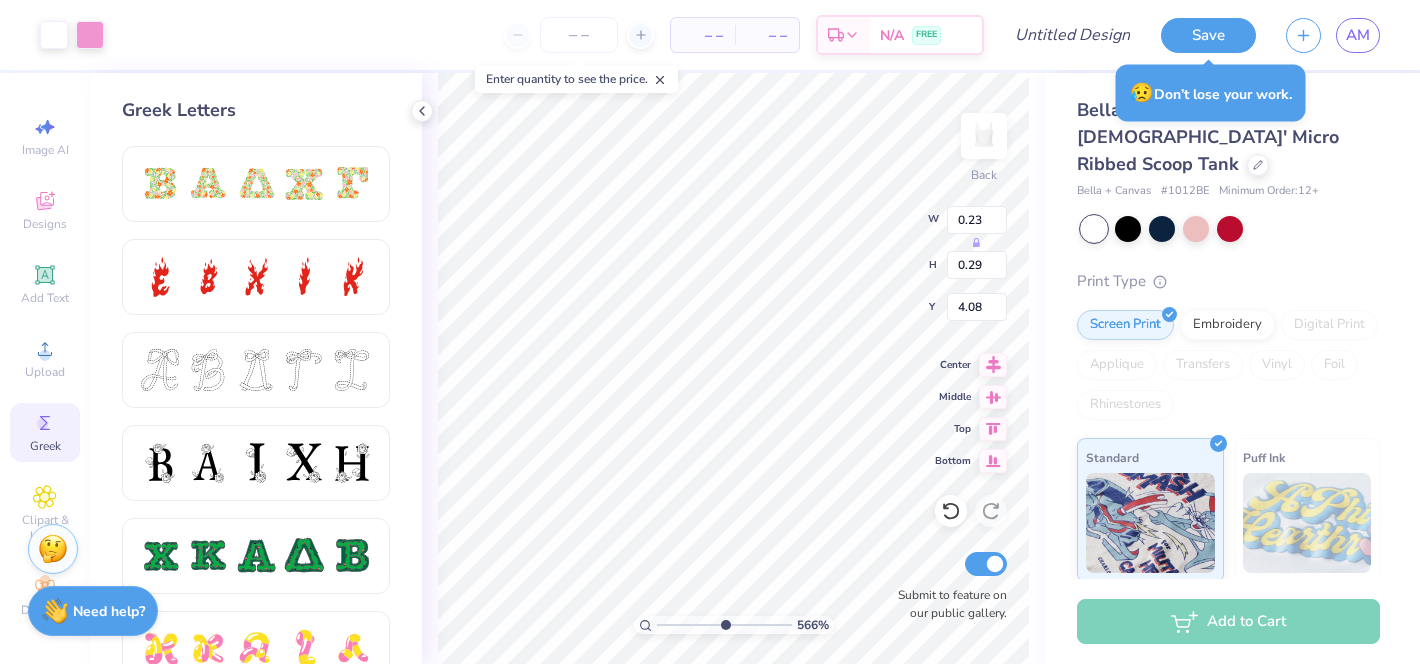 type on "4.38" 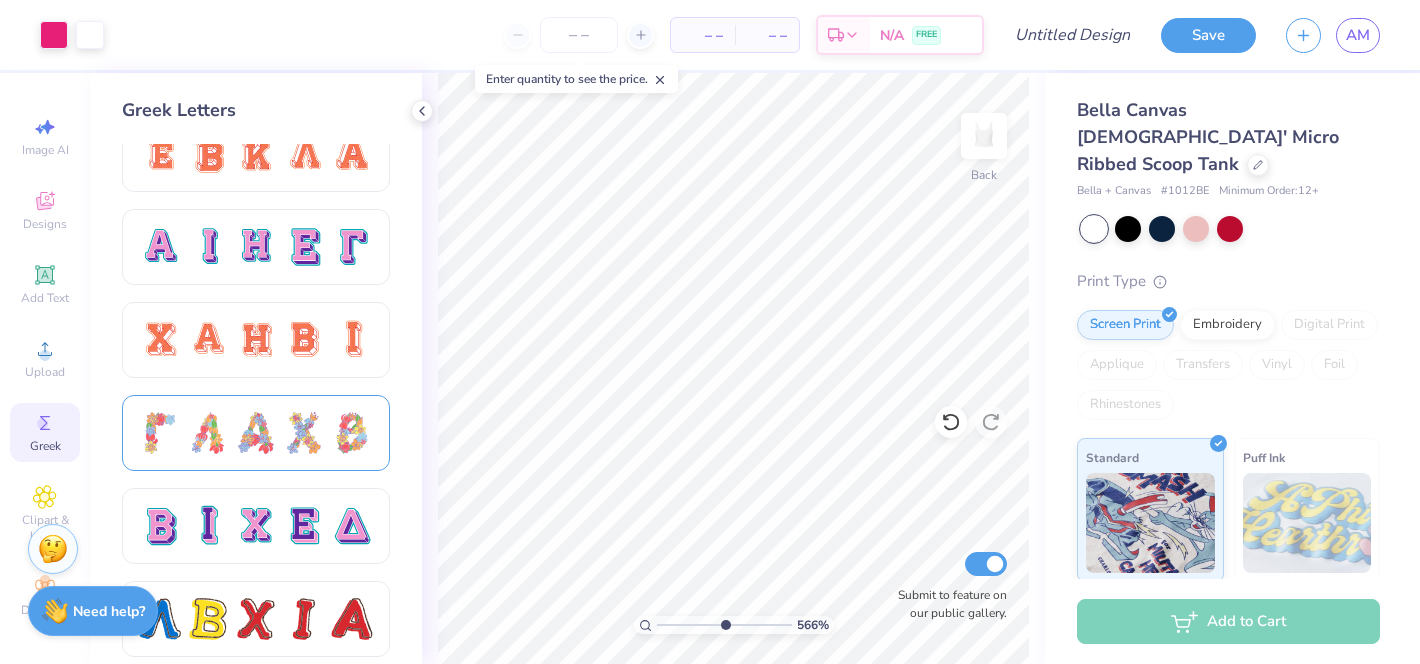 scroll, scrollTop: 1324, scrollLeft: 0, axis: vertical 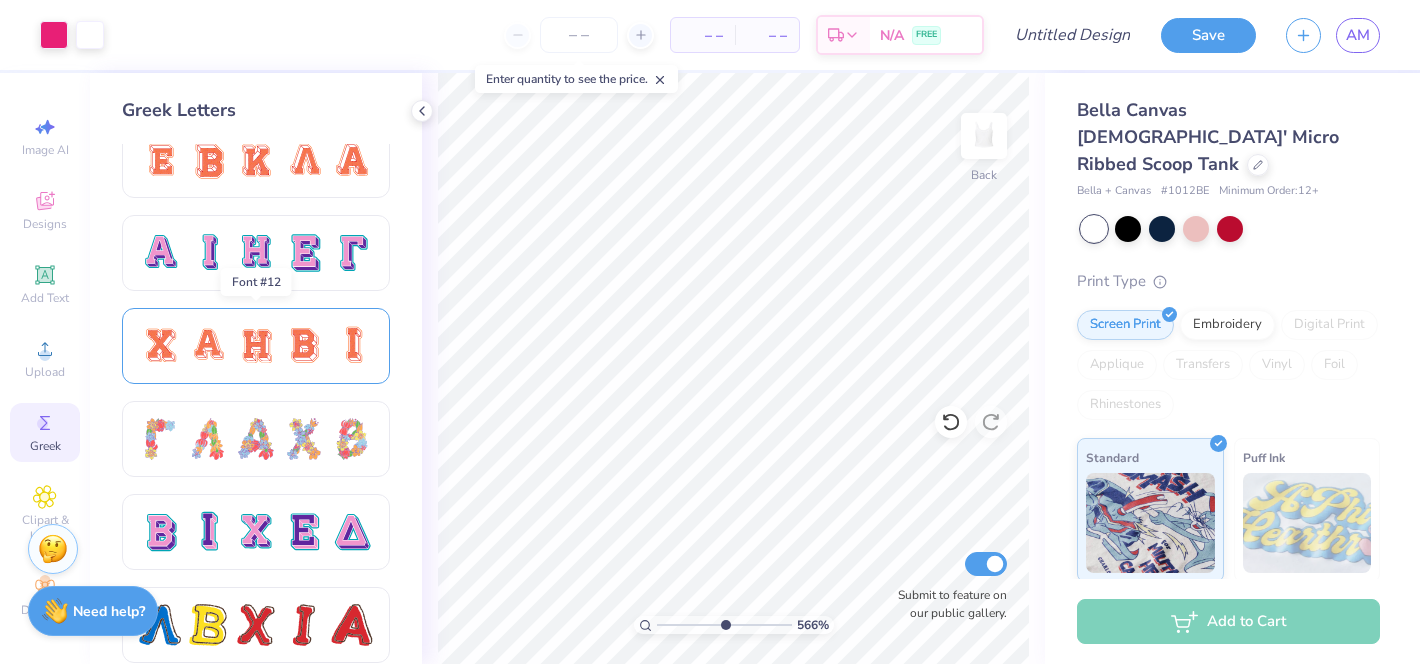 click at bounding box center [208, 346] 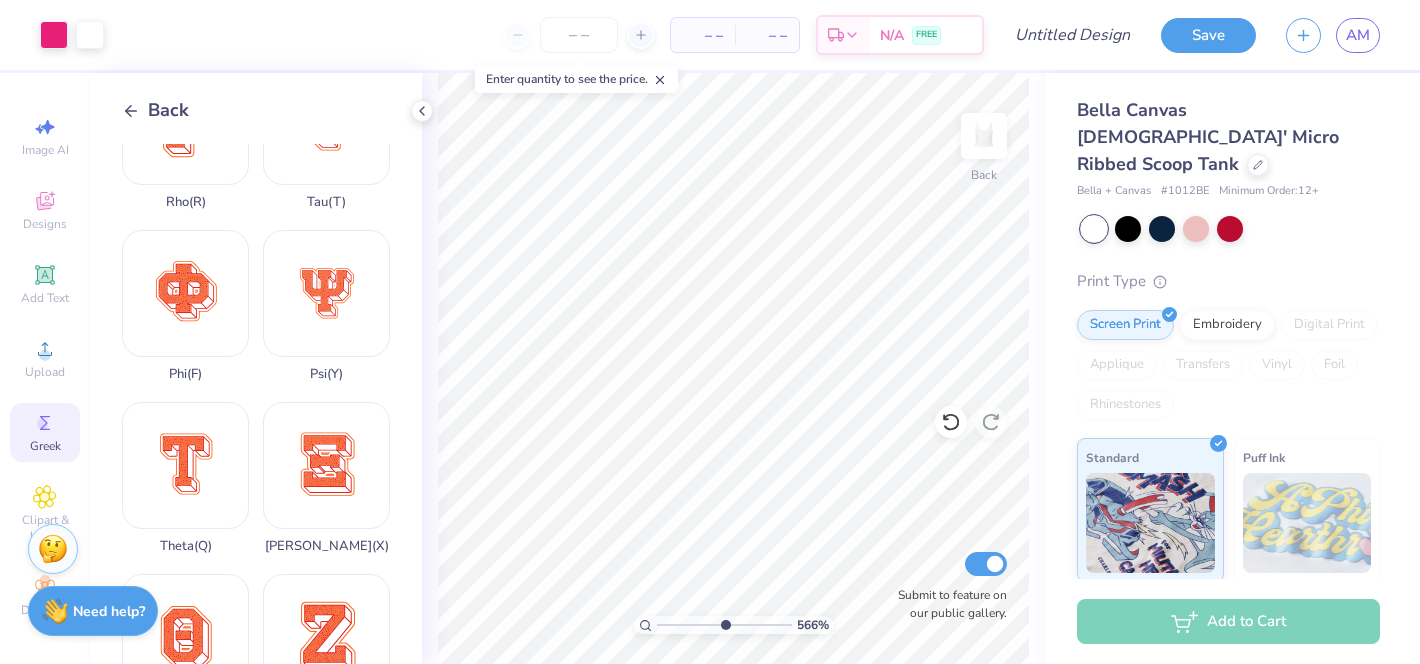 scroll, scrollTop: 1474, scrollLeft: 0, axis: vertical 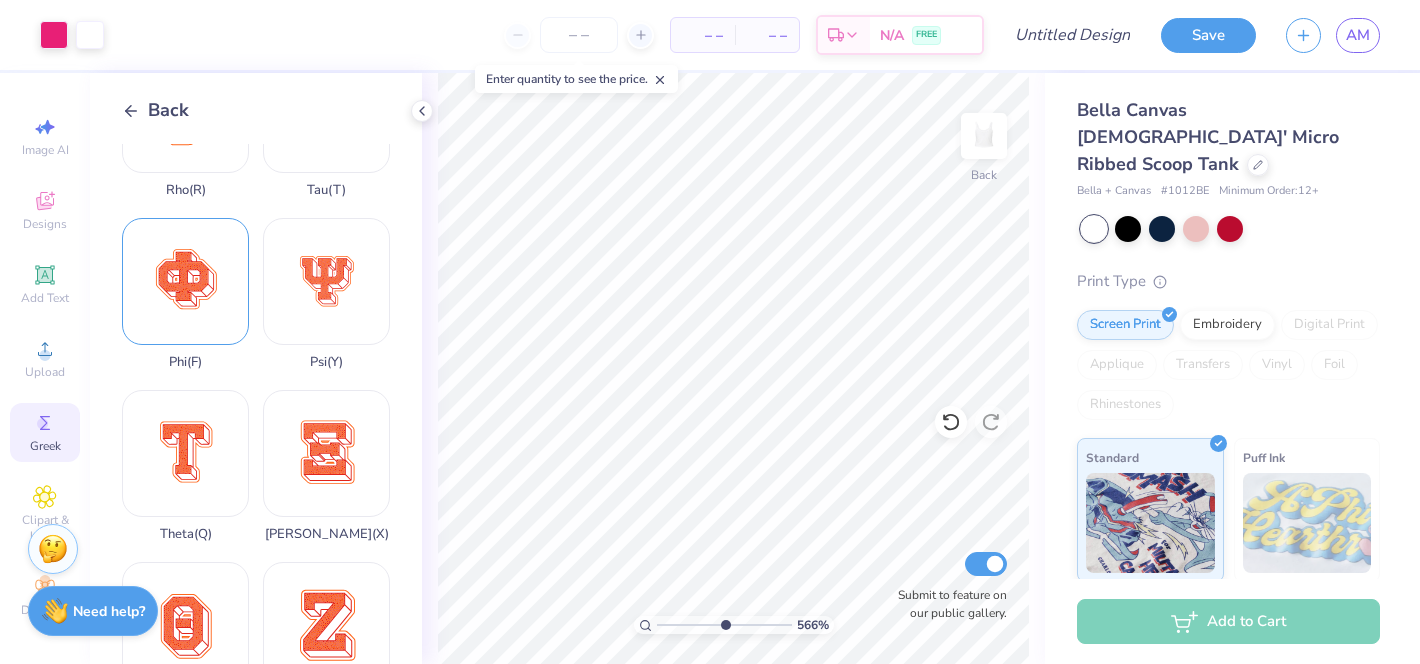 click on "Phi  ( F )" at bounding box center [185, 294] 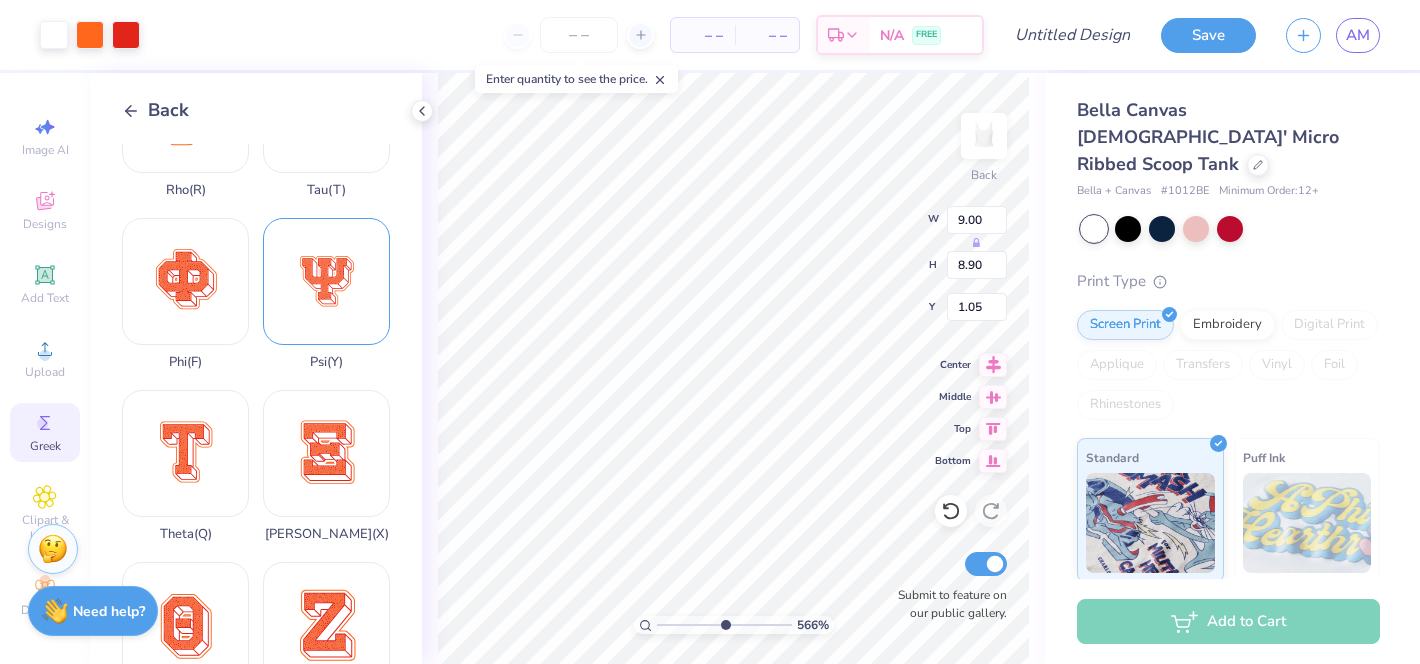 click on "Art colors – – Per Item – – Total Est. Delivery N/A FREE Design Title Save AM Image AI Designs Add Text Upload Greek Clipart & logos Decorate Back Chi  ( C ) Alpha  ( A ) Eta  ( H ) Beta  ( B ) Iota  ( I ) Delta  ( D ) Epsilon  ( E ) Gamma  ( G ) Lambda  ( L ) Kappa  ( K ) Pi  ( P ) Mu  ( M ) Omega  ( W ) Sigma  ( S ) Nu  ( N ) Omicron  ( O ) Rho  ( R ) Tau  ( T ) Phi  ( F ) Psi  ( Y ) Theta  ( Q ) Xi  ( X ) Upsilon  ( U ) Zeta  ( Z ) 566  % Back W 9.00 H 8.90 Y 1.05 Center Middle Top Bottom Submit to feature on our public gallery. Bella Canvas Ladies' Micro Ribbed Scoop Tank Bella + Canvas # 1012BE Minimum Order:  12 +   Print Type Screen Print Embroidery Digital Print Applique Transfers Vinyl Foil Rhinestones Standard Puff Ink Neon Ink Metallic & Glitter Ink Glow in the Dark Ink Water based Ink Add to Cart Stuck?  Our Art team will finish your design for free. Need help?  Chat with us." at bounding box center [710, 332] 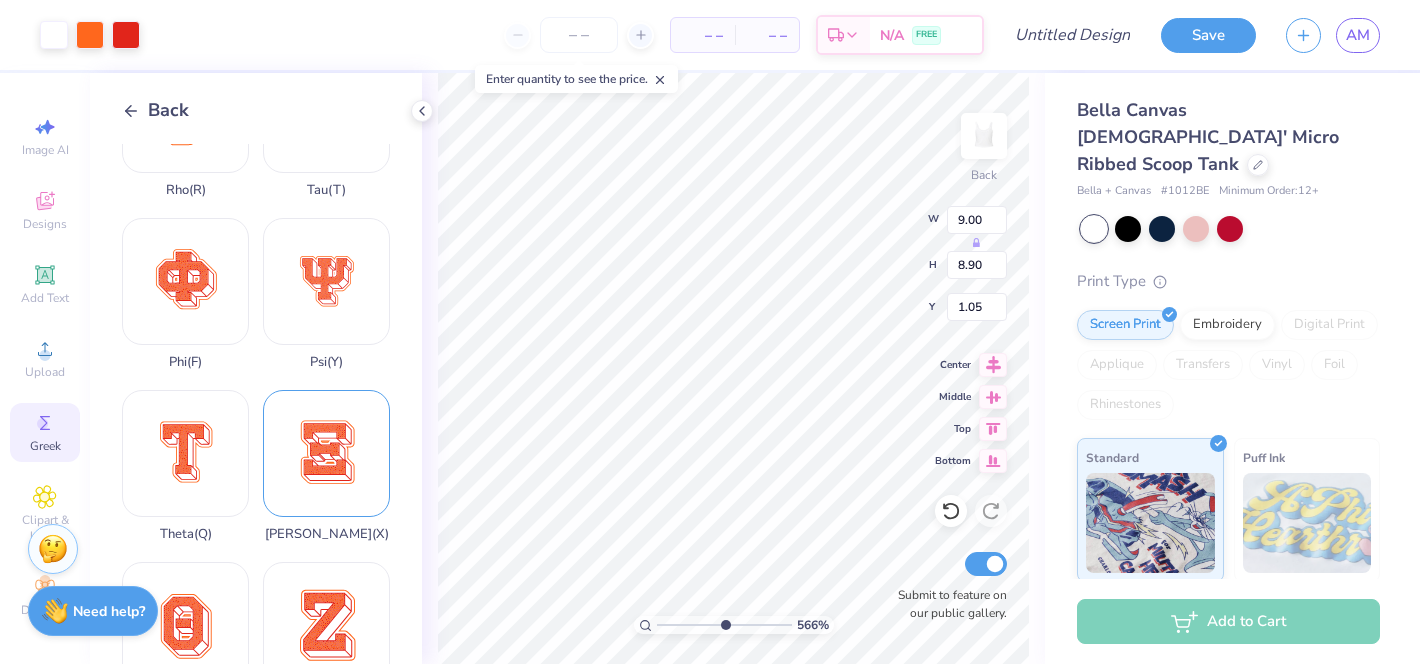 click on "Art colors – – Per Item – – Total Est. Delivery N/A FREE Design Title Save AM Image AI Designs Add Text Upload Greek Clipart & logos Decorate Back Chi  ( C ) Alpha  ( A ) Eta  ( H ) Beta  ( B ) Iota  ( I ) Delta  ( D ) Epsilon  ( E ) Gamma  ( G ) Lambda  ( L ) Kappa  ( K ) Pi  ( P ) Mu  ( M ) Omega  ( W ) Sigma  ( S ) Nu  ( N ) Omicron  ( O ) Rho  ( R ) Tau  ( T ) Phi  ( F ) Psi  ( Y ) Theta  ( Q ) Xi  ( X ) Upsilon  ( U ) Zeta  ( Z ) 566  % Back W 9.00 H 8.90 Y 1.05 Center Middle Top Bottom Submit to feature on our public gallery. Bella Canvas Ladies' Micro Ribbed Scoop Tank Bella + Canvas # 1012BE Minimum Order:  12 +   Print Type Screen Print Embroidery Digital Print Applique Transfers Vinyl Foil Rhinestones Standard Puff Ink Neon Ink Metallic & Glitter Ink Glow in the Dark Ink Water based Ink Add to Cart Stuck?  Our Art team will finish your design for free. Need help?  Chat with us." at bounding box center (710, 332) 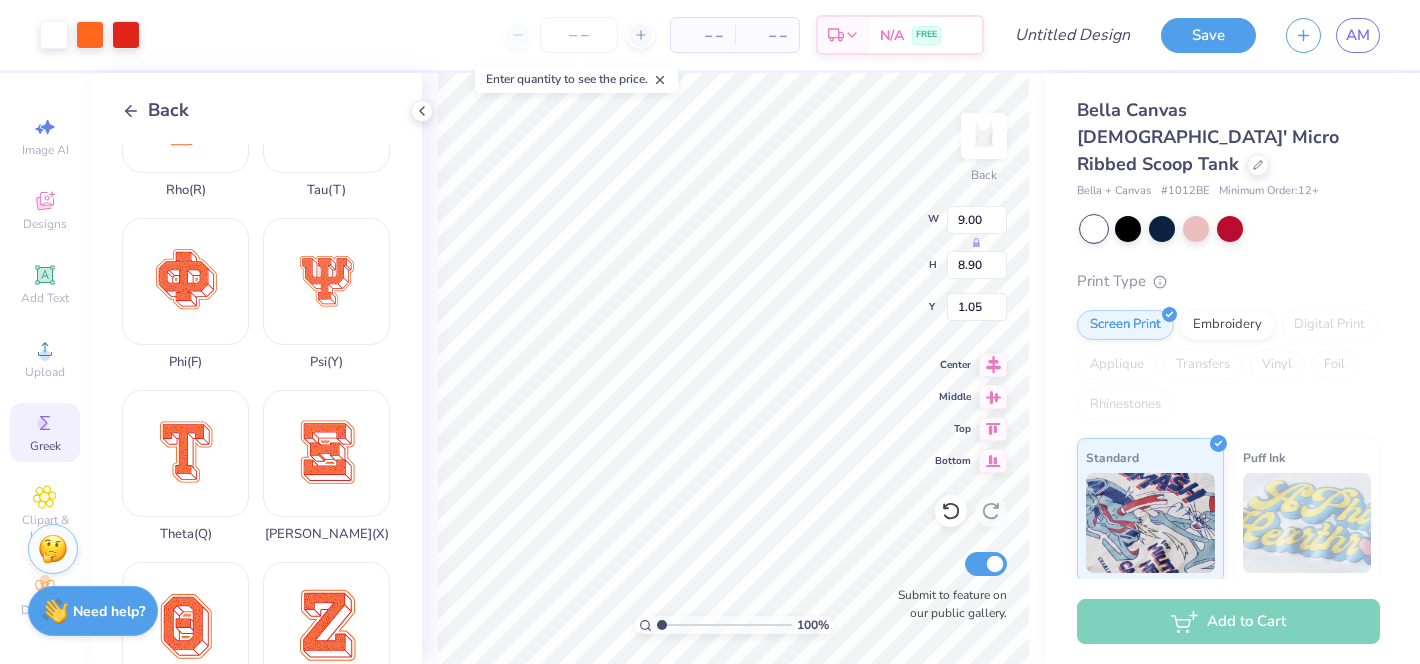 type on "1" 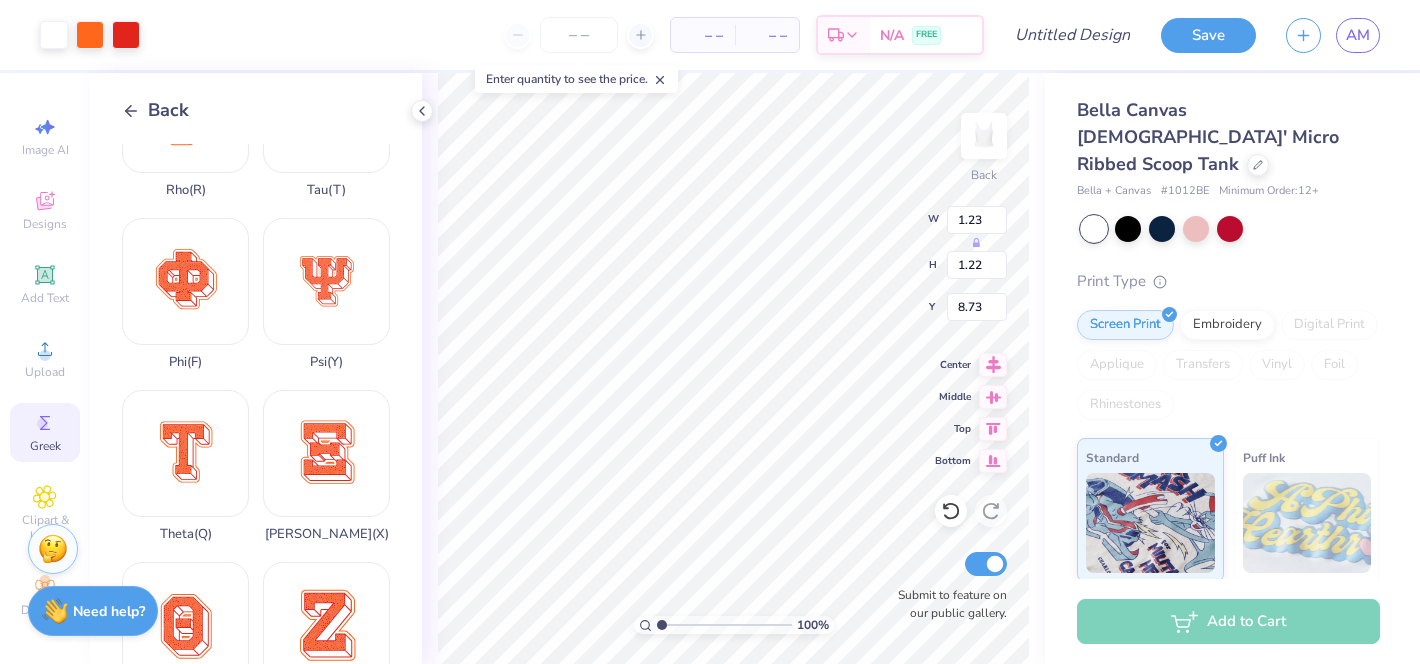 type on "1.23" 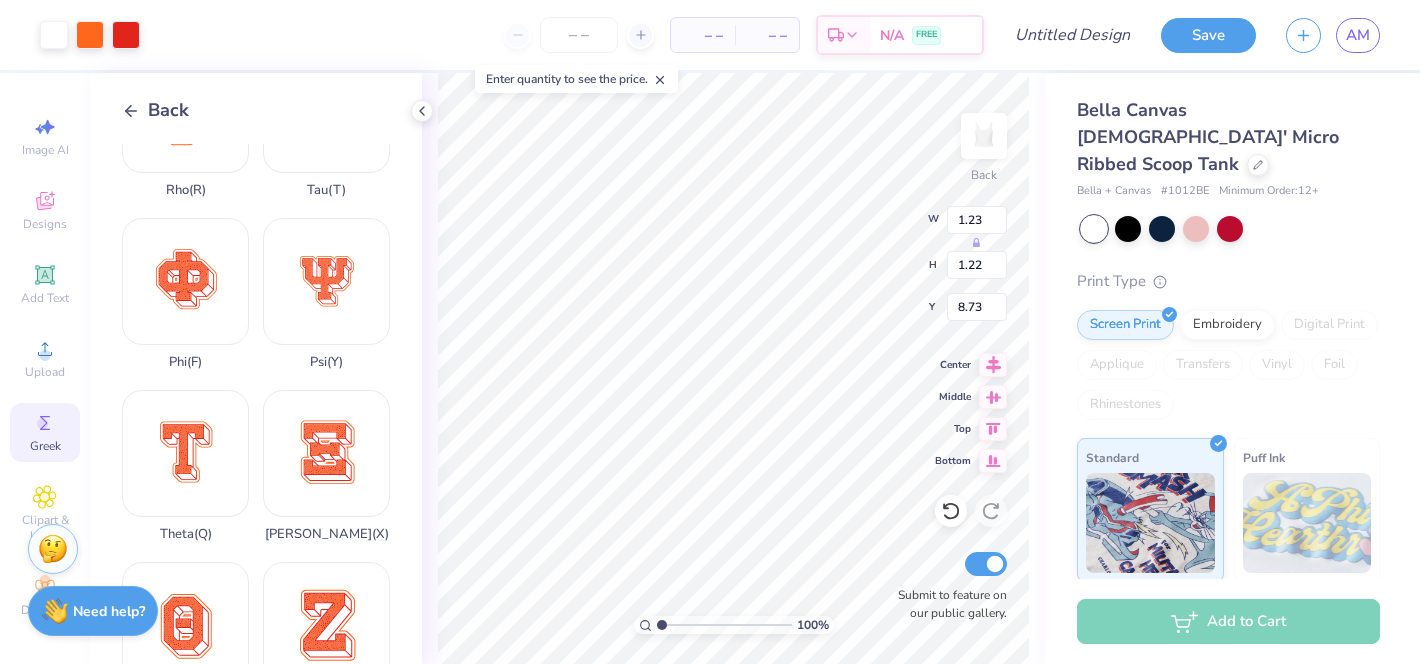 type on "1.22" 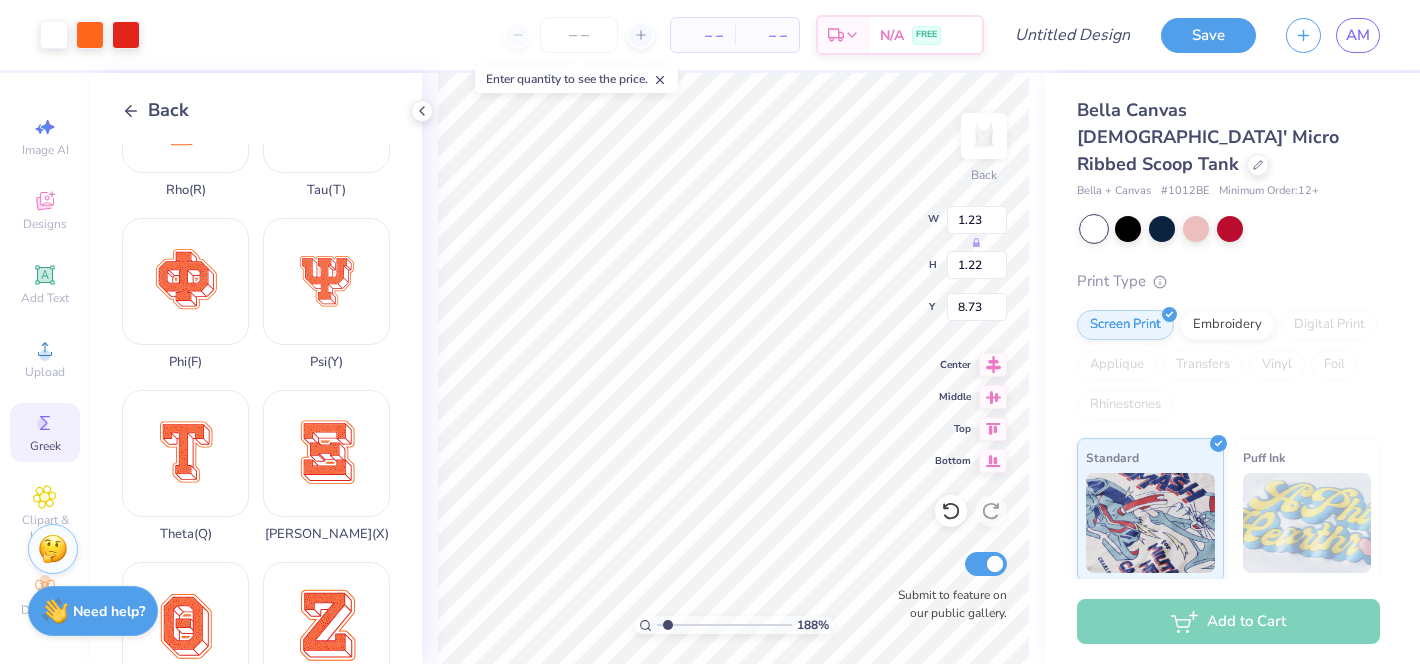 type on "1" 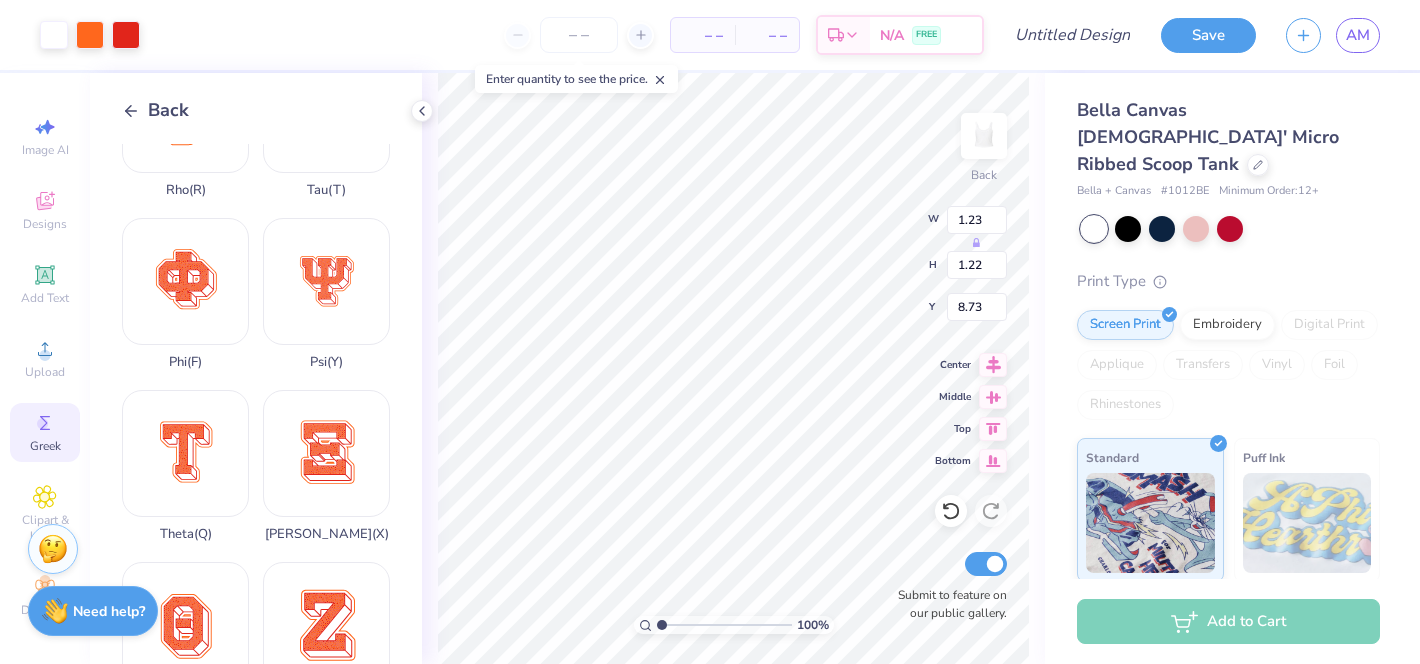 drag, startPoint x: 671, startPoint y: 628, endPoint x: 656, endPoint y: 628, distance: 15 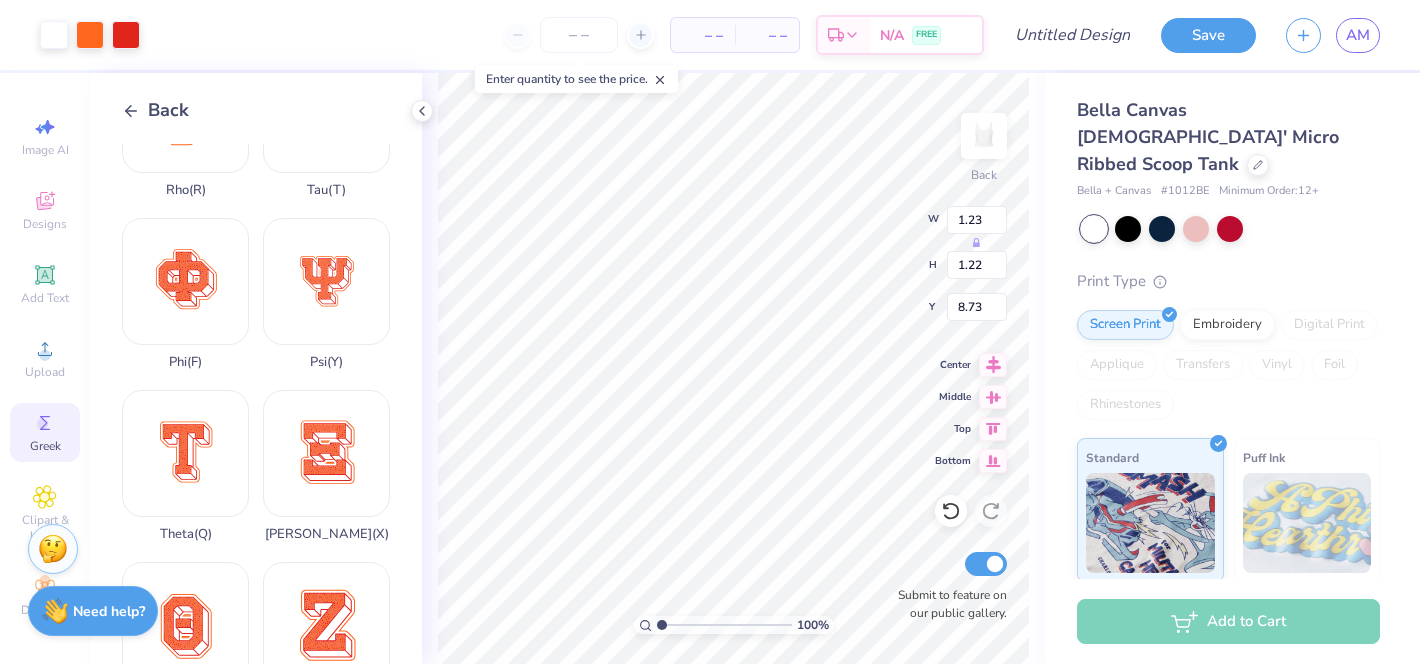 click at bounding box center [724, 625] 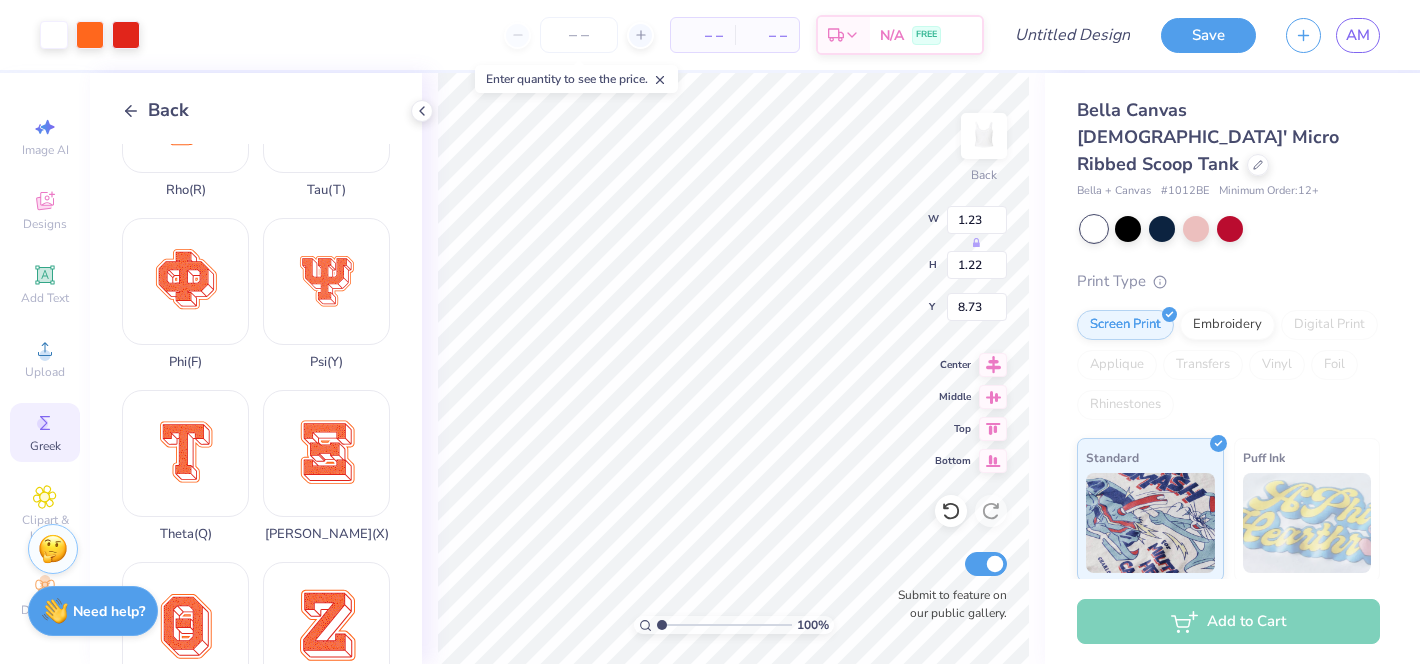 type on "5.17" 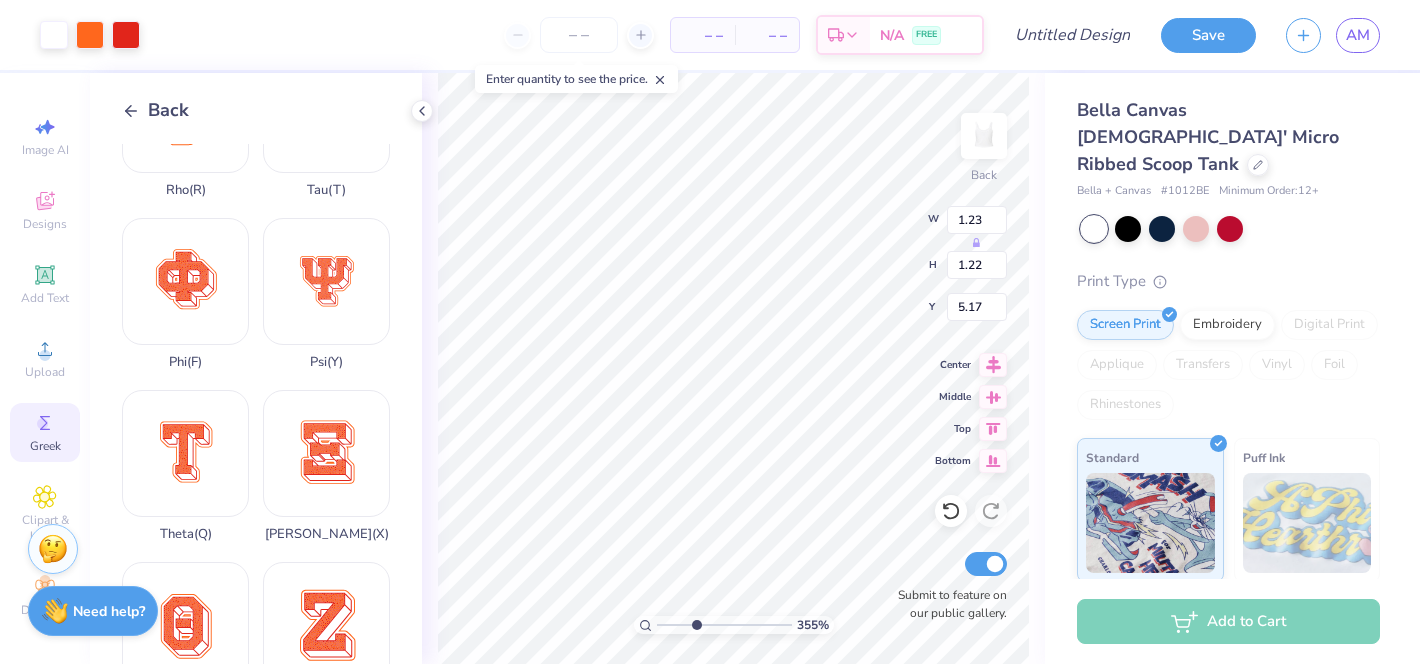 drag, startPoint x: 683, startPoint y: 623, endPoint x: 695, endPoint y: 623, distance: 12 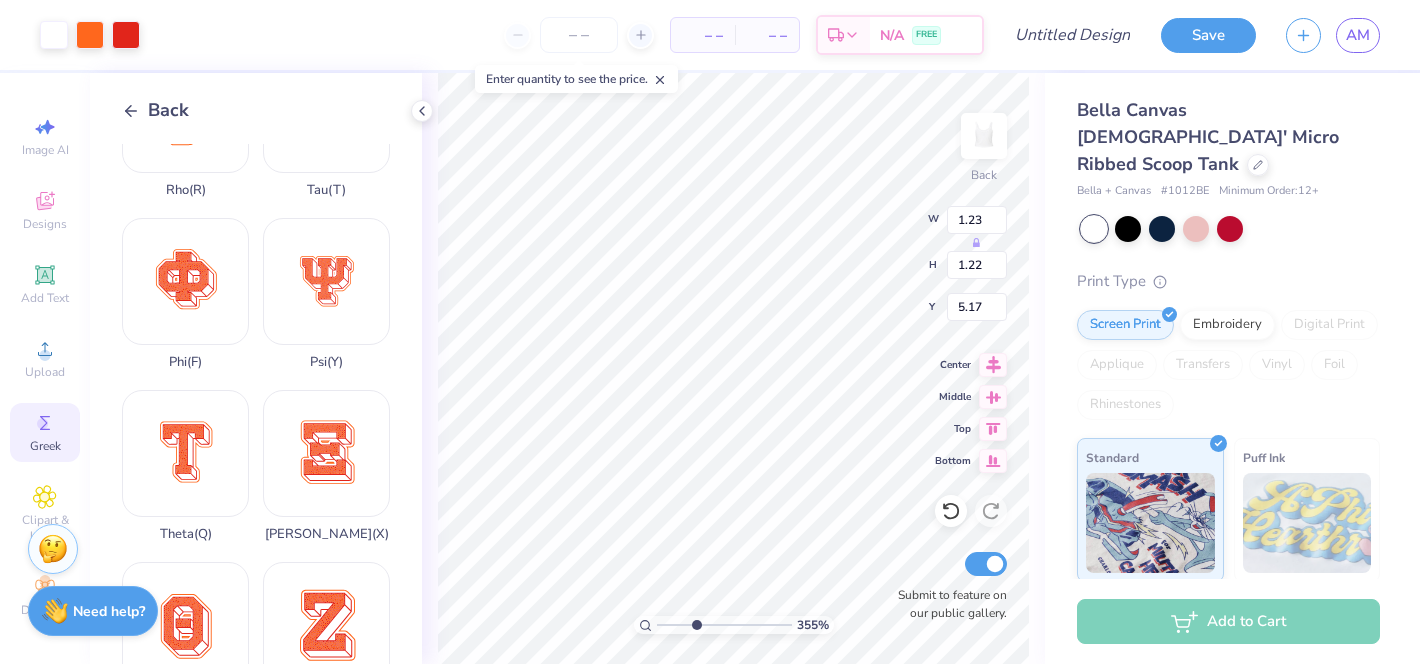 type on "6.93" 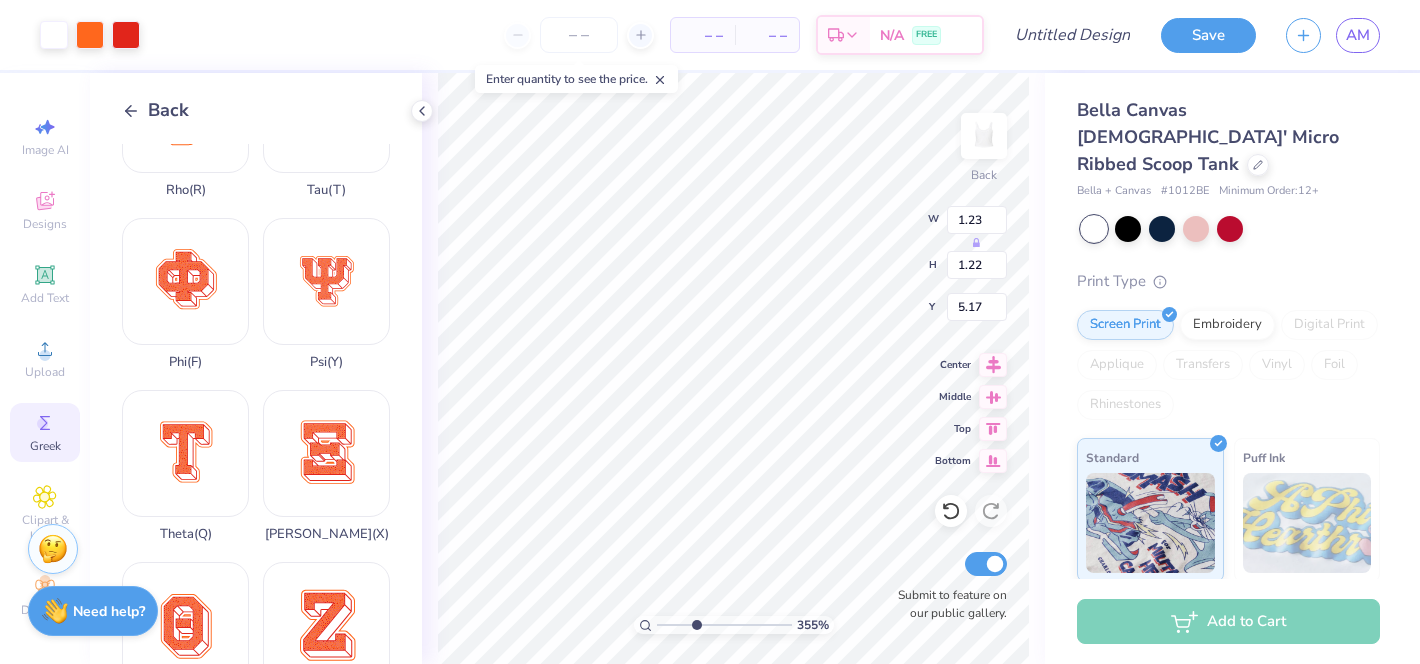 type on "2.01" 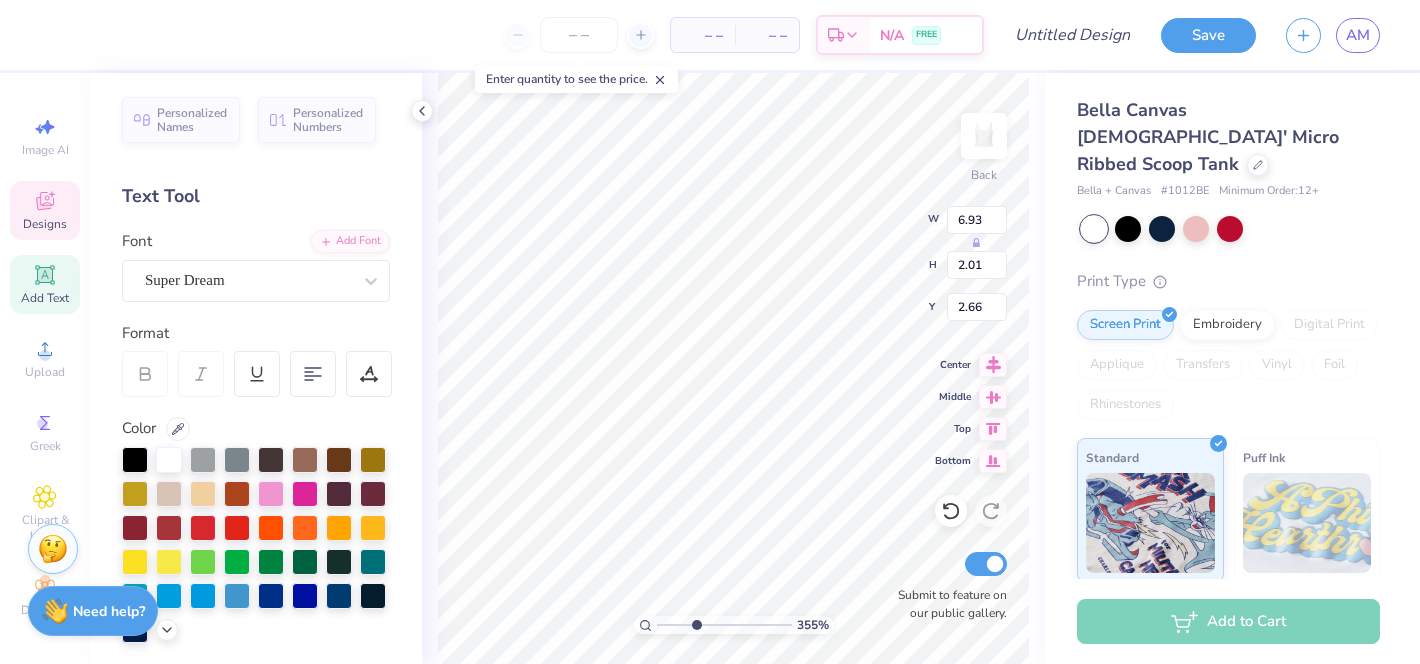 type on "2.71" 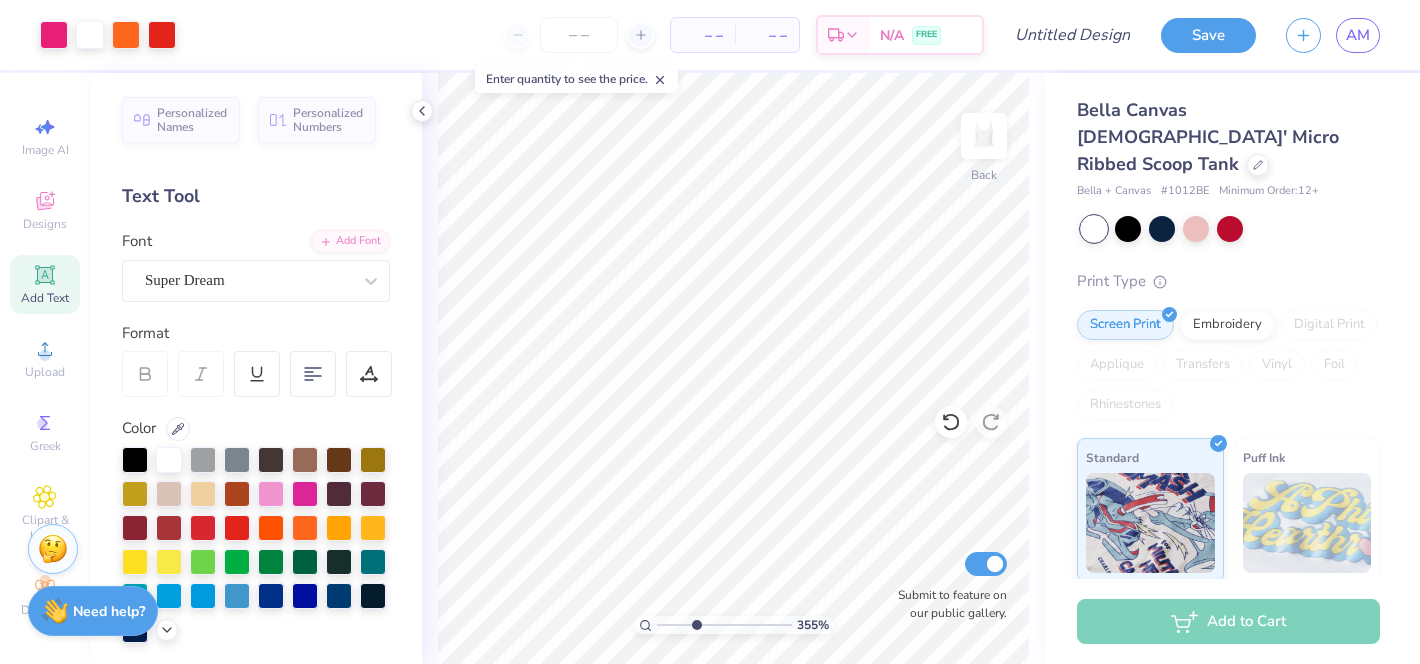 click on "Art colors – – Per Item – – Total Est. Delivery N/A FREE Design Title Save AM Image AI Designs Add Text Upload Greek Clipart & logos Decorate Personalized Names Personalized Numbers Text Tool  Add Font Font Super Dream Format Color Enter a Pantone Styles Text Shape 355  % Back Submit to feature on our public gallery. Bella Canvas Ladies' Micro Ribbed Scoop Tank Bella + Canvas # 1012BE Minimum Order:  12 +   Print Type Screen Print Embroidery Digital Print Applique Transfers Vinyl Foil Rhinestones Standard Puff Ink Neon Ink Metallic & Glitter Ink Glow in the Dark Ink Water based Ink Add to Cart Stuck?  Our Art team will finish your design for free. Need help?  Chat with us.
x Enter quantity to see the price." at bounding box center [710, 332] 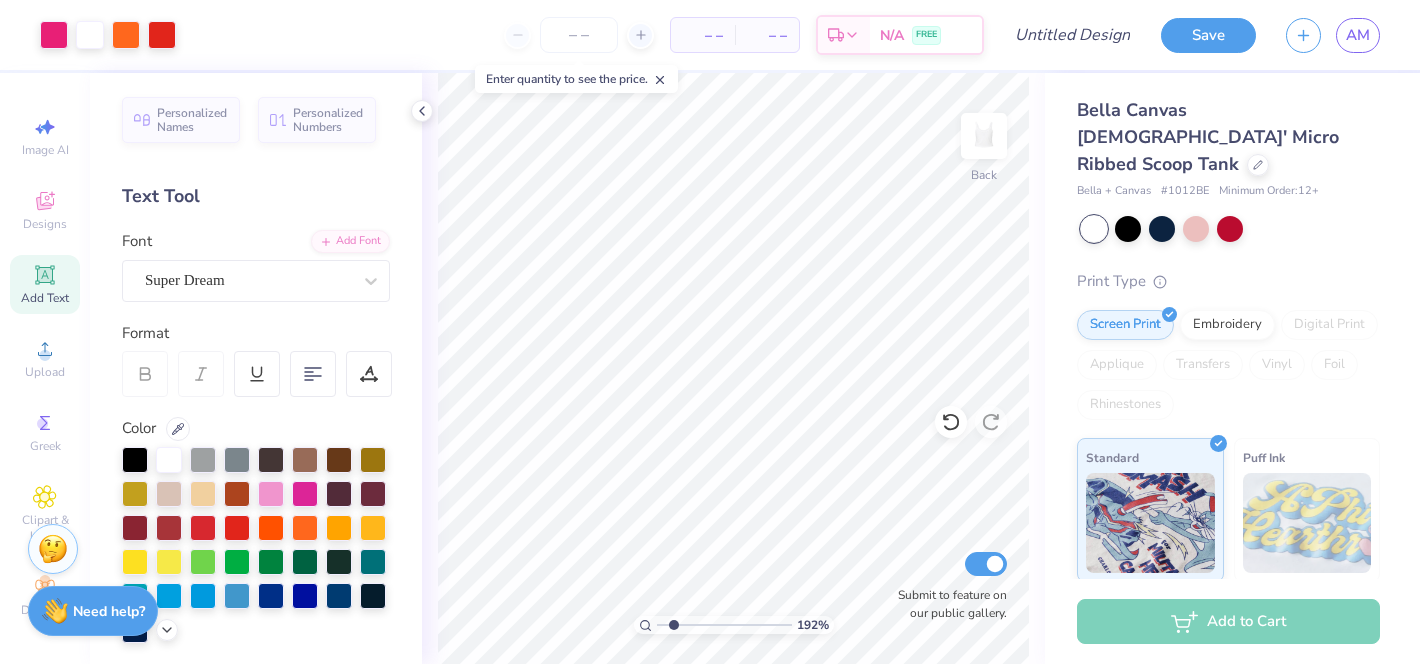 drag, startPoint x: 699, startPoint y: 620, endPoint x: 673, endPoint y: 627, distance: 26.925823 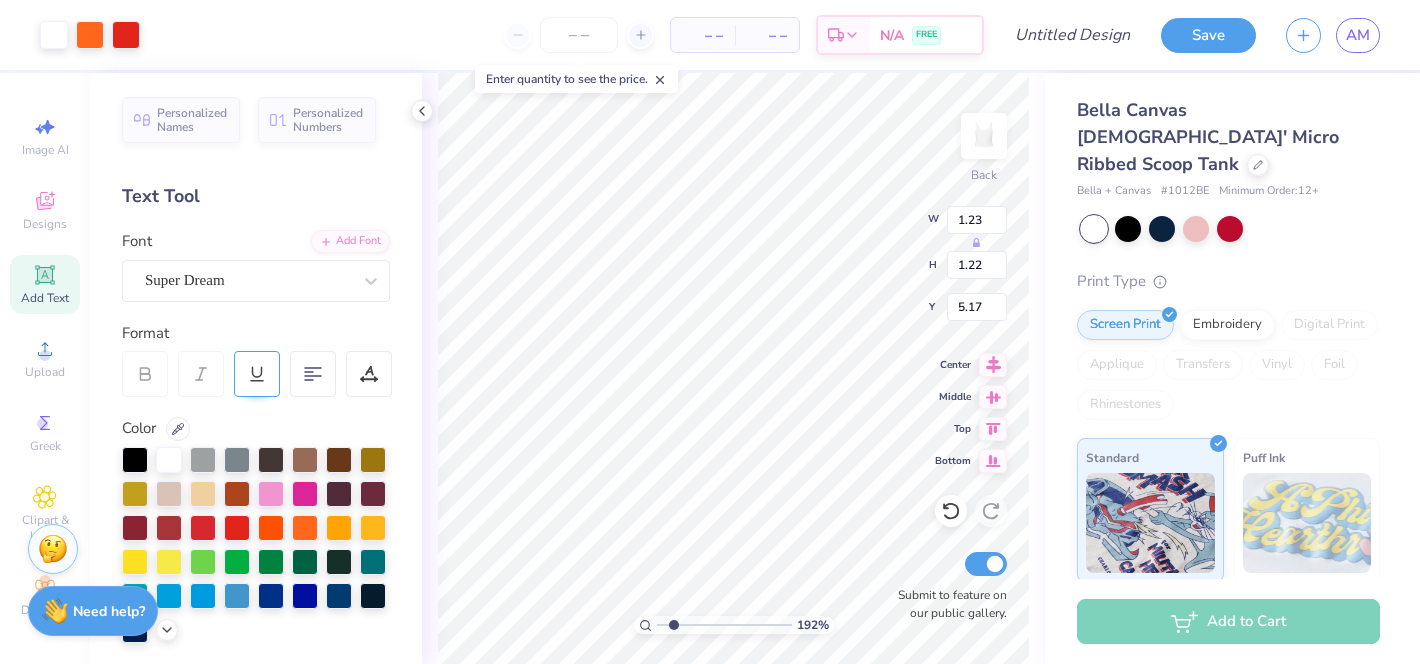 type on "5.50" 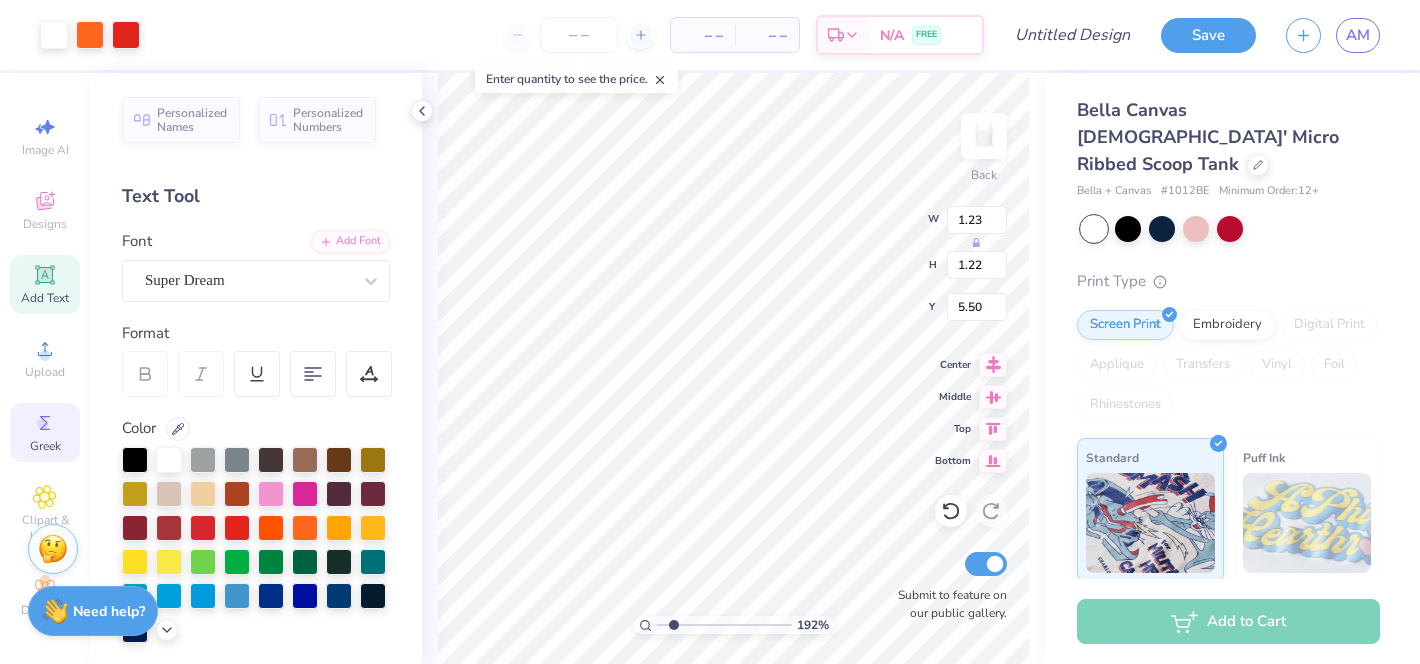 click on "Greek" at bounding box center (45, 432) 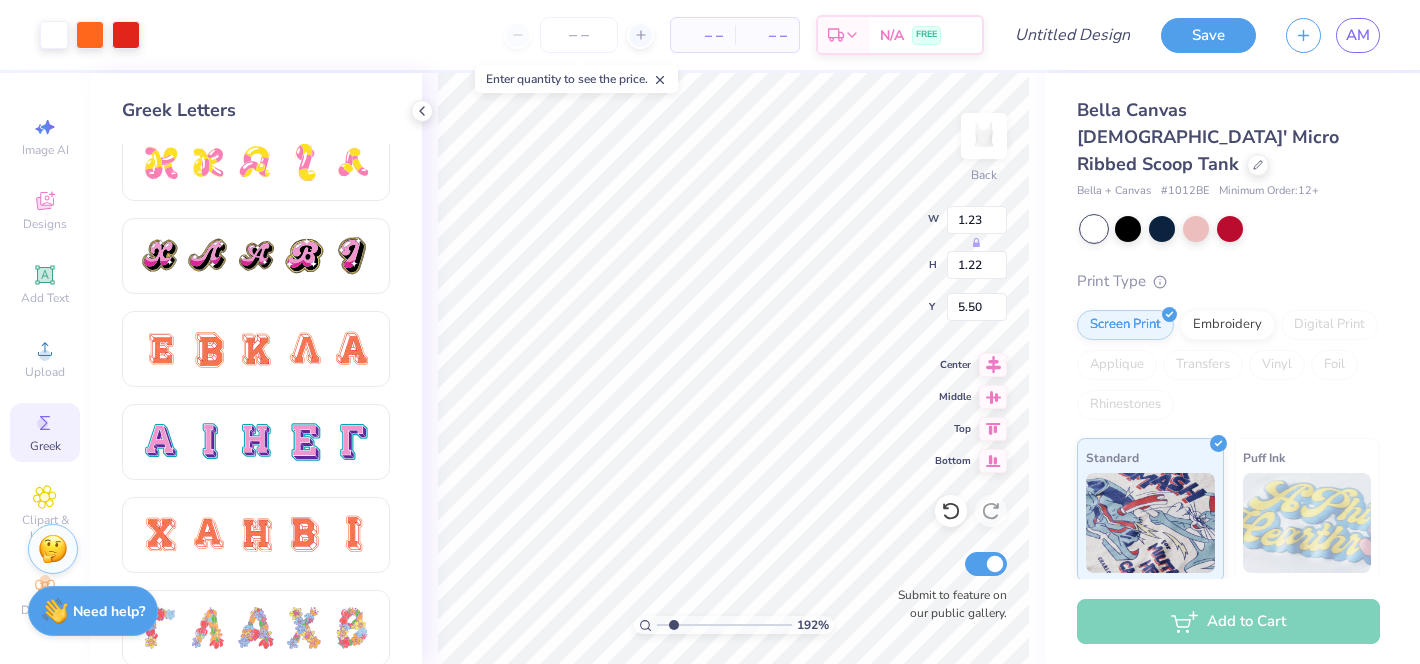 scroll, scrollTop: 1137, scrollLeft: 0, axis: vertical 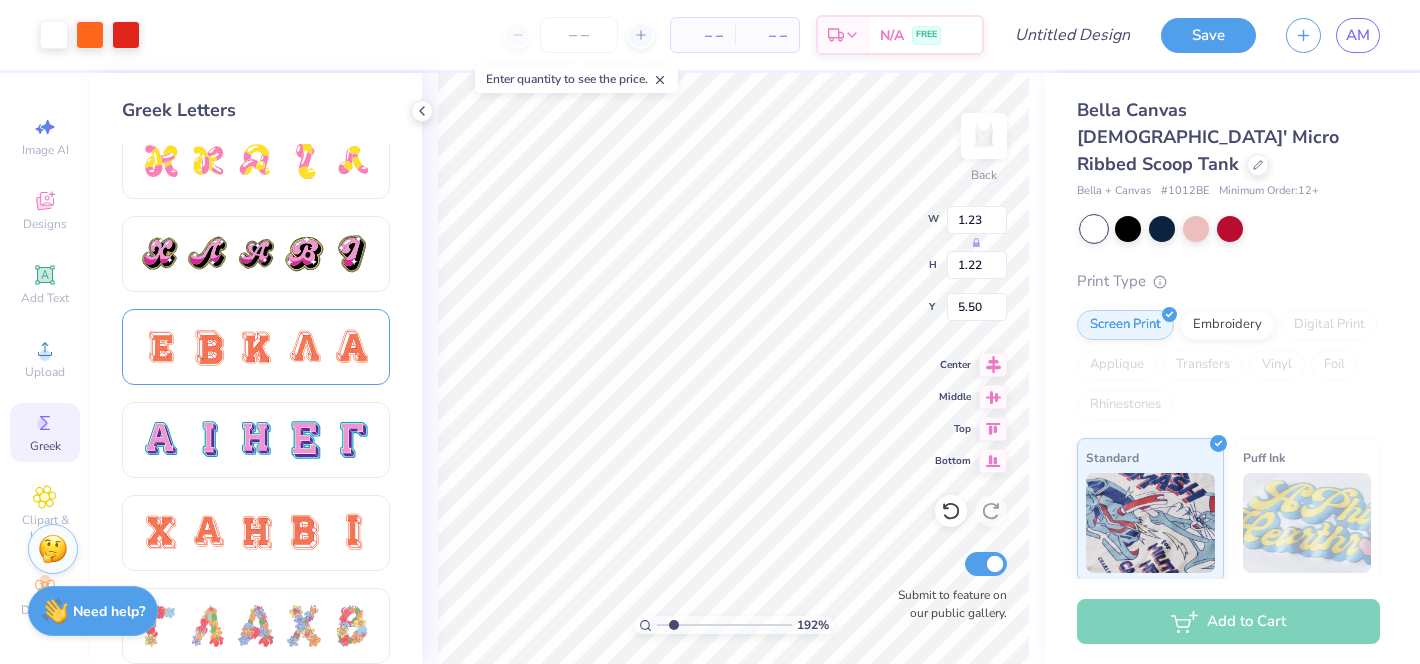 click at bounding box center (256, 347) 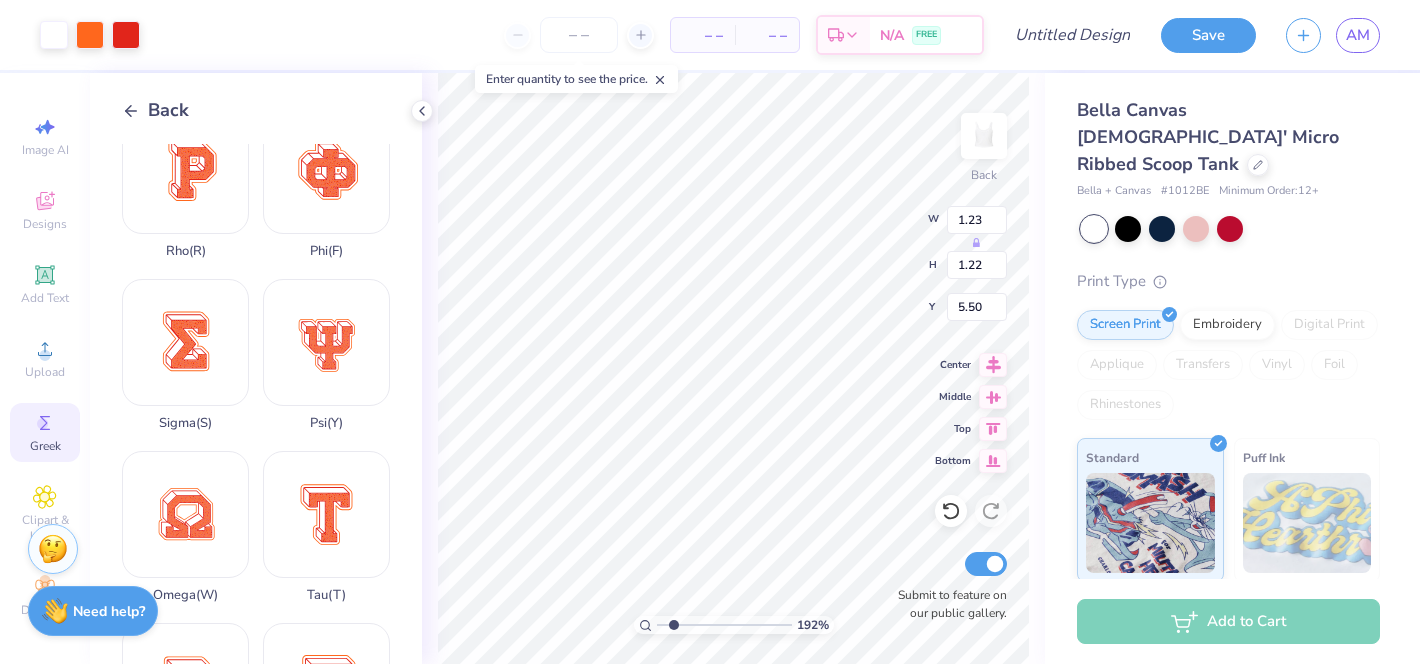 scroll, scrollTop: 1236, scrollLeft: 0, axis: vertical 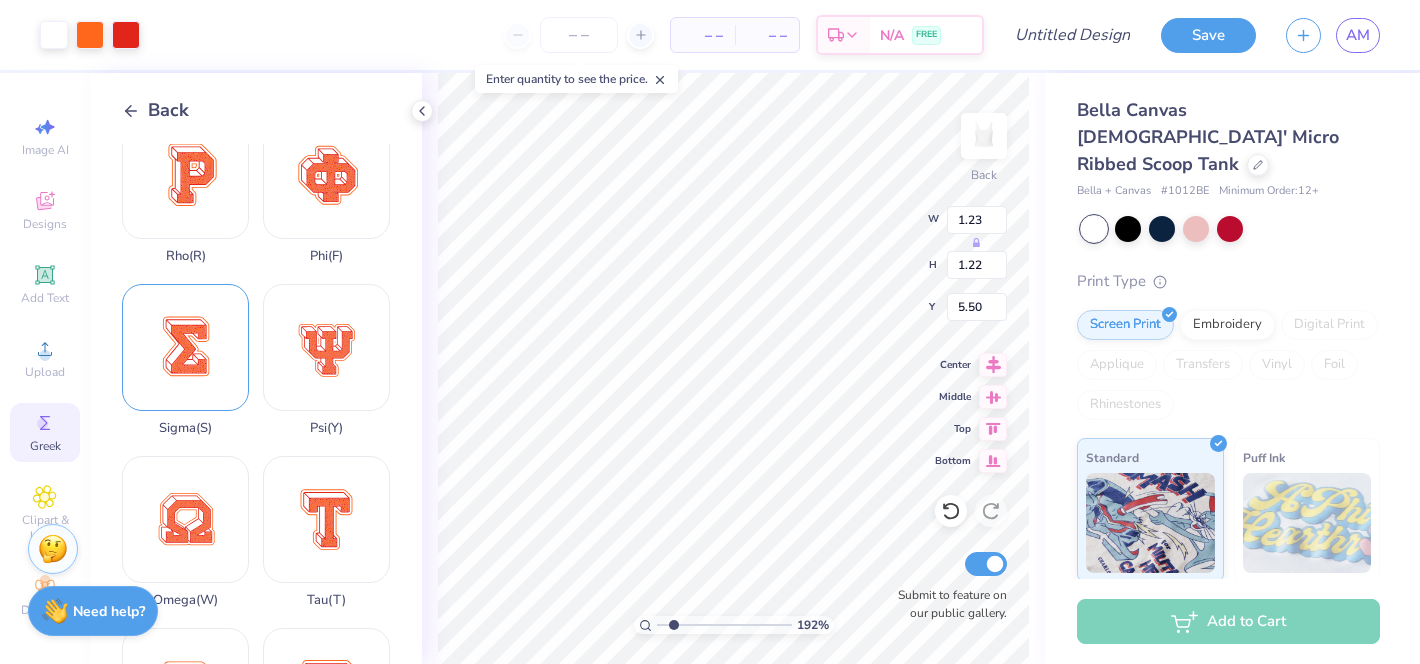 click on "Sigma  ( S )" at bounding box center (185, 360) 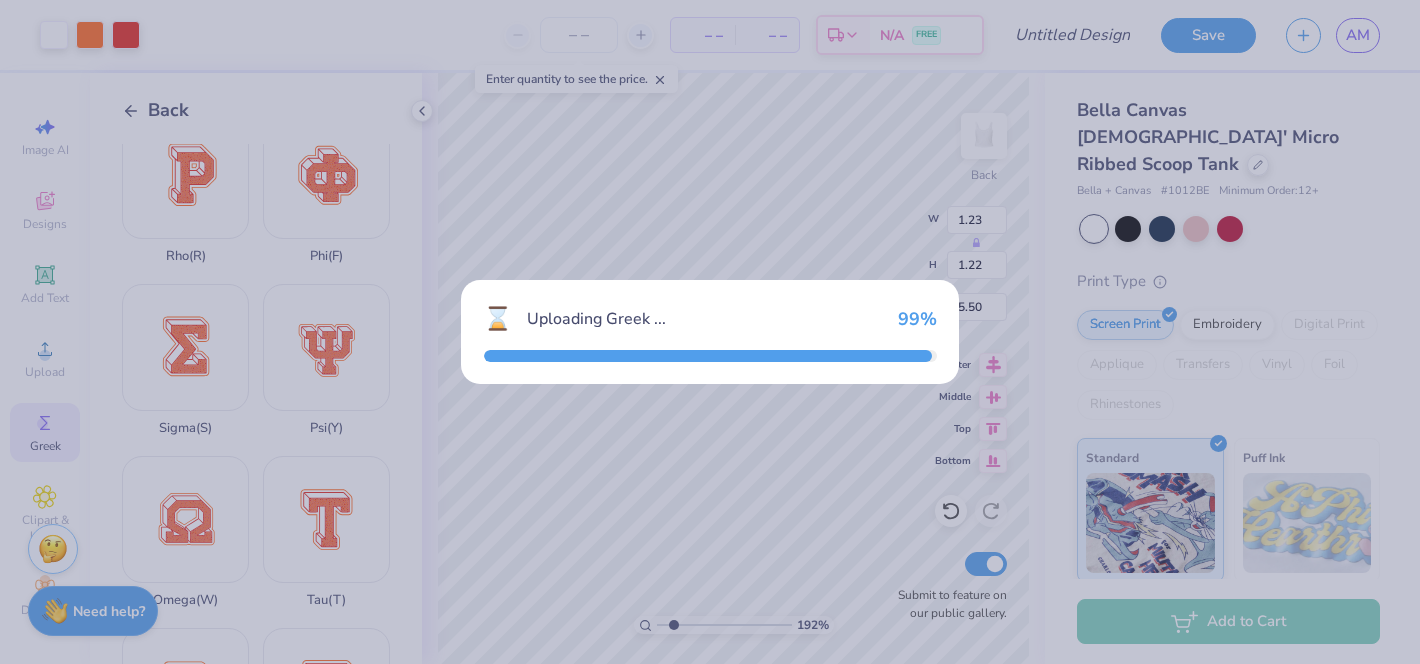 type on "7.78" 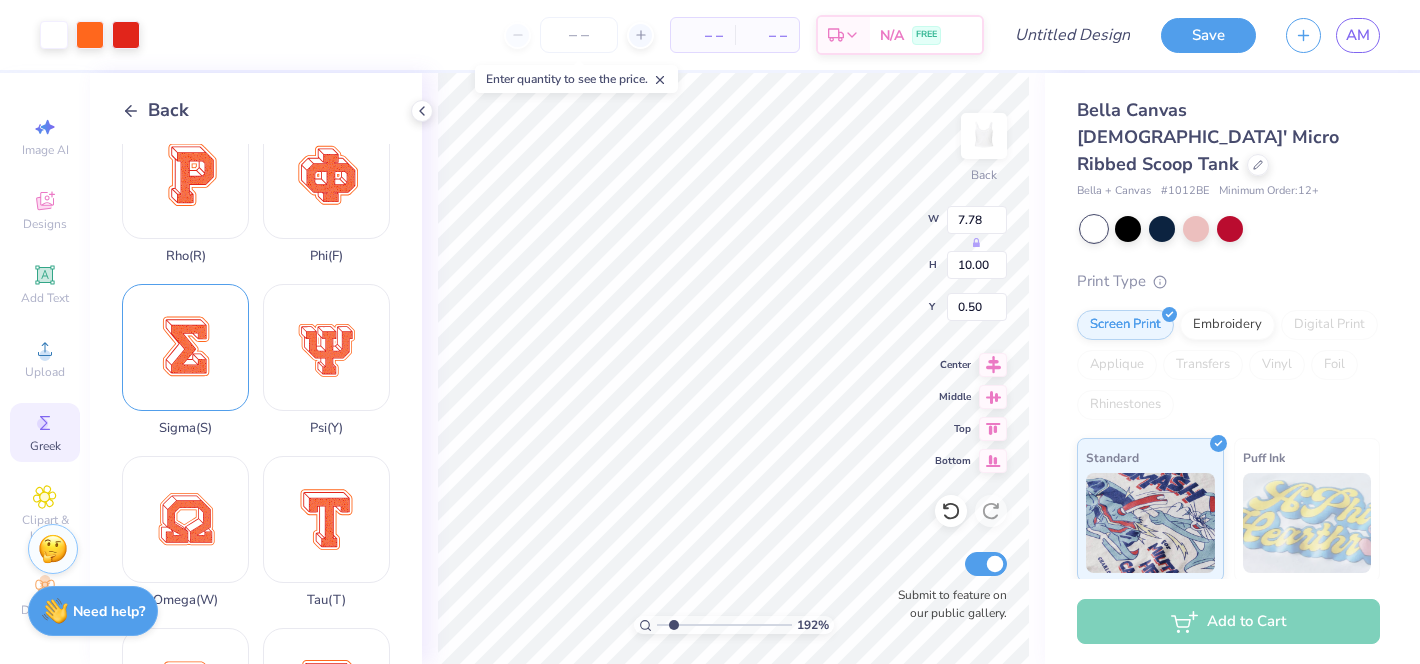 click on "Sigma  ( S )" at bounding box center (185, 360) 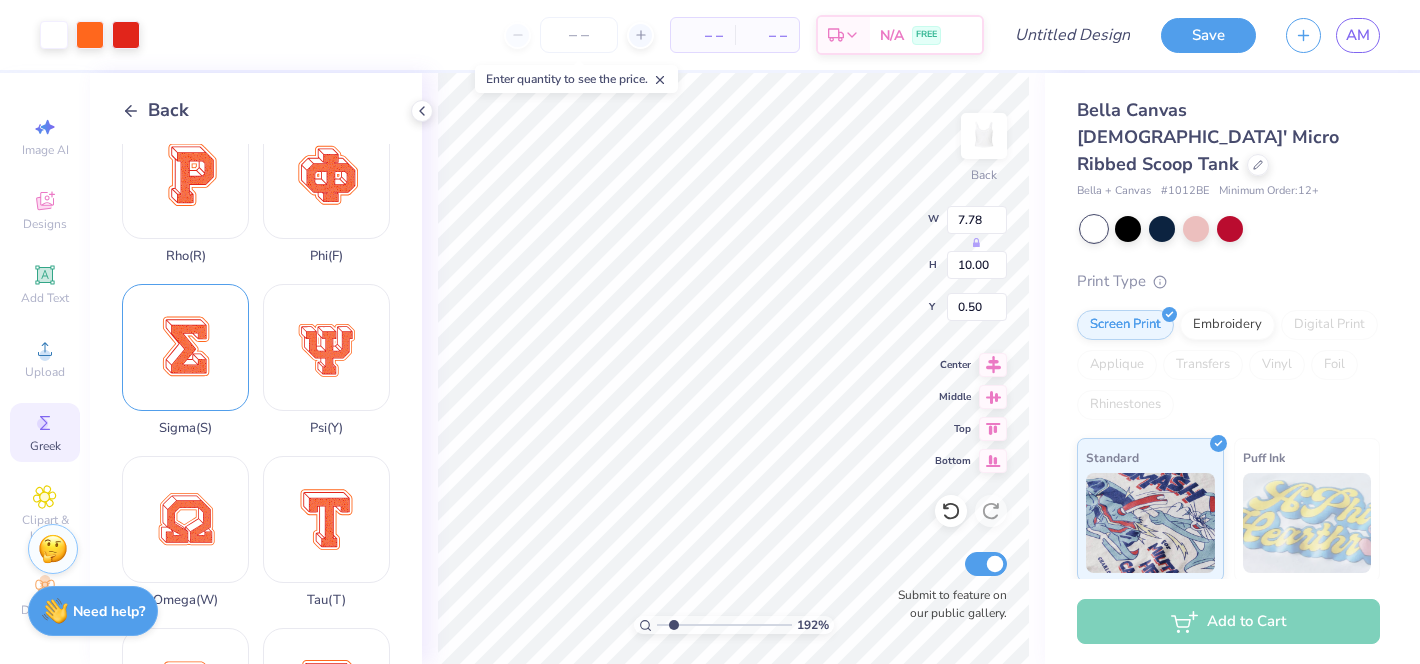 type on "2.31" 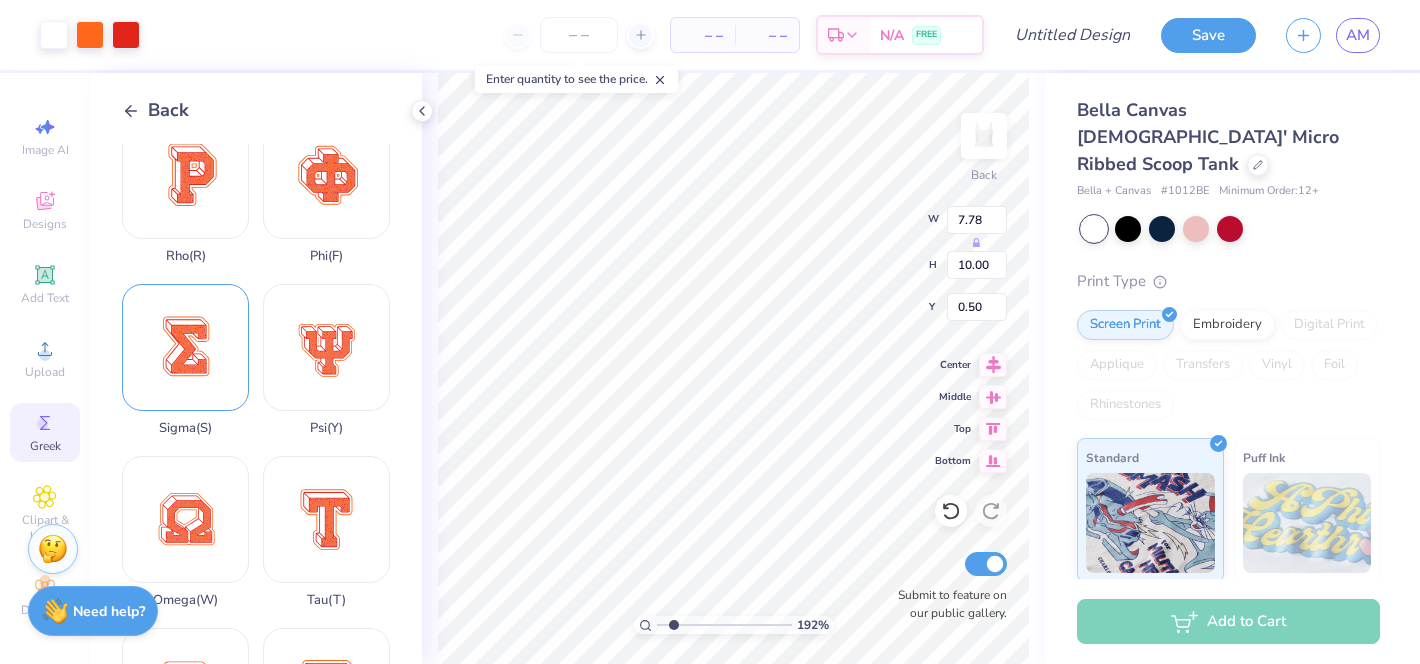 type on "2.97" 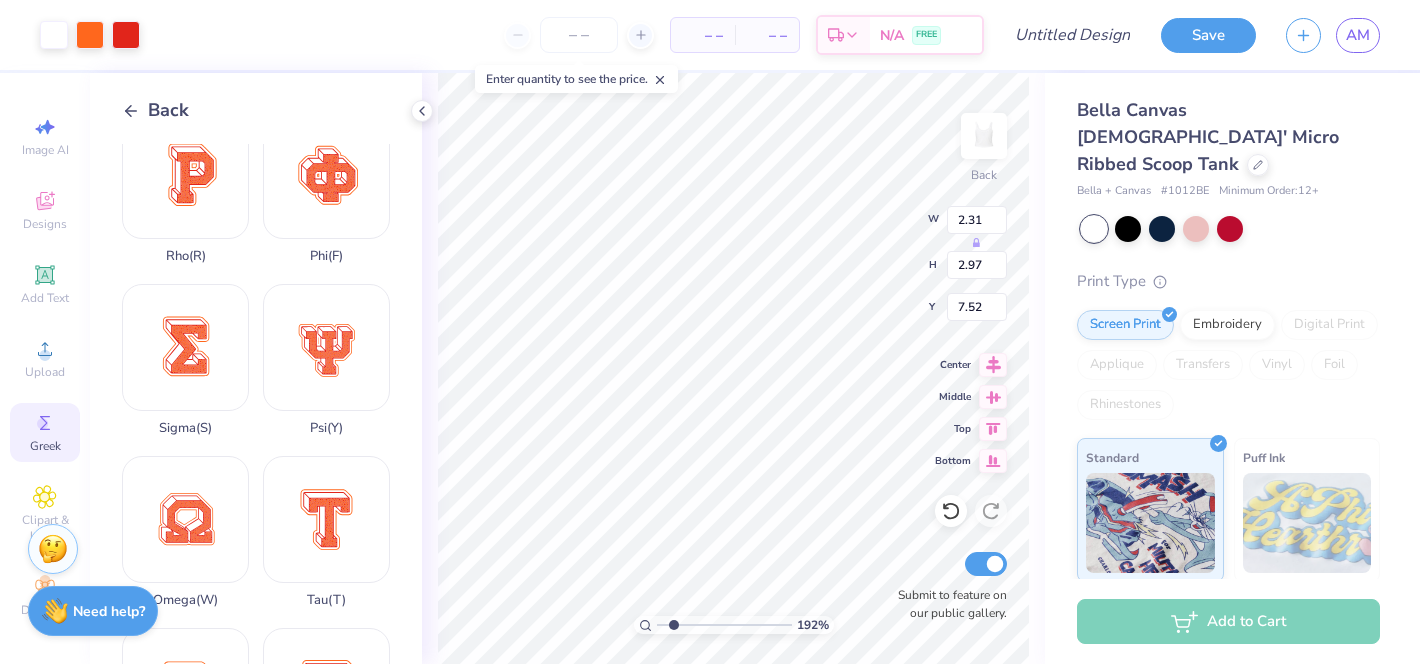 type on "1.97" 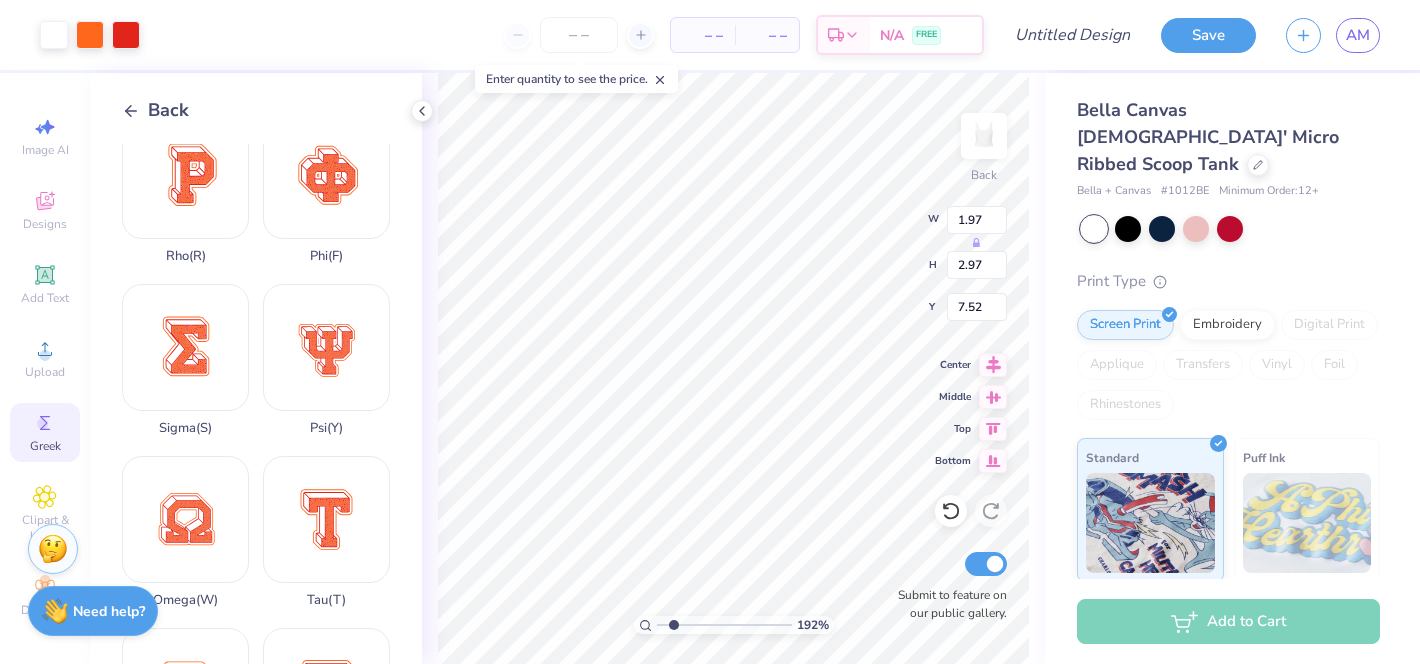 type on "2.54" 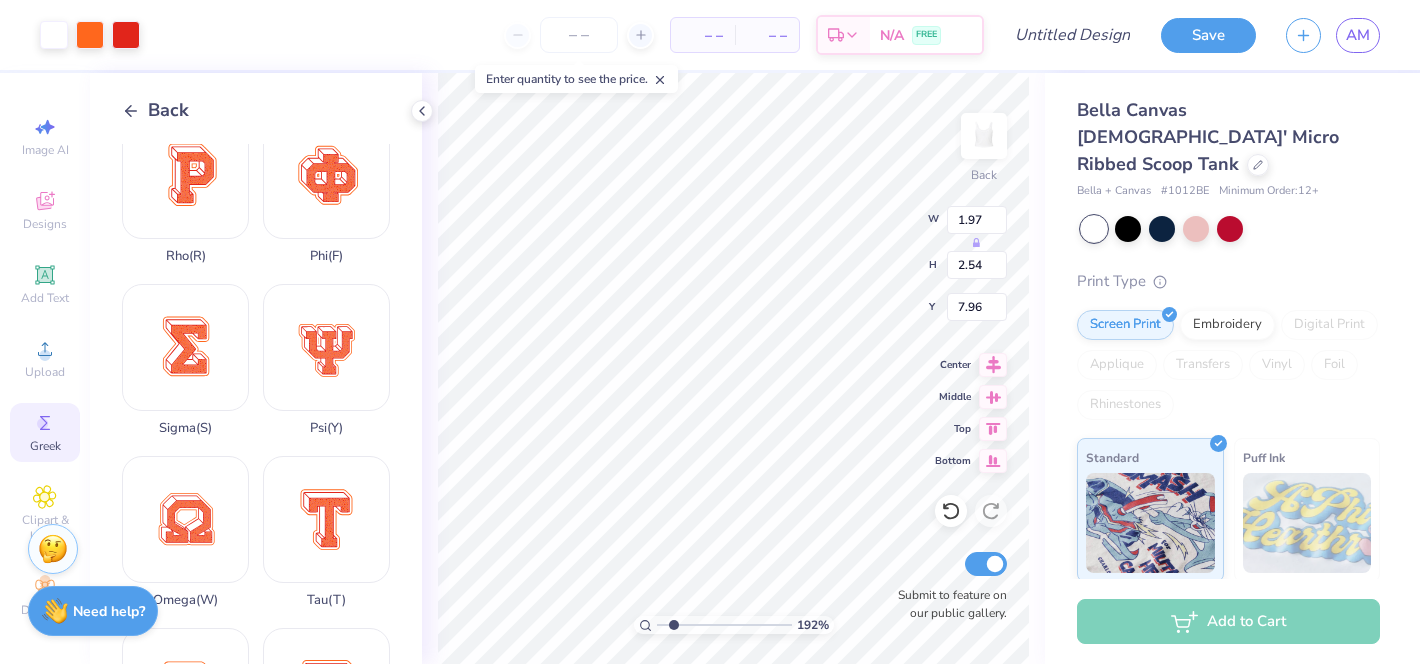 type on "4.23" 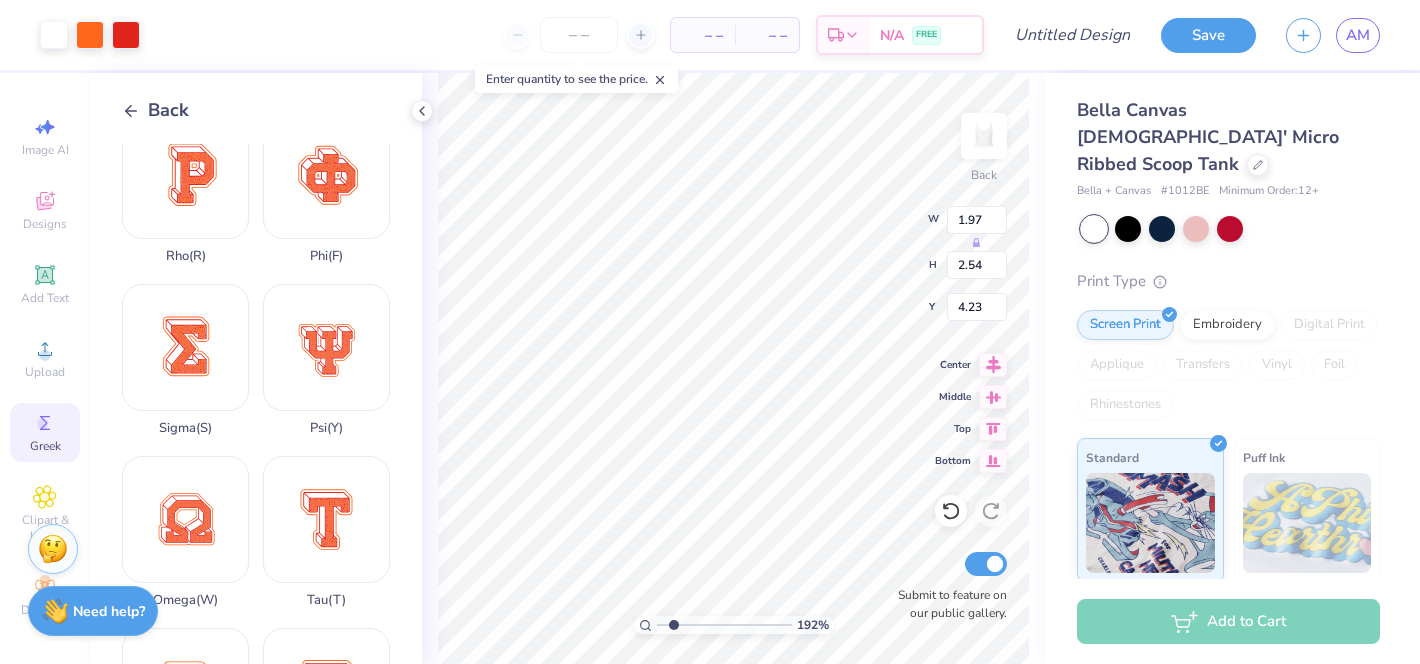 type on "0.84" 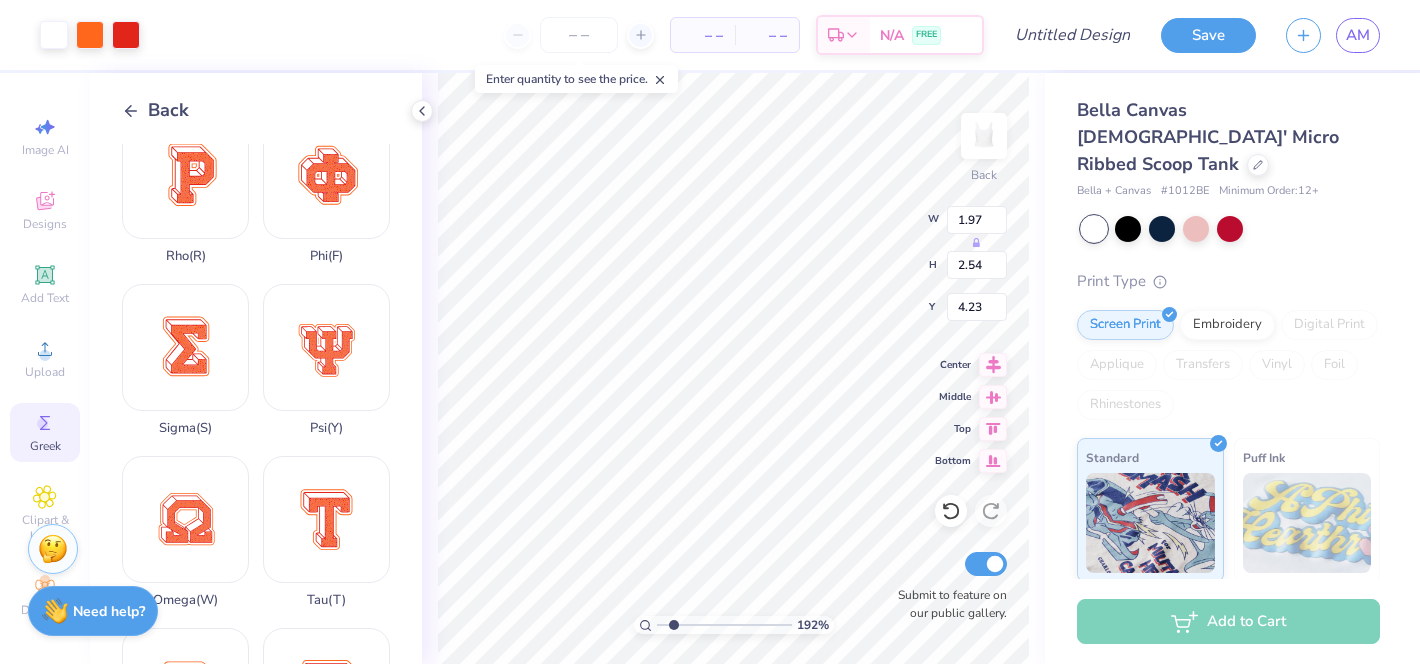 type on "1.08" 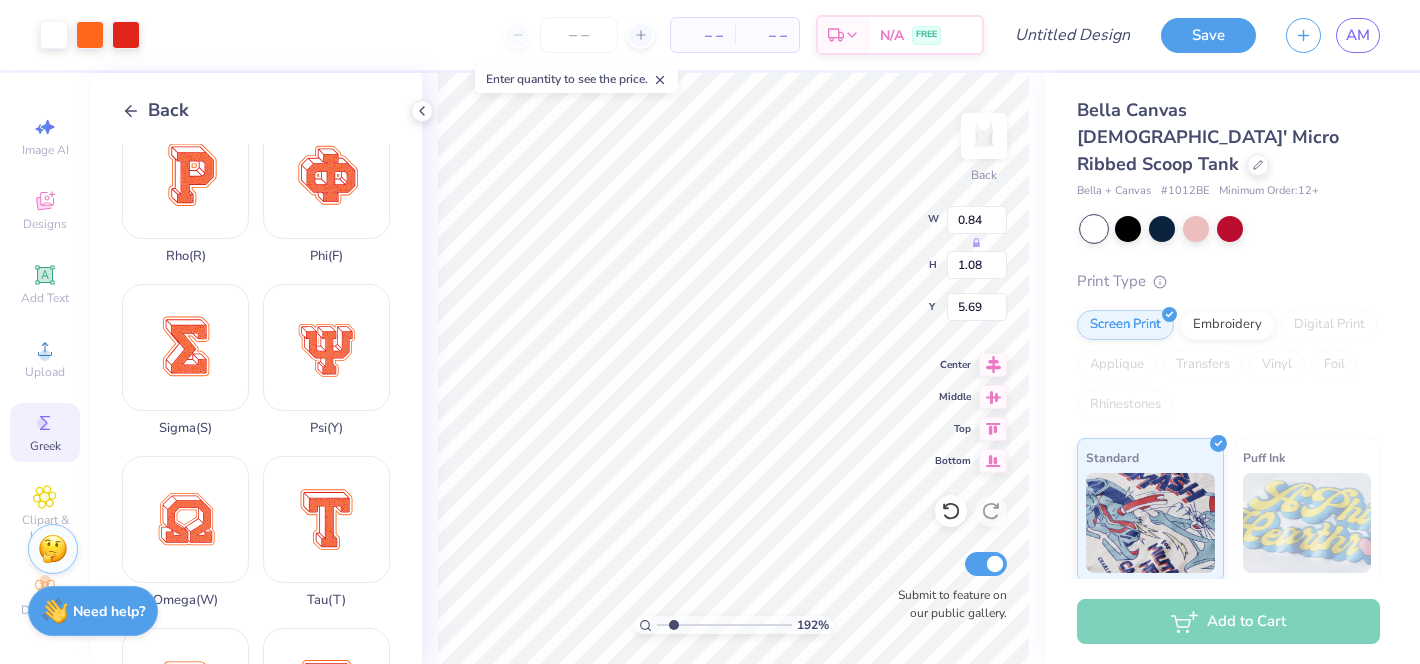 type on "5.24" 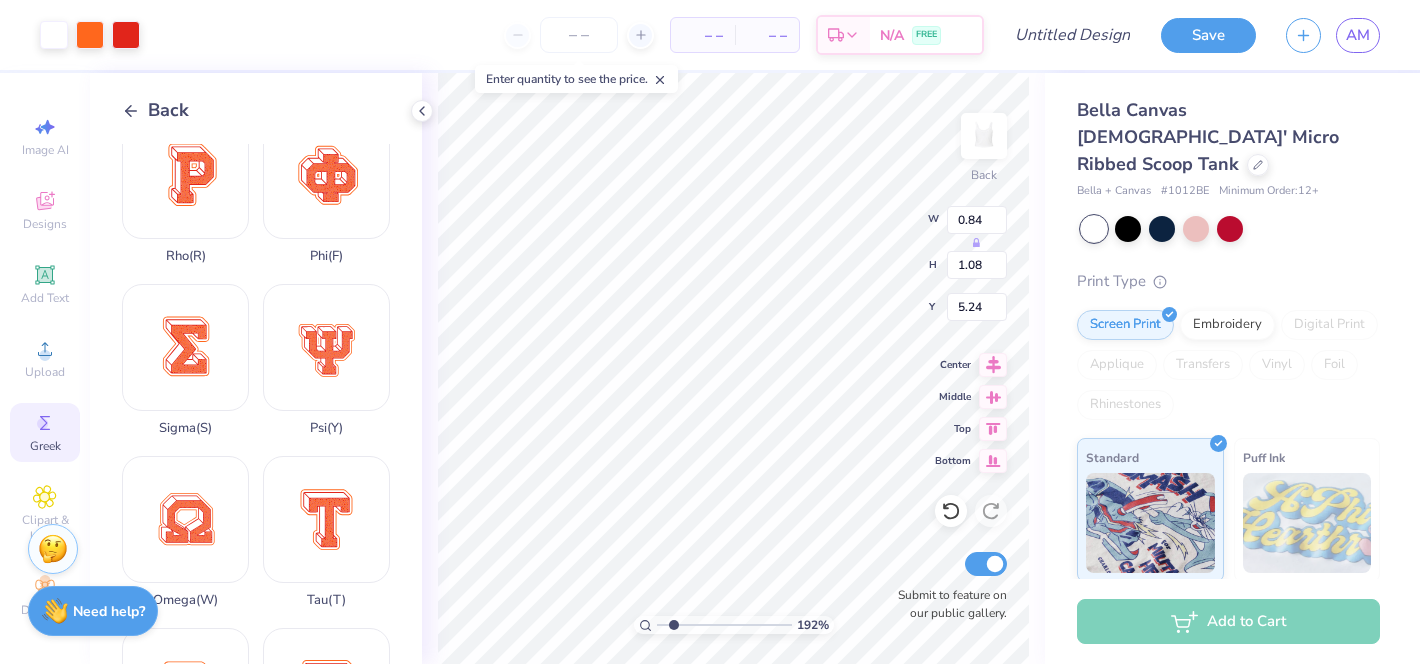 type on "2.31" 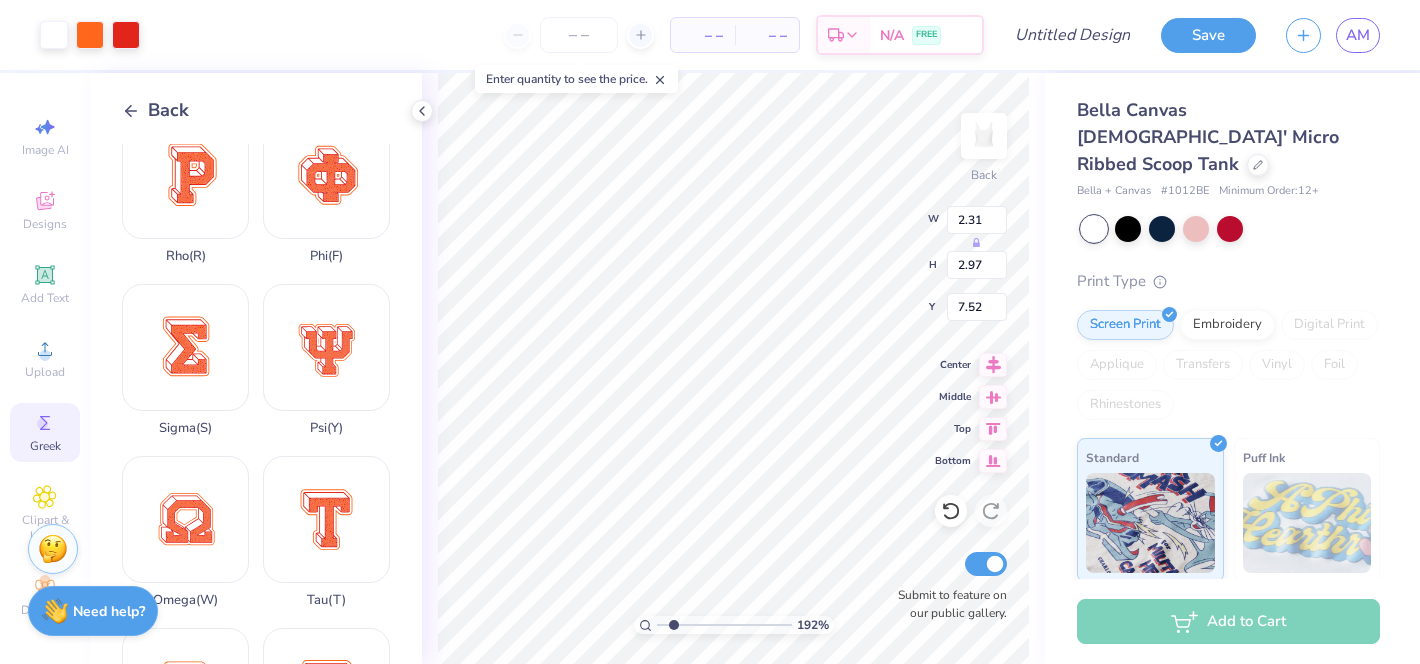 type on "3.61" 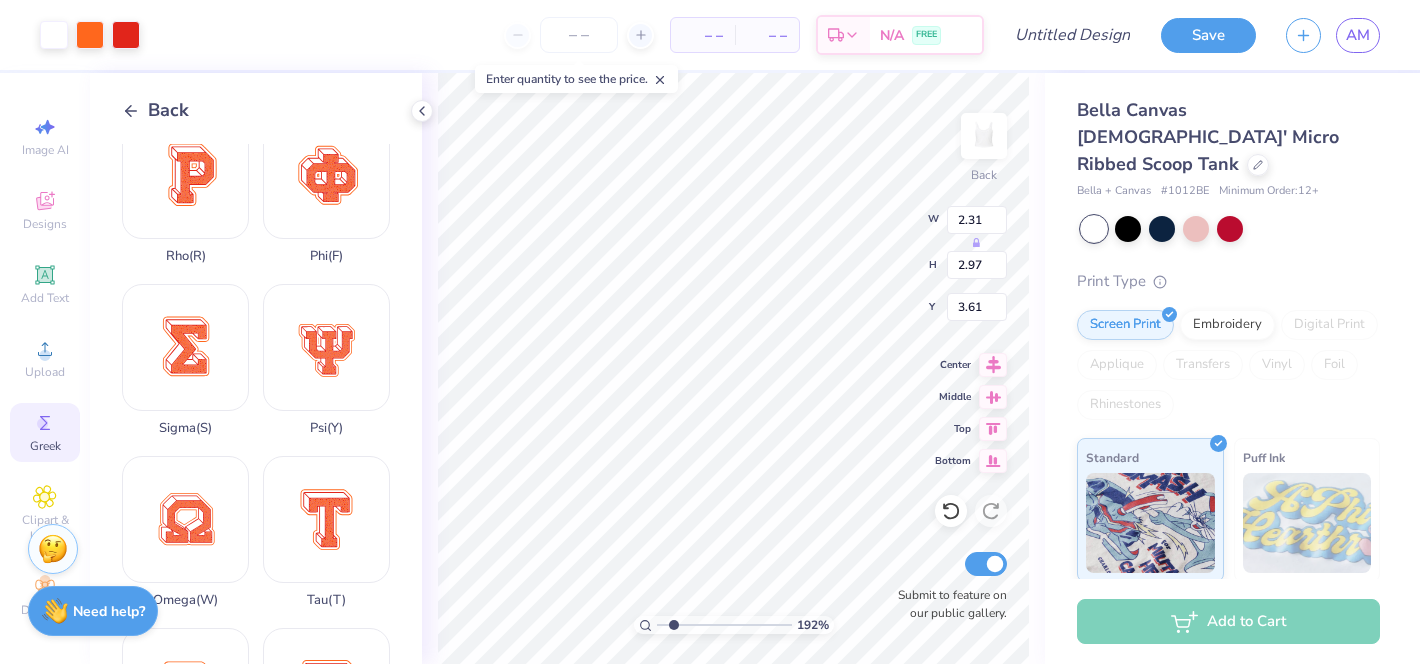 type on "0.84" 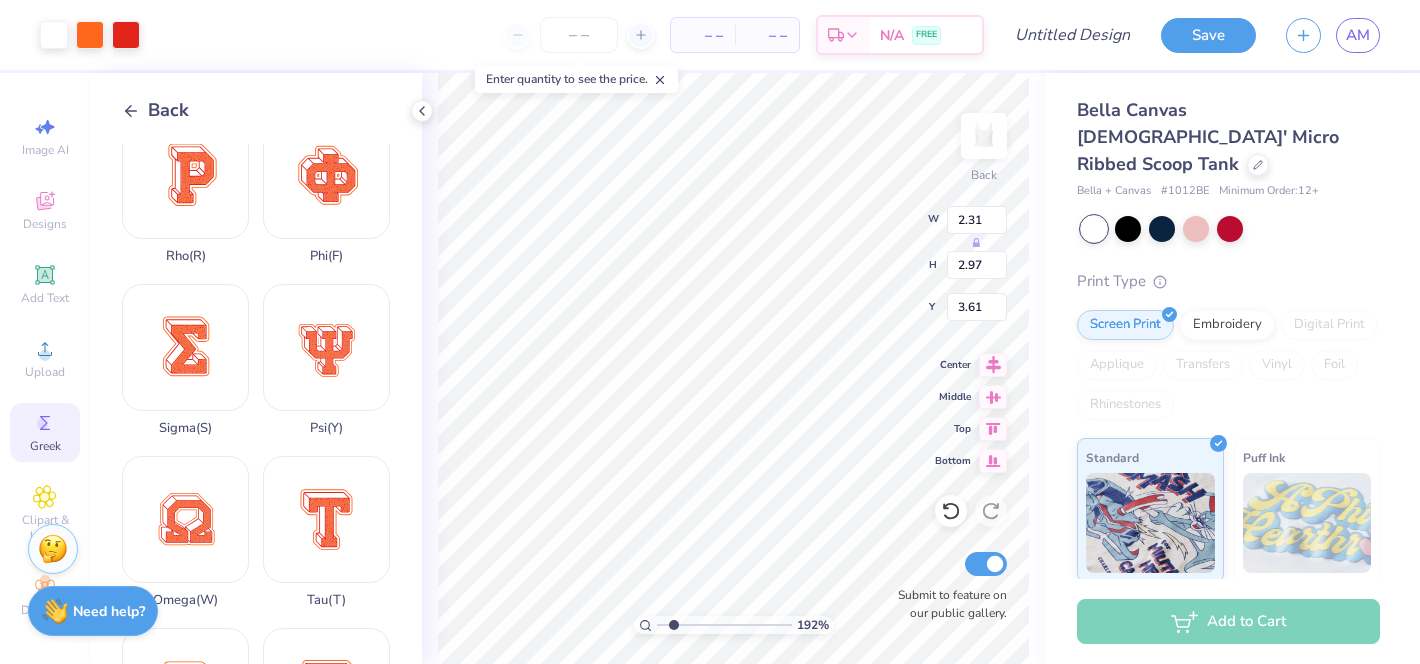 type on "1.07" 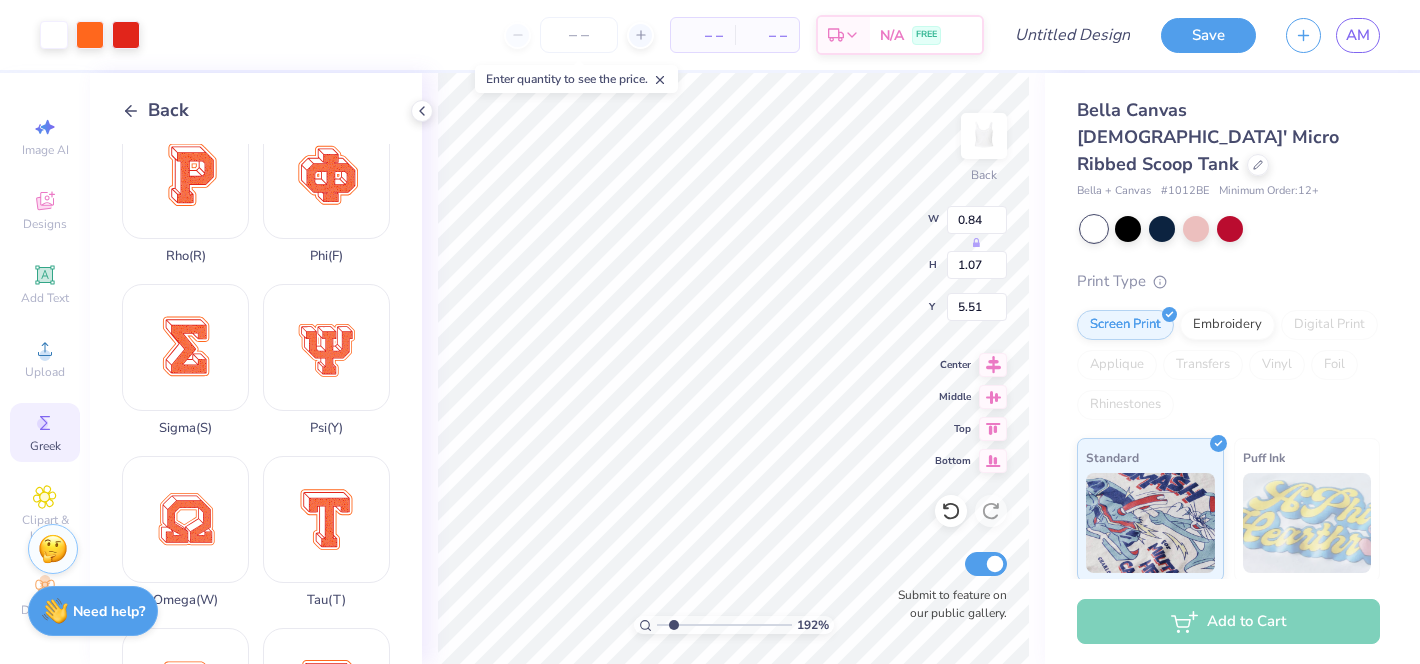 type on "4.17" 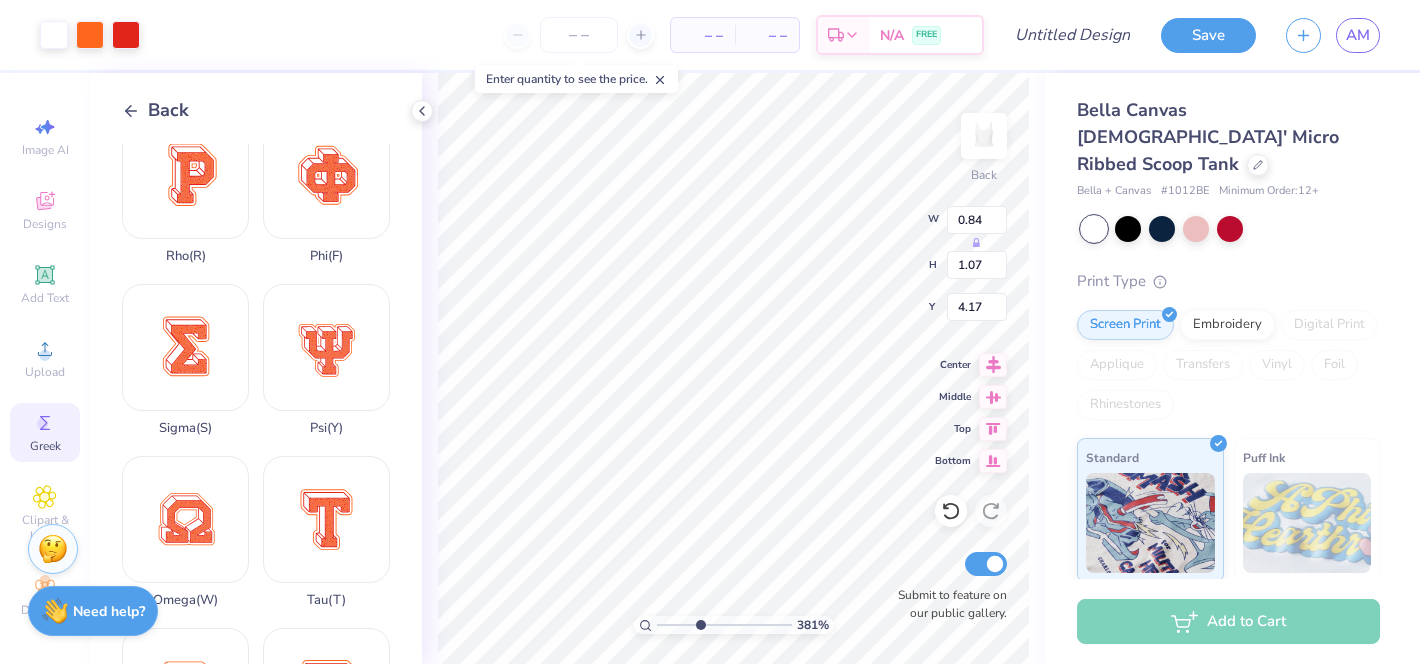 drag, startPoint x: 685, startPoint y: 626, endPoint x: 699, endPoint y: 626, distance: 14 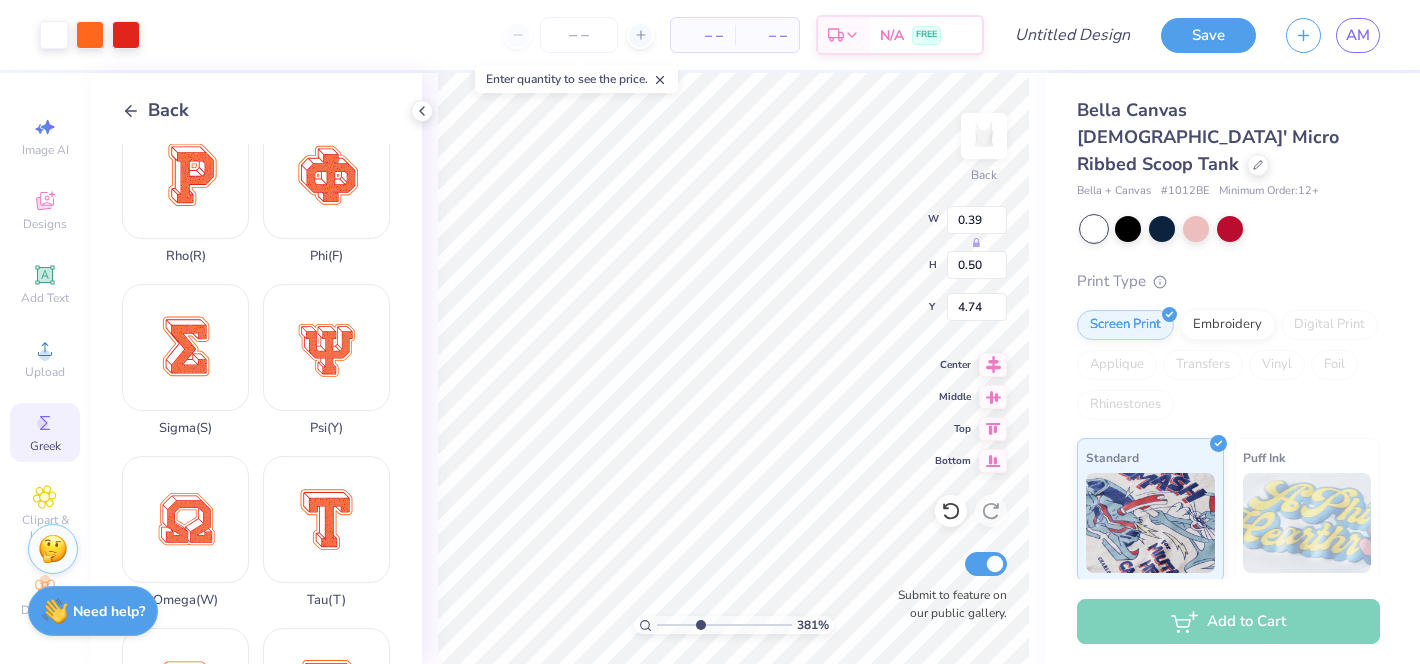 type on "0.39" 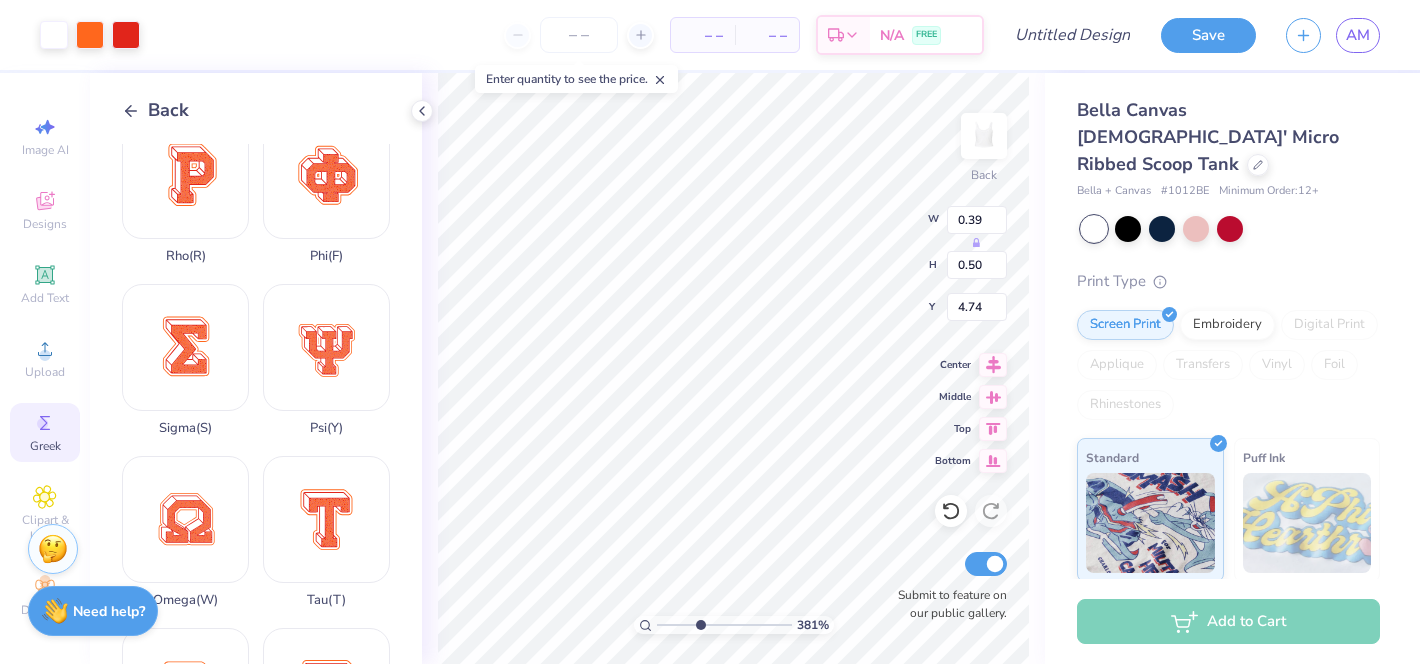 type on "0.50" 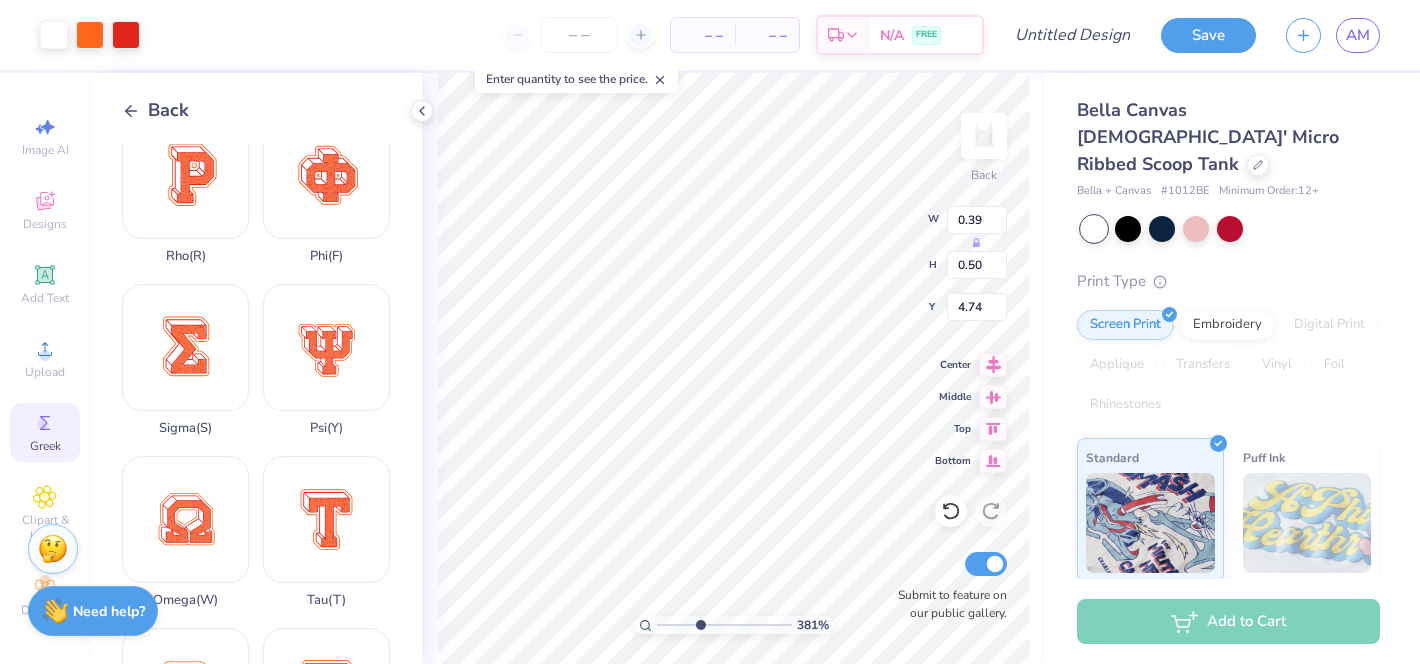 type on "4.14" 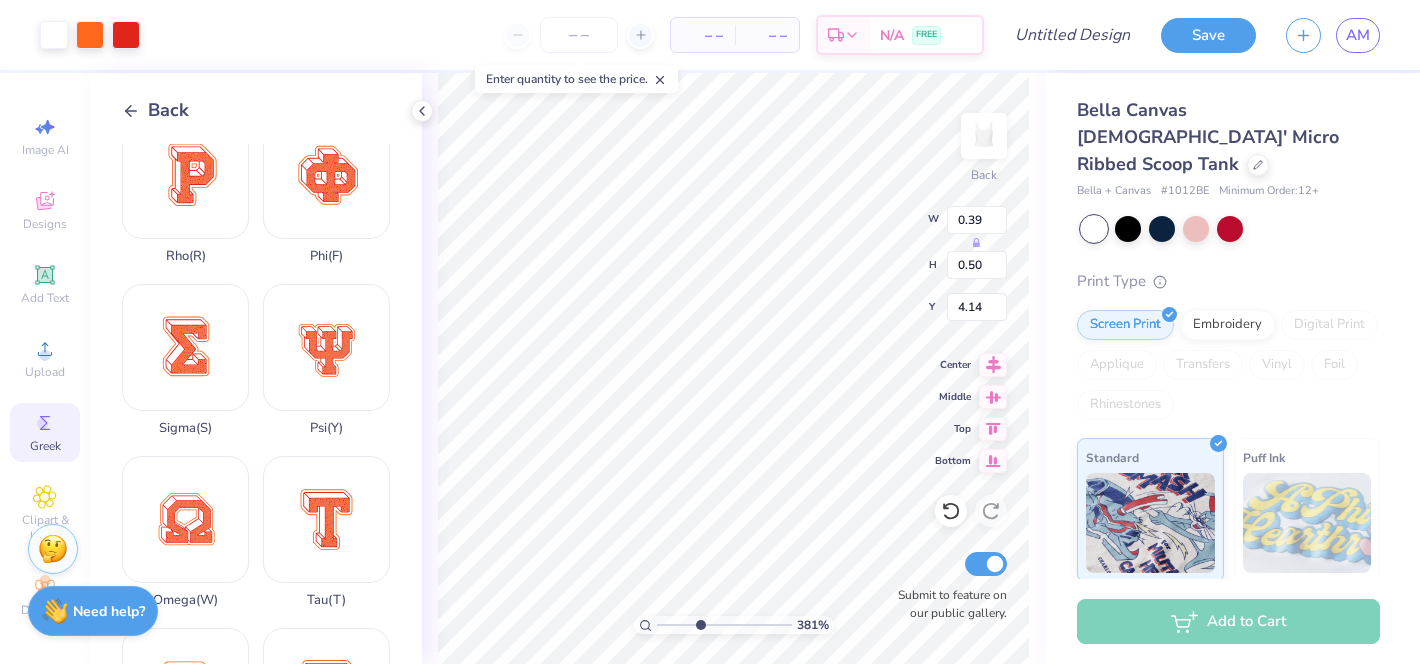 type on "0.84" 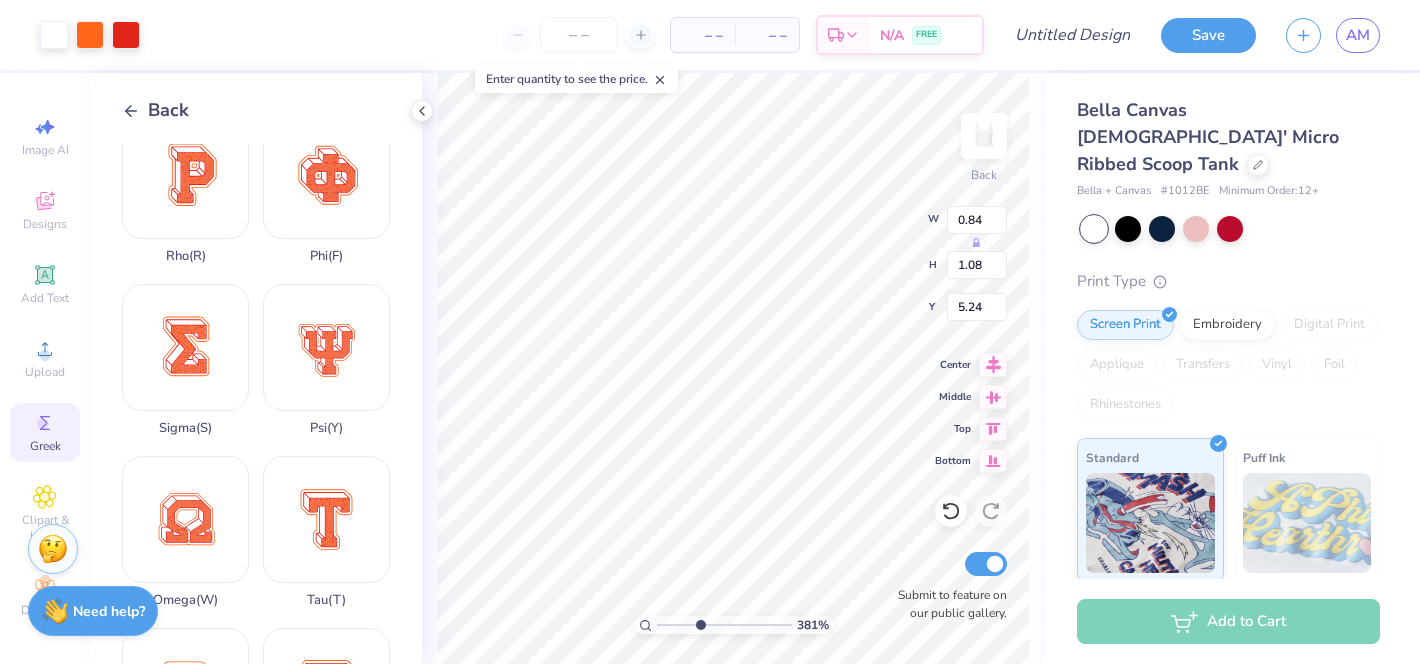 type on "0.35" 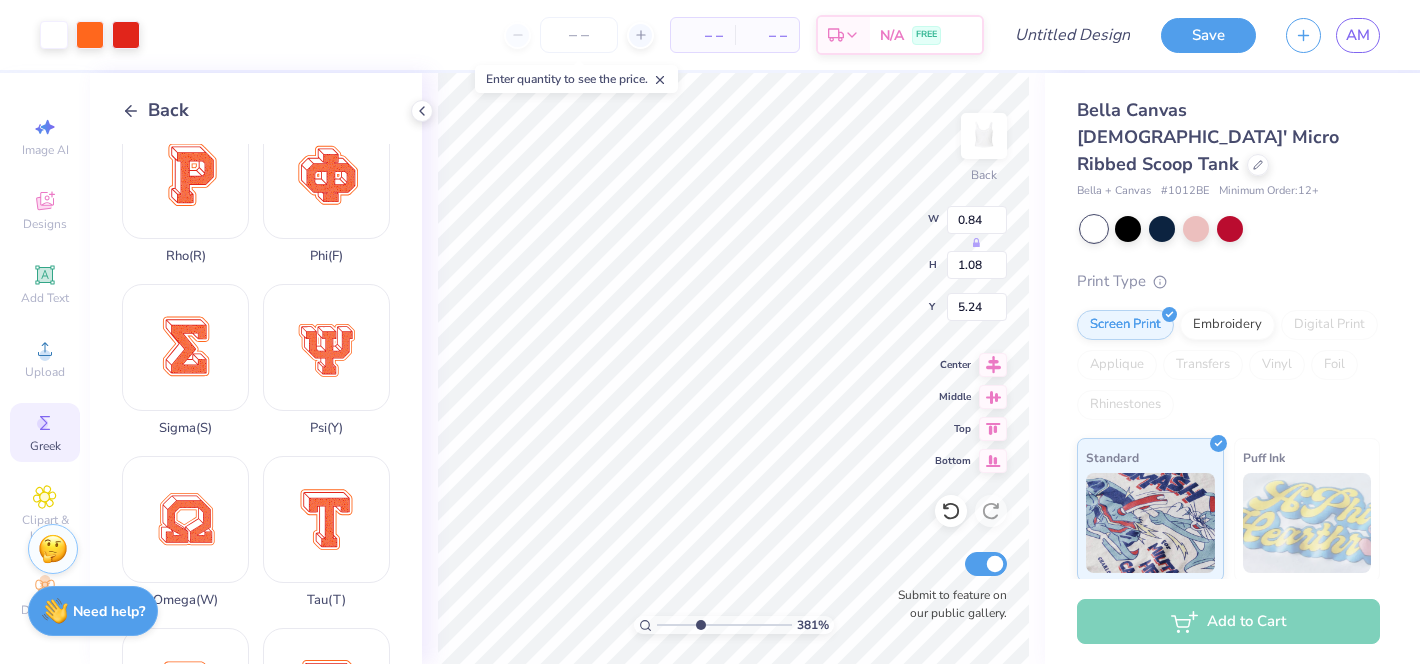 type on "0.45" 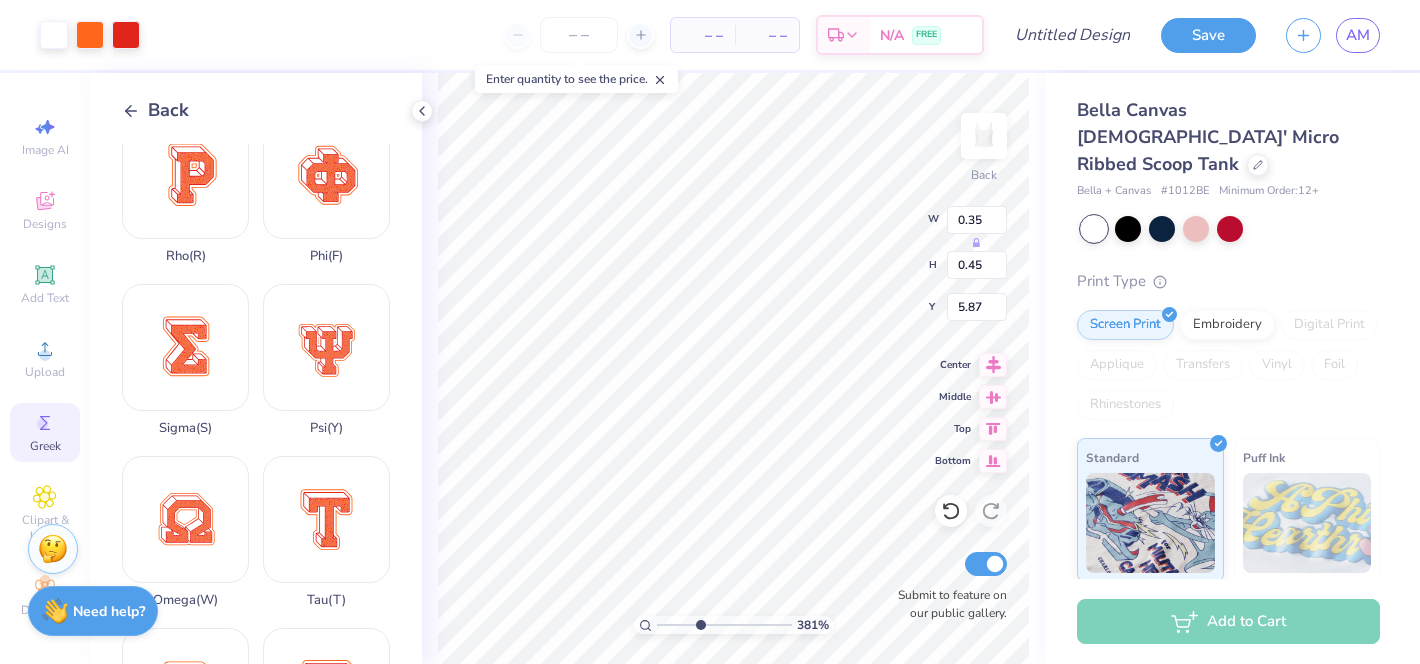 type on "0.39" 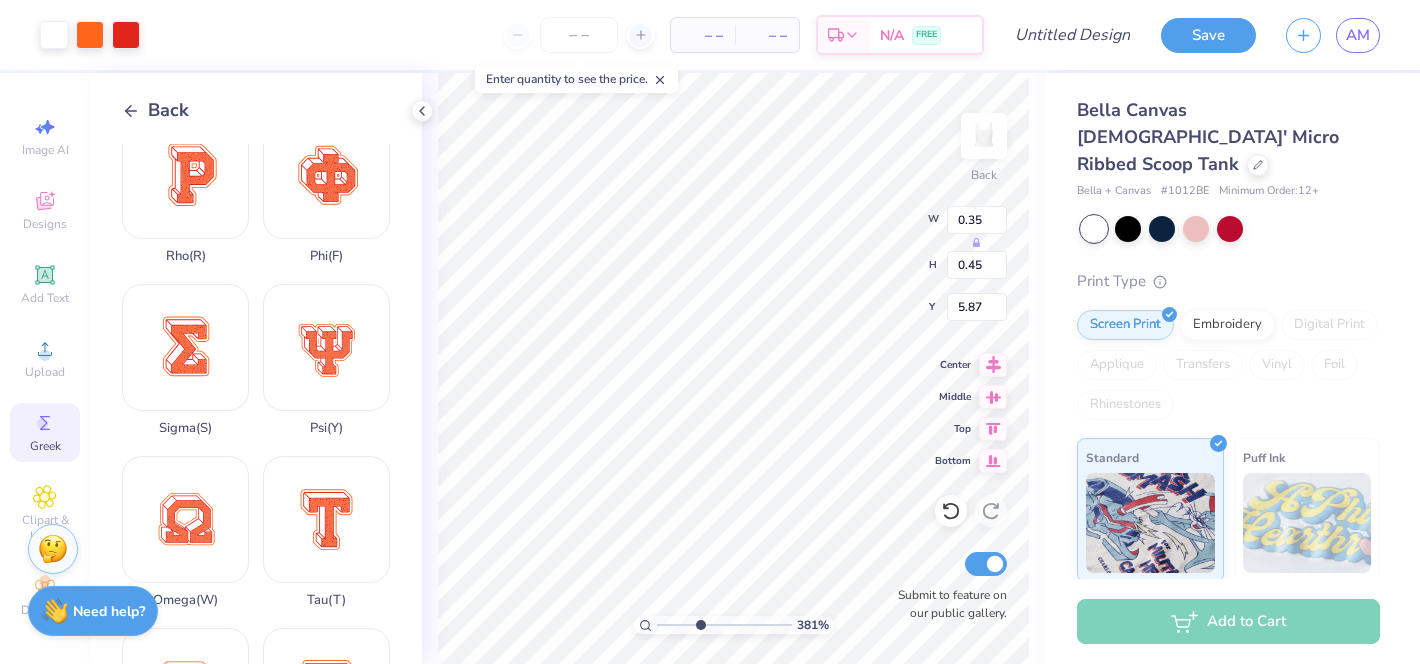 type on "0.50" 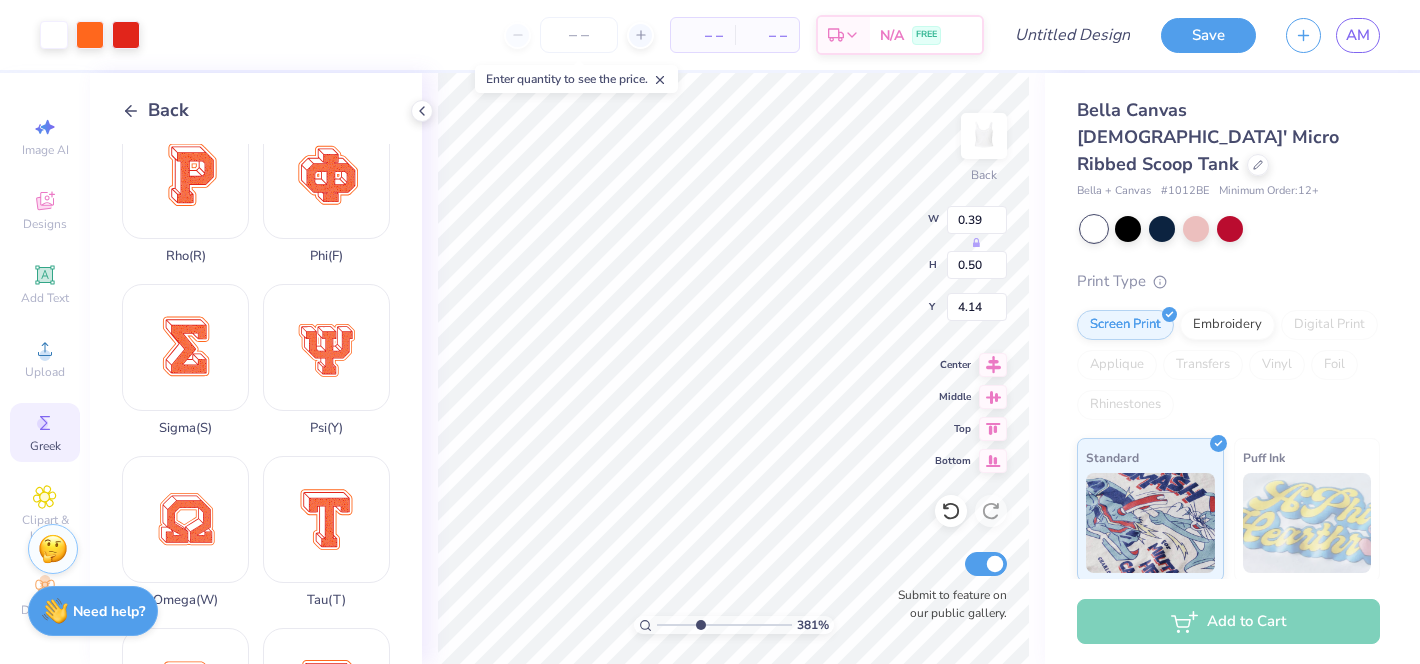 type on "4.03" 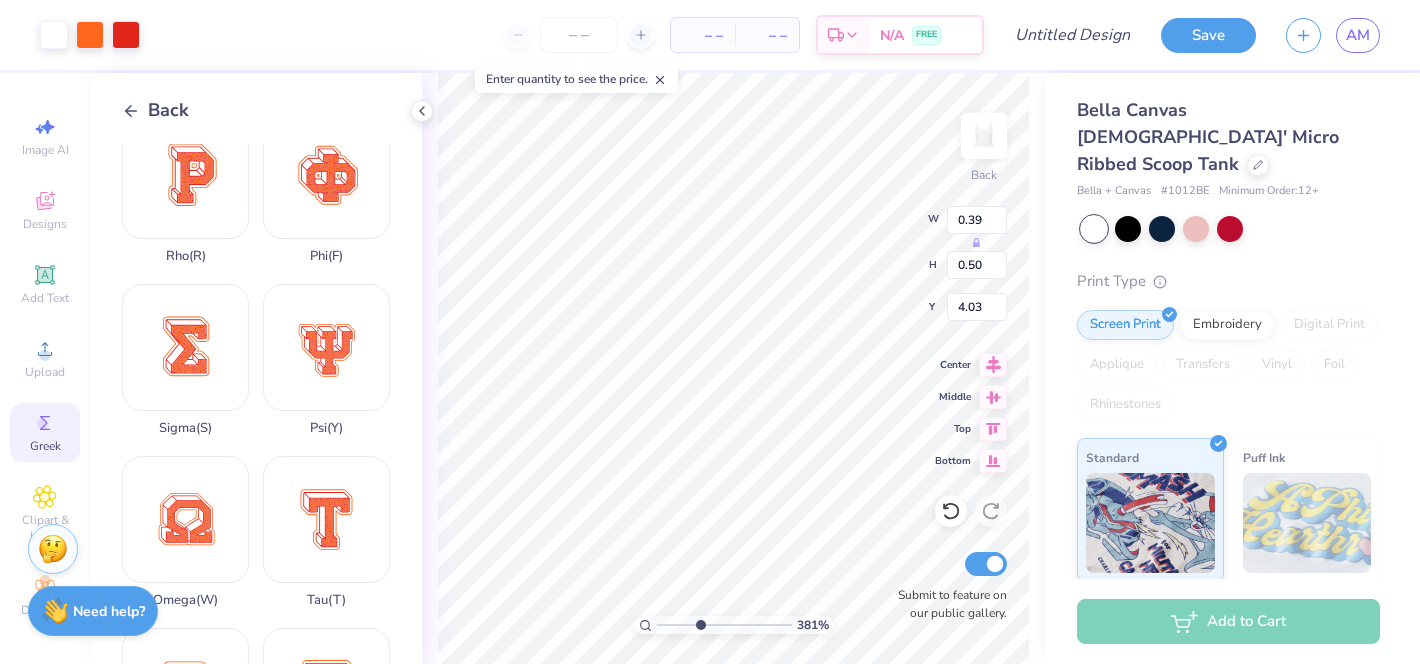type on "1.23" 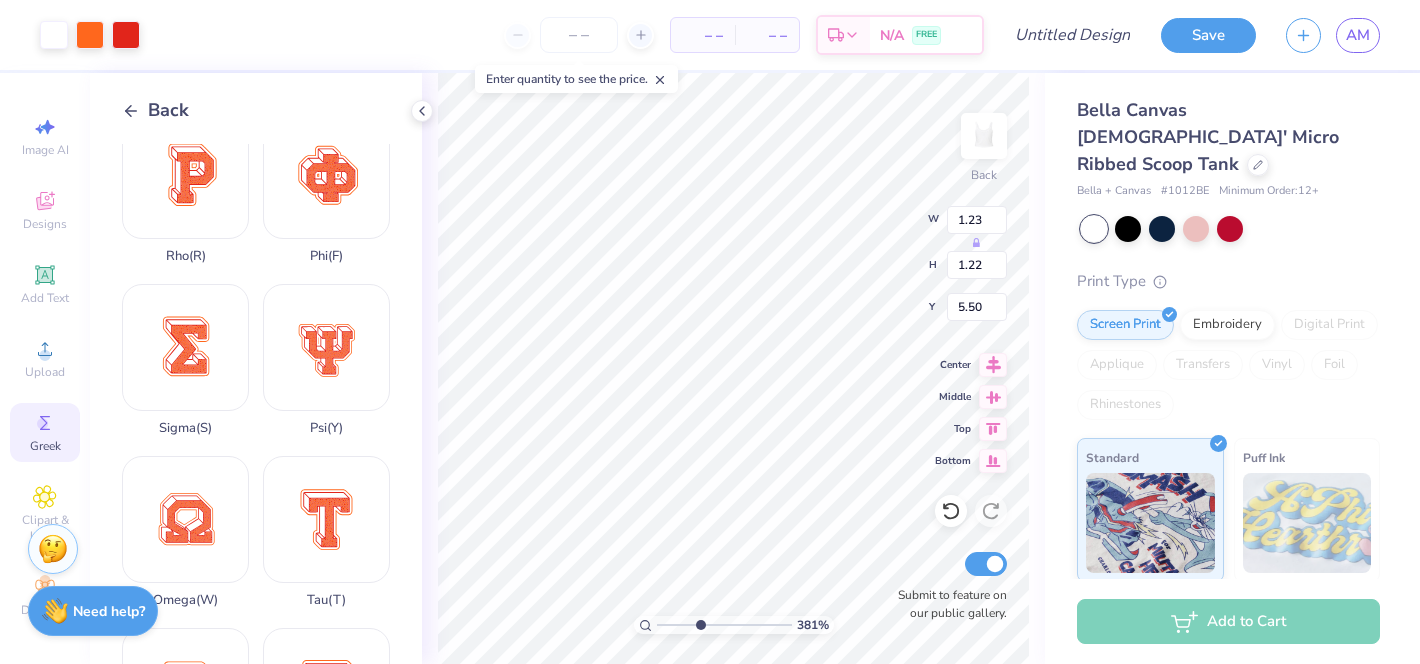 type on "5.36" 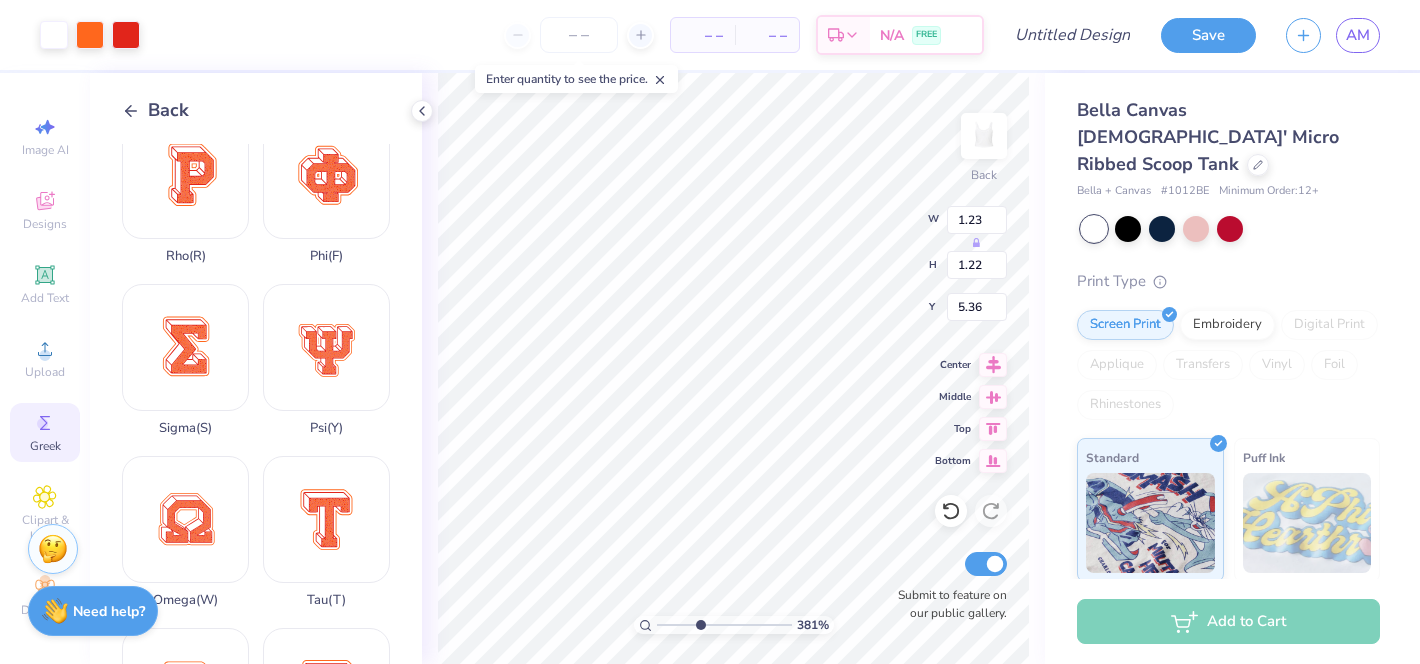 type on "0.65" 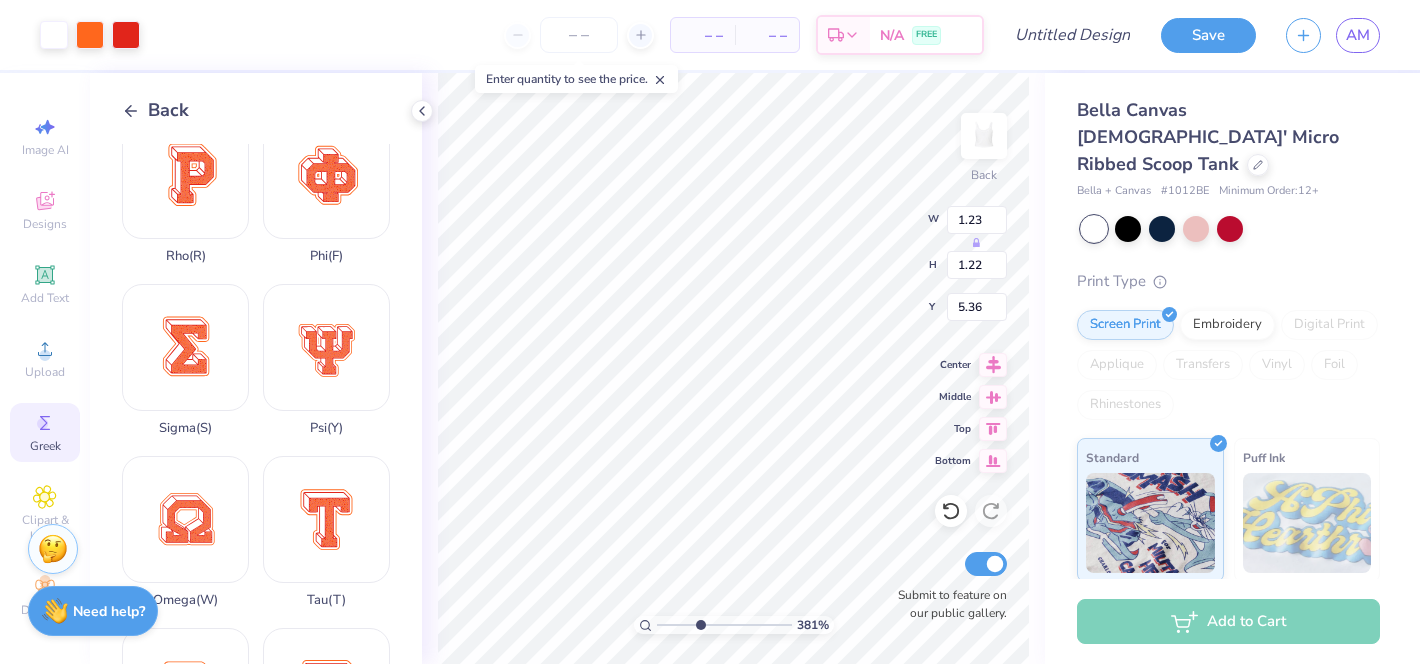 type on "0.64" 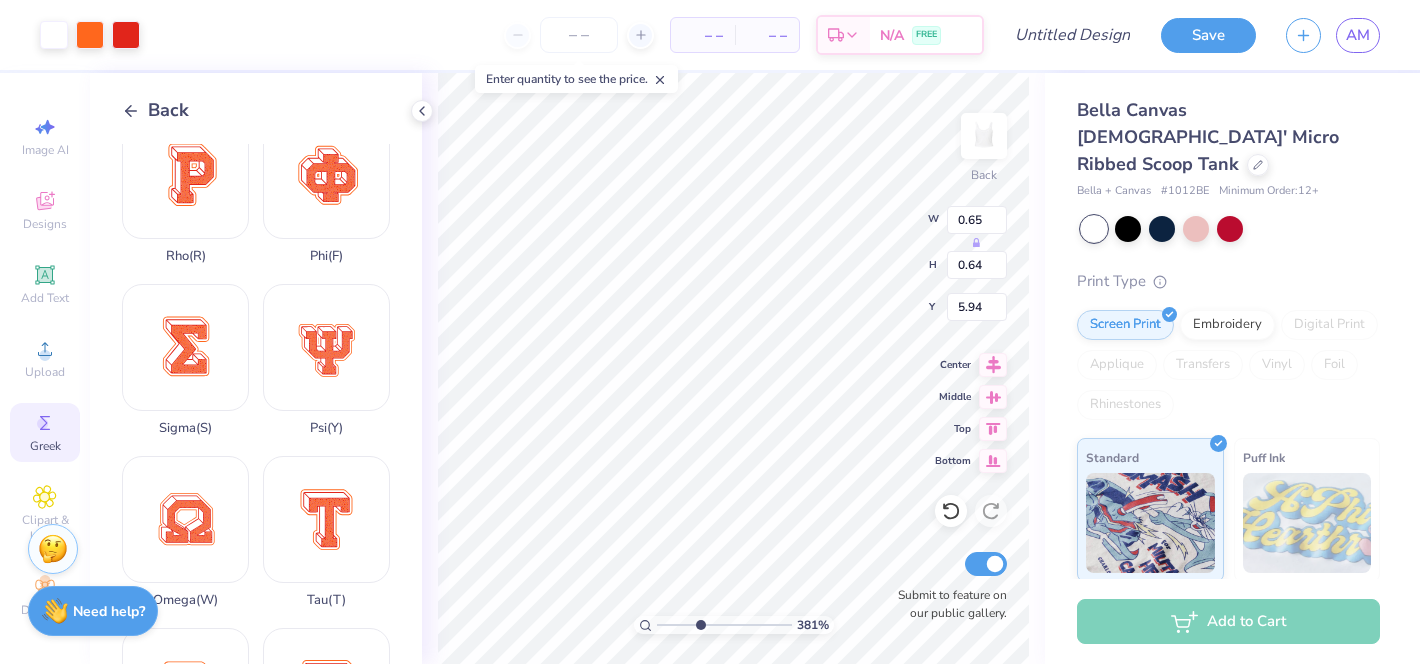 type on "4.40" 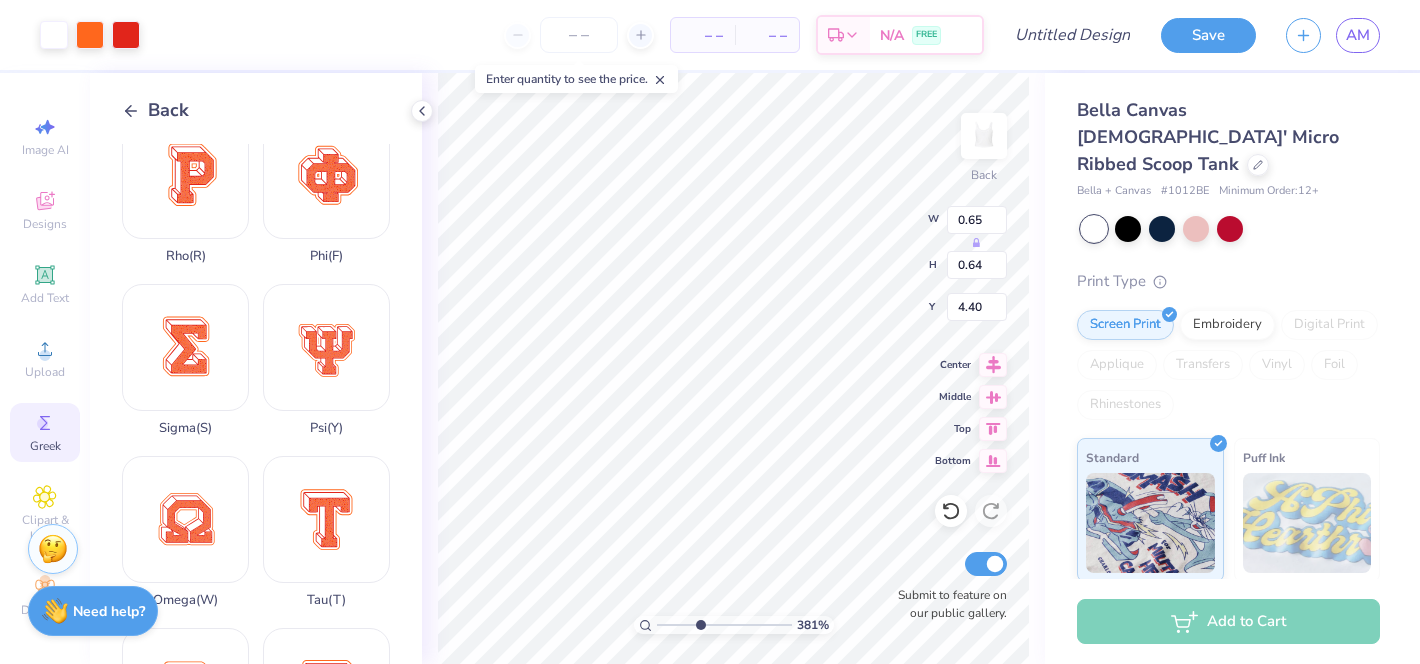 type on "0.46" 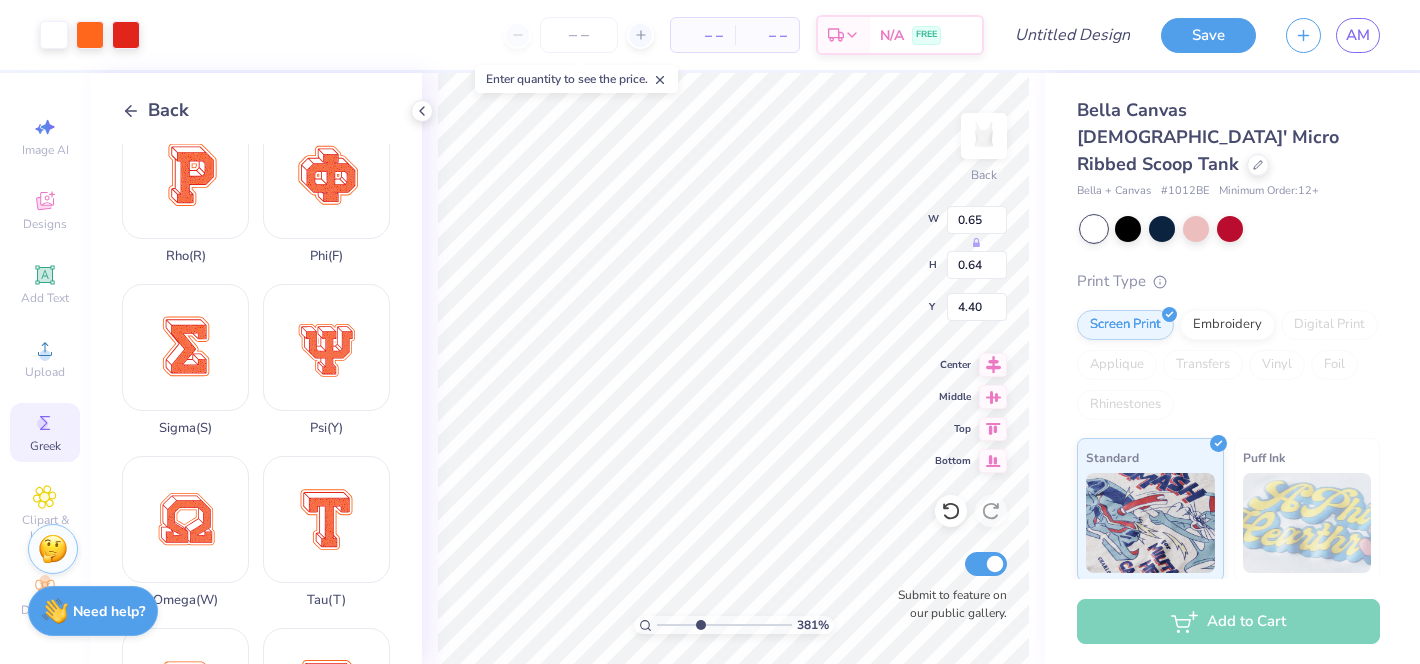 type on "0.46" 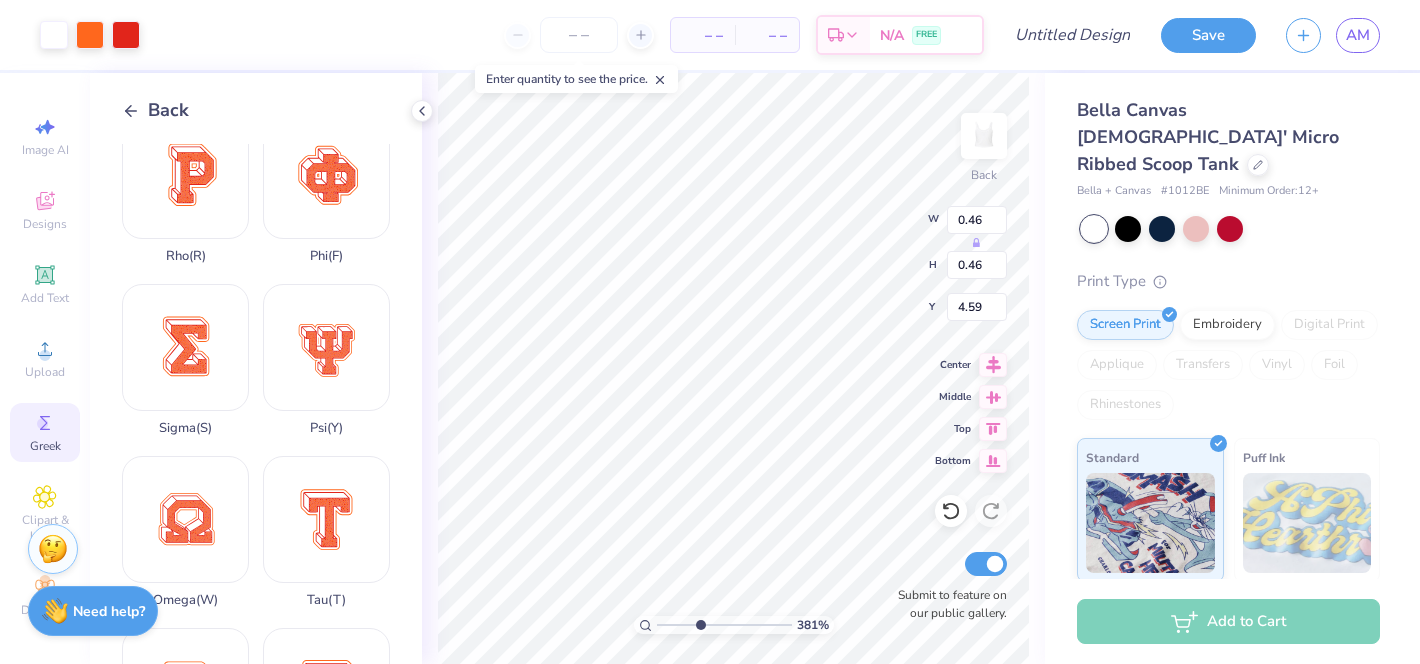 type on "4.41" 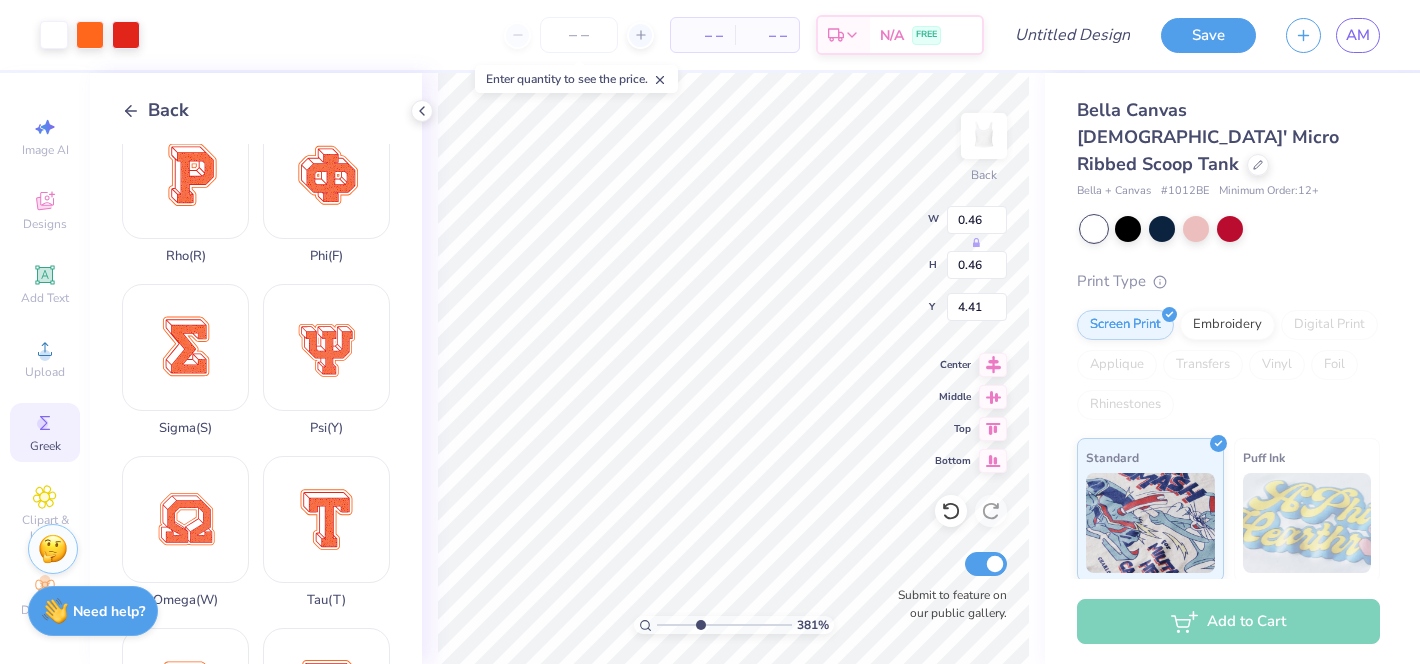 type on "0.35" 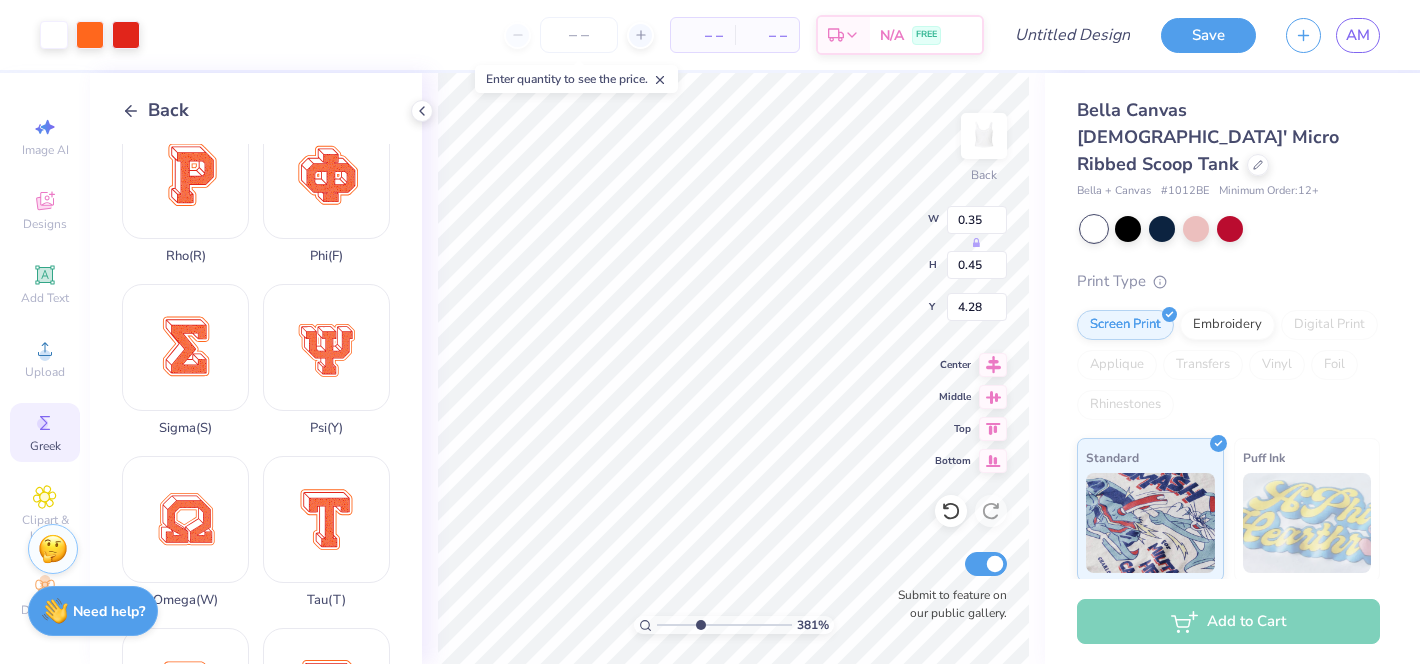 type on "4.31" 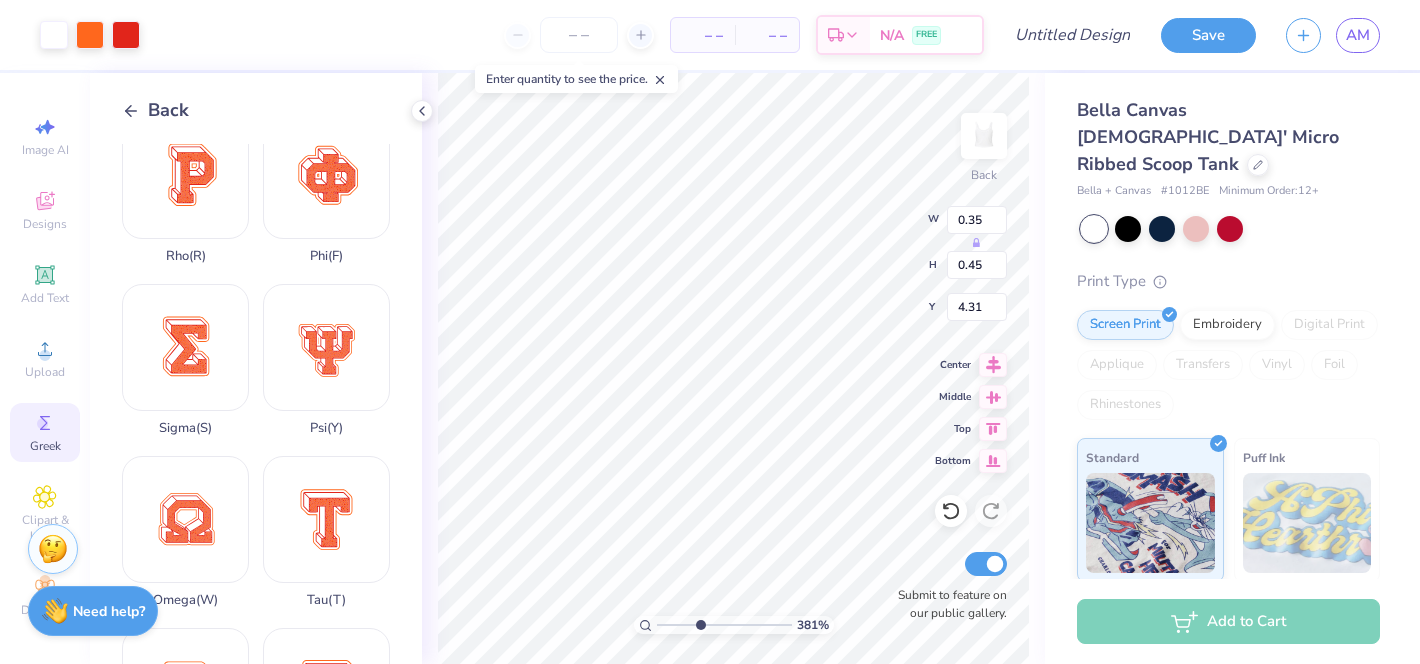 type on "0.39" 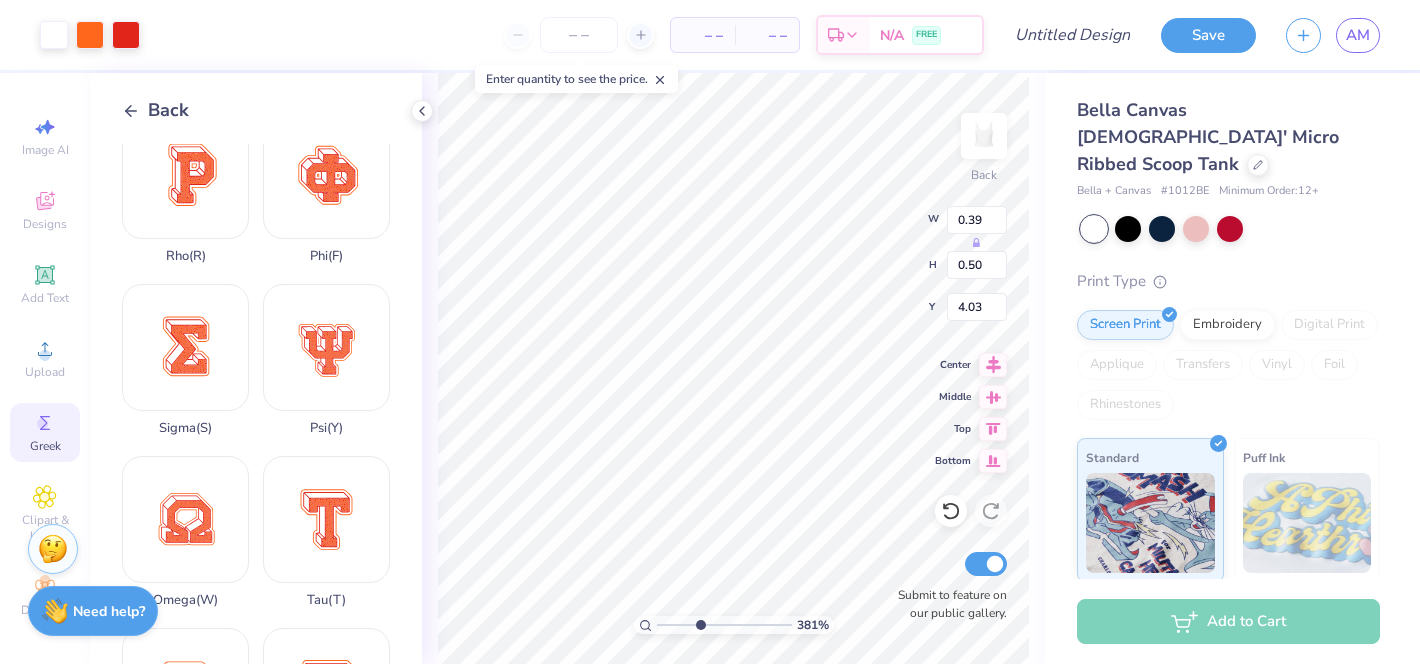 type on "4.16" 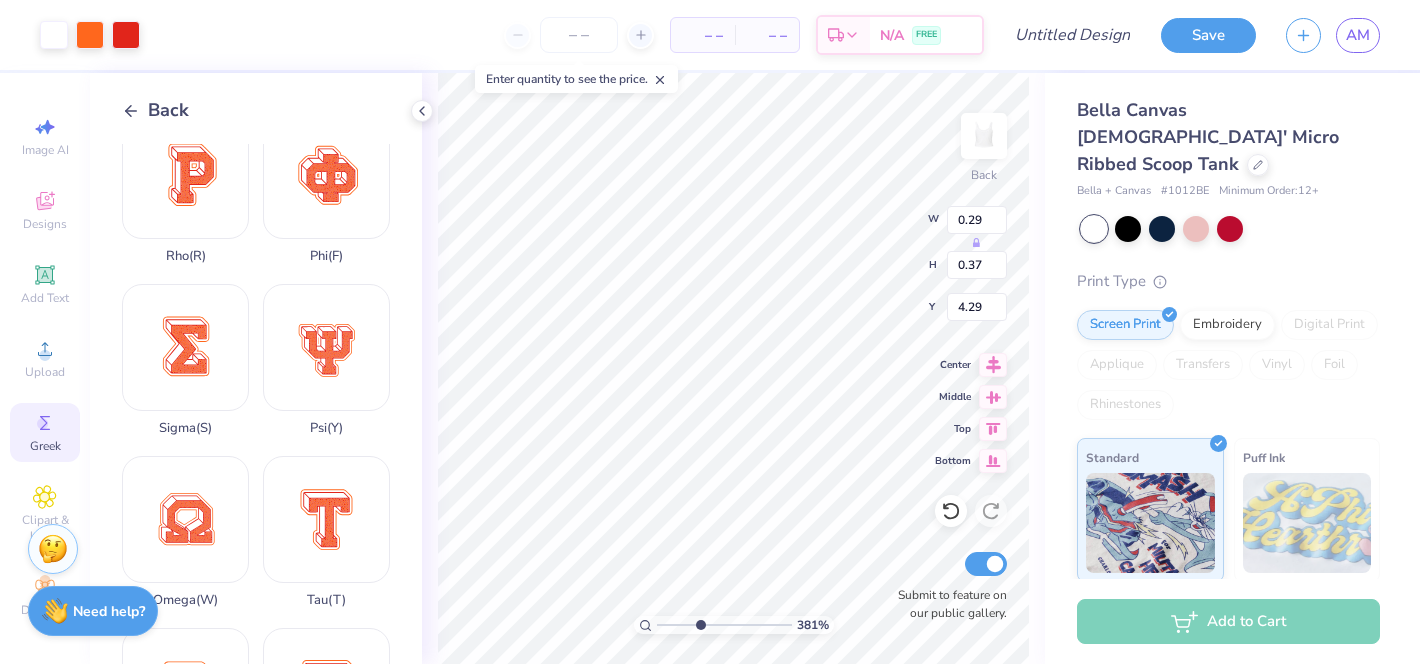 type on "0.29" 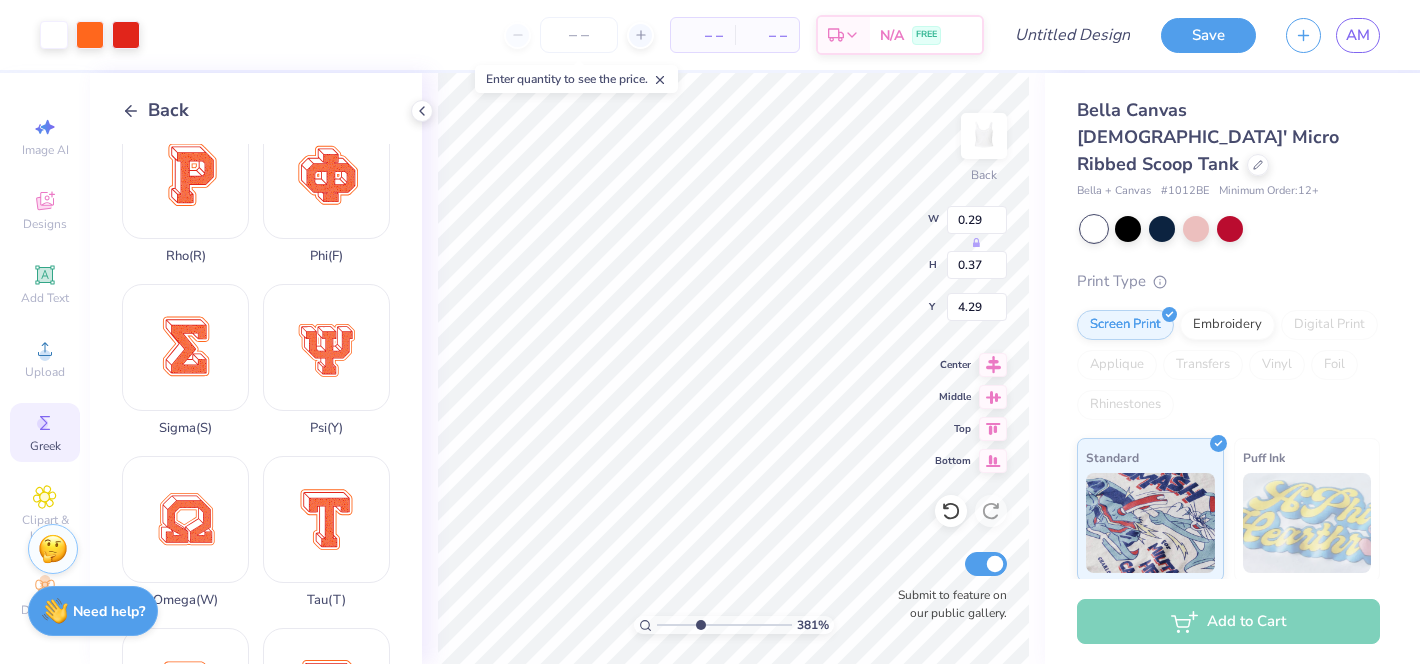 type on "0.37" 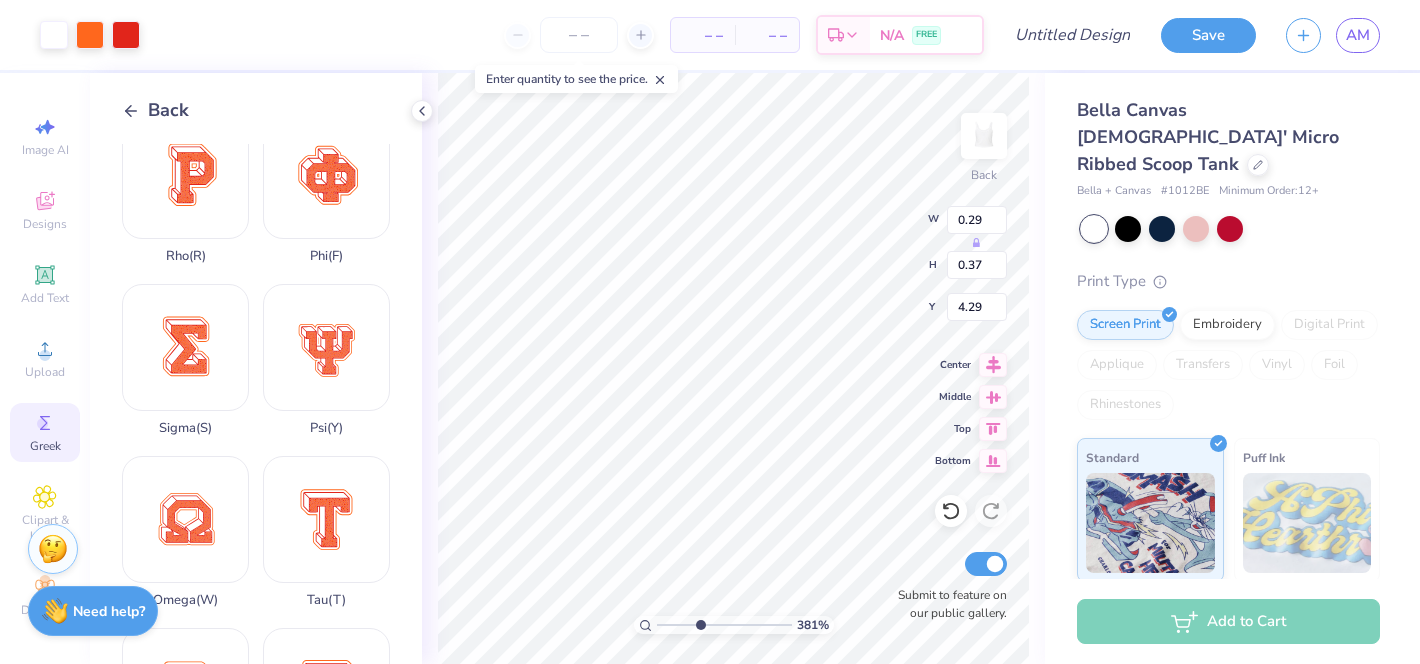type on "0.35" 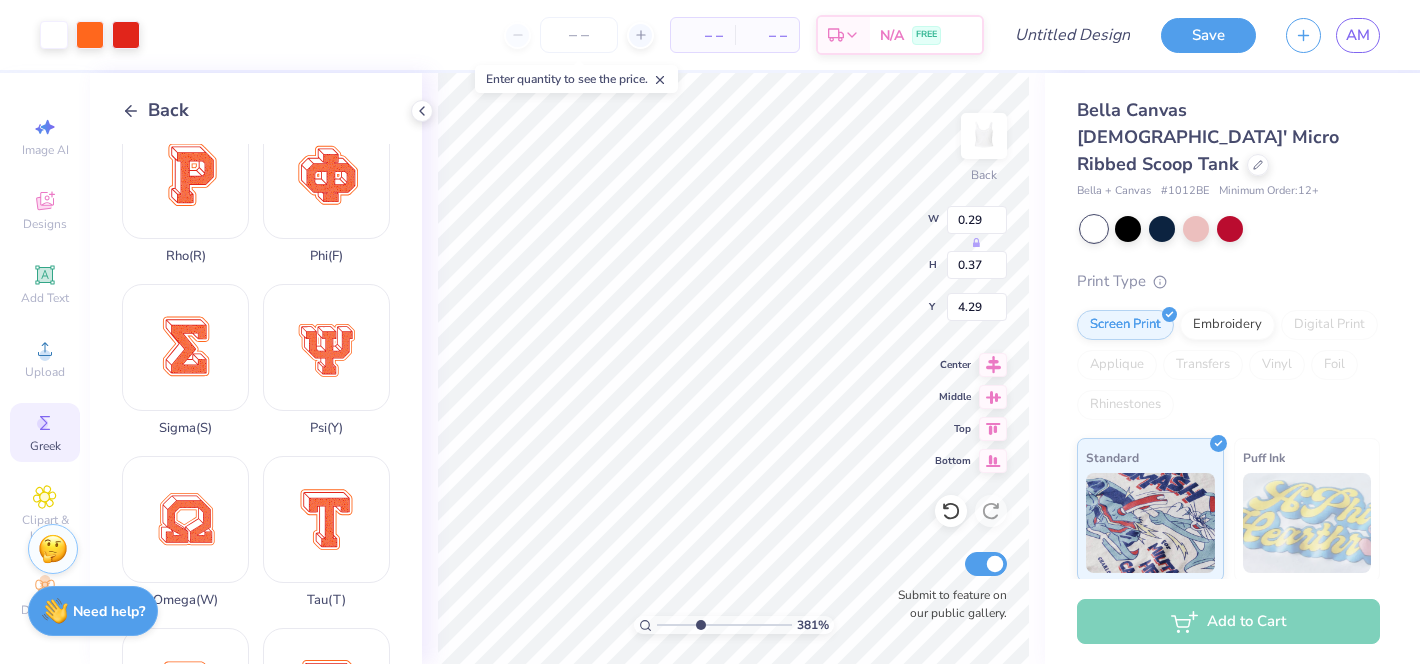 type on "0.45" 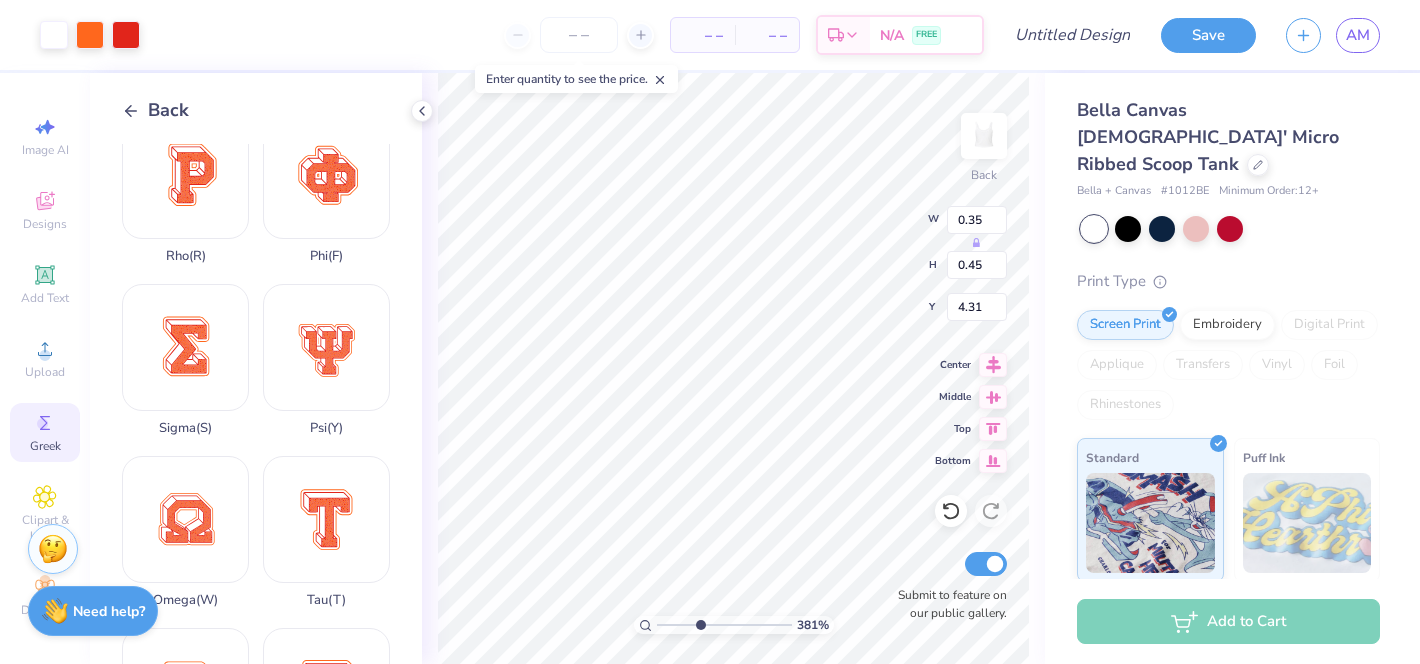 type on "0.28" 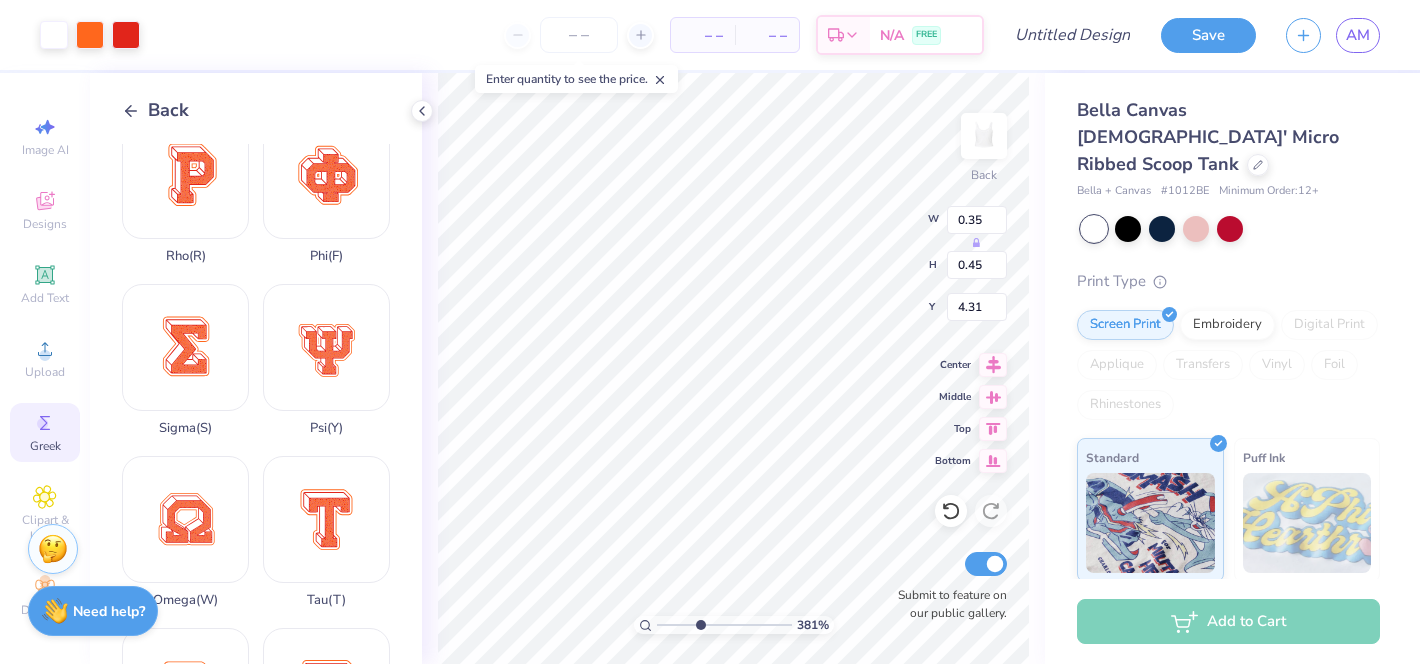 type on "0.35" 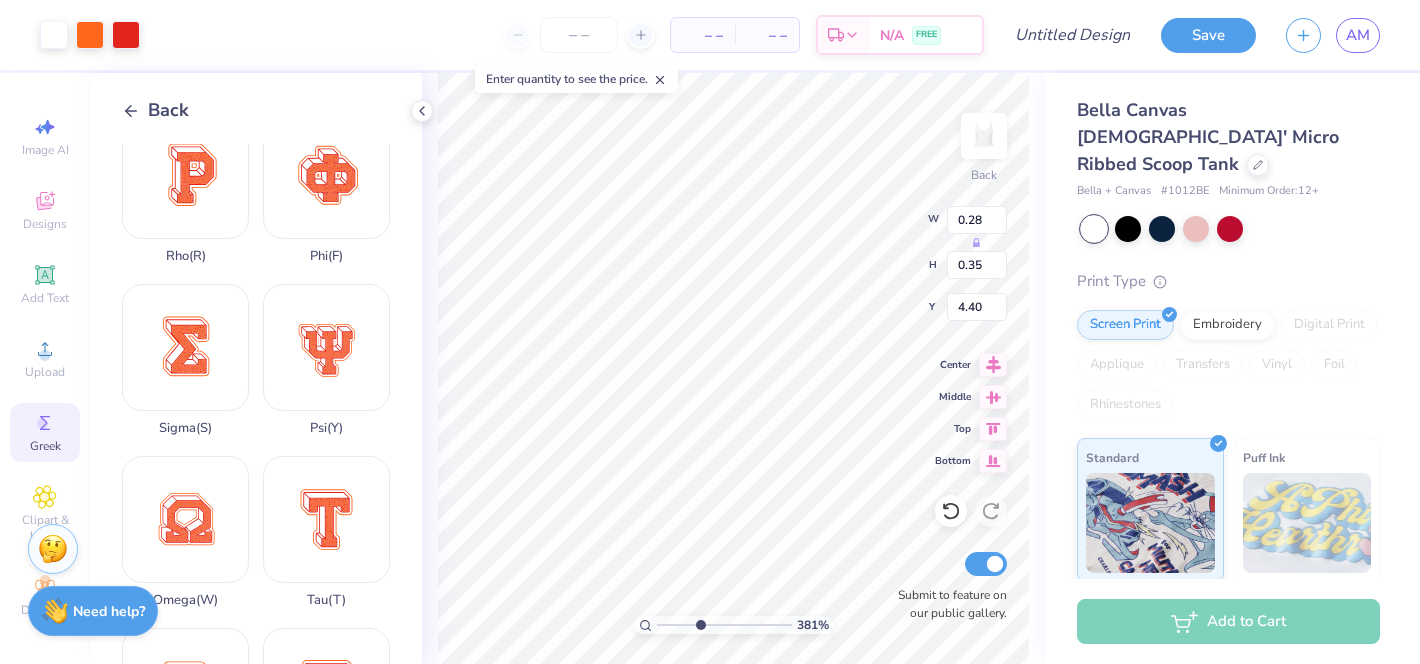 type on "0.46" 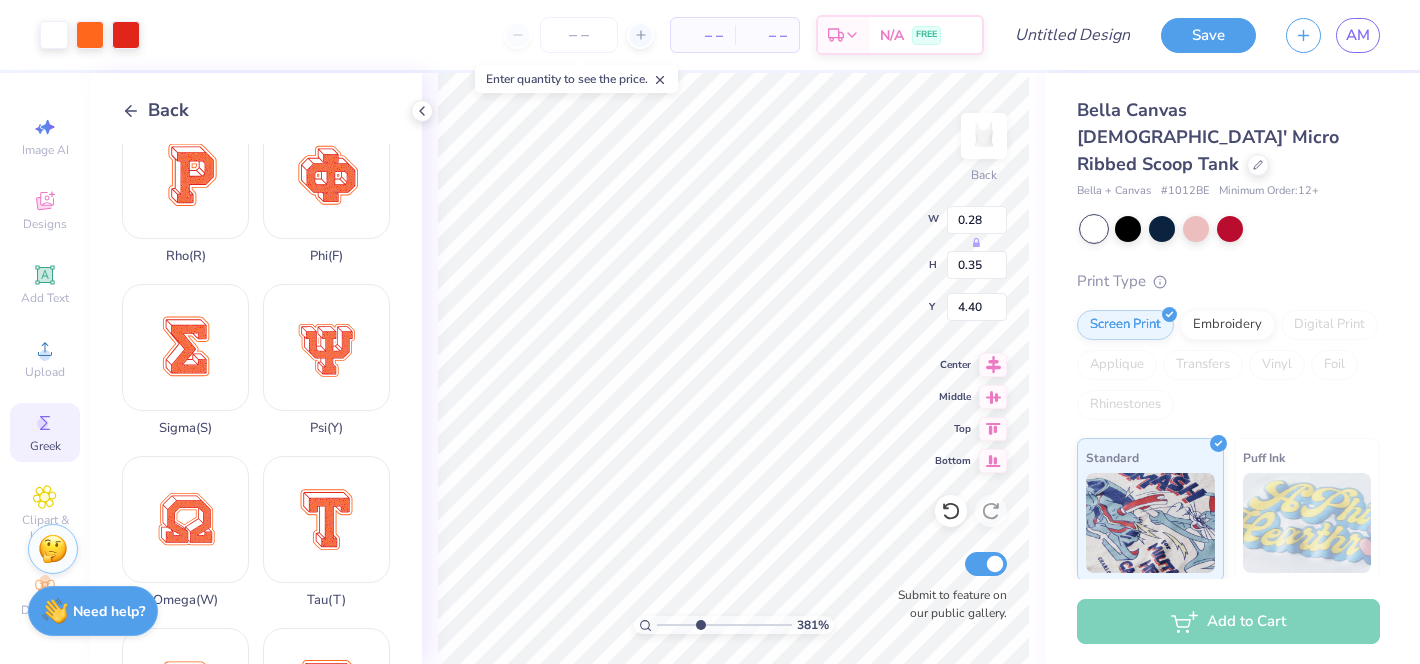 type on "0.46" 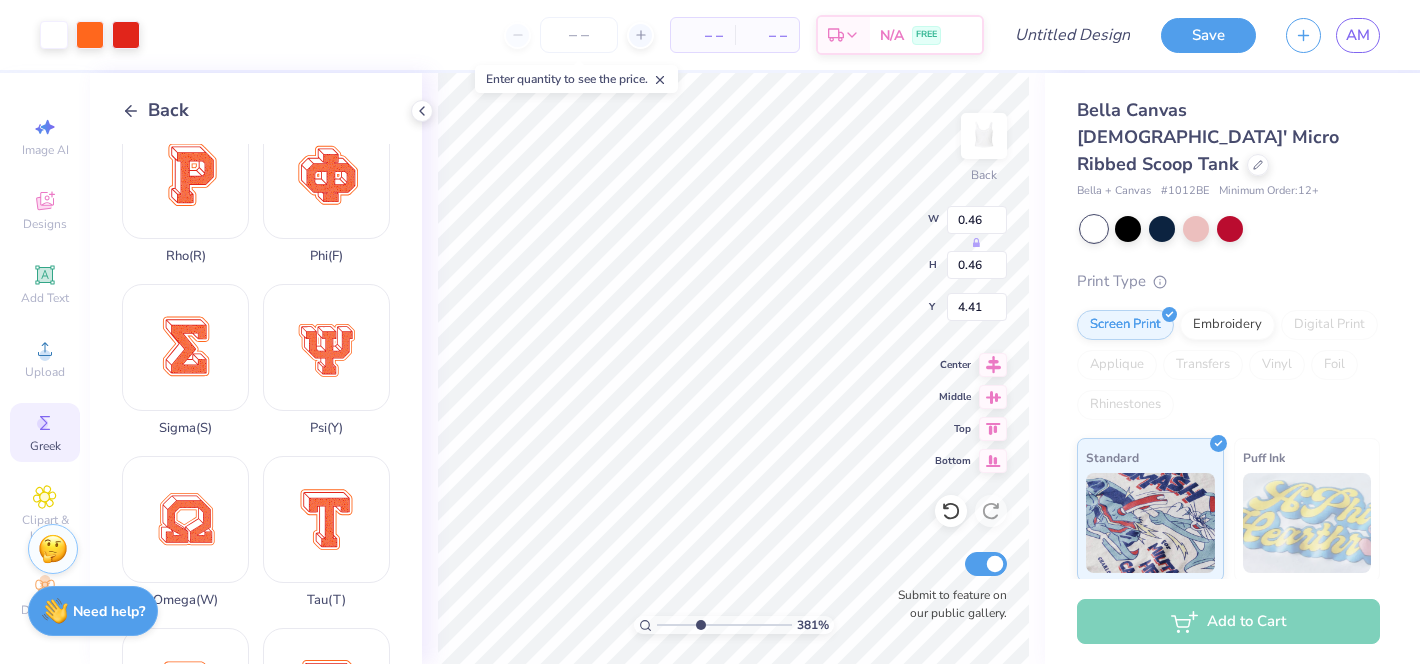 type on "4.47" 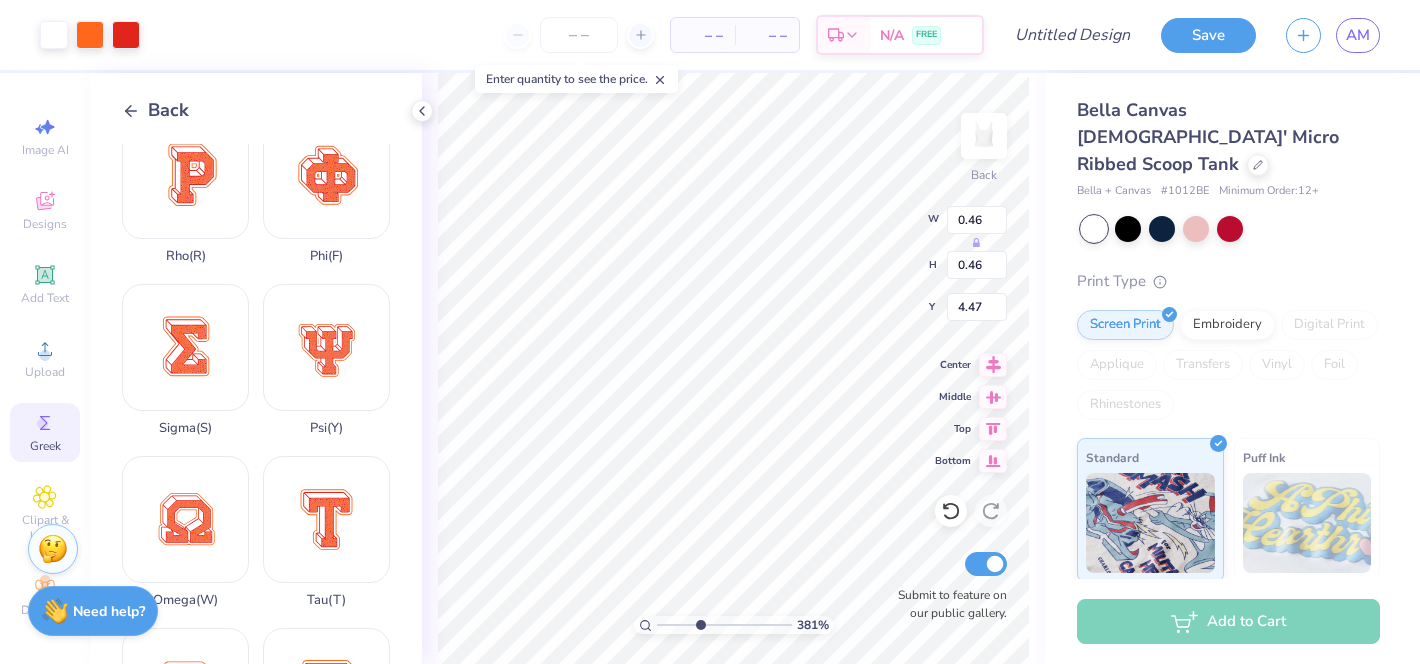 type on "0.40" 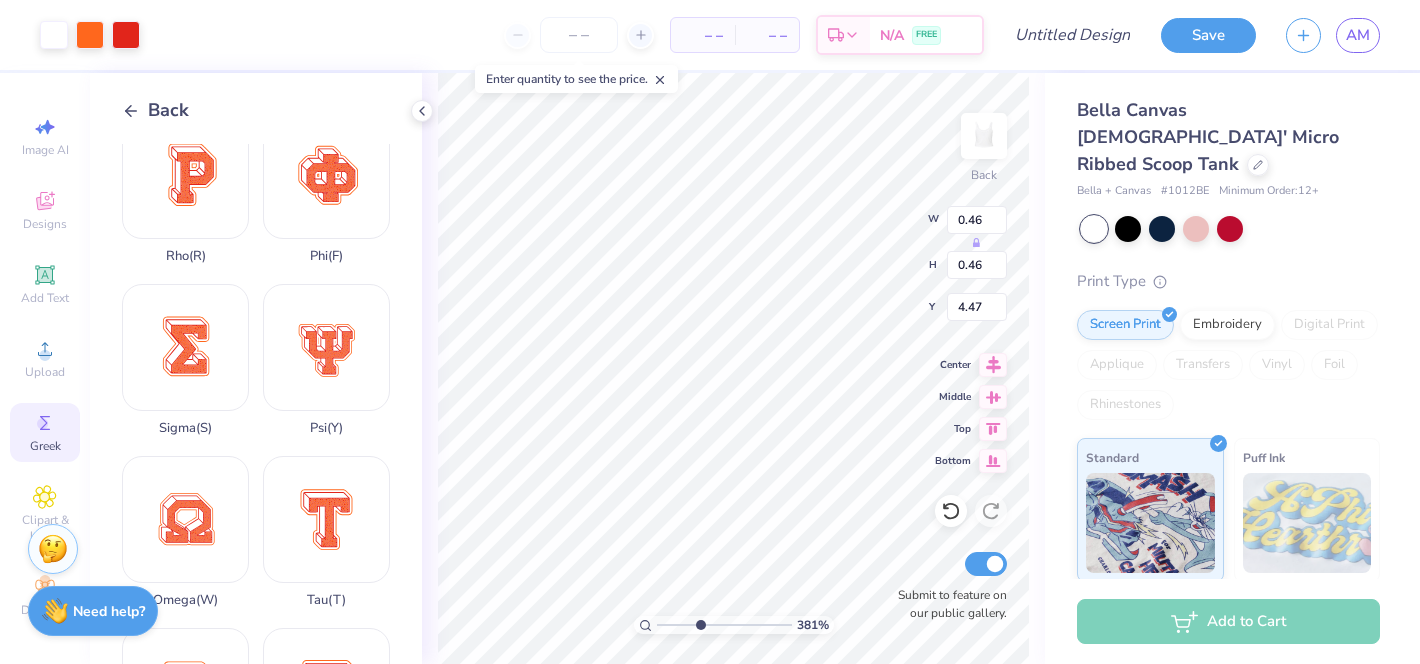 type on "0.40" 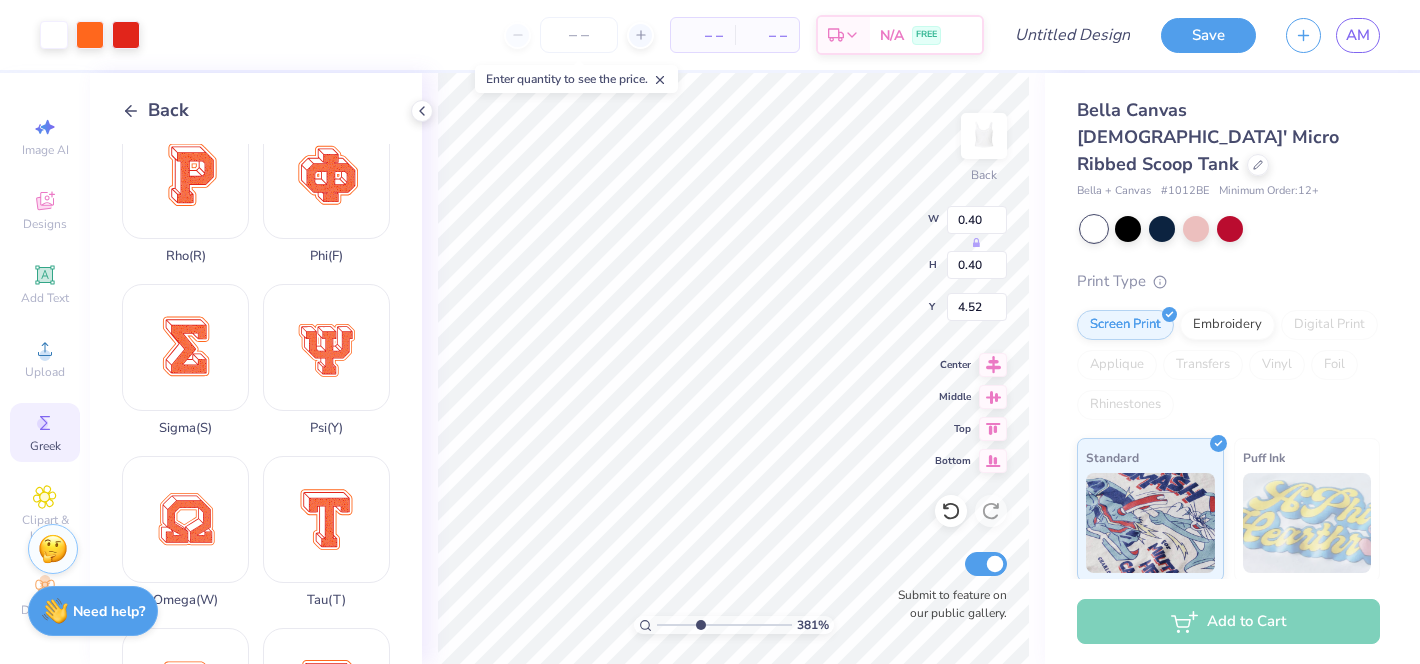 type on "4.50" 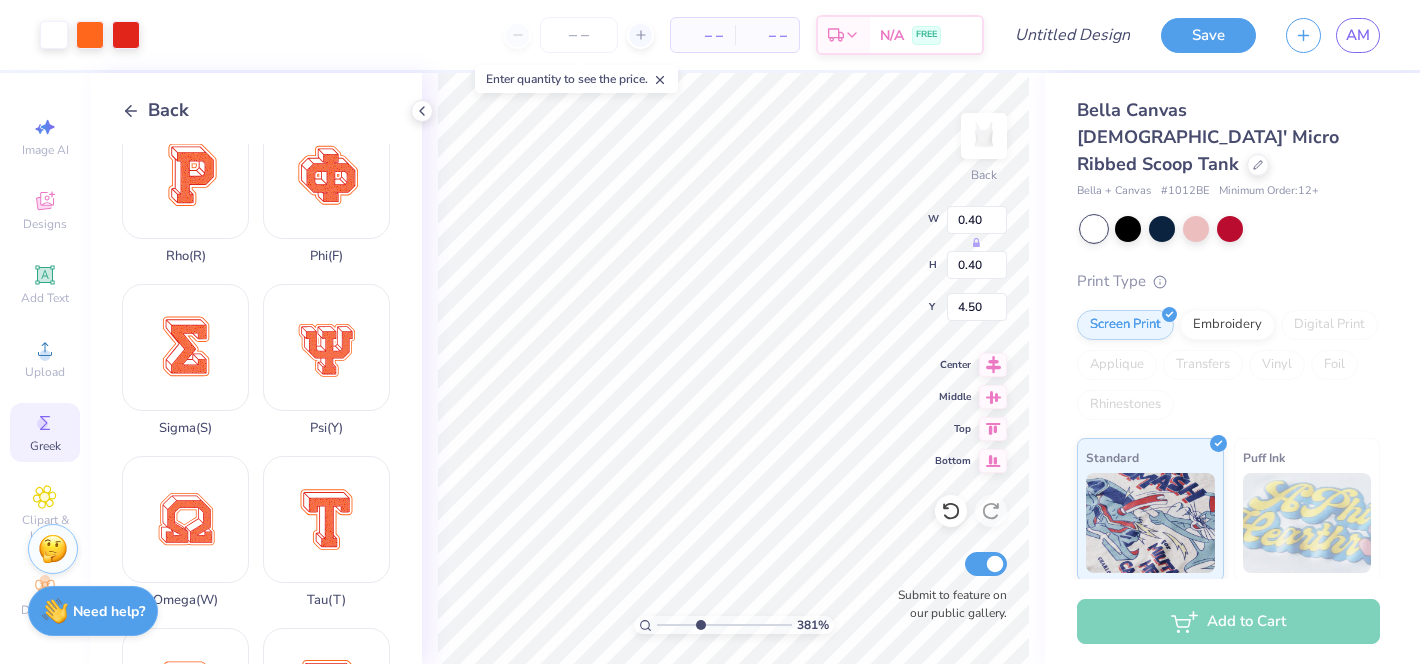 type on "0.28" 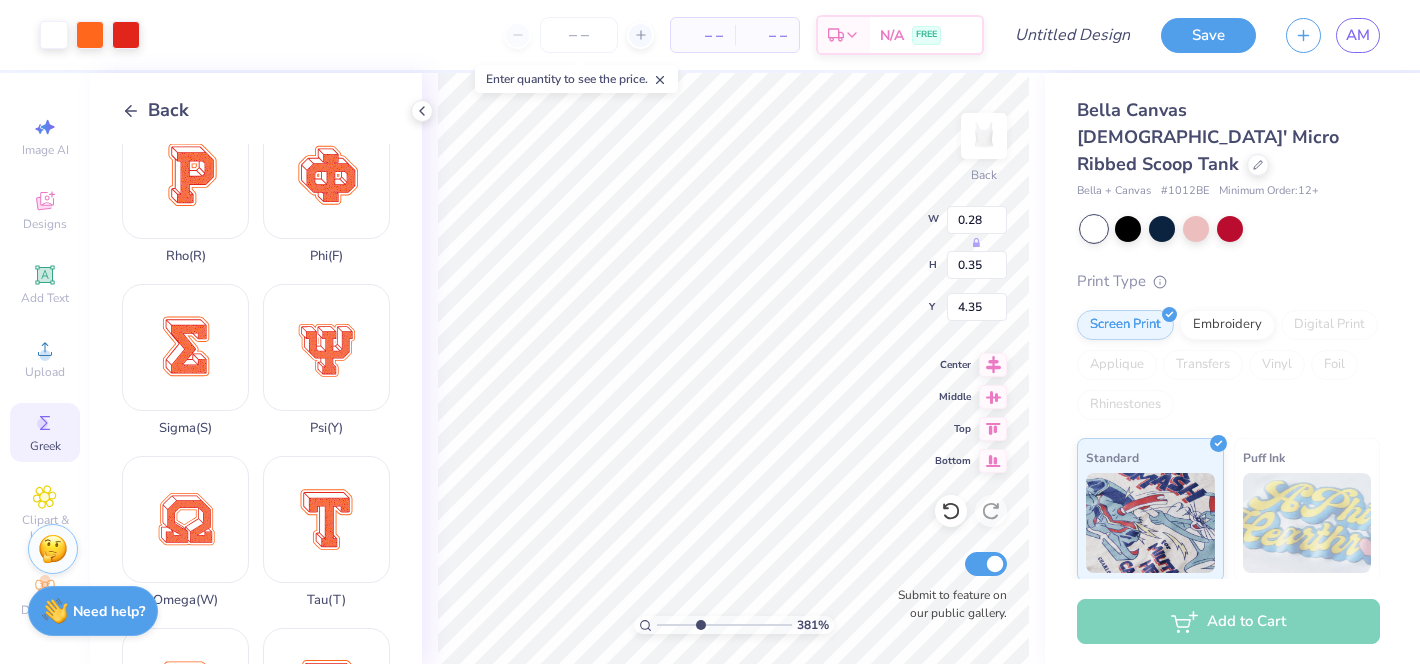 type on "0.29" 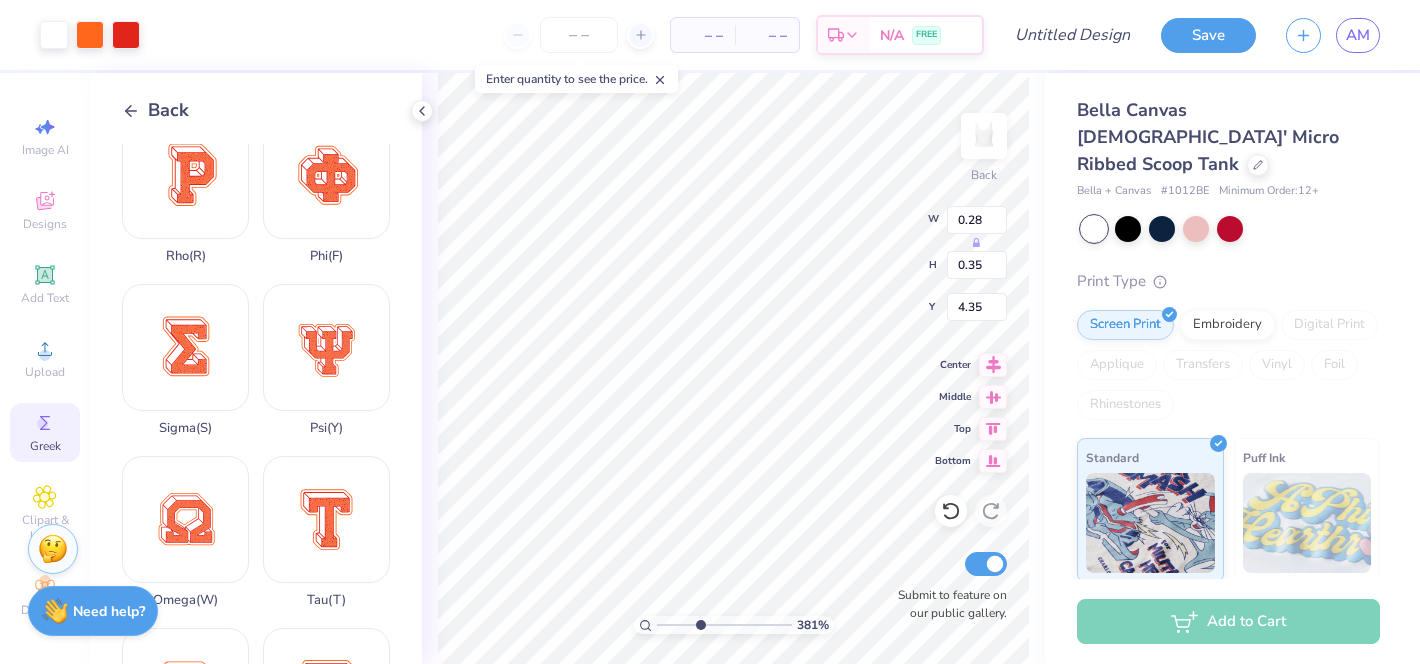 type on "0.37" 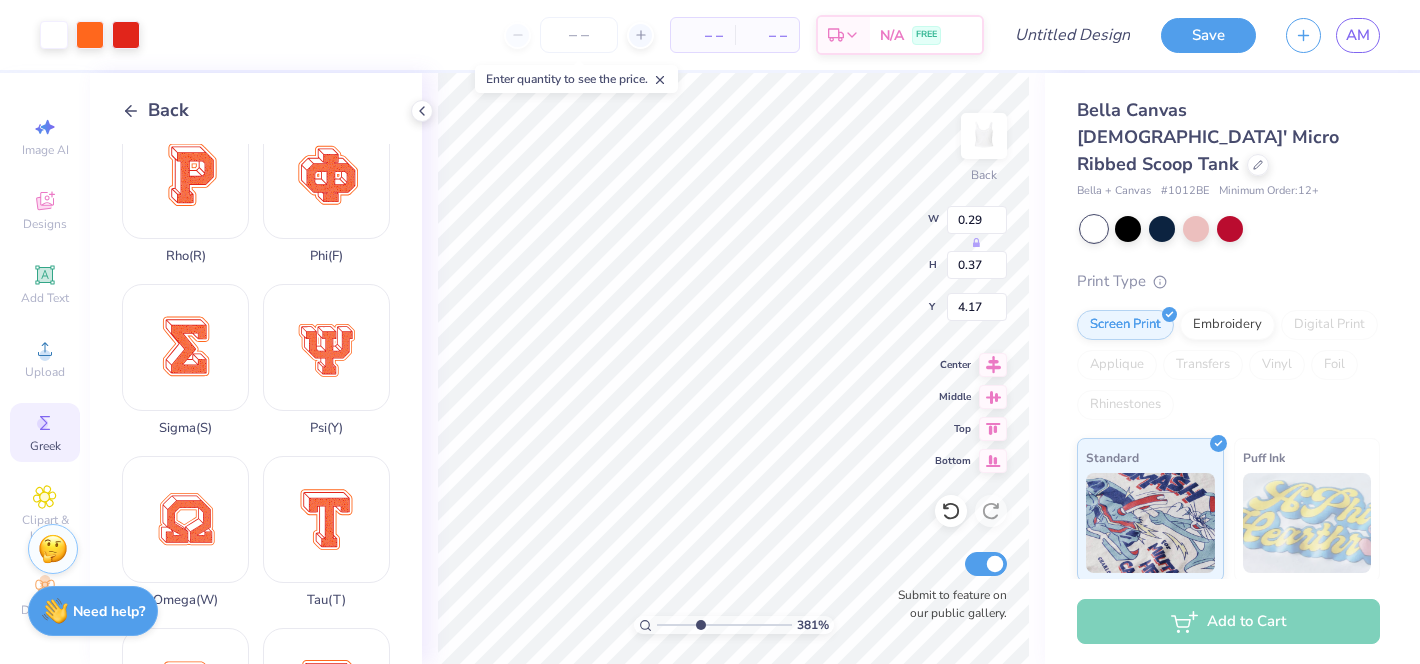 type on "4.27" 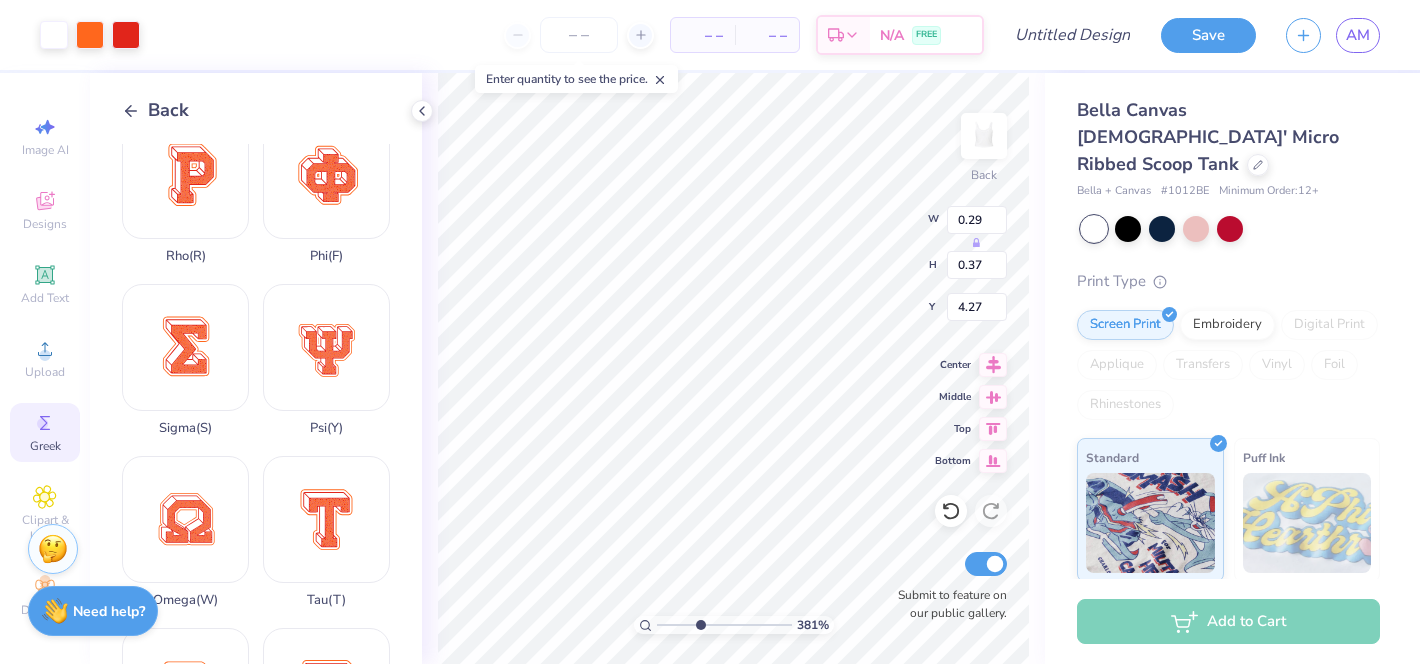 type on "0.40" 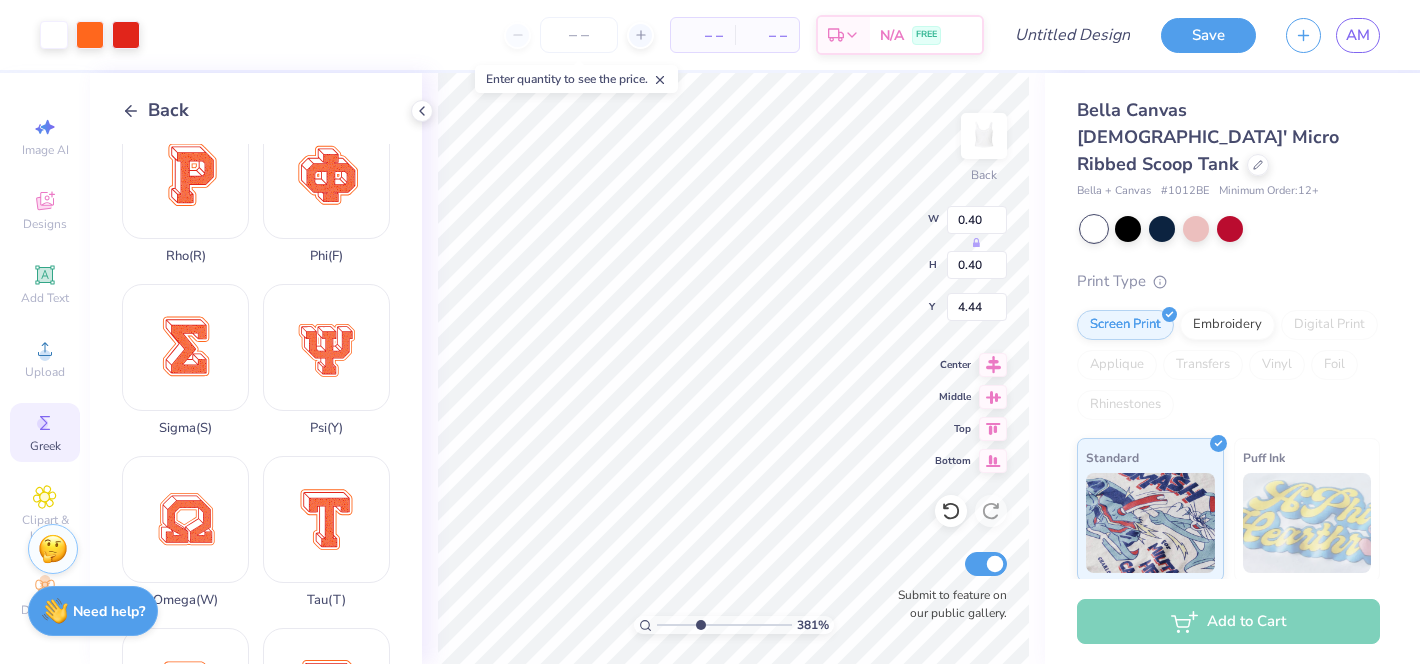 type on "4.45" 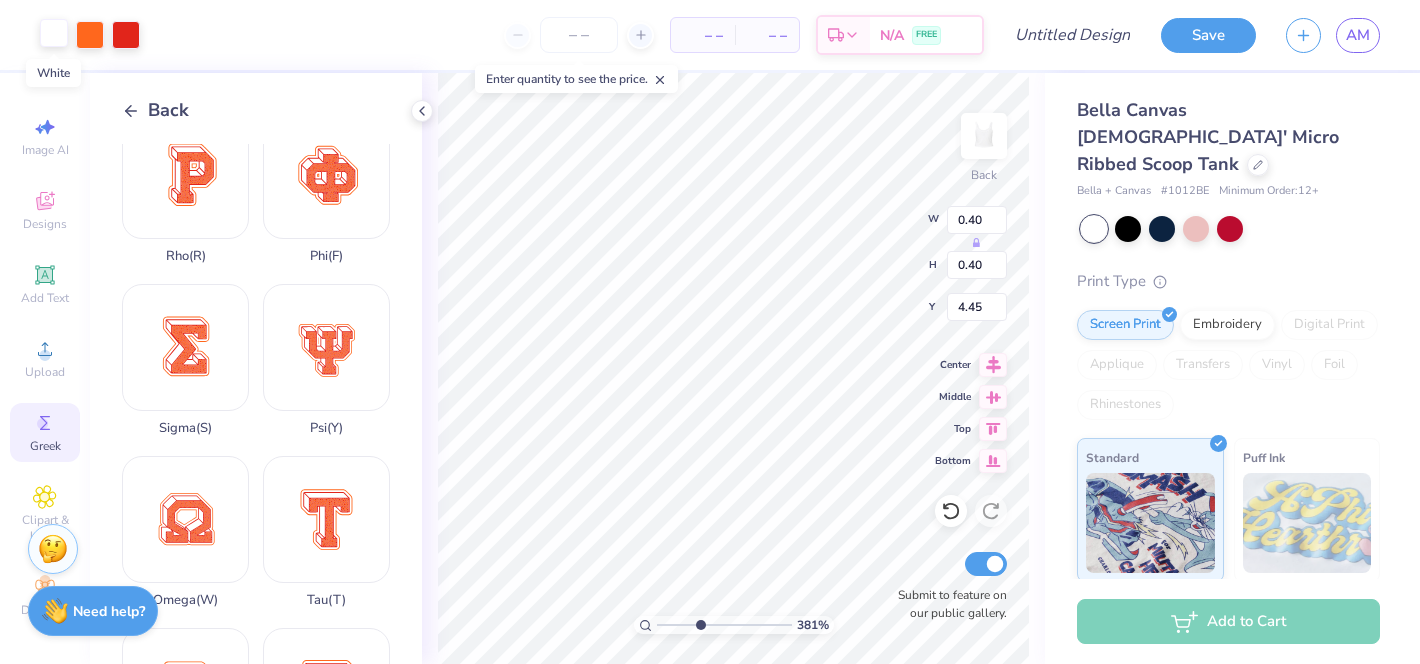 click at bounding box center (54, 33) 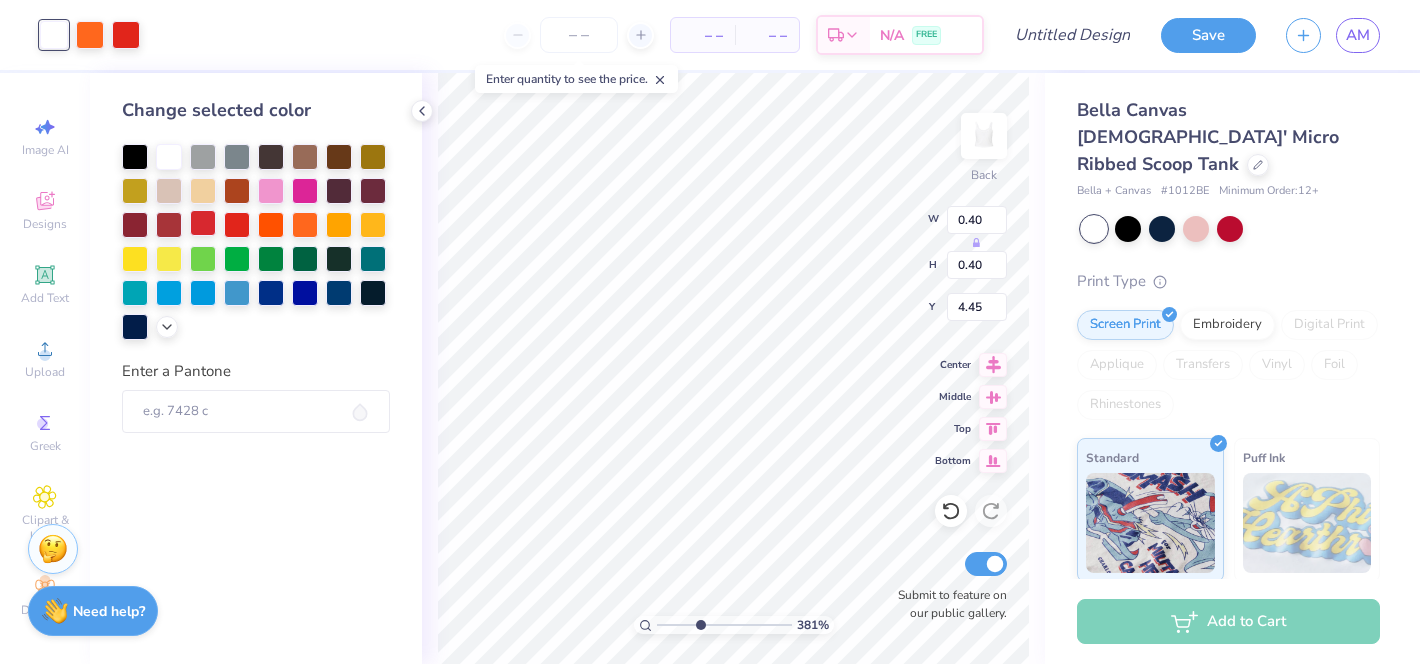 click at bounding box center [203, 223] 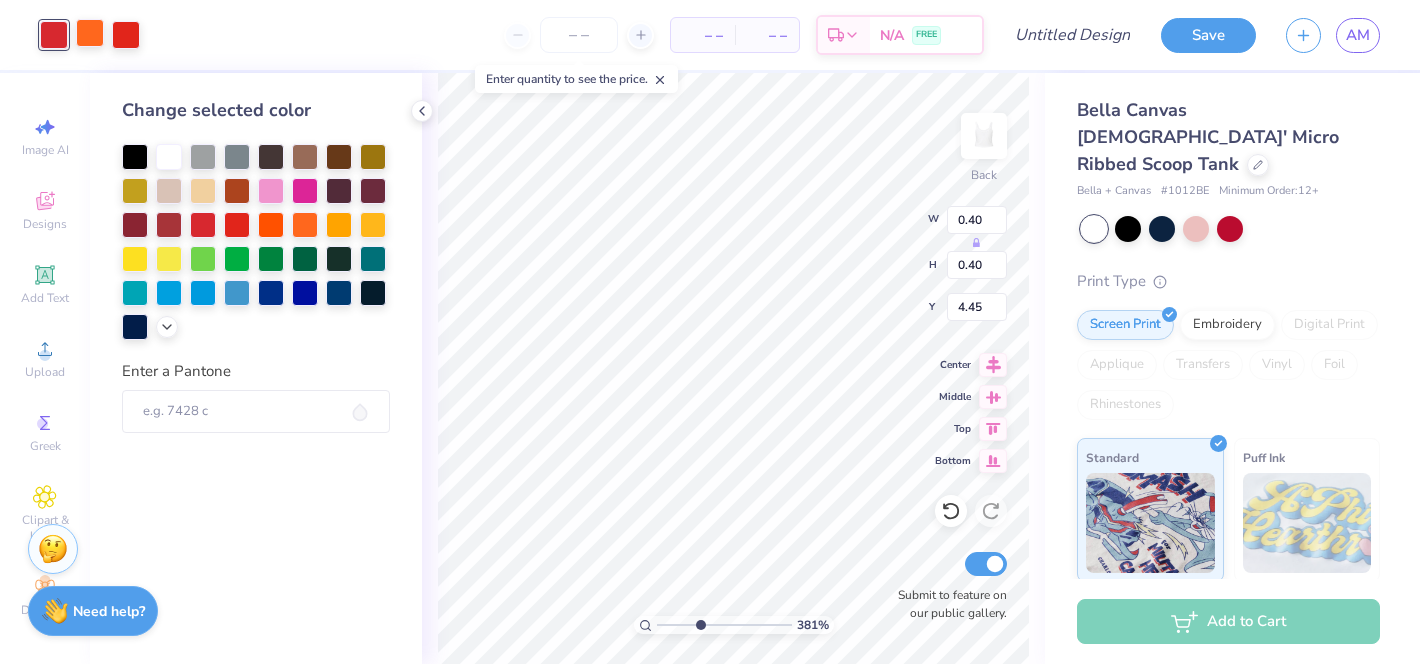 click at bounding box center (90, 33) 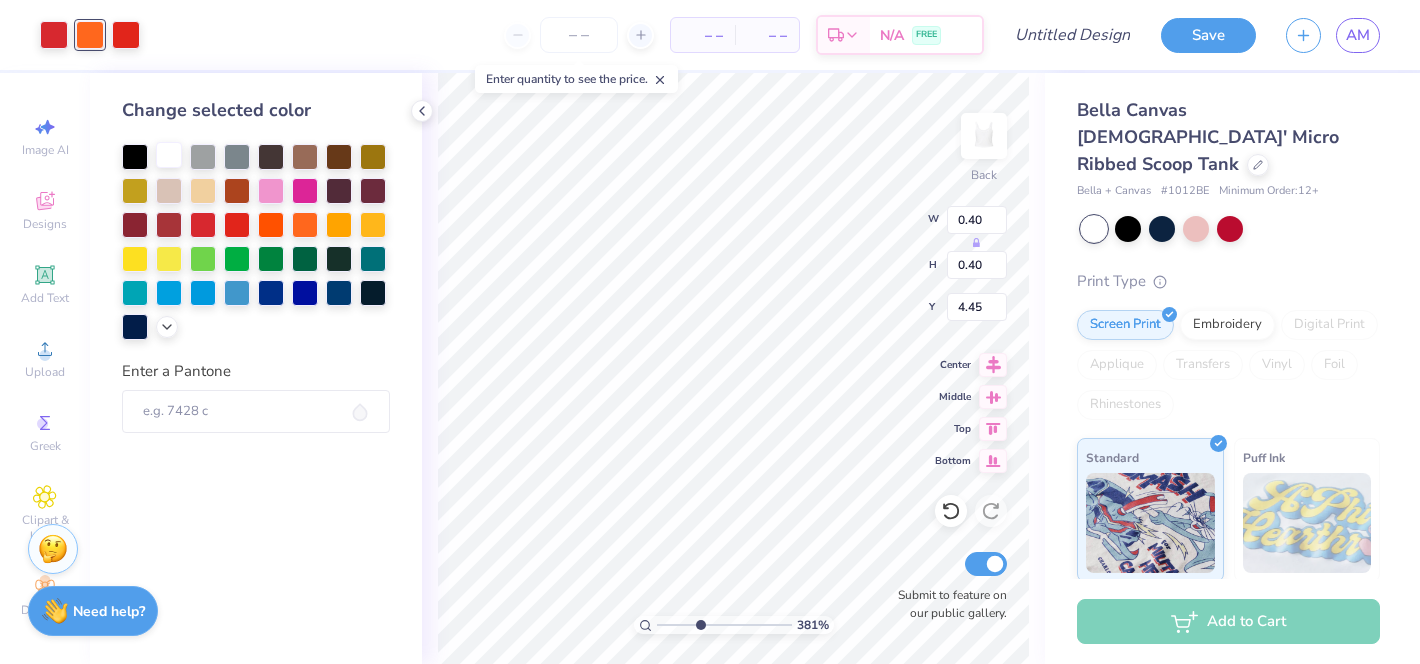 click at bounding box center [169, 155] 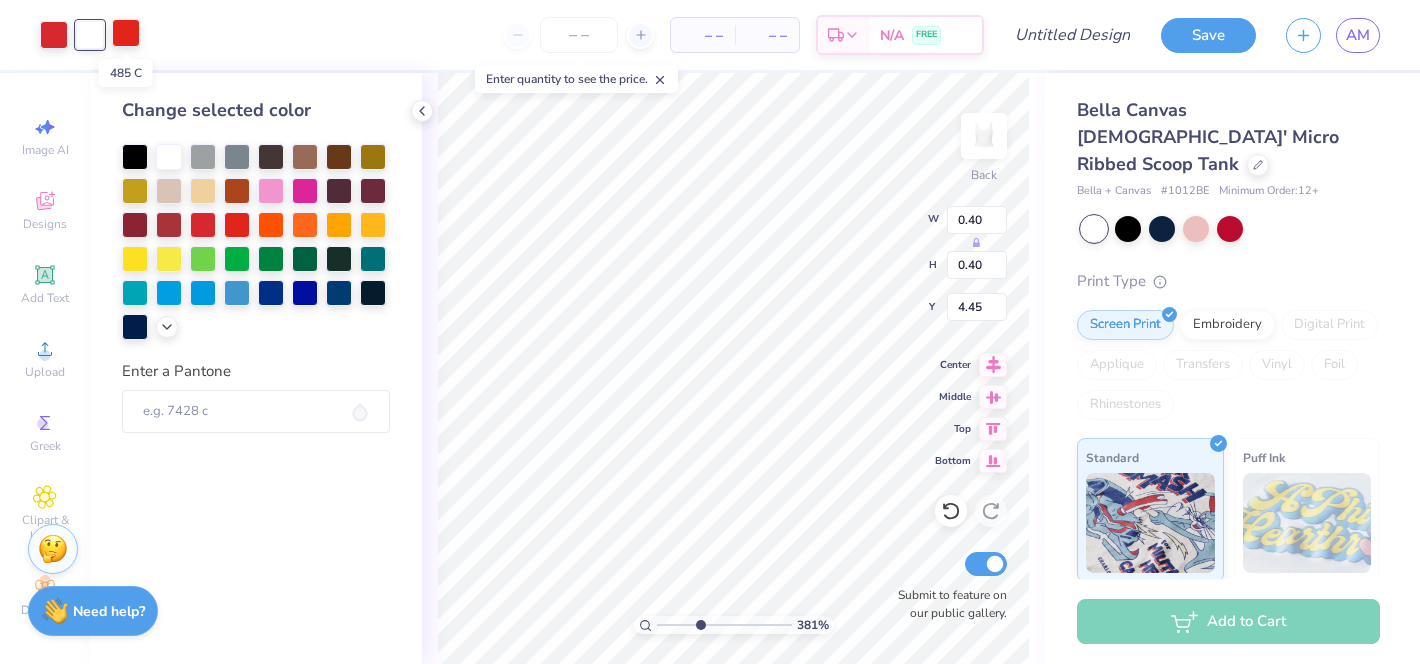 click at bounding box center (126, 33) 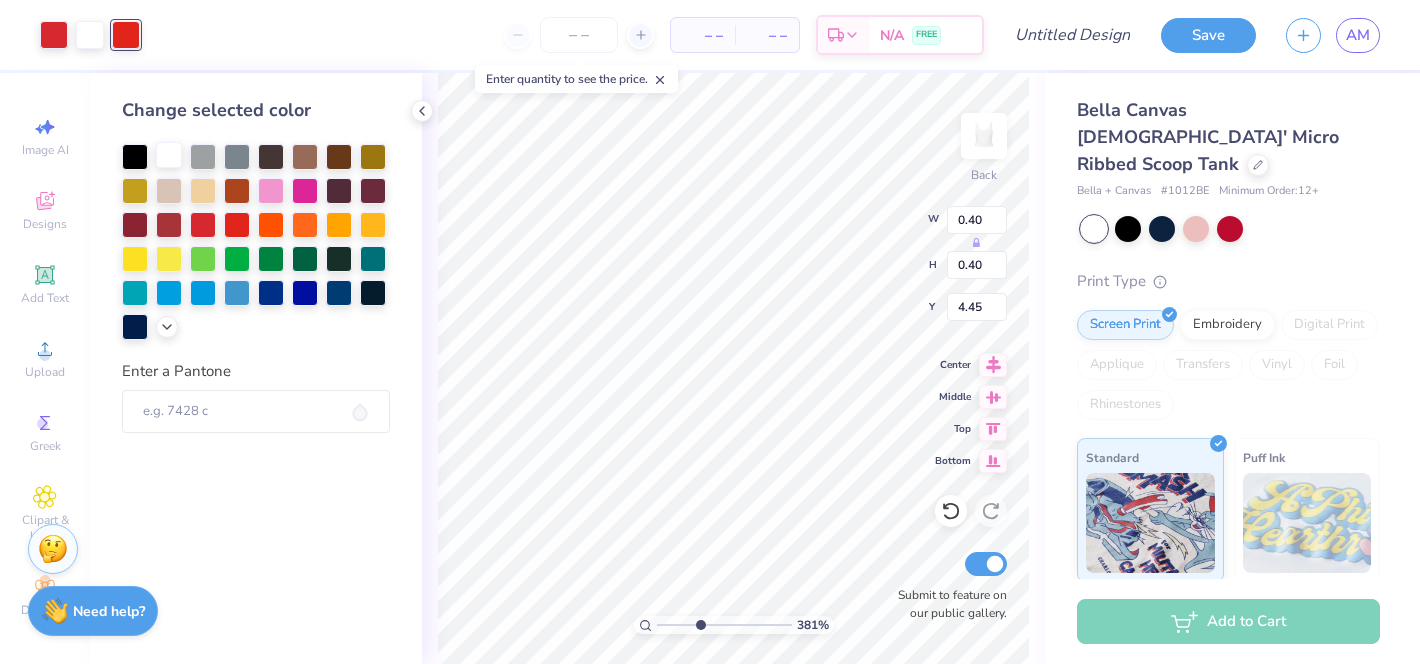 click at bounding box center (169, 155) 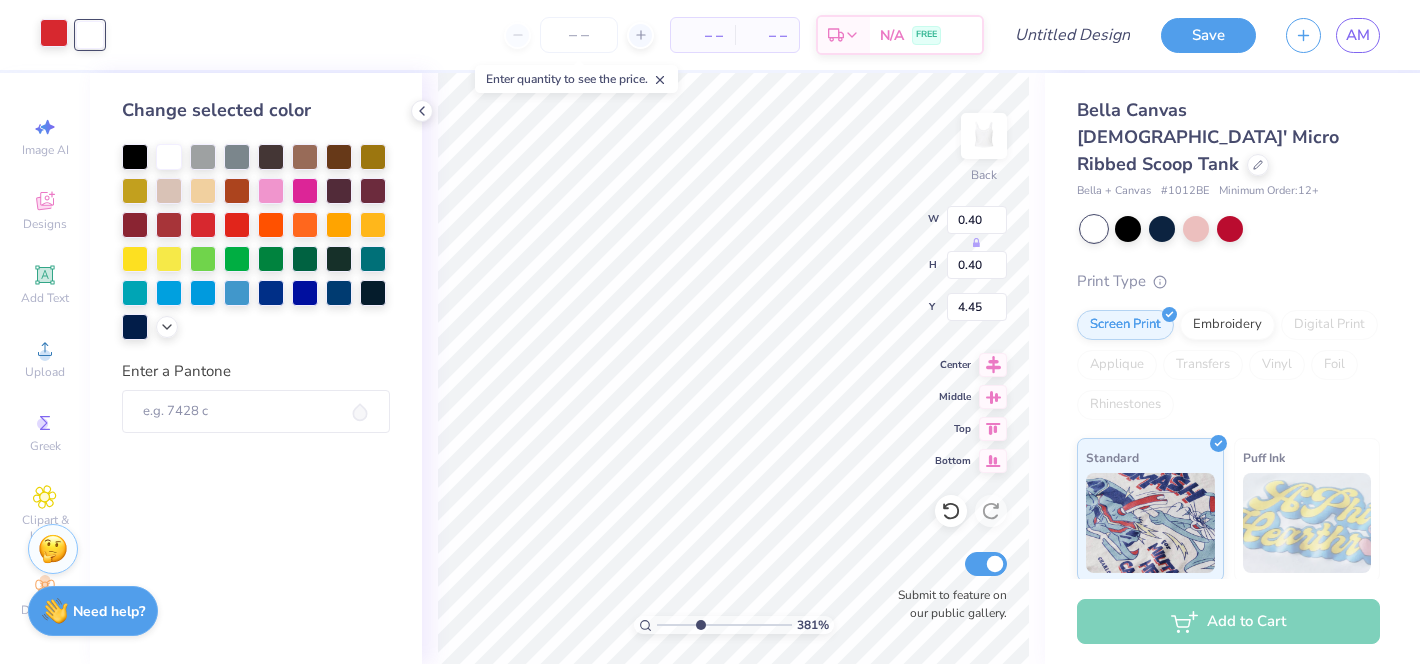 click at bounding box center (54, 33) 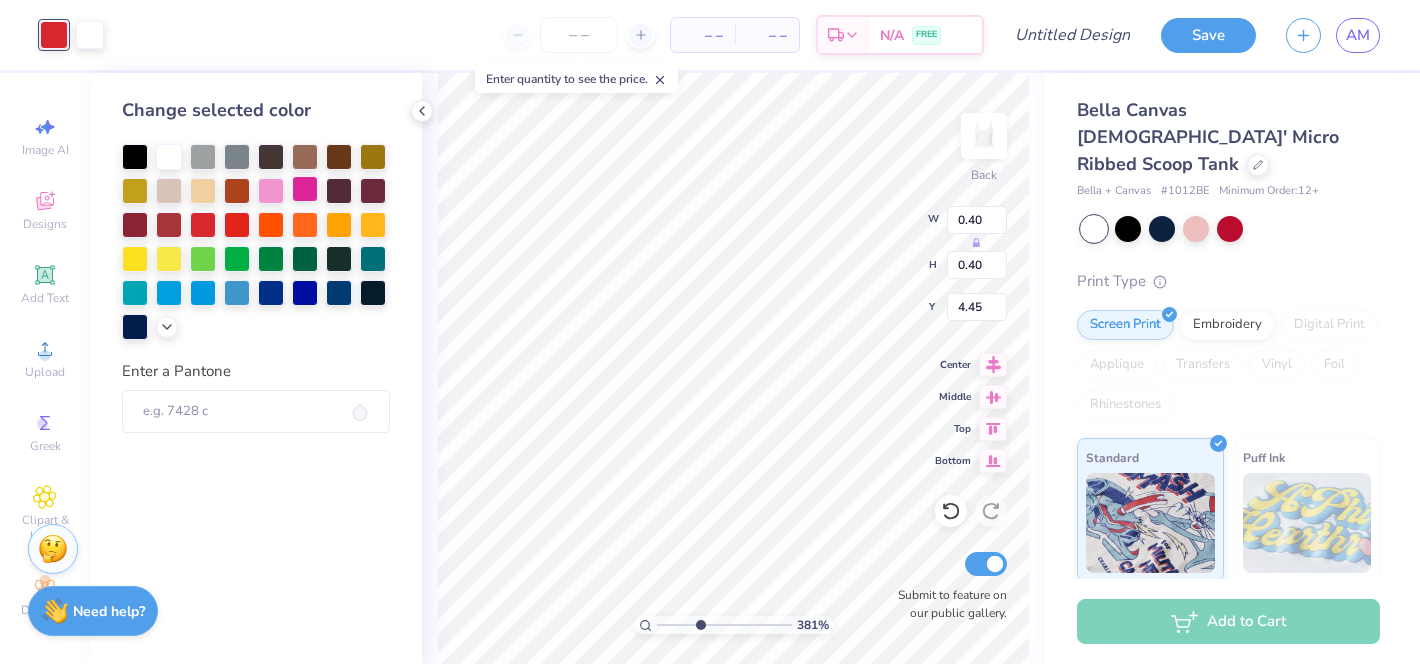 click at bounding box center (305, 189) 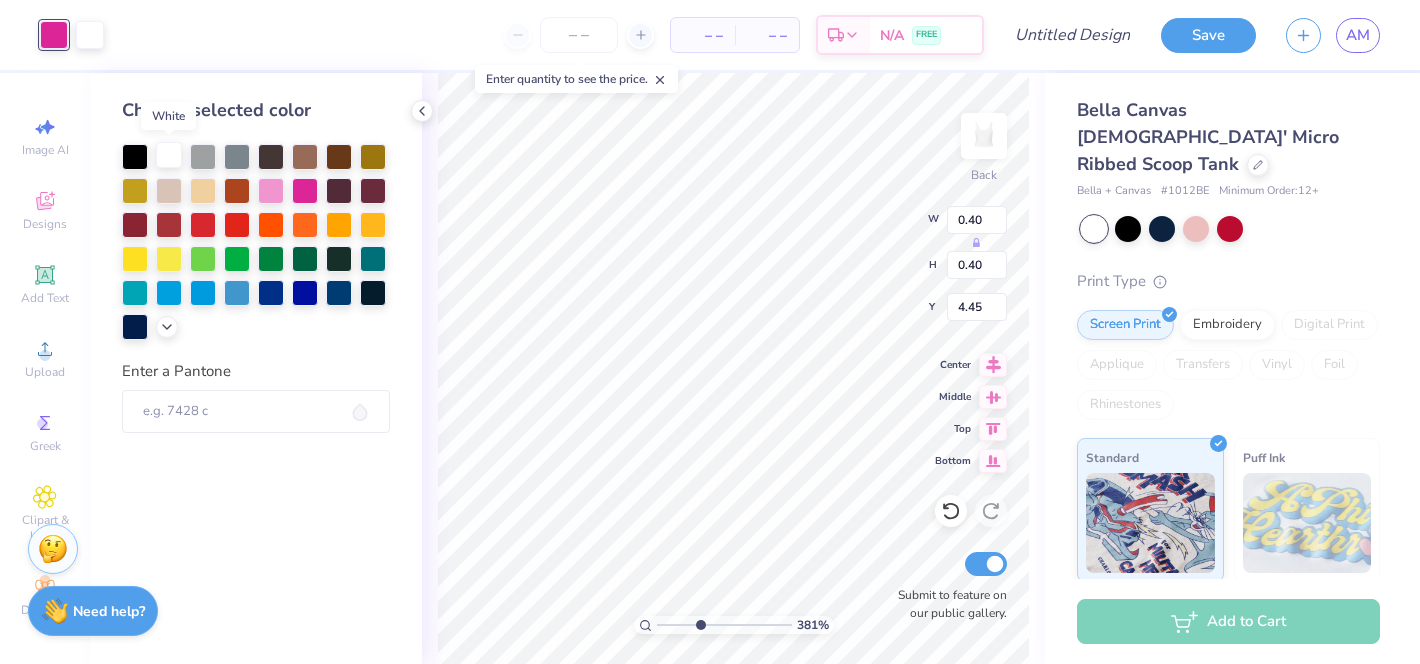 click at bounding box center [169, 155] 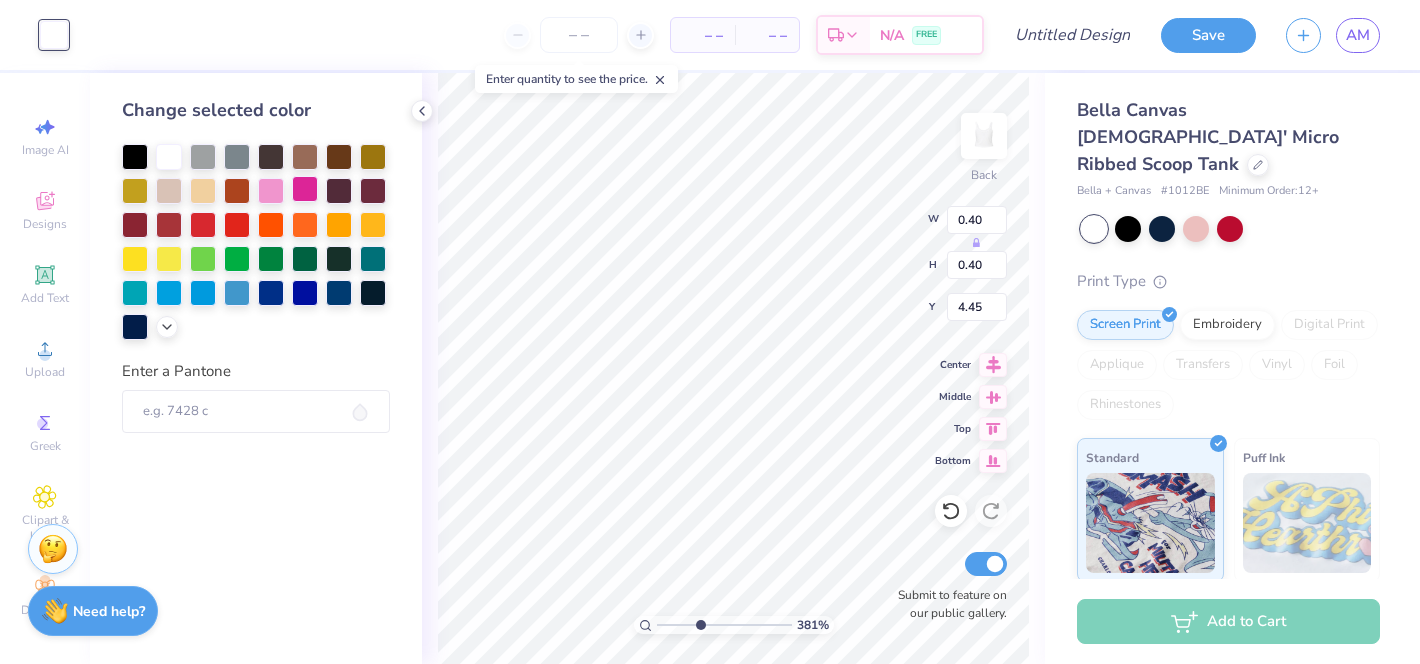 click at bounding box center (305, 189) 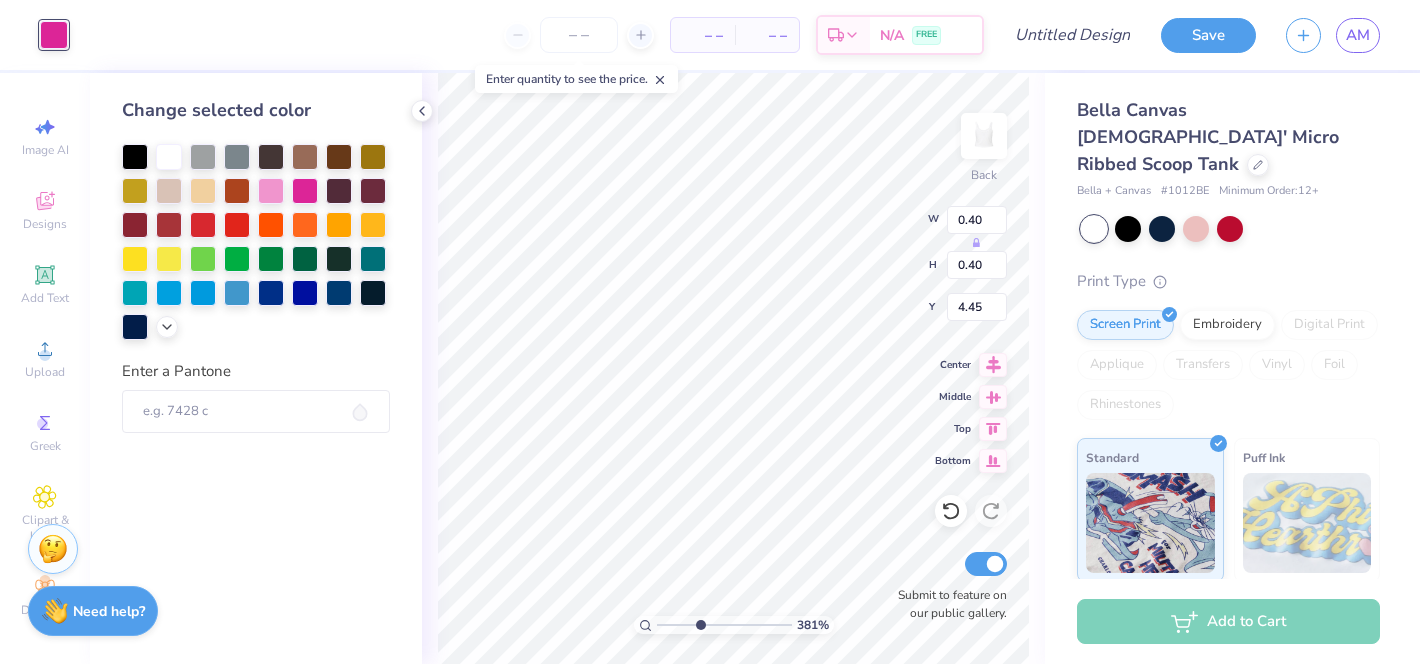 click on "– – Per Item – – Total Est. Delivery N/A FREE" at bounding box center [533, 35] 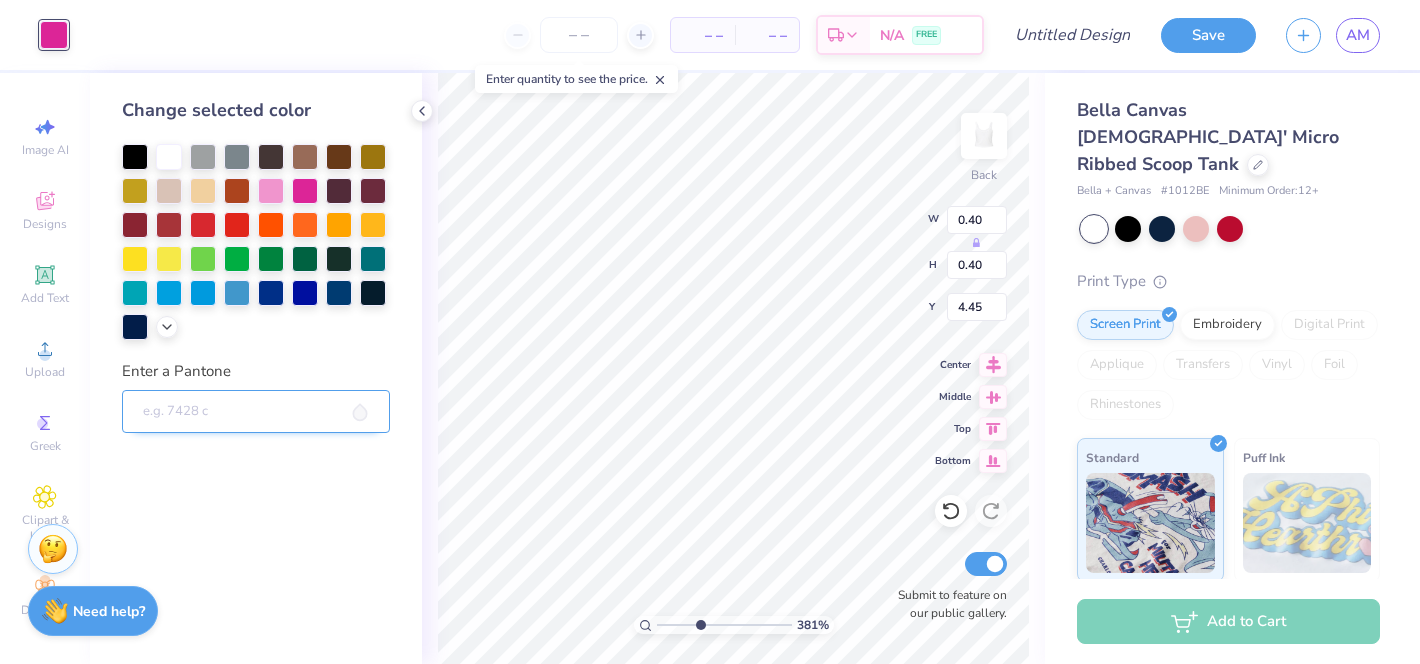 click on "Enter a Pantone" at bounding box center [256, 412] 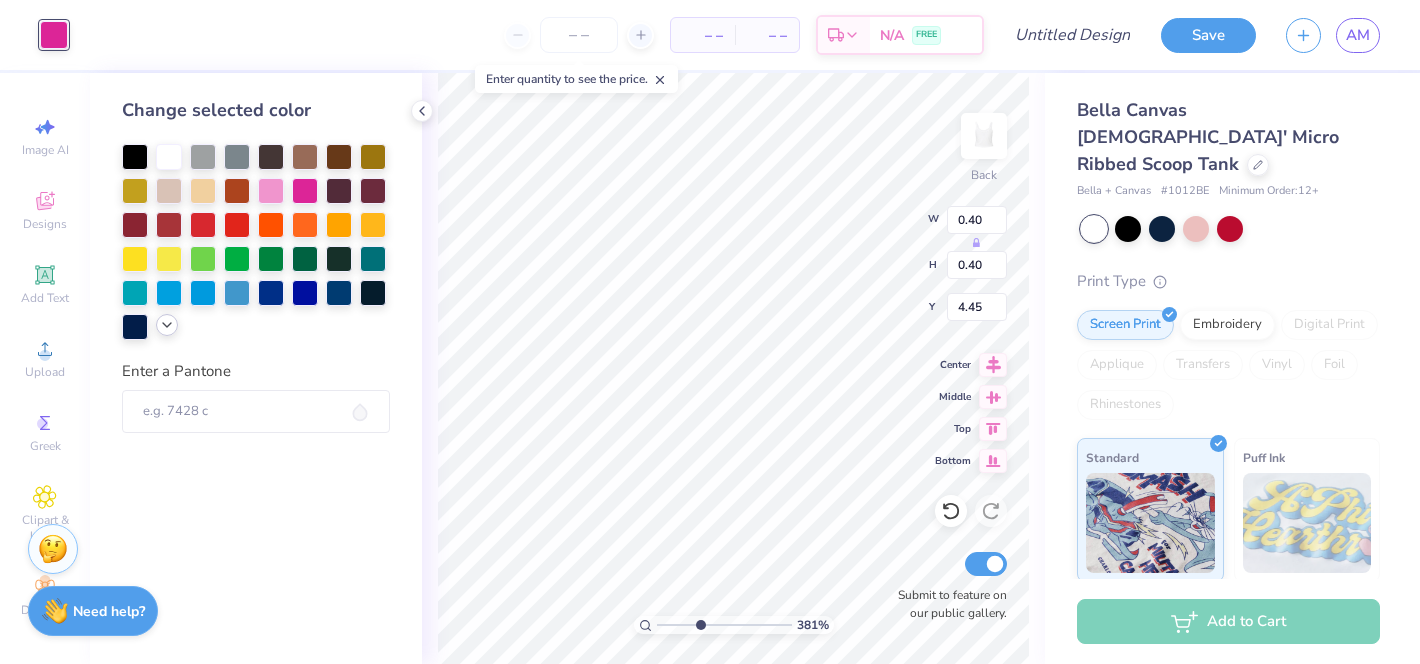 click at bounding box center [167, 325] 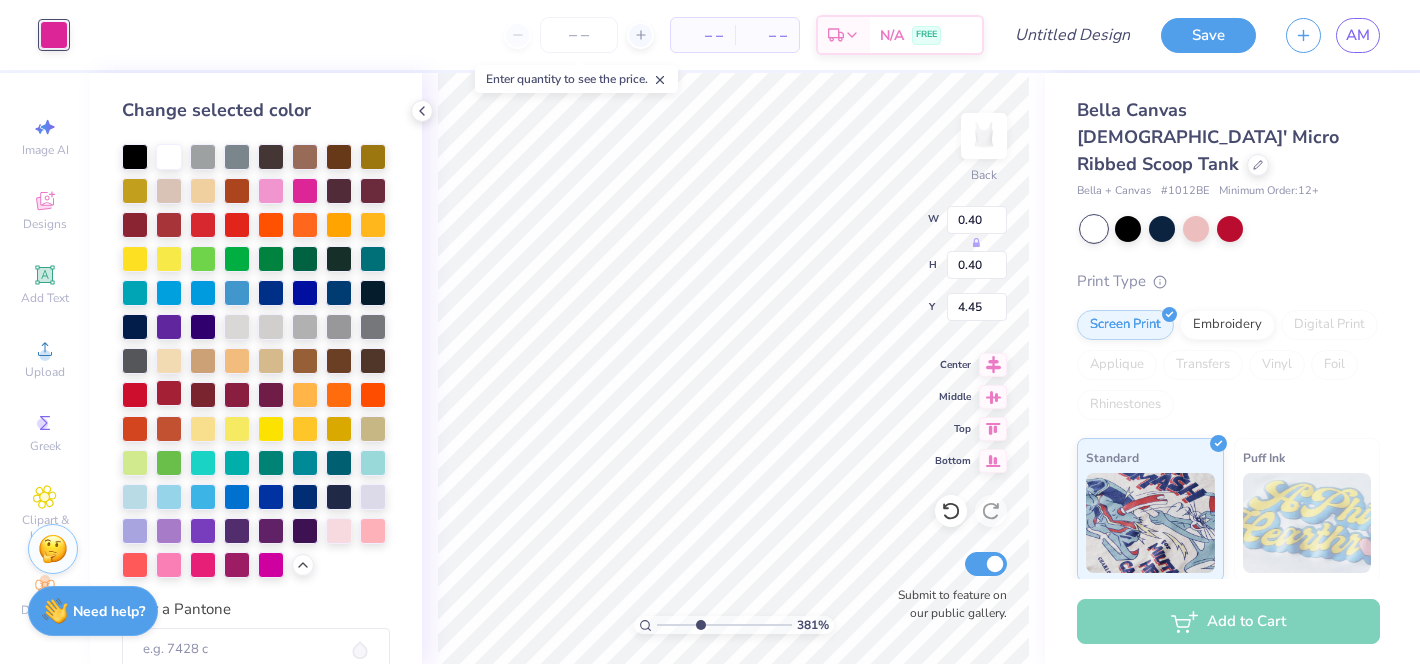 scroll, scrollTop: 31, scrollLeft: 0, axis: vertical 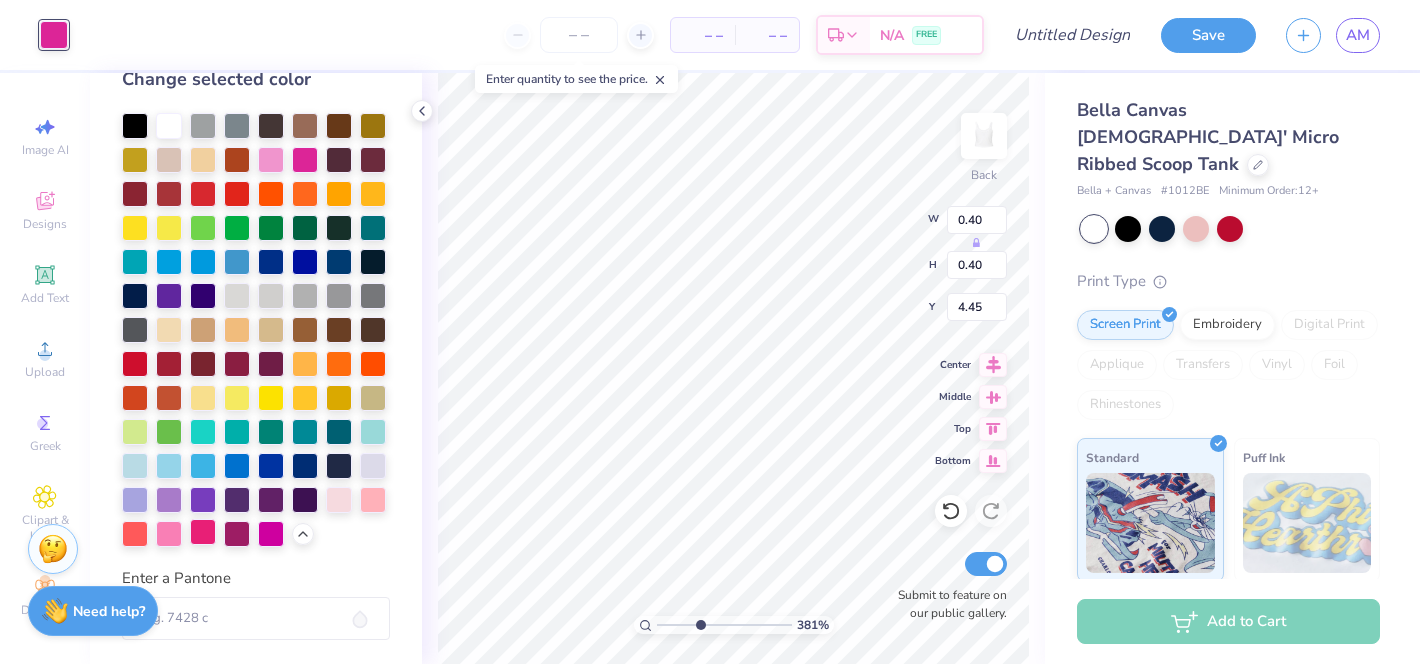 click at bounding box center (203, 532) 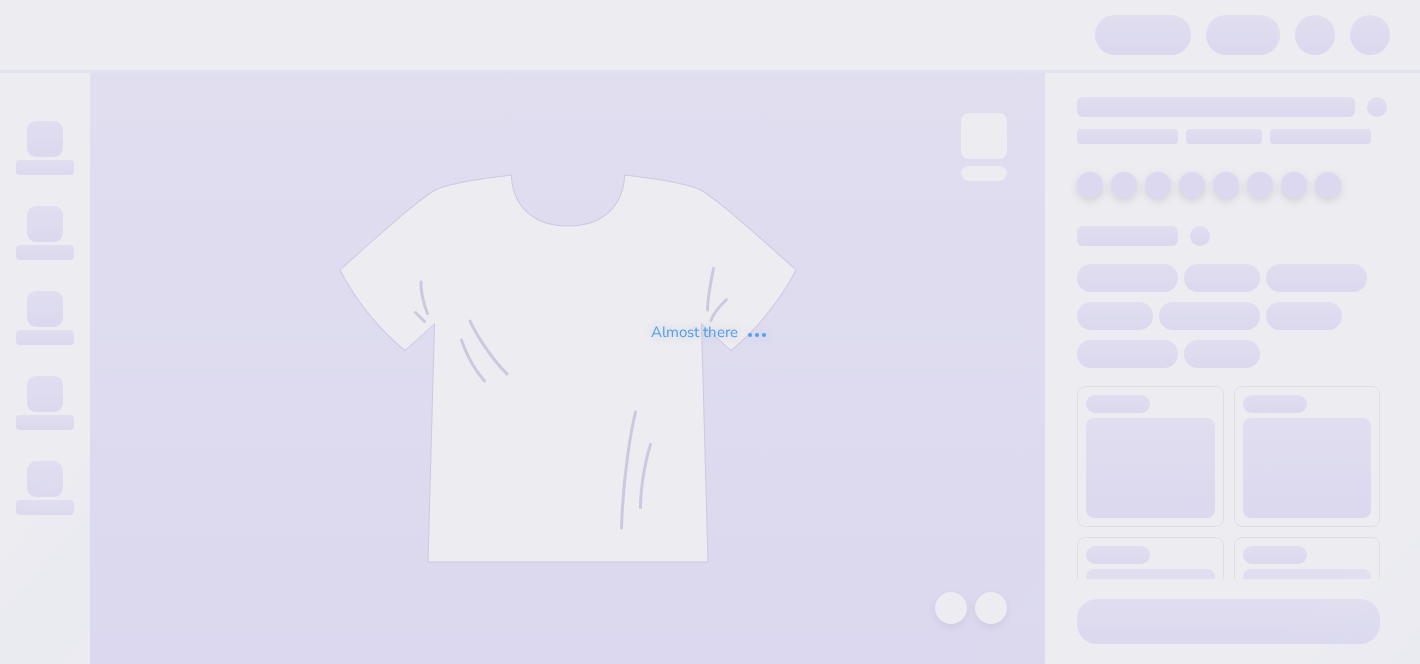 scroll, scrollTop: 0, scrollLeft: 0, axis: both 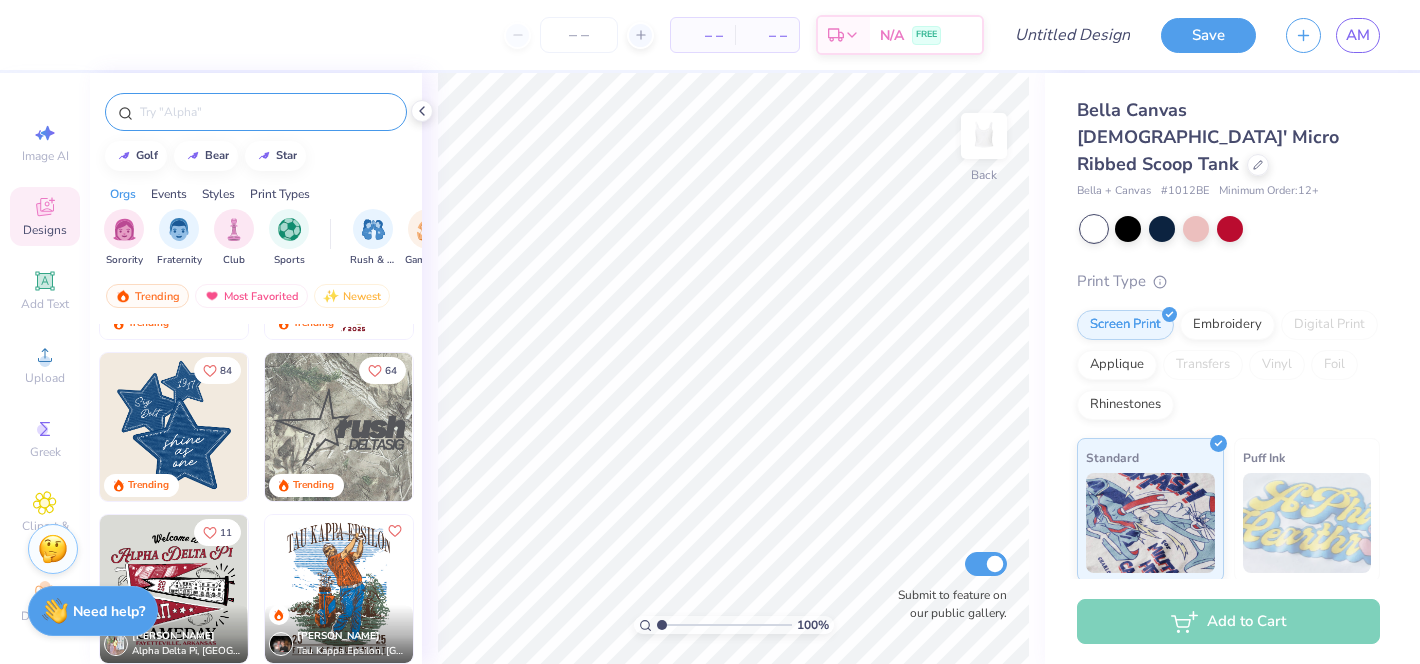 click at bounding box center (266, 112) 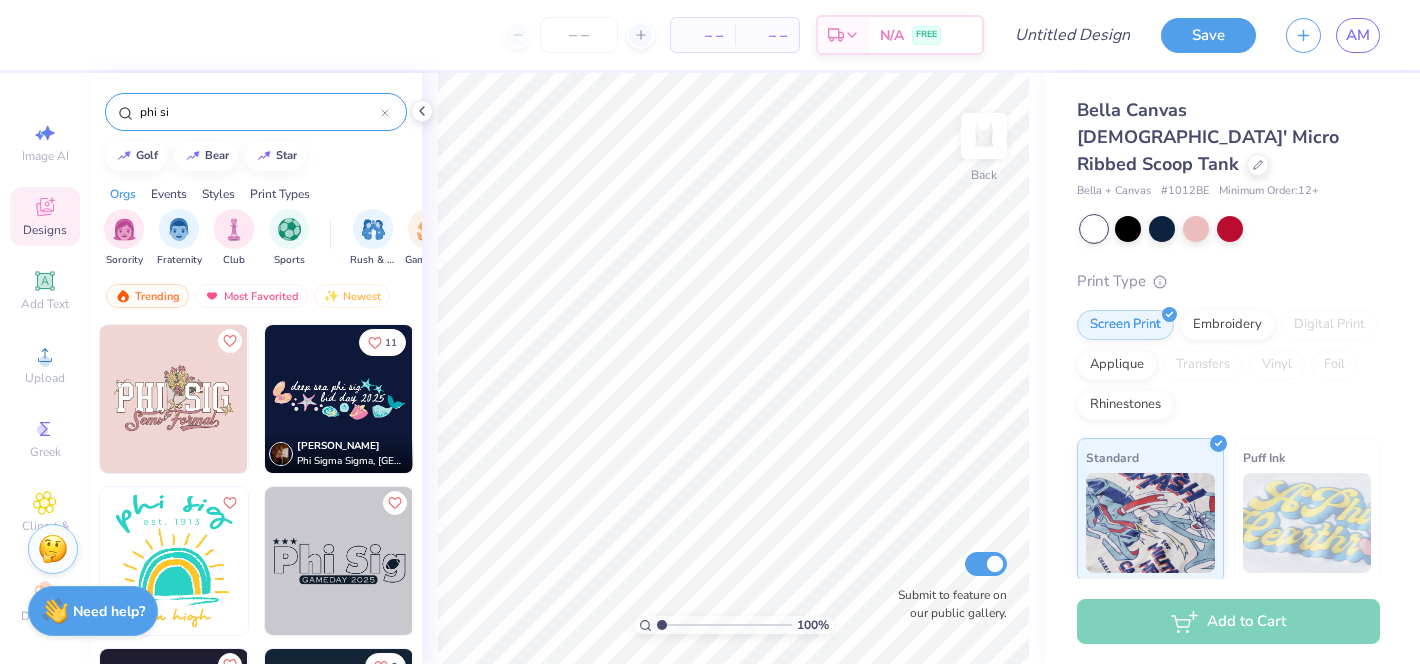 click on "phi si" at bounding box center (259, 112) 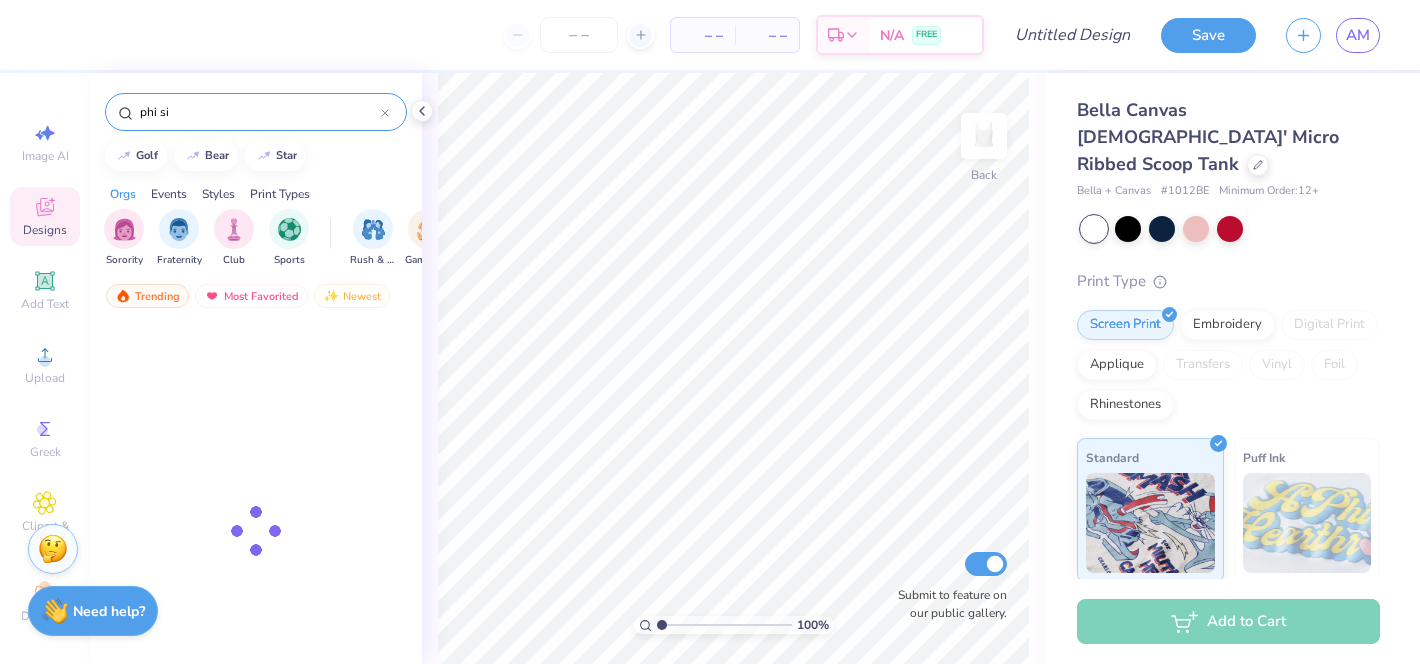 click on "phi si" at bounding box center [259, 112] 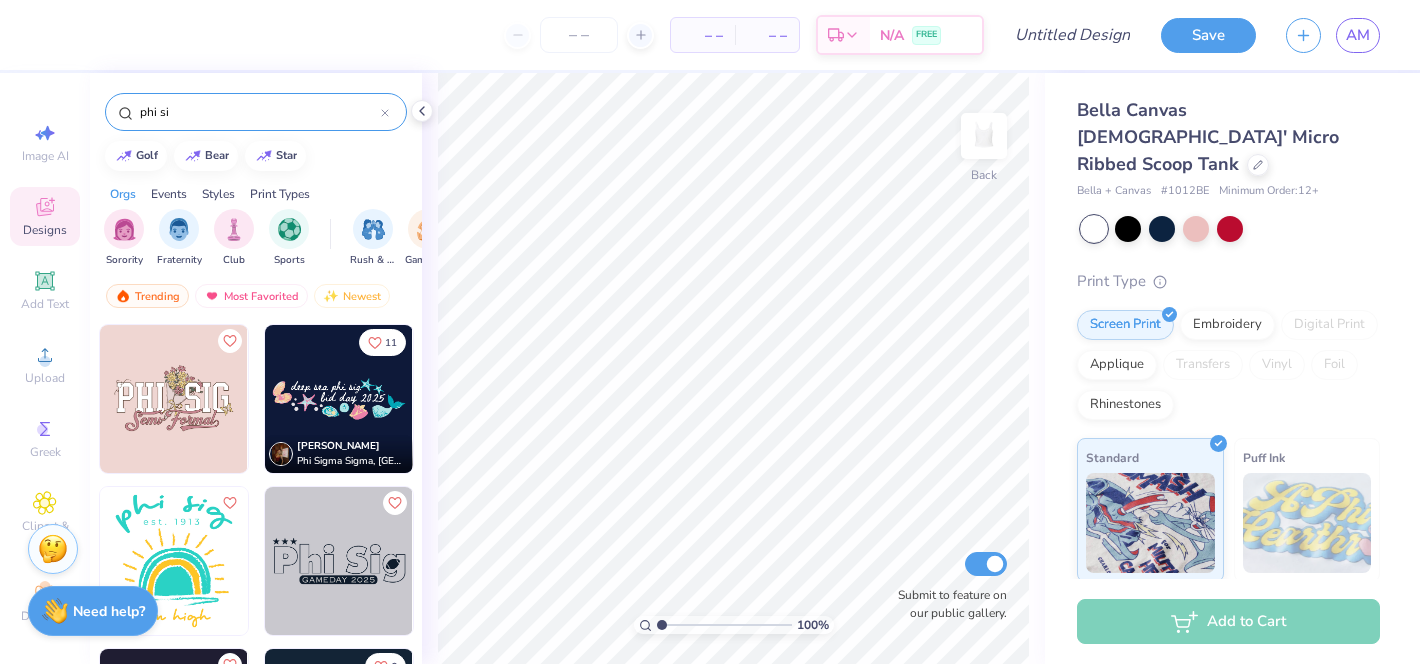 click on "phi si" at bounding box center (259, 112) 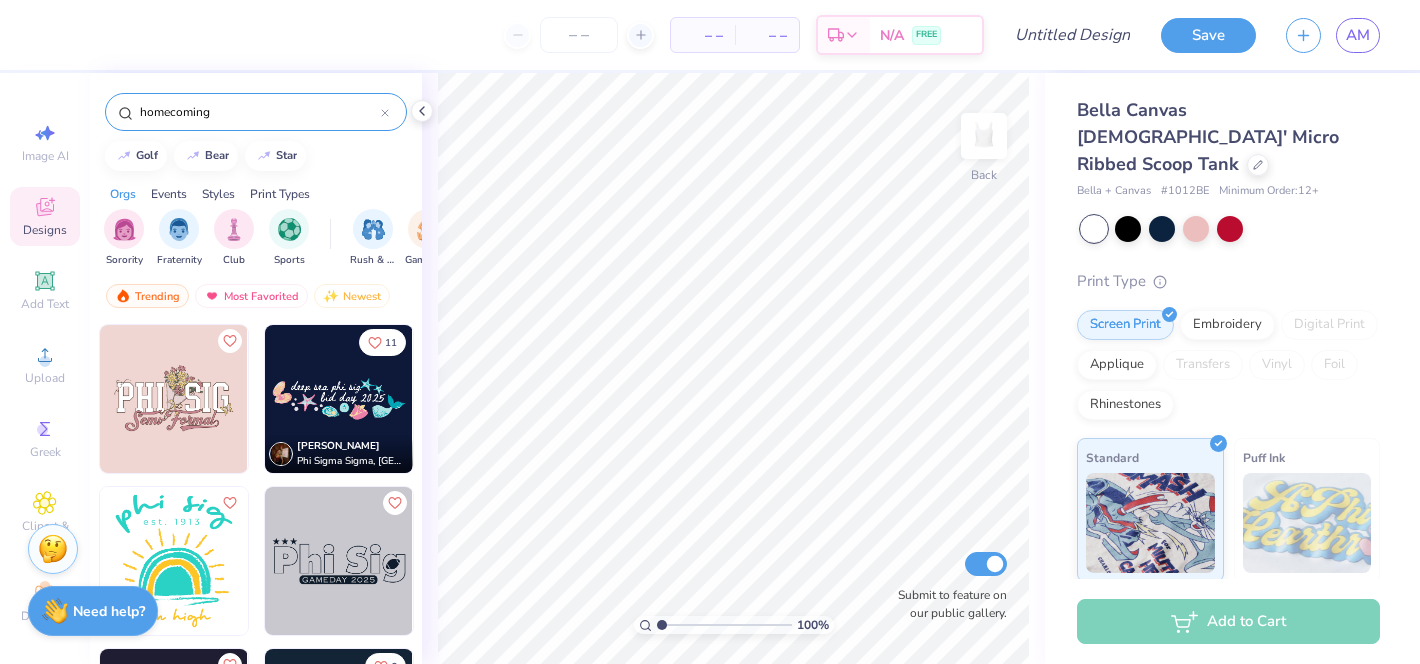 type on "homecoming" 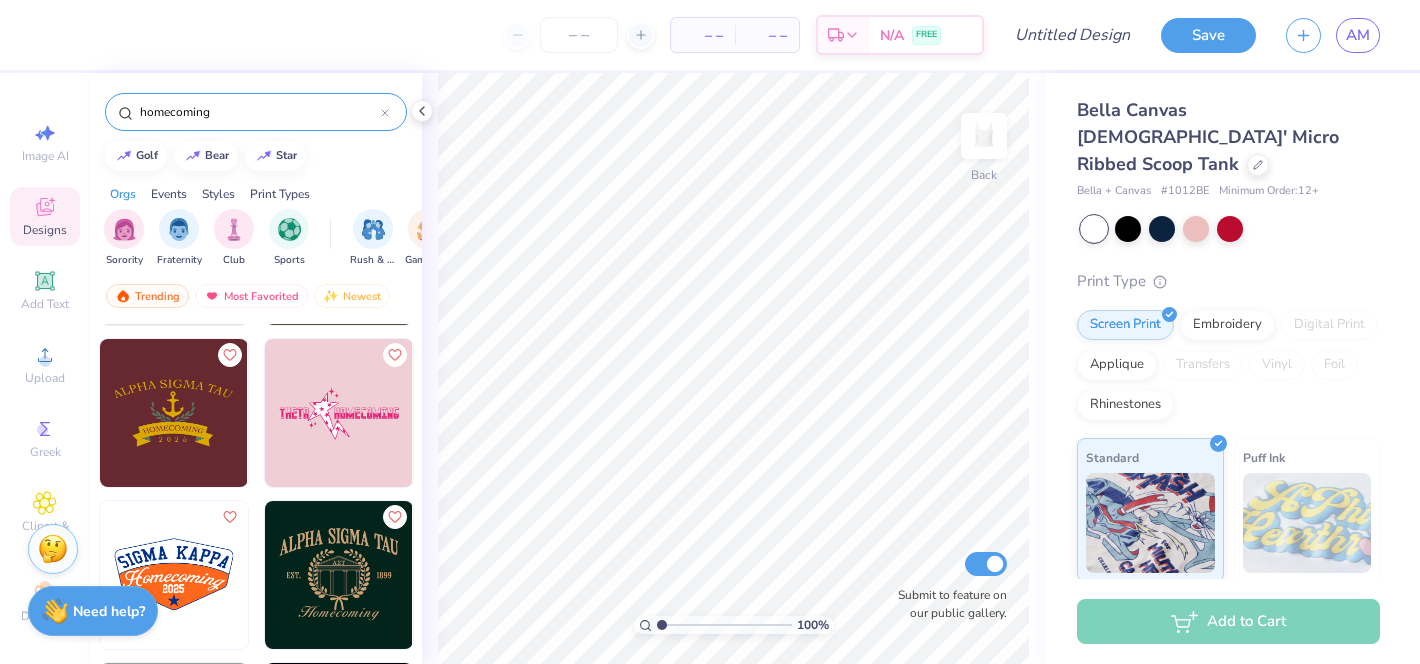 scroll, scrollTop: 960, scrollLeft: 0, axis: vertical 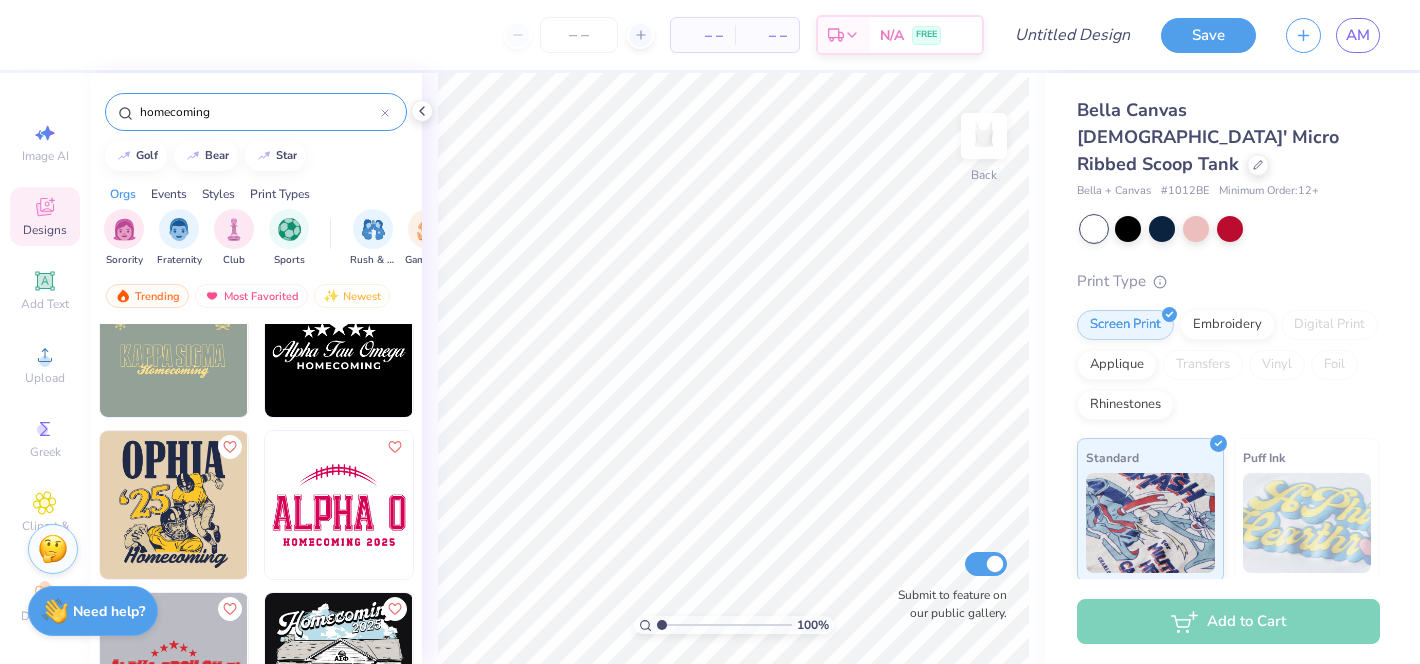 click at bounding box center (339, 505) 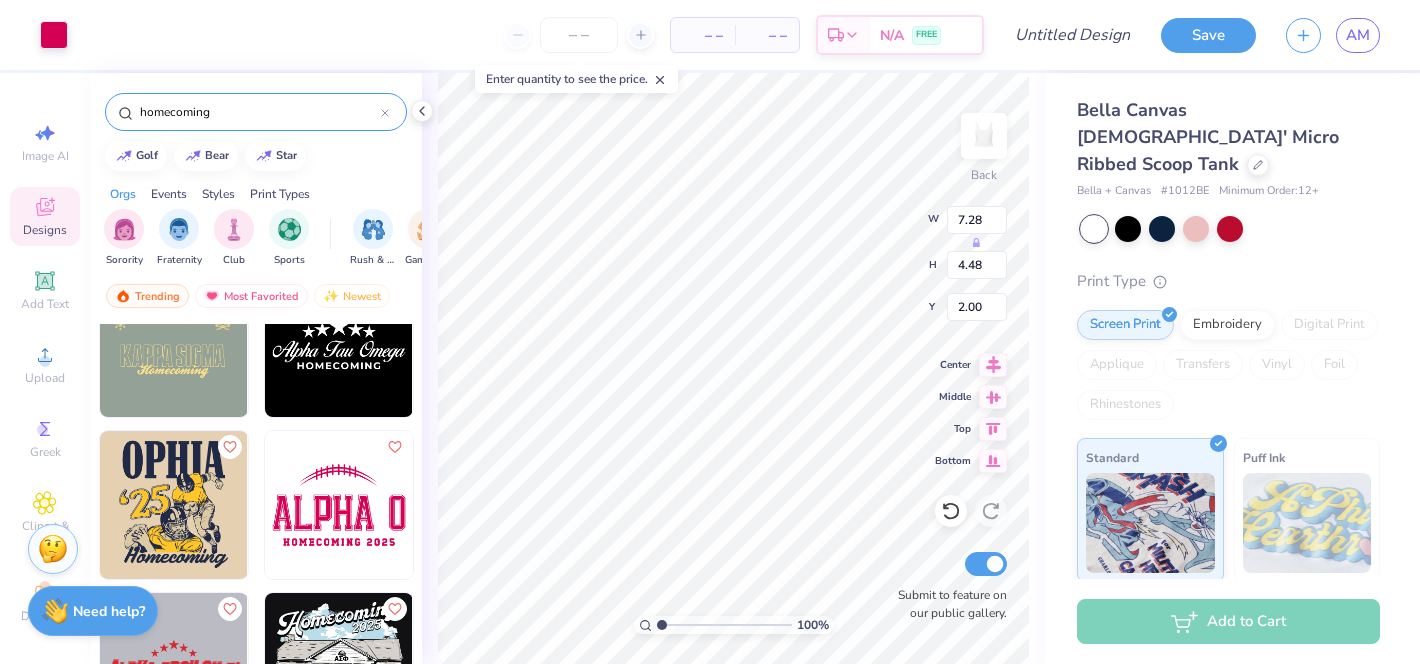 type on "1.02" 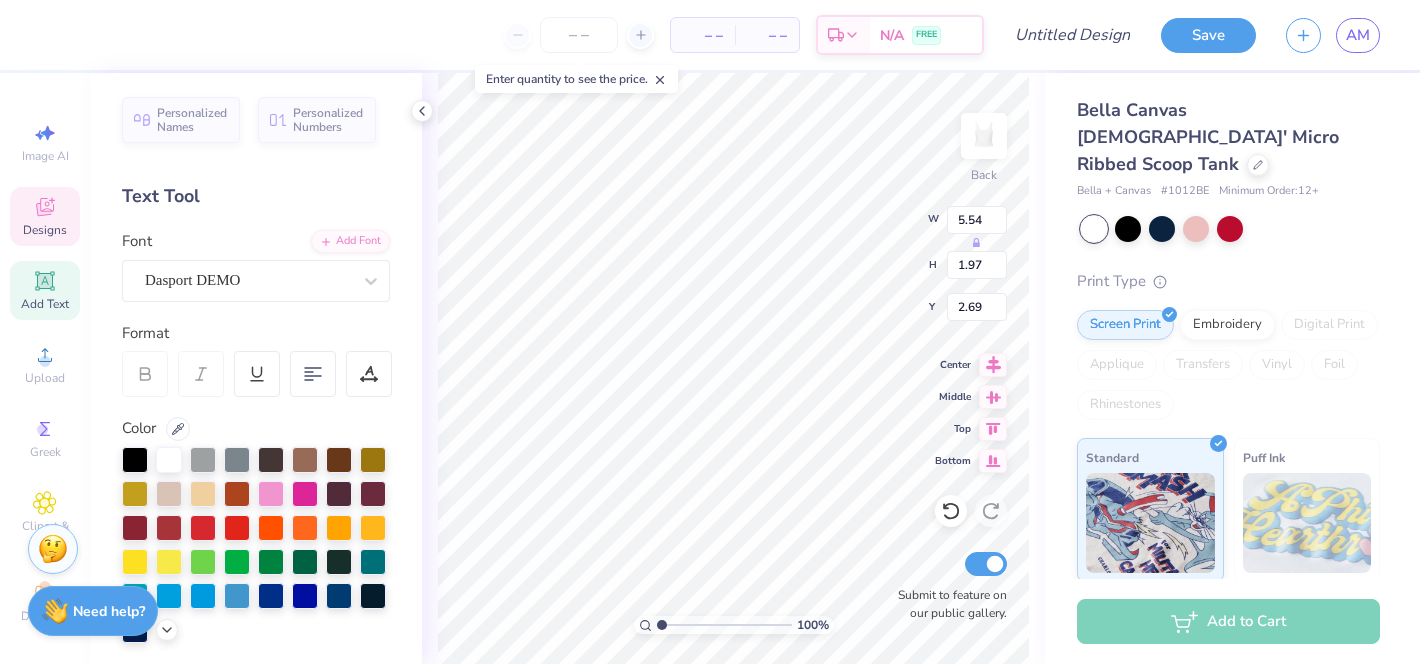 type on "phi" 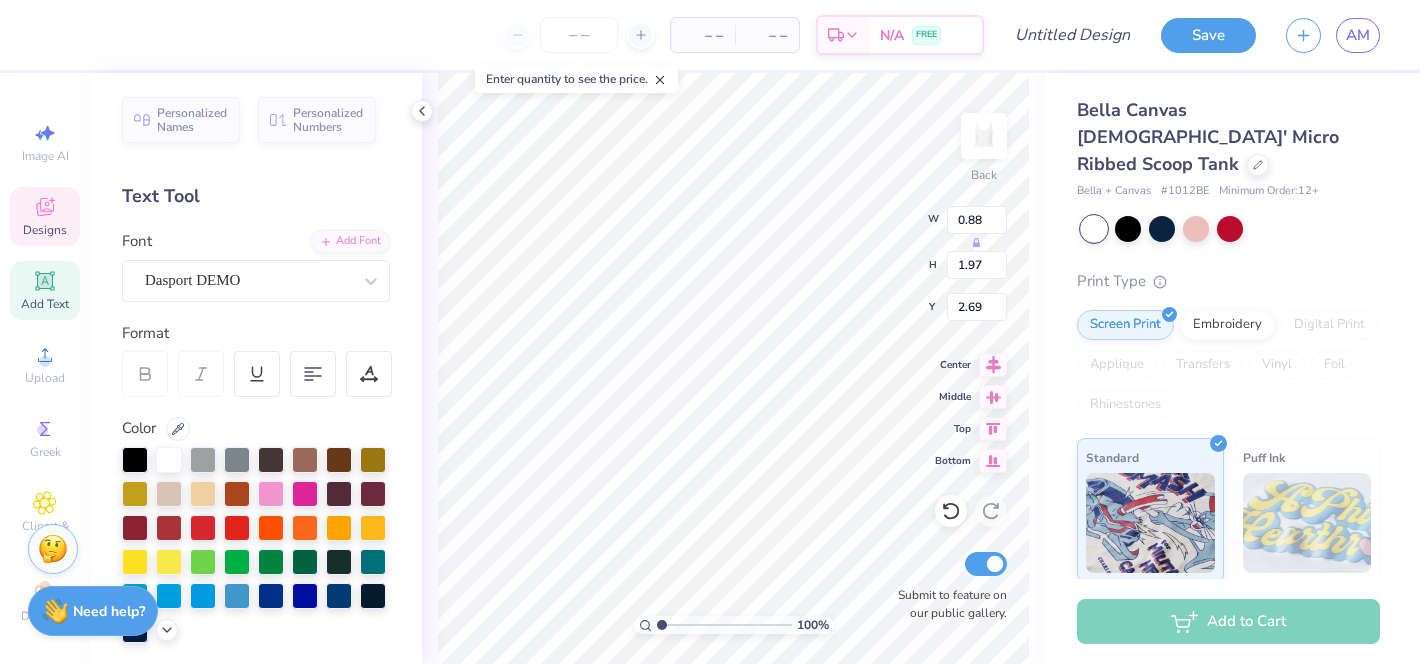 type on "0.88" 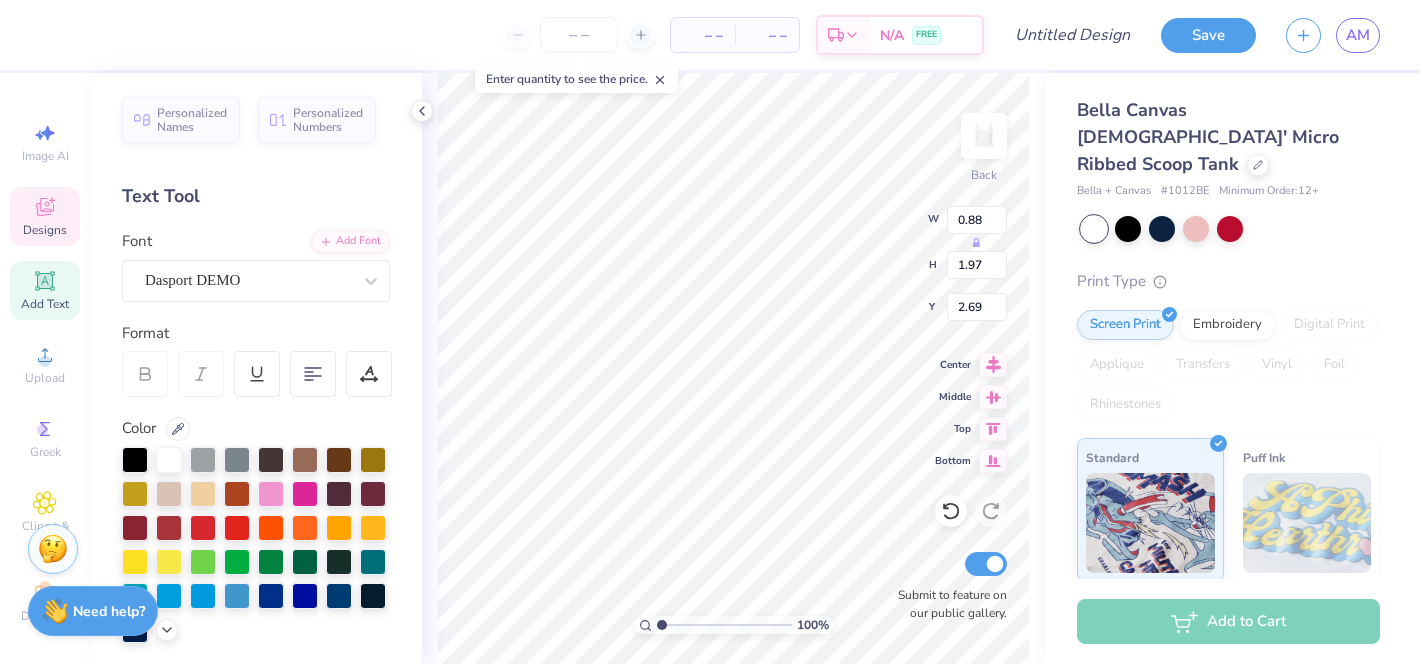 type on "sig" 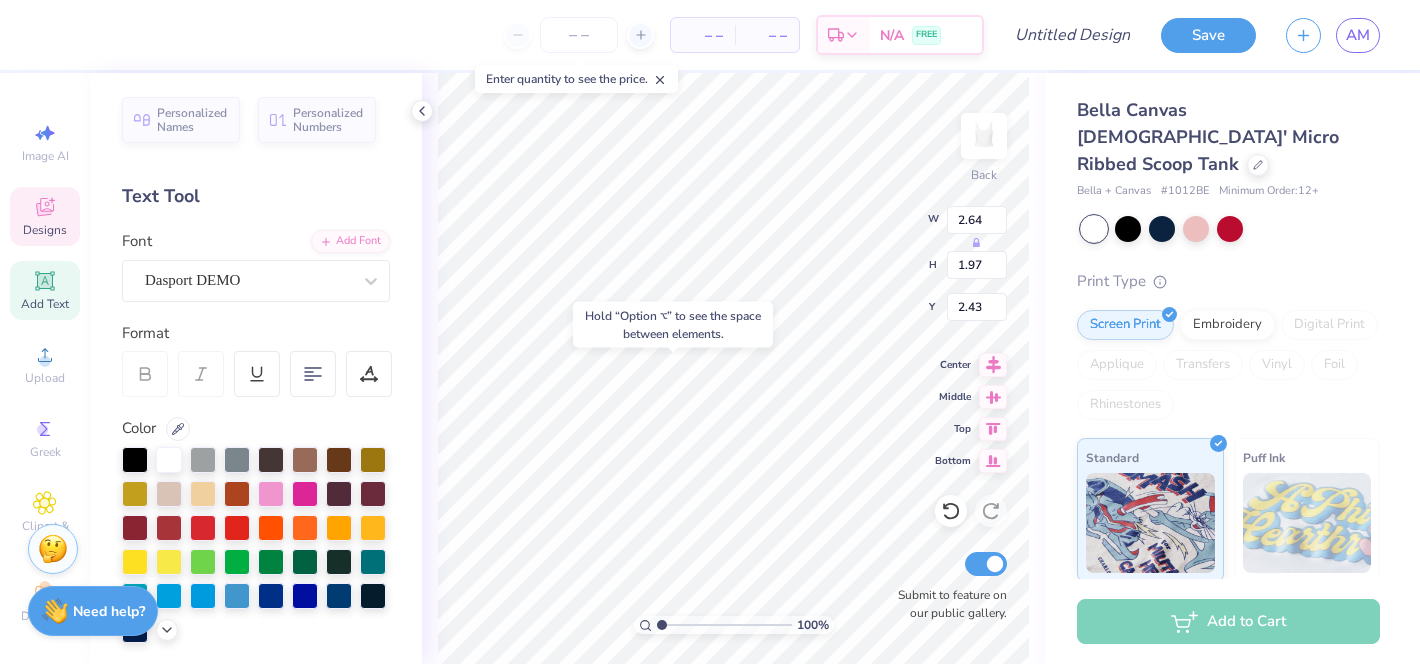 type on "2.43" 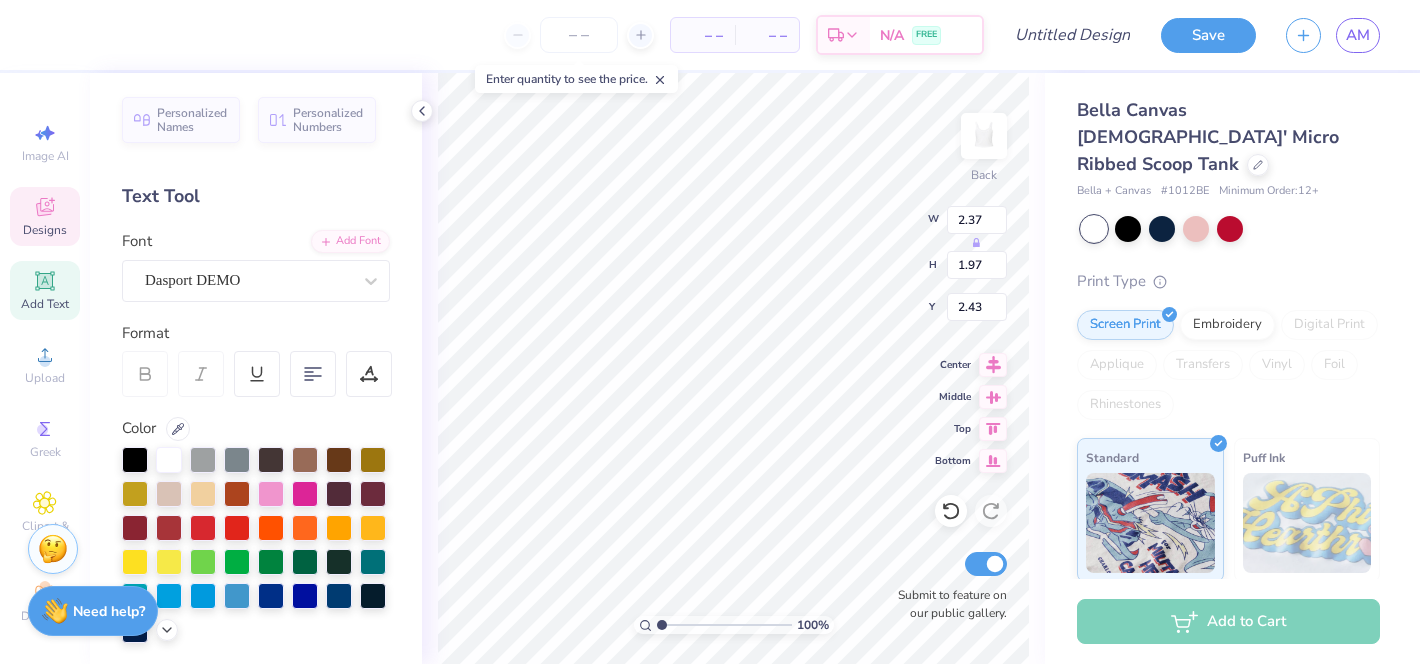 type on "2.37" 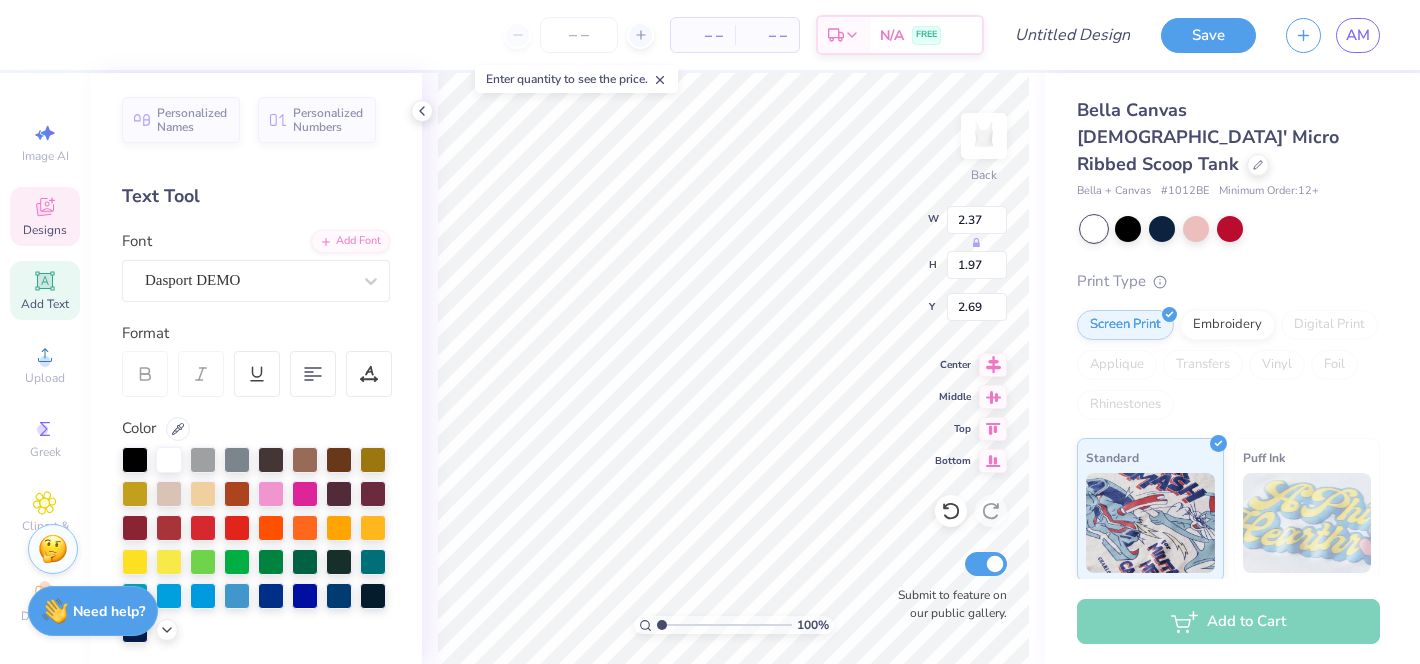 type on "2.21" 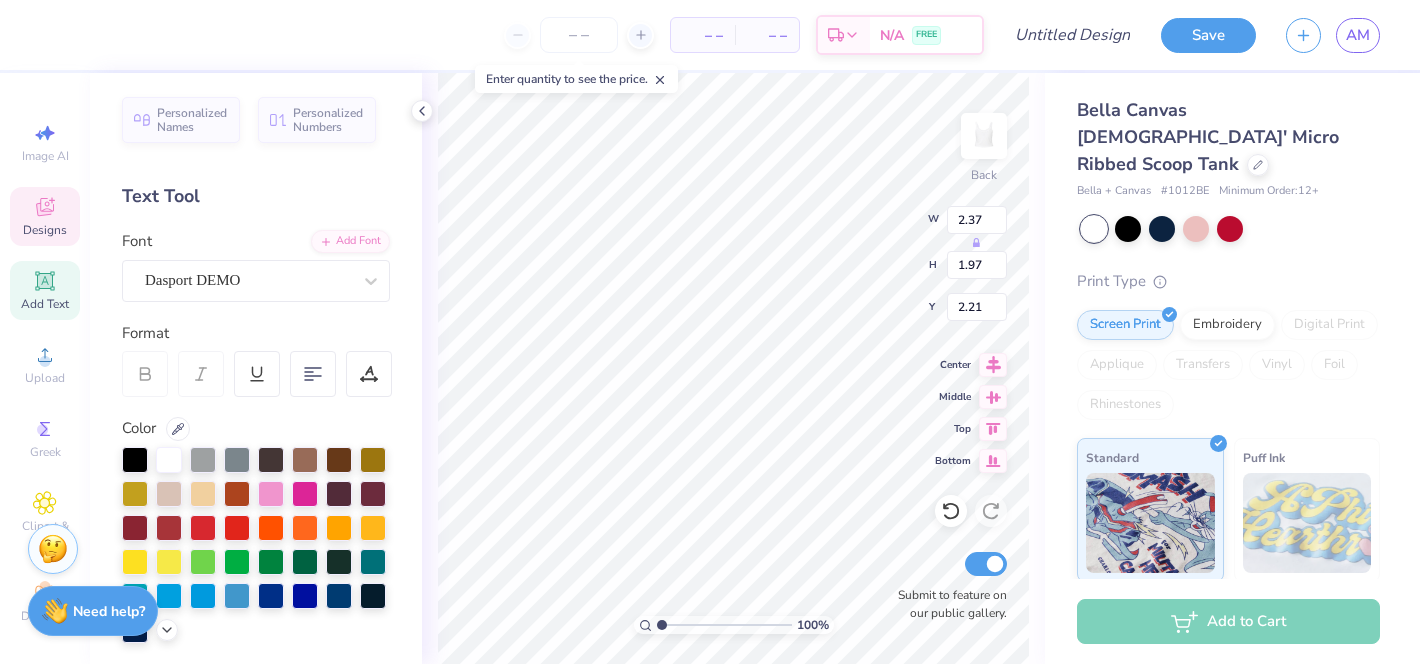 type on "6.10" 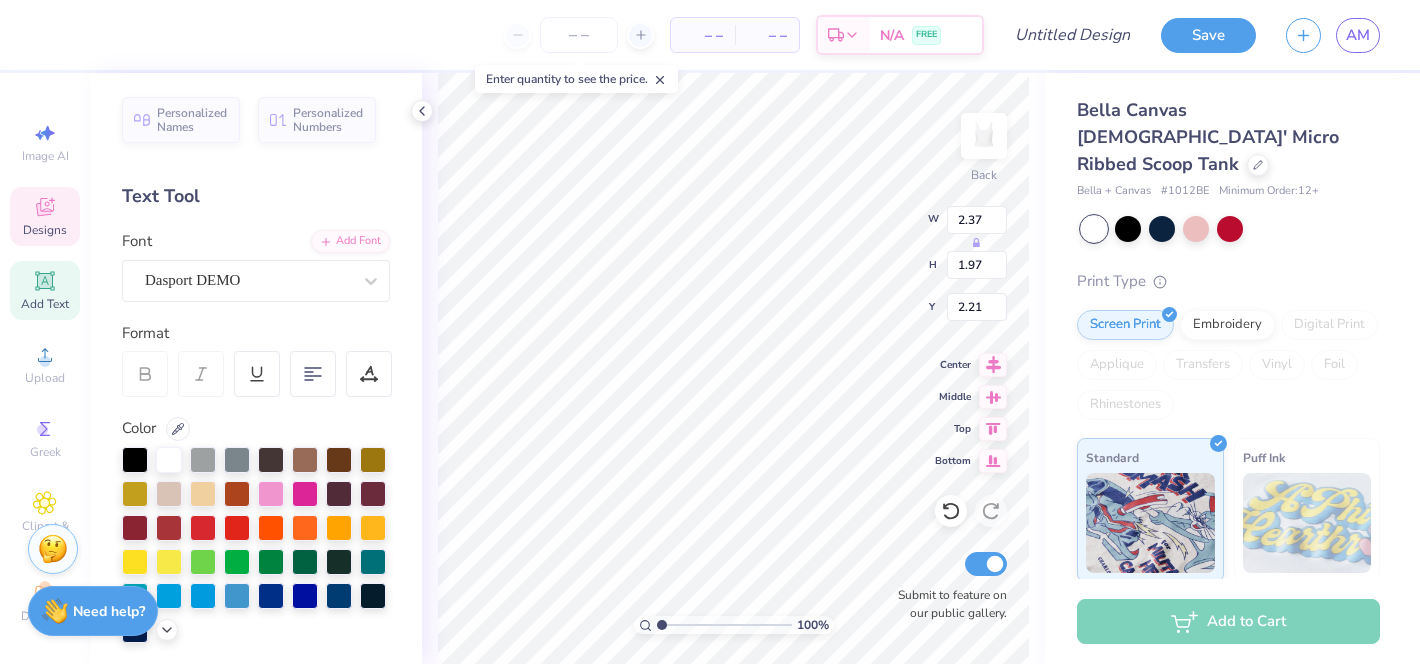 type on "0.41" 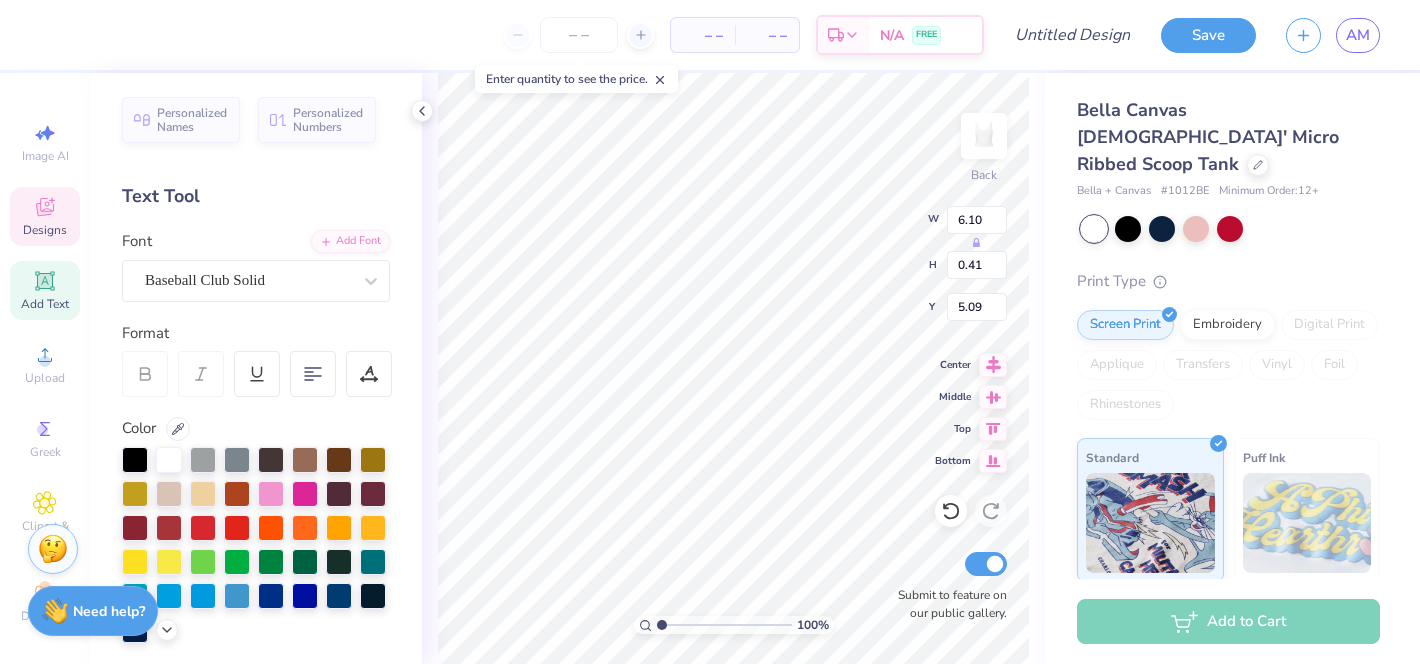 type on "2.37" 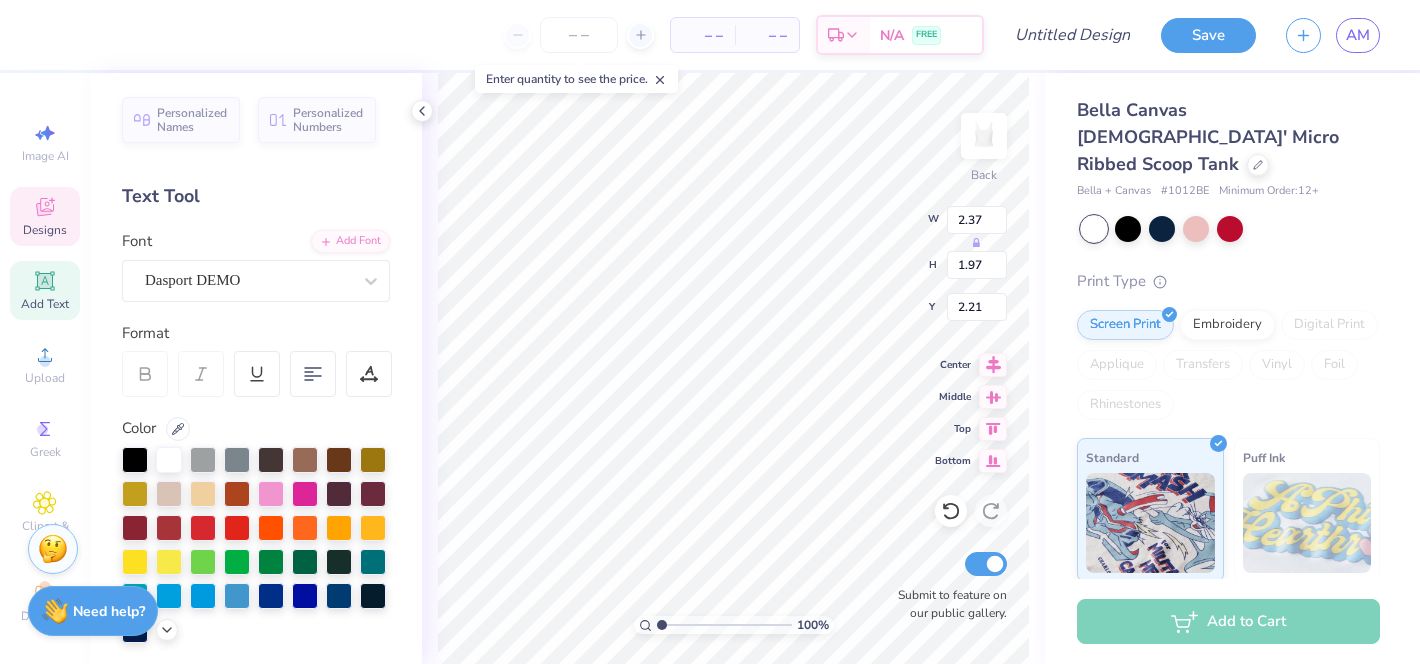 type on "2.43" 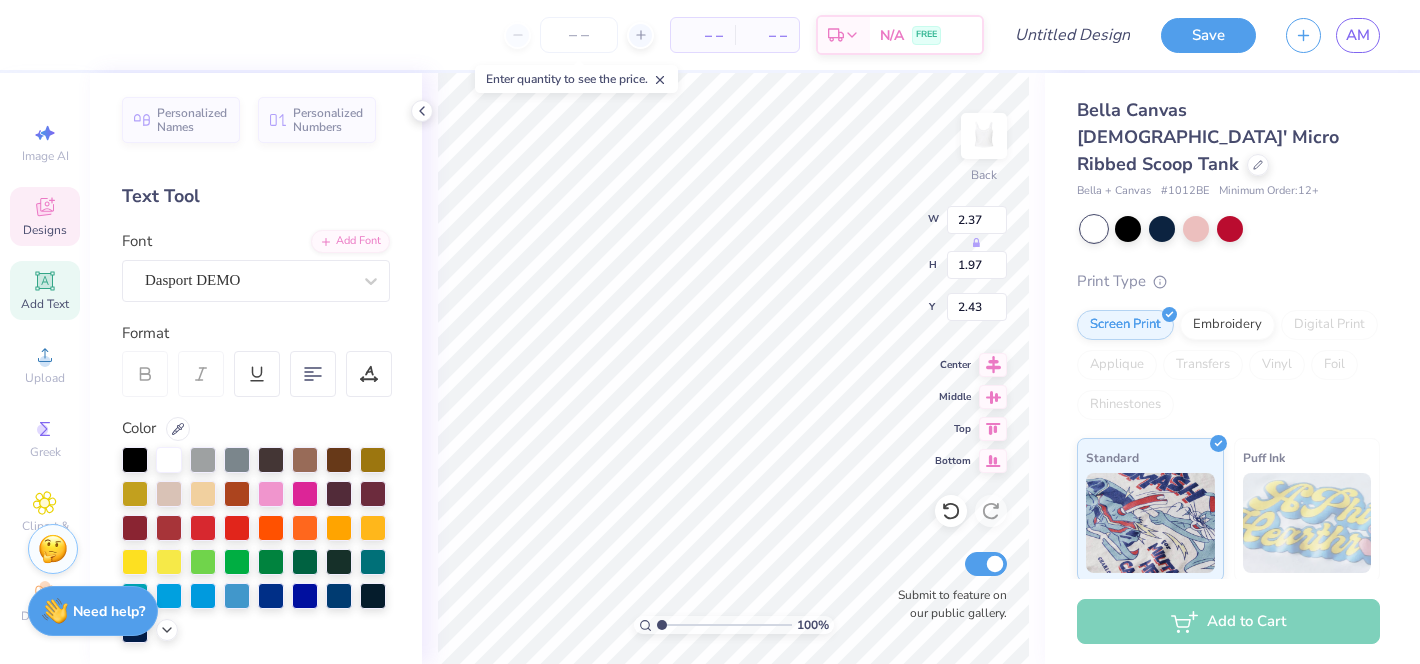 type on "4.26" 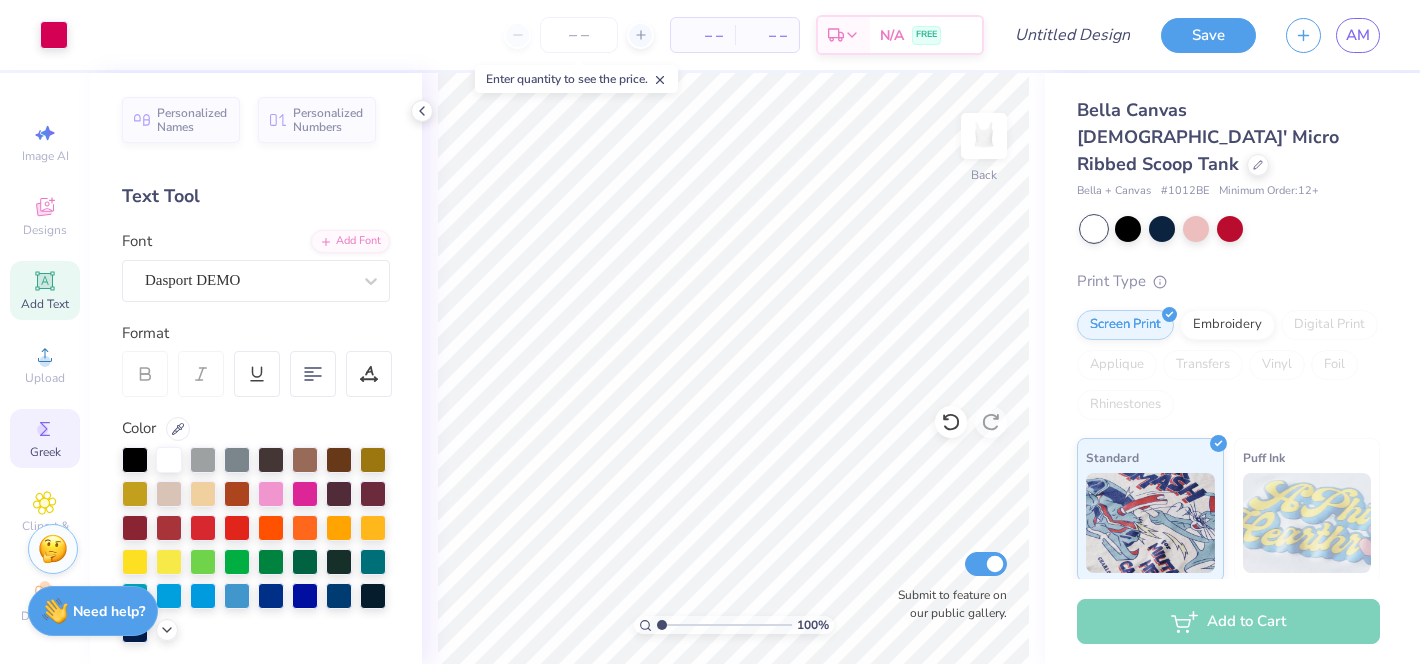 click on "Greek" at bounding box center (45, 438) 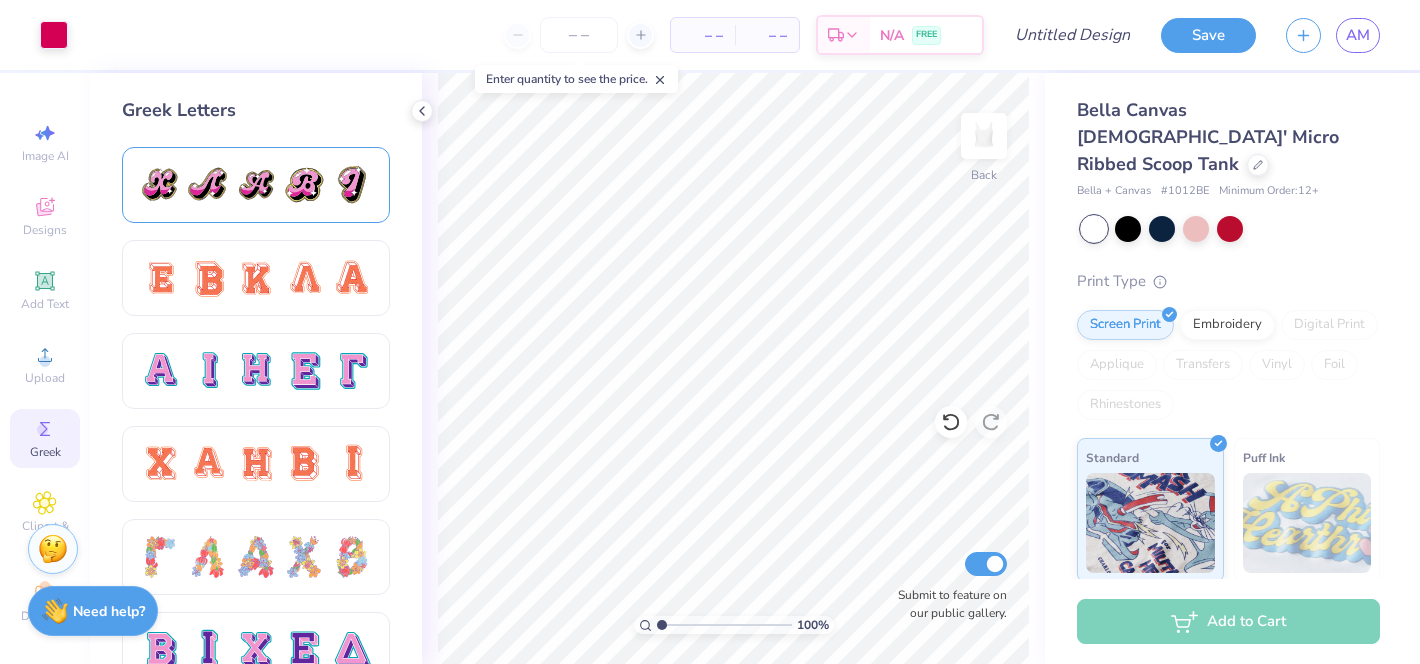 scroll, scrollTop: 1213, scrollLeft: 0, axis: vertical 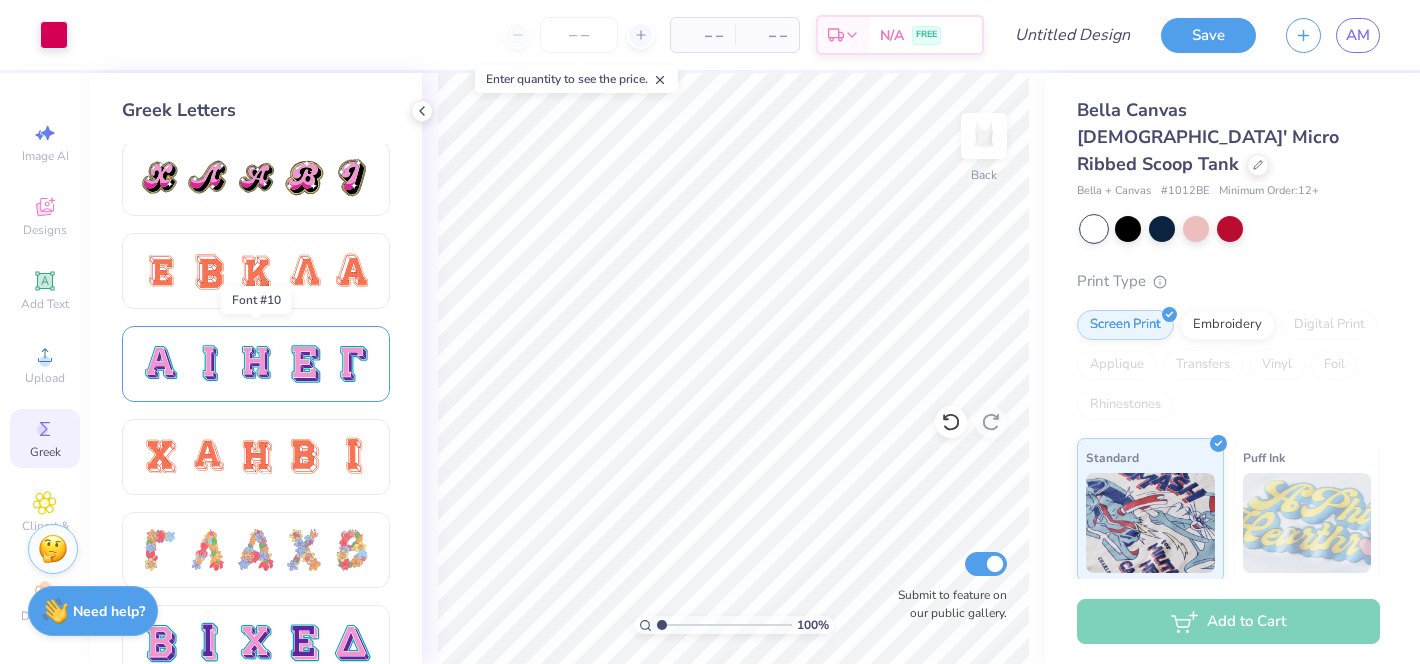 click at bounding box center [256, 364] 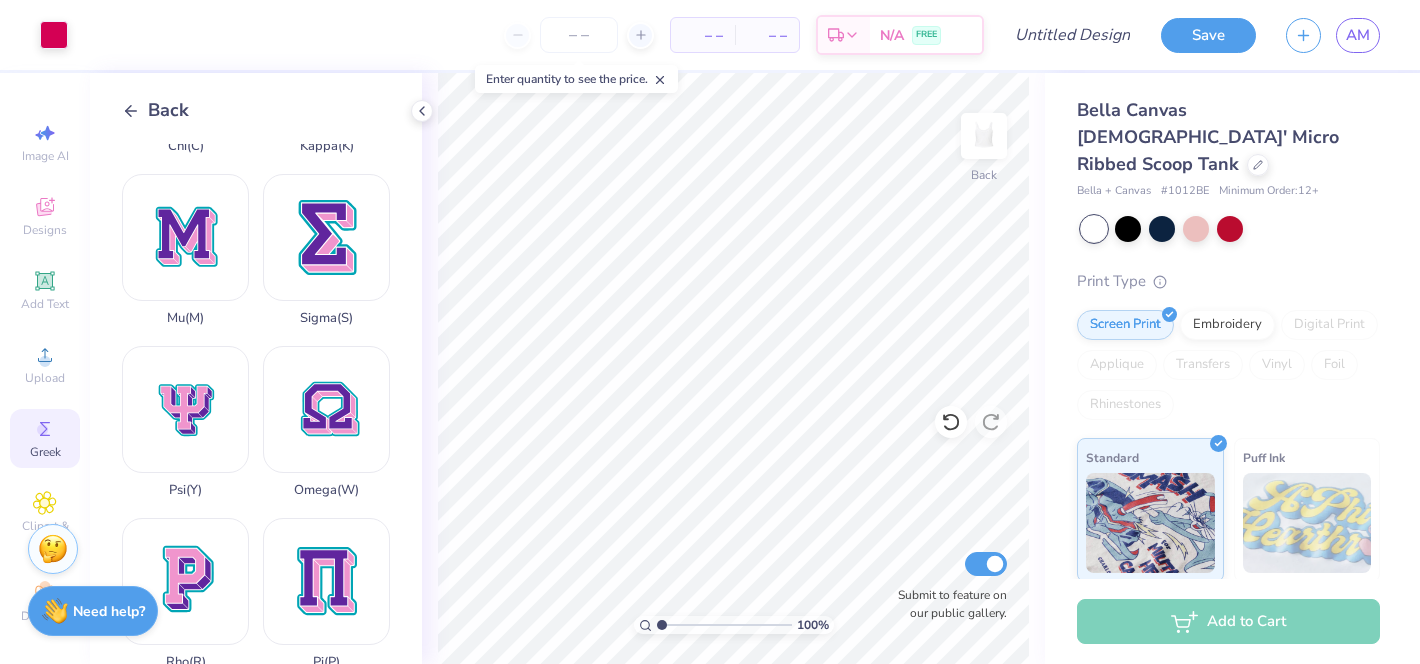 scroll, scrollTop: 946, scrollLeft: 0, axis: vertical 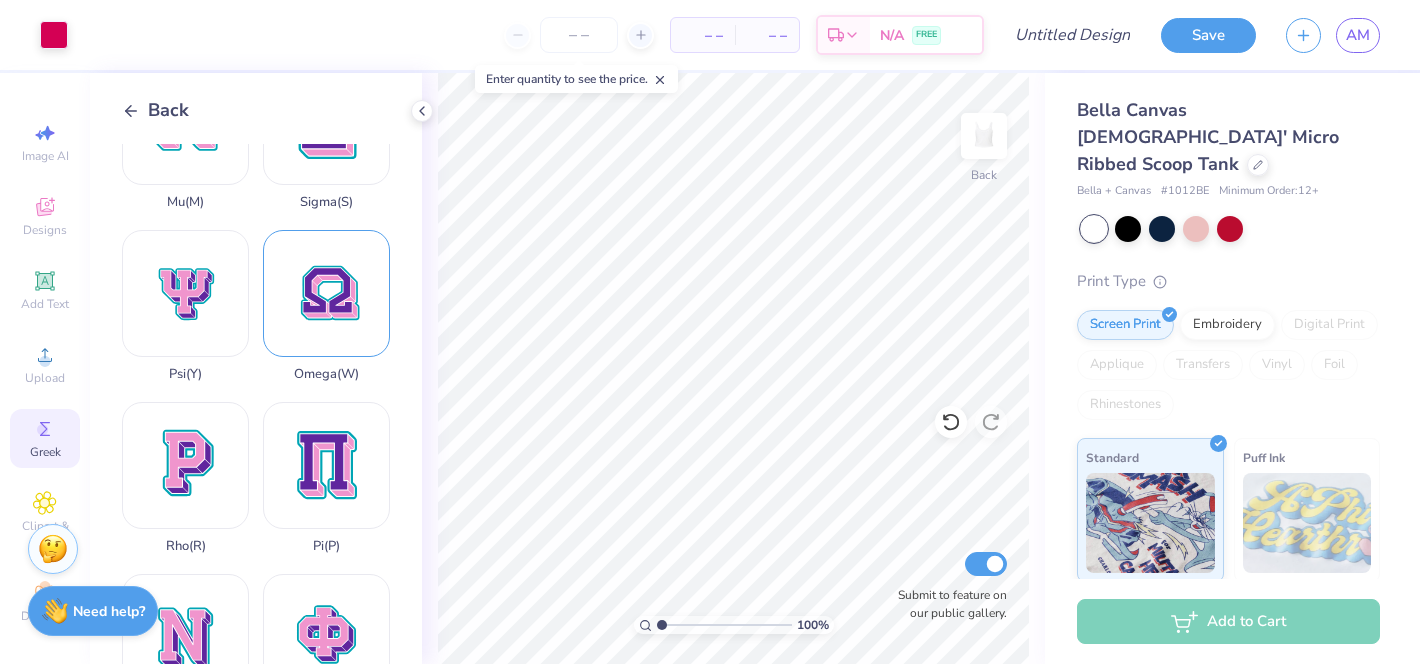 click on "Omega  ( W )" at bounding box center (326, 306) 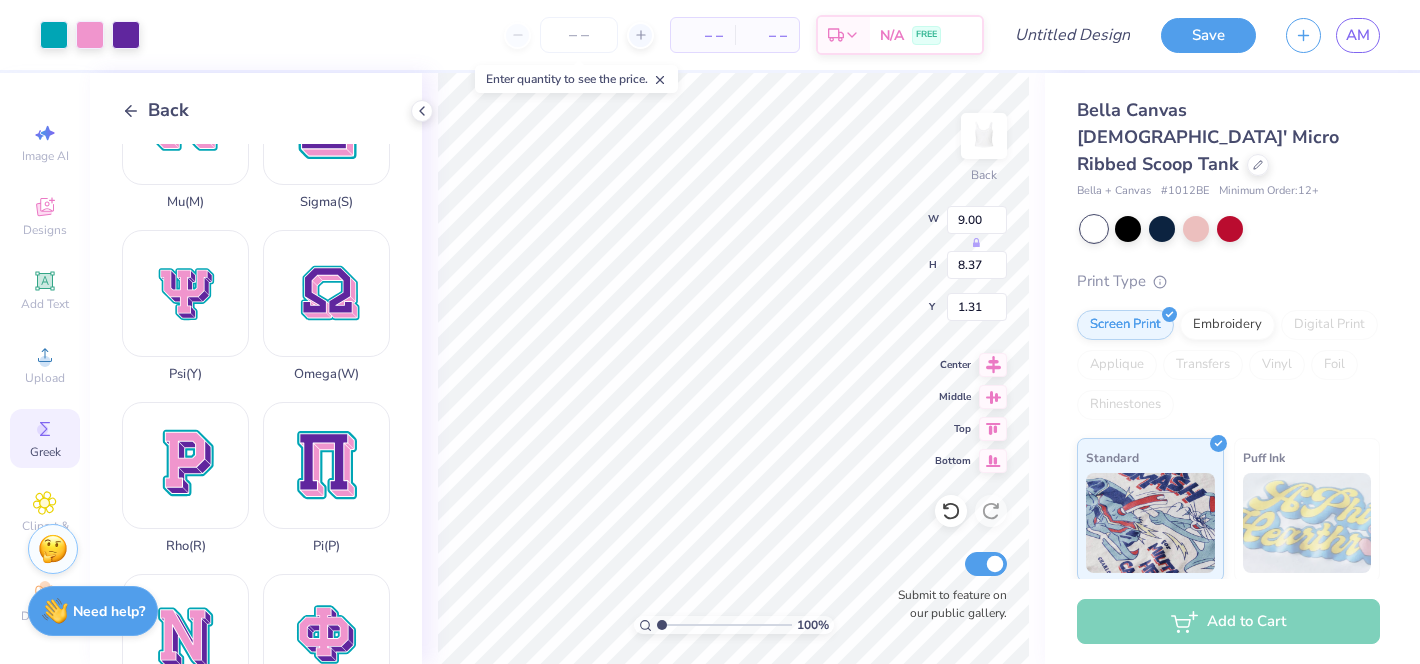 type on "1.88" 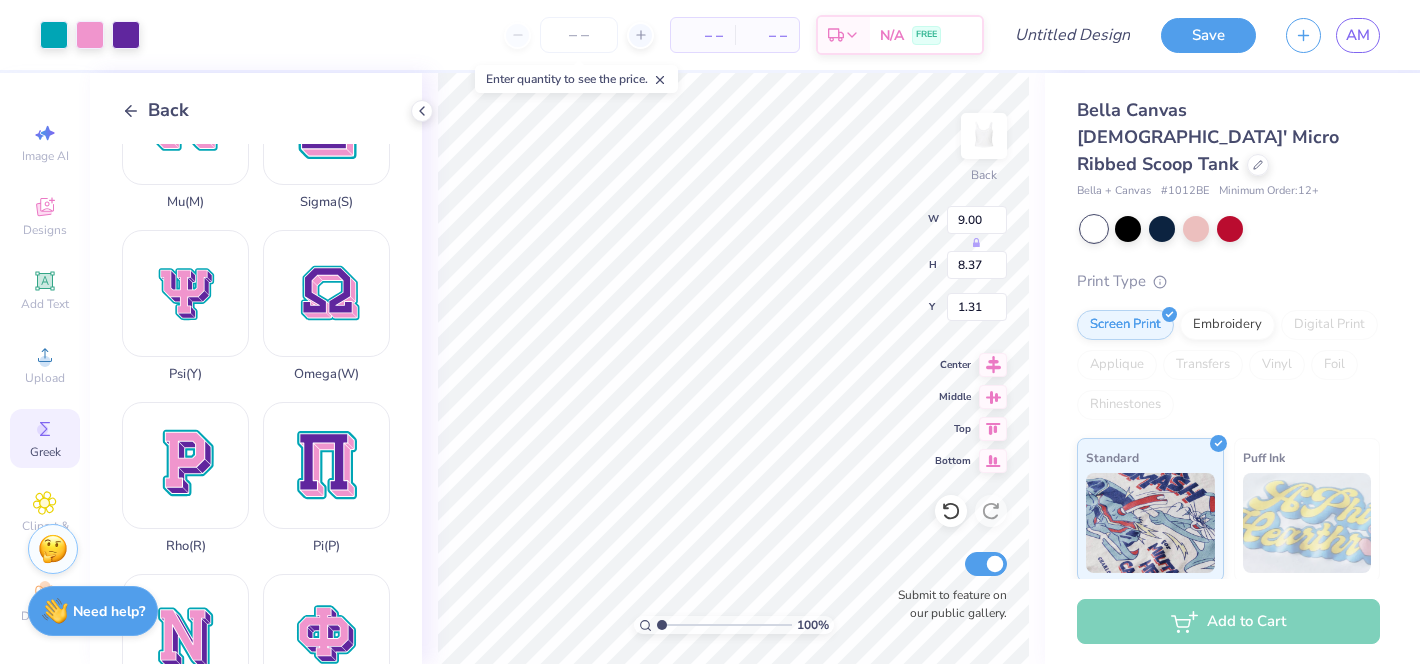 type on "1.74" 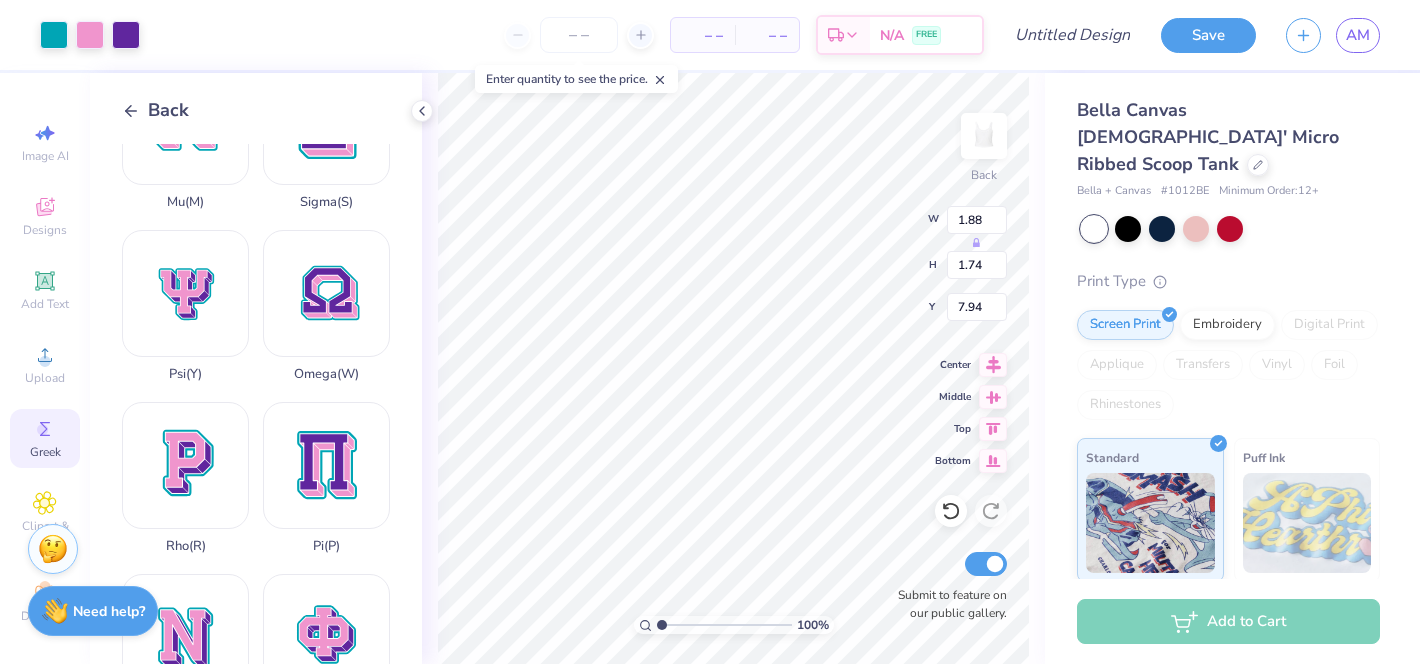type on "5.99" 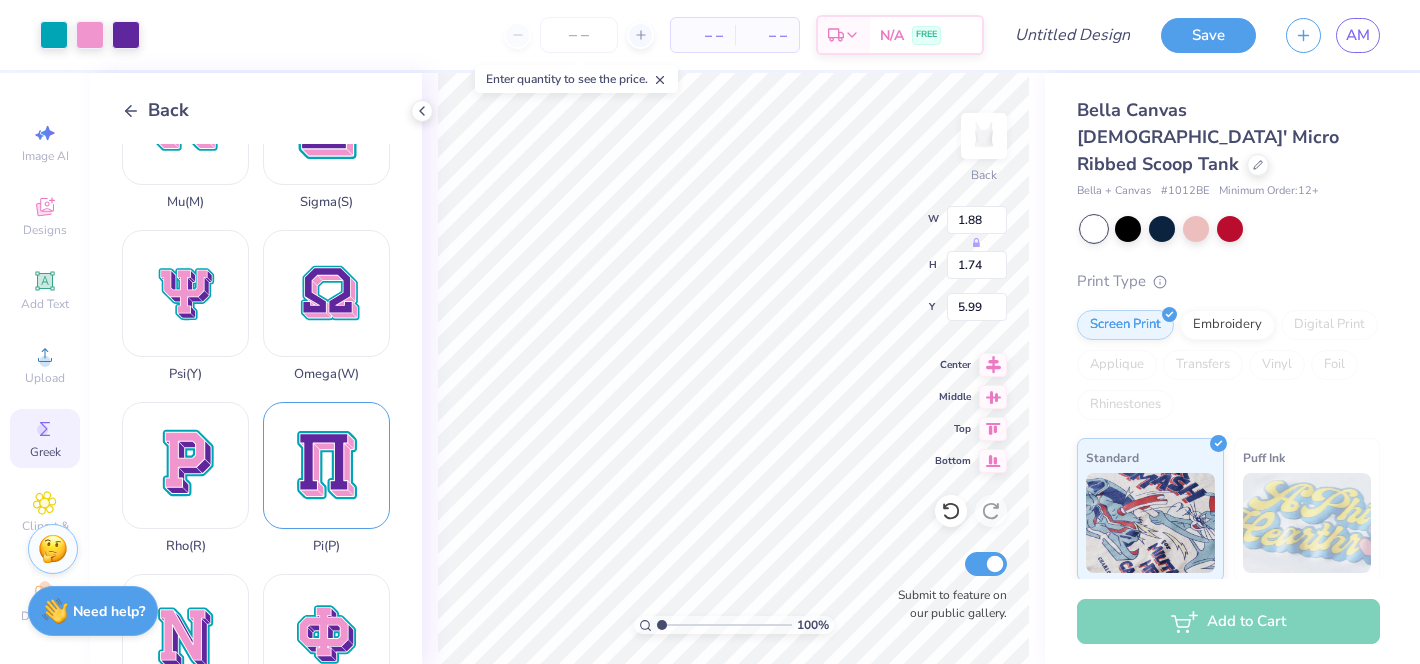 type on "1.26" 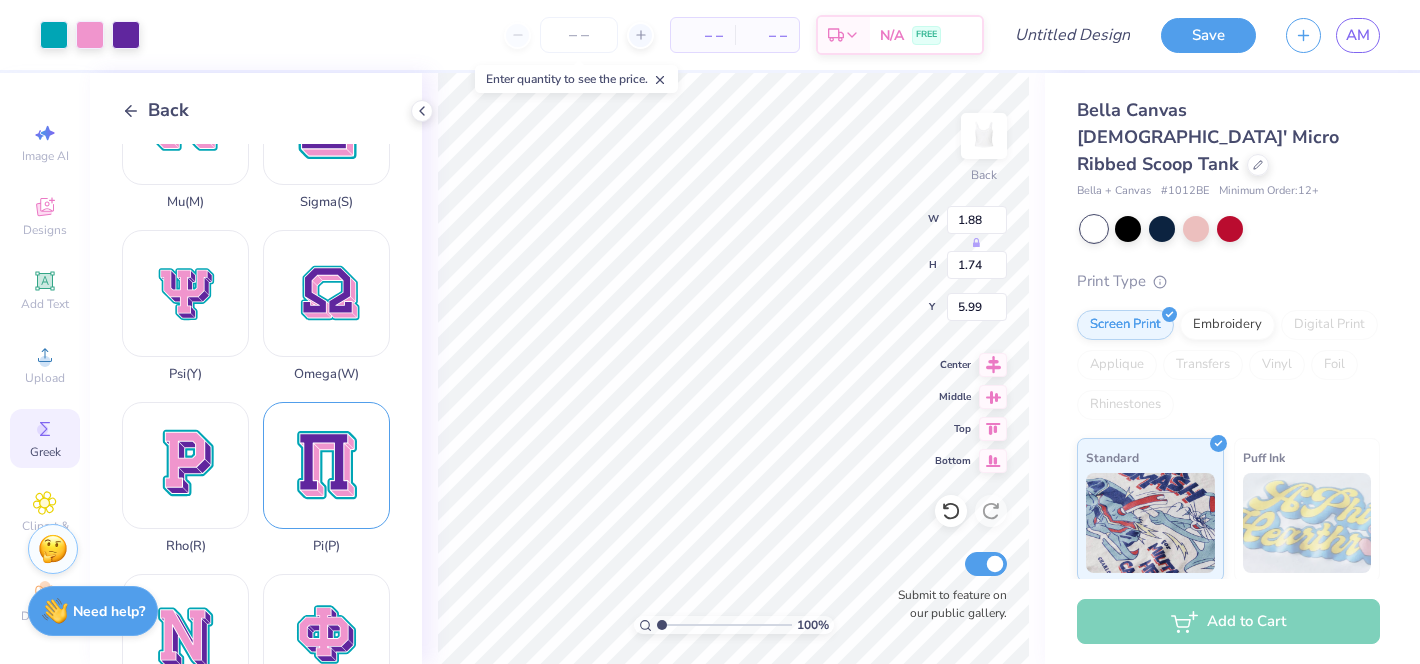 type on "1.17" 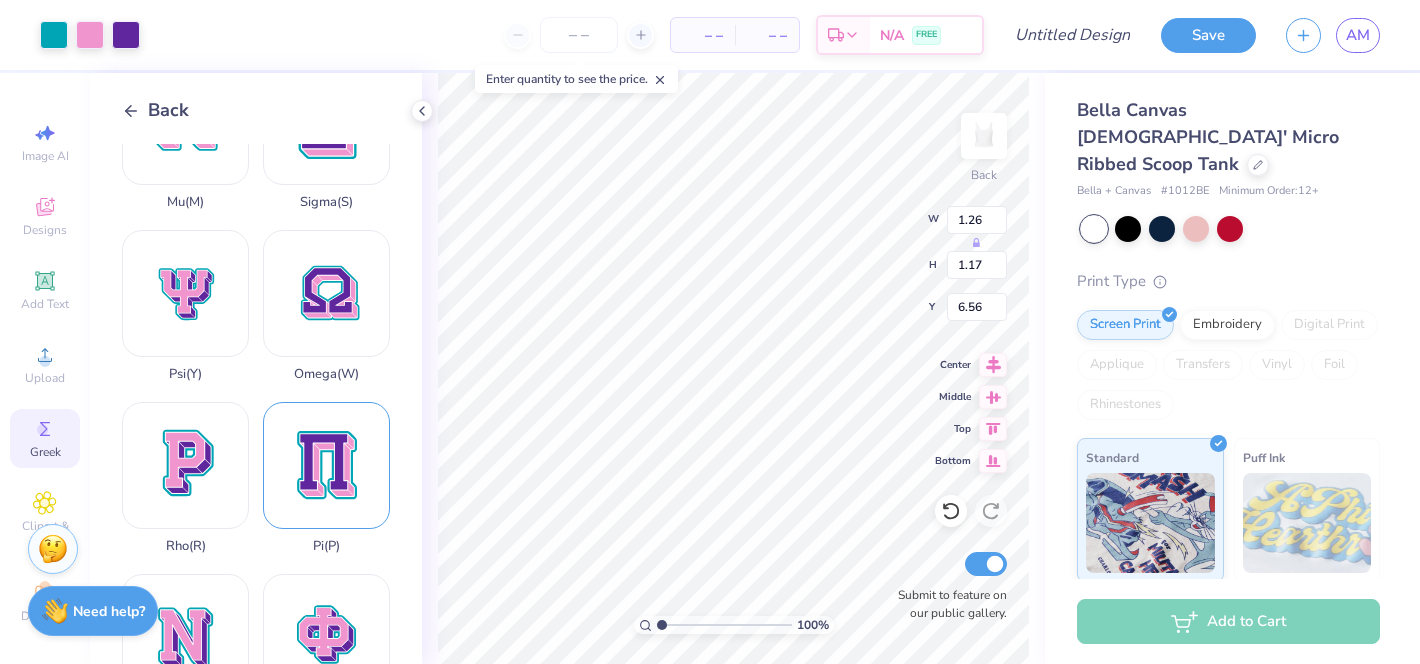 type on "6.49" 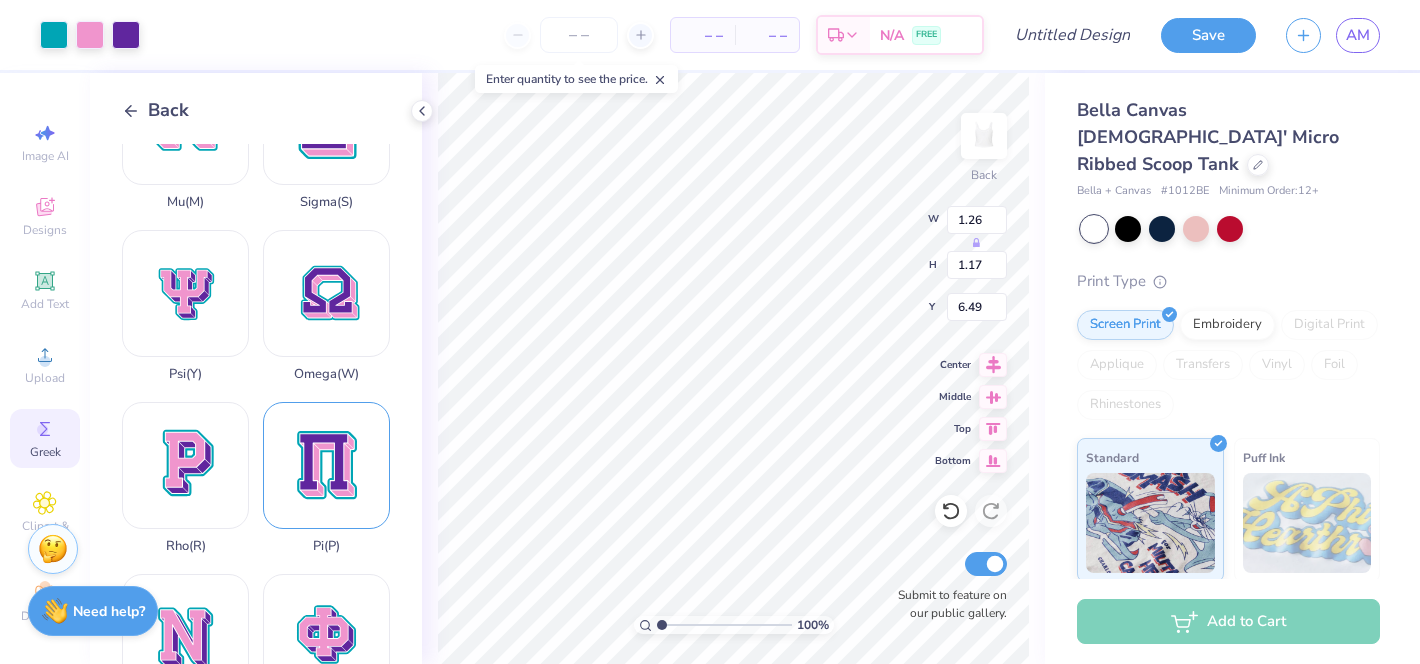 type on "4.26" 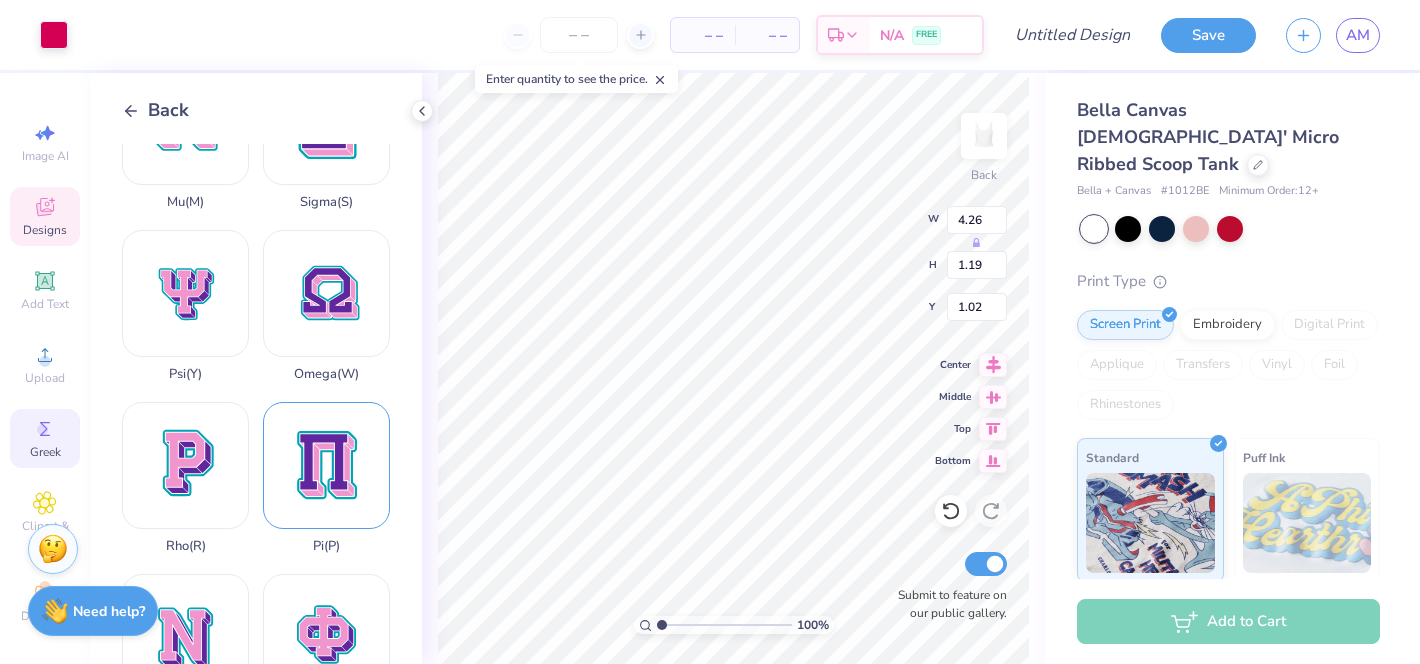 type on "0.50" 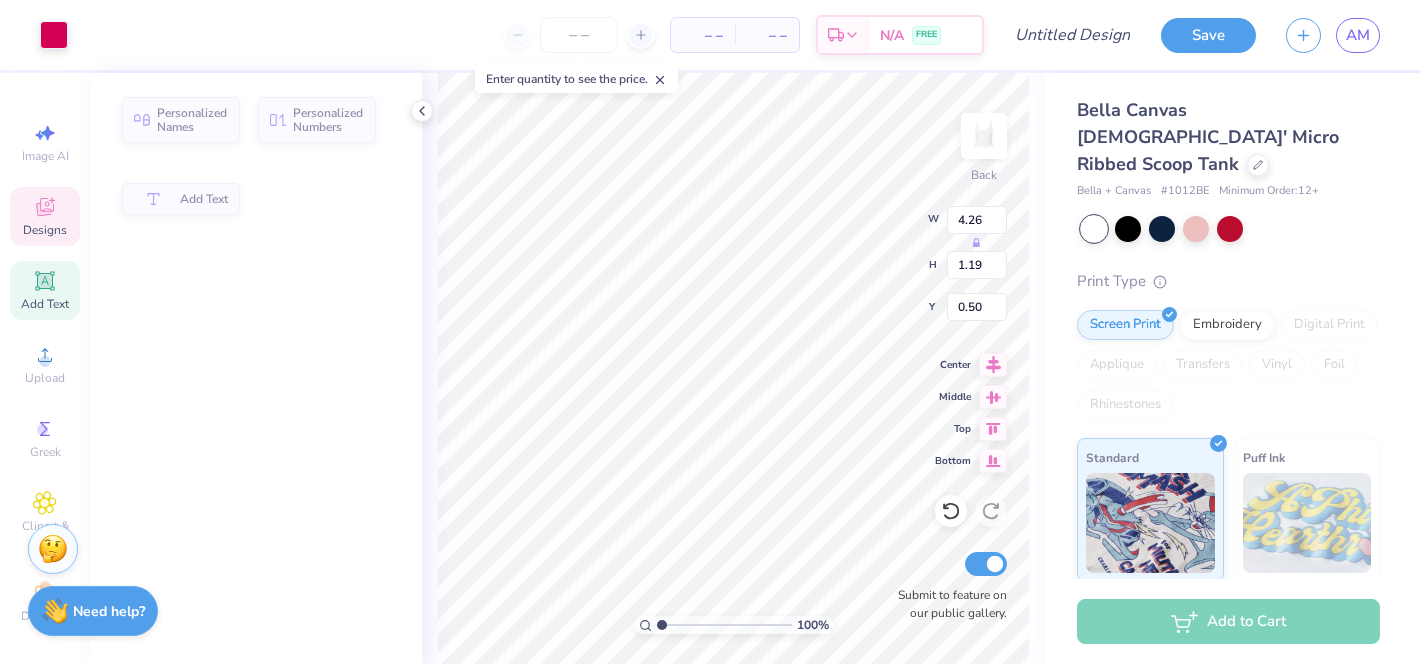 type on "2.64" 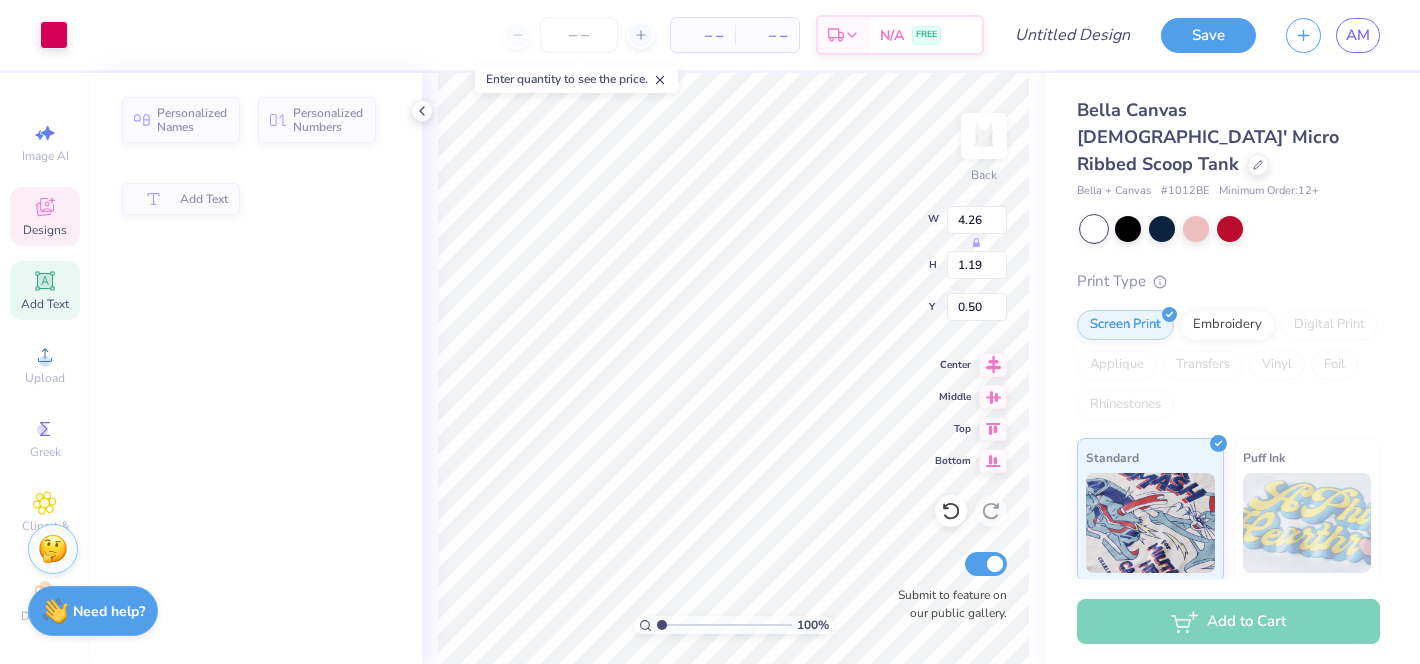 type on "1.97" 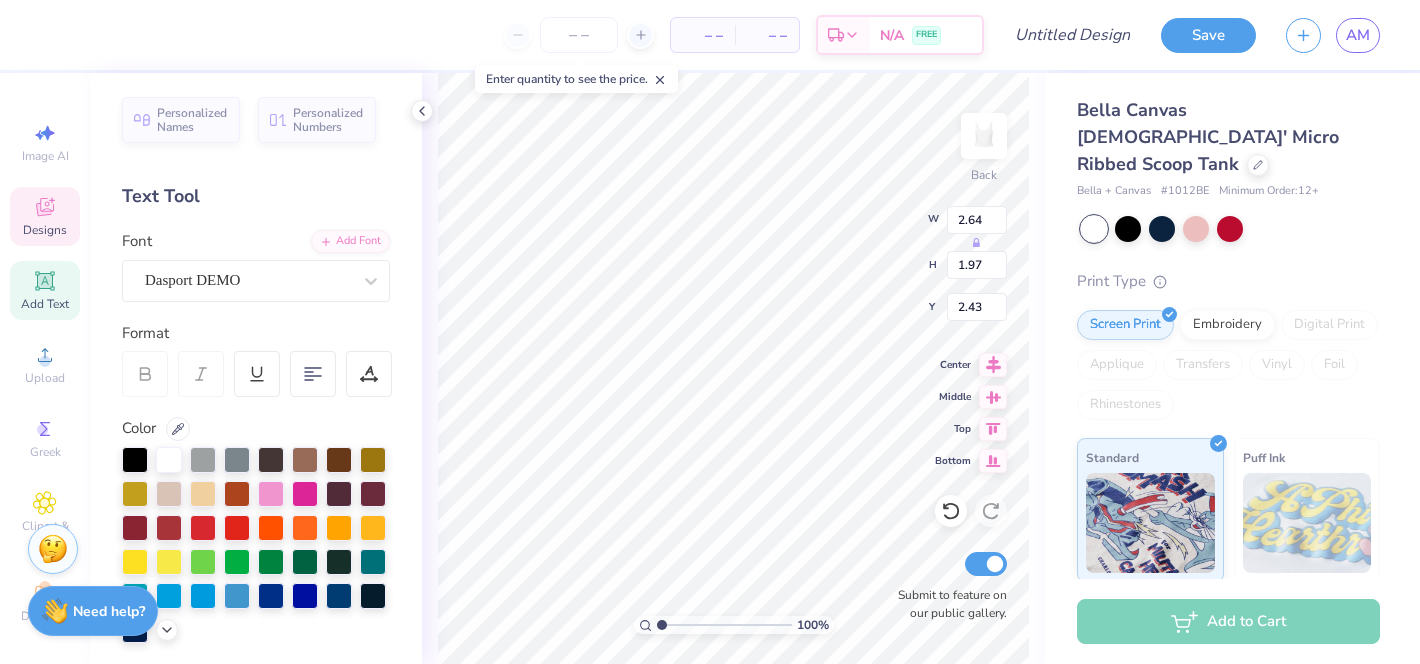 type on "1.69" 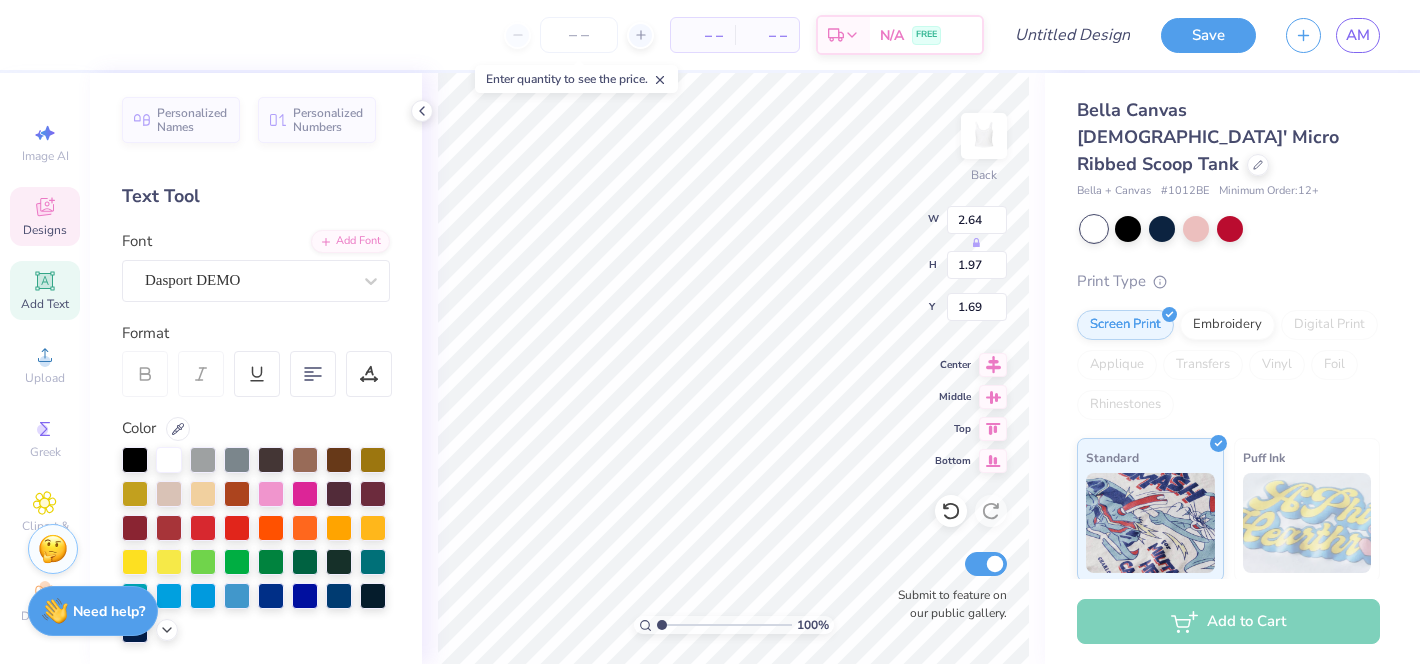 type on "2.37" 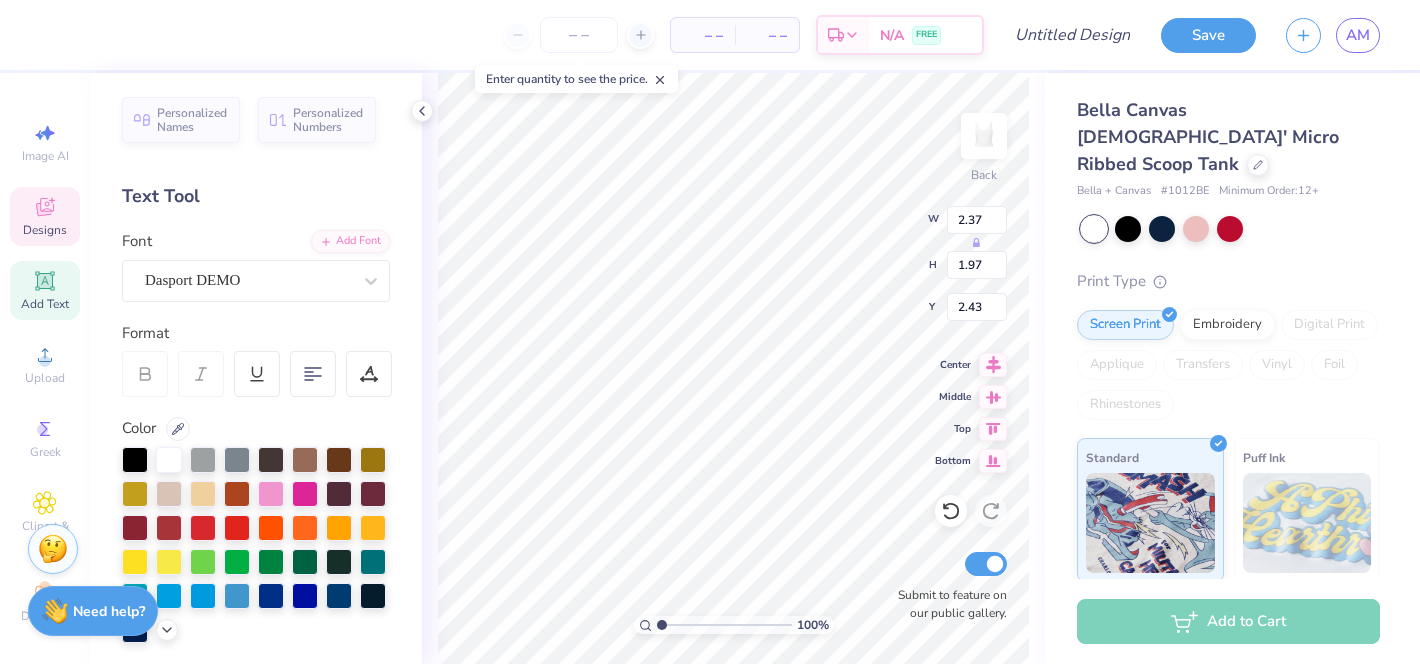 type on "1.69" 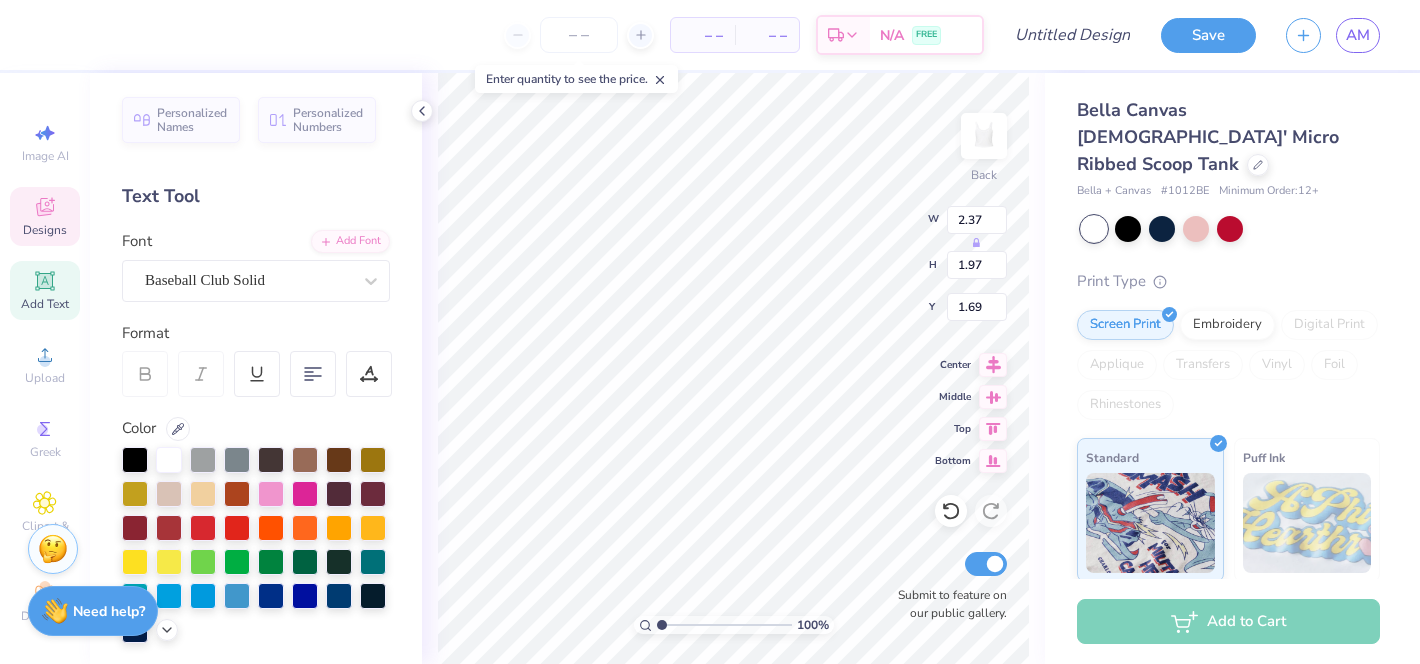 type on "6.10" 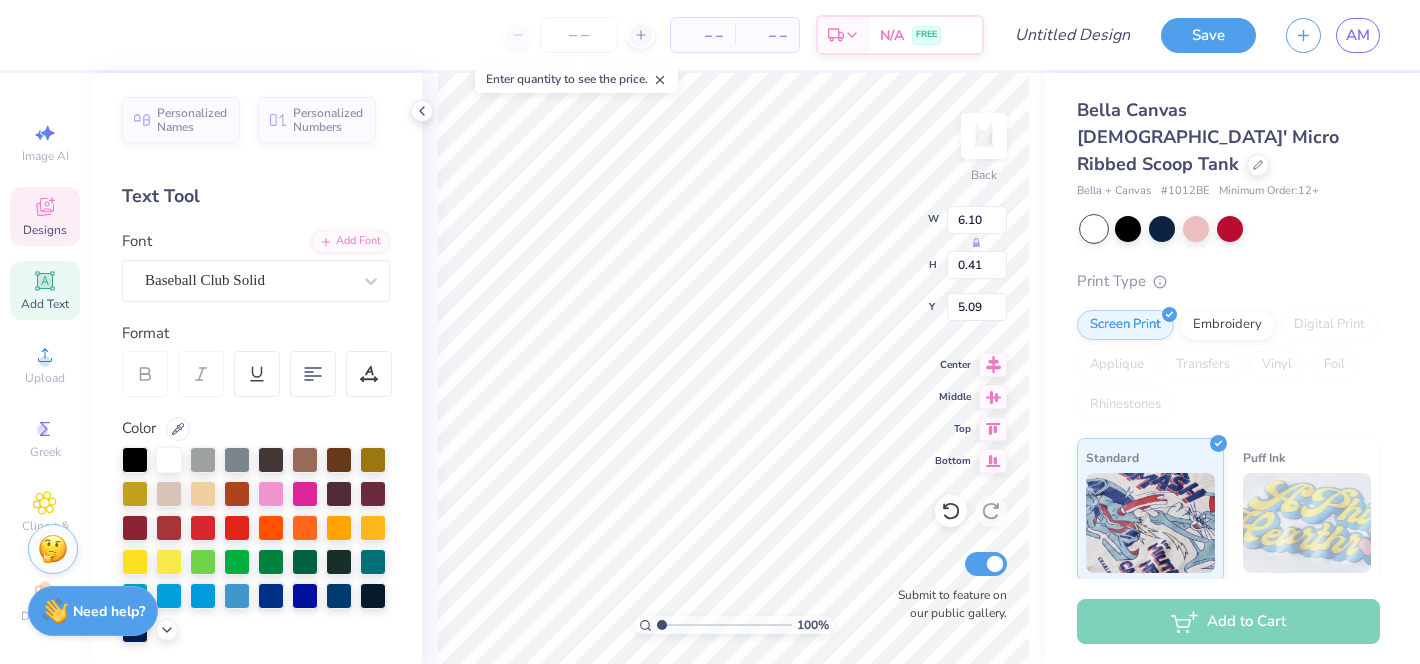 type on "4.05" 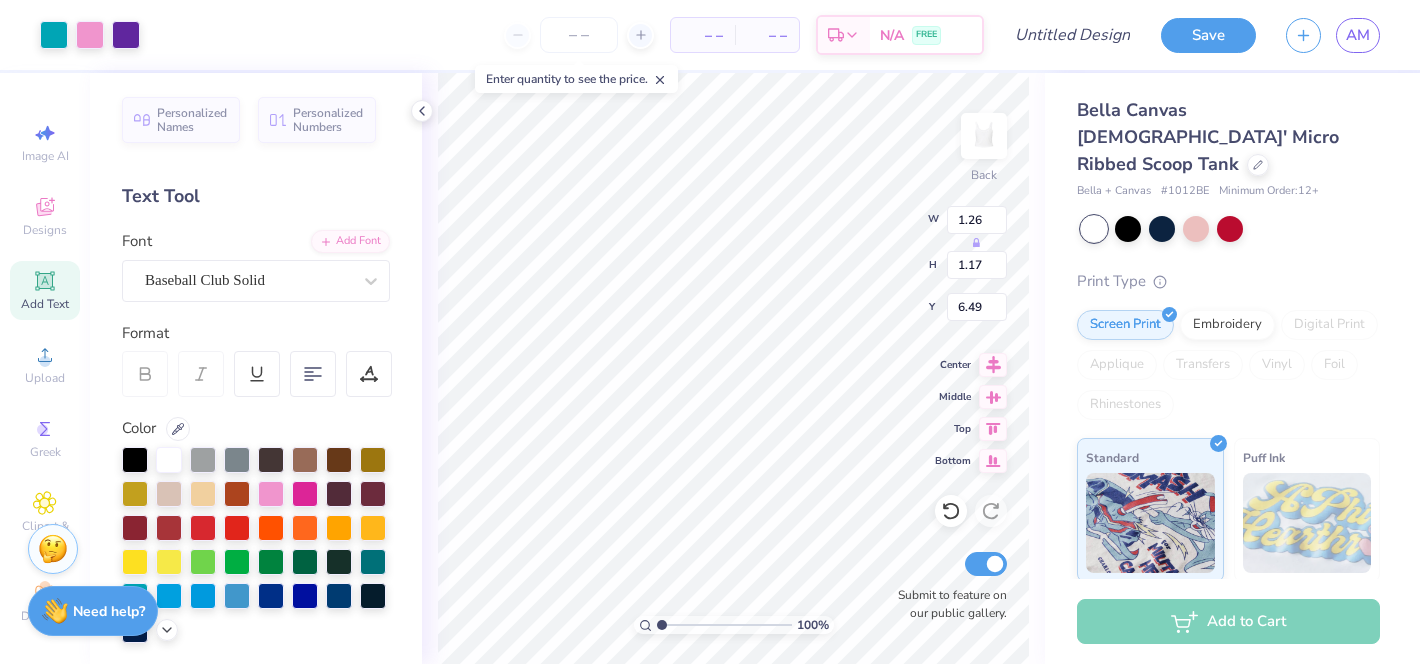 type on "4.67" 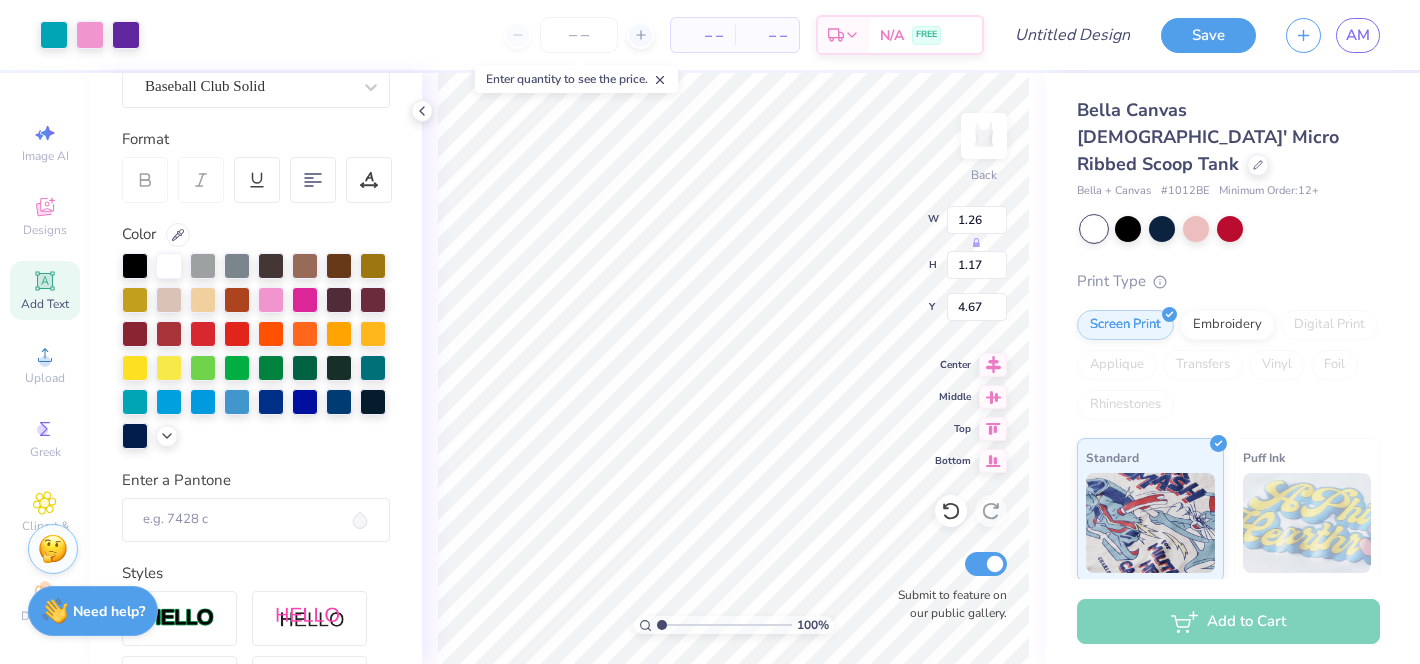 scroll, scrollTop: 0, scrollLeft: 0, axis: both 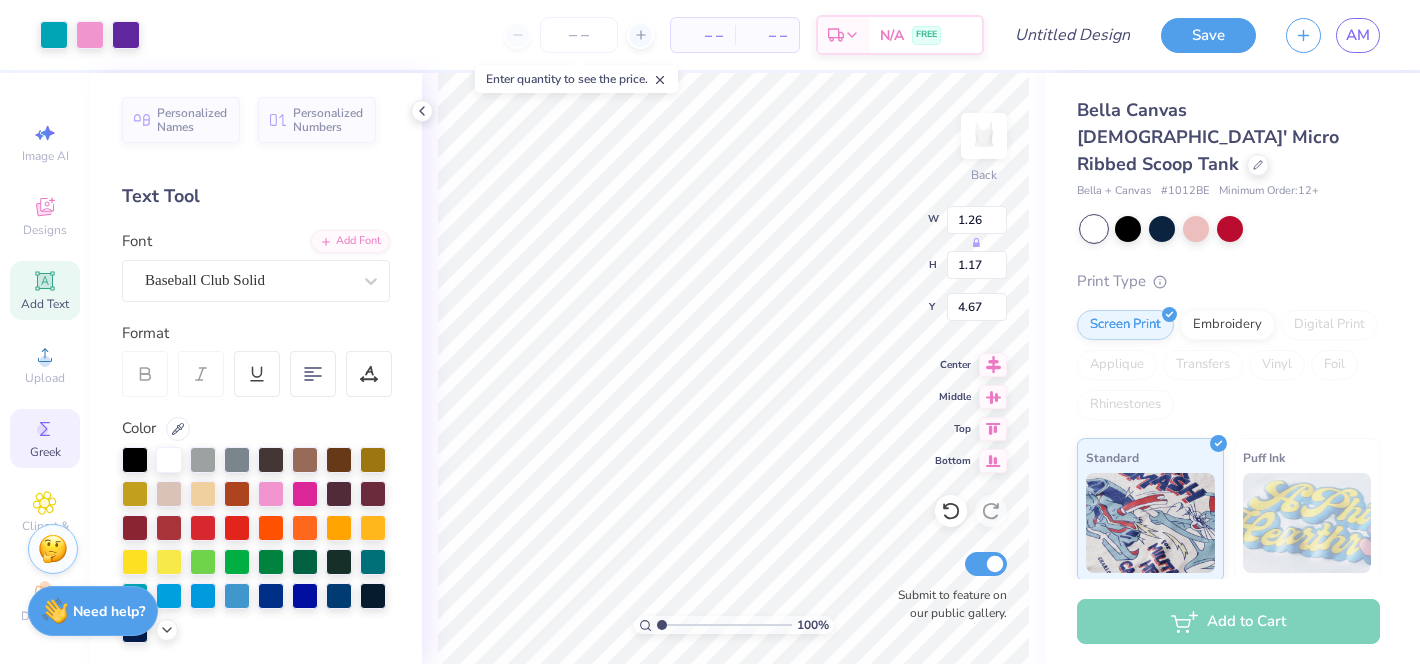 click on "Greek" at bounding box center (45, 438) 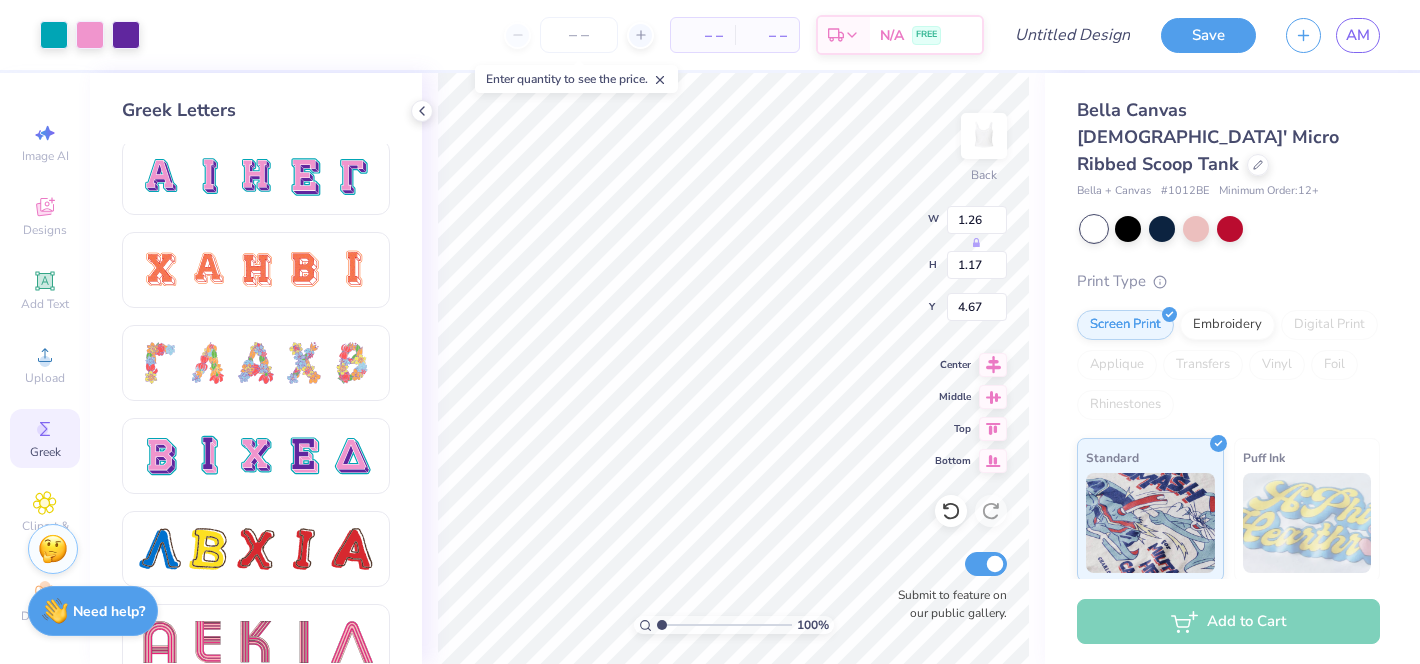 scroll, scrollTop: 1399, scrollLeft: 0, axis: vertical 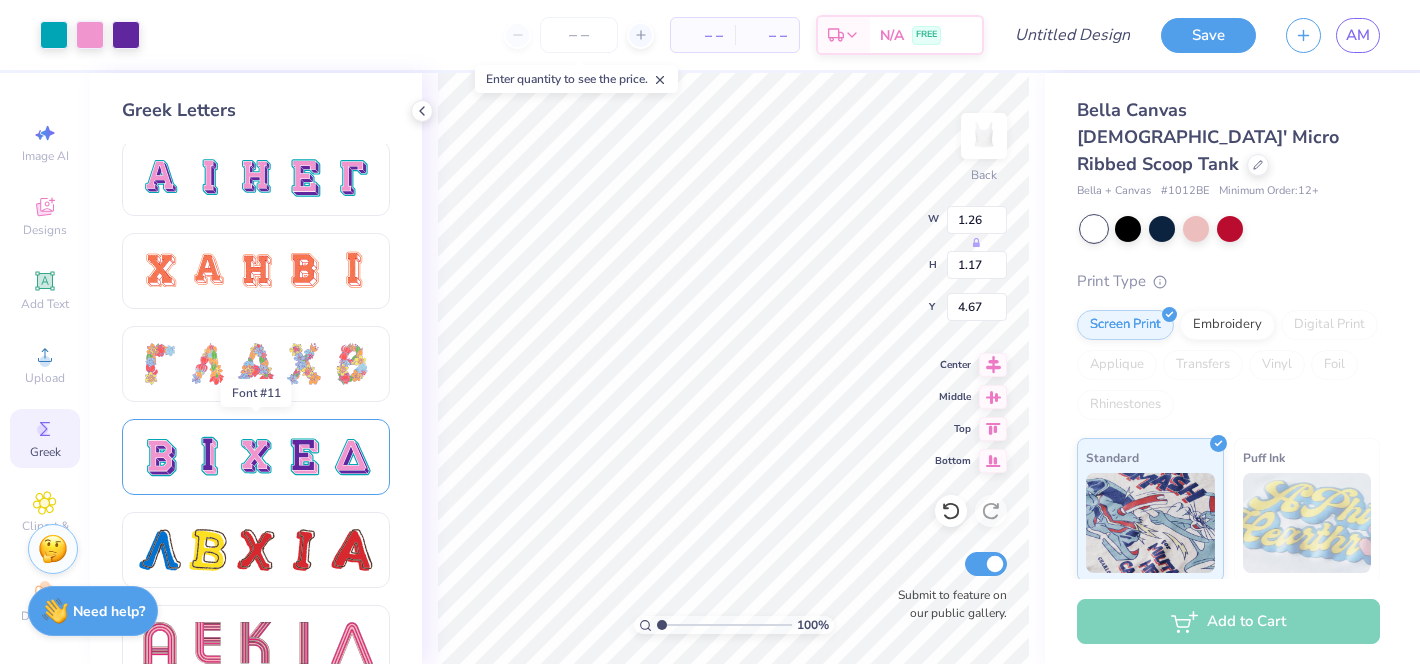 click at bounding box center (256, 457) 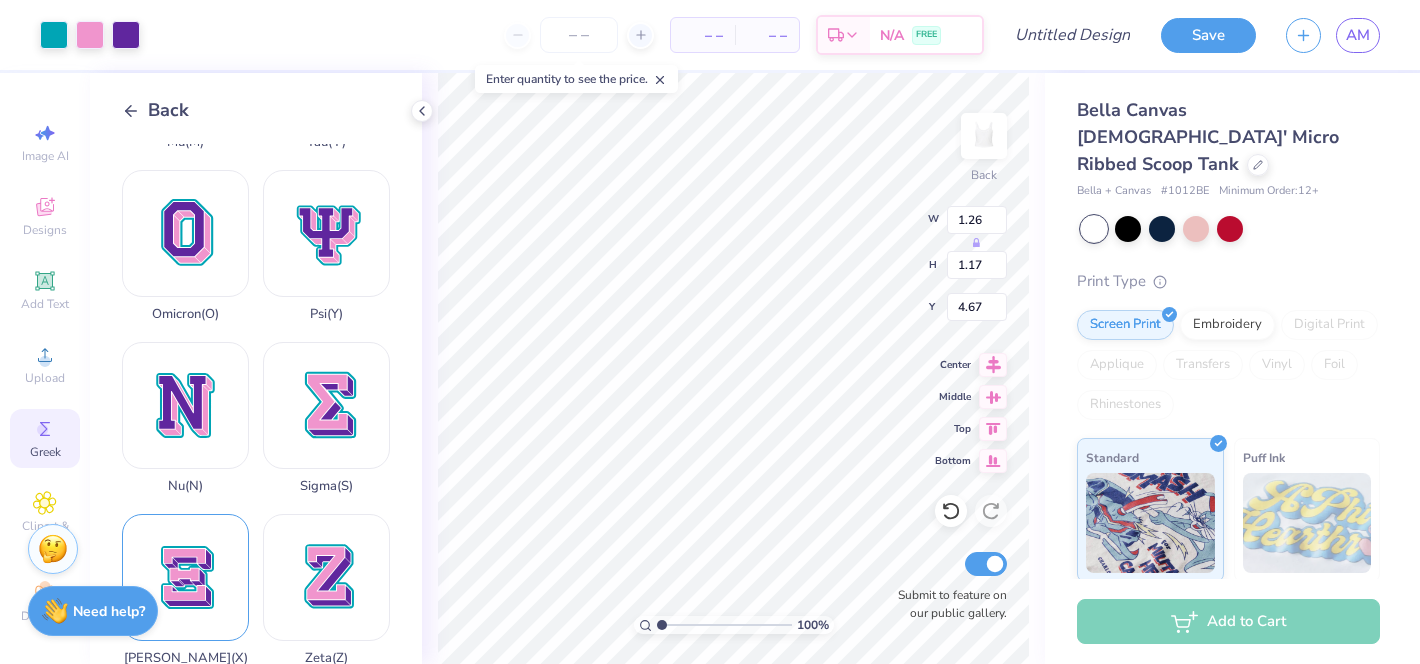 scroll, scrollTop: 1347, scrollLeft: 0, axis: vertical 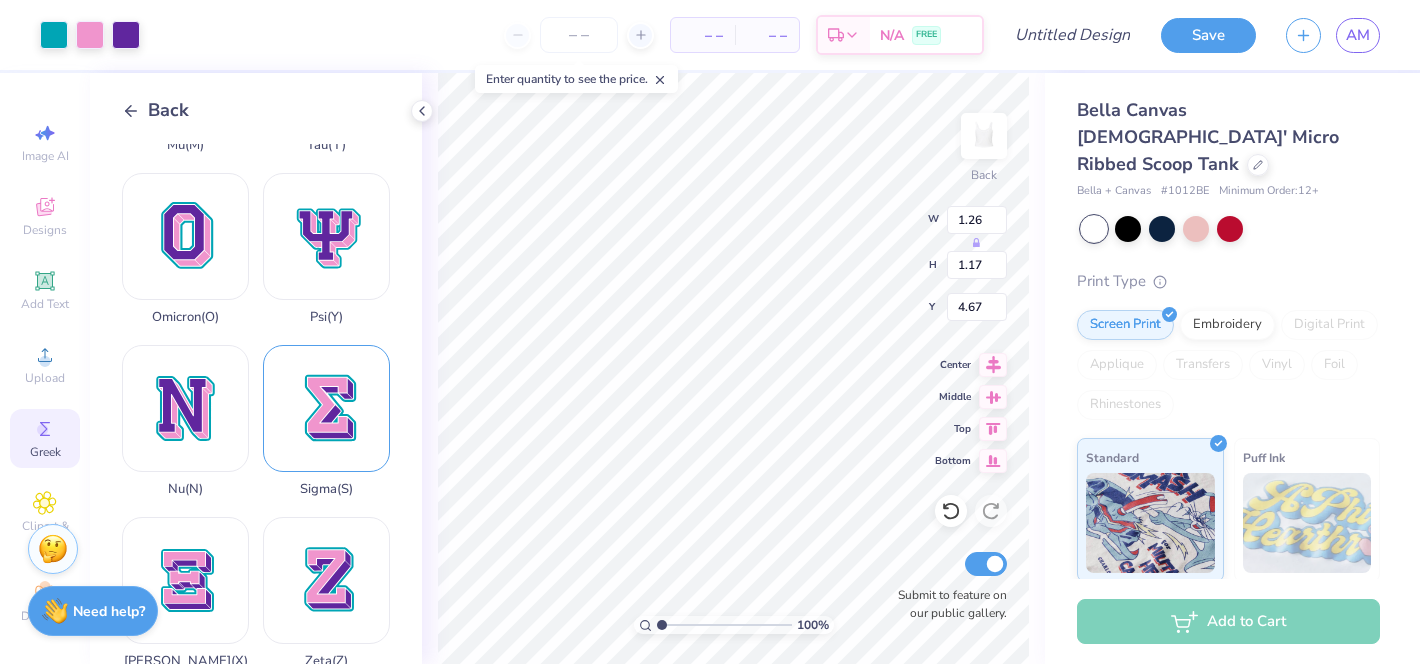 click on "Sigma  ( S )" at bounding box center [326, 421] 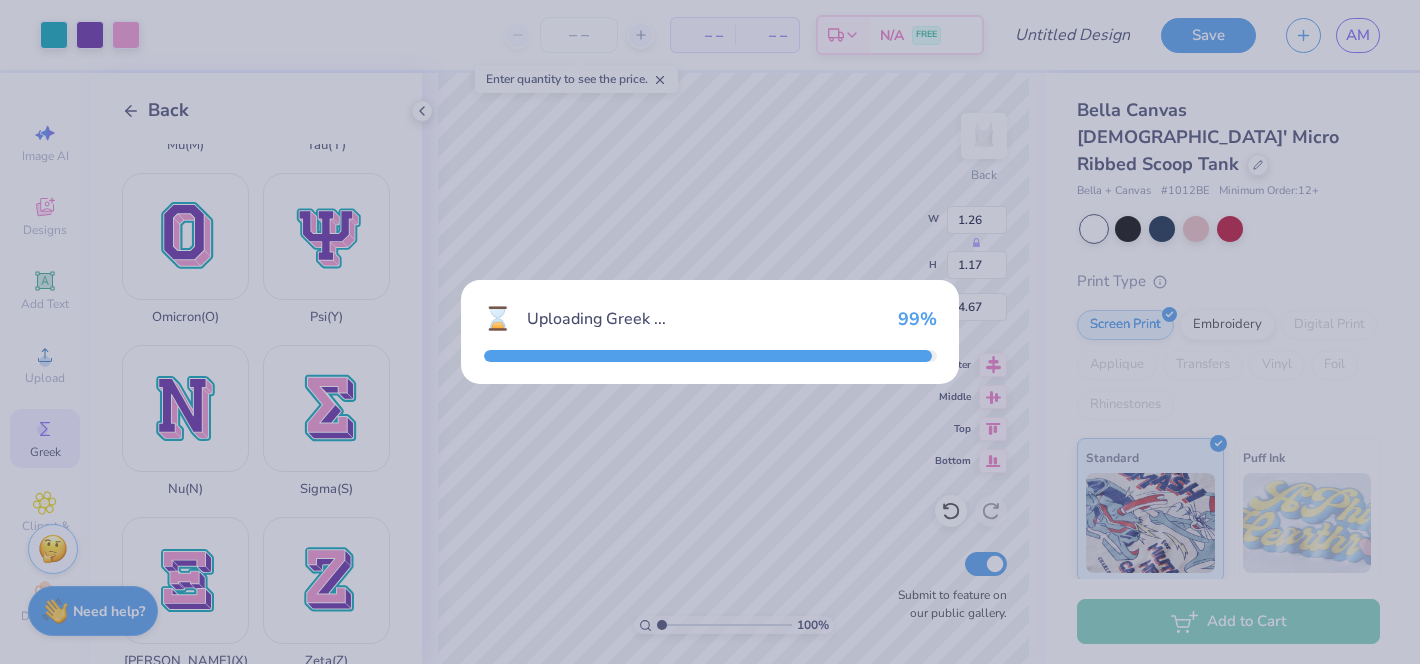 type on "7.72" 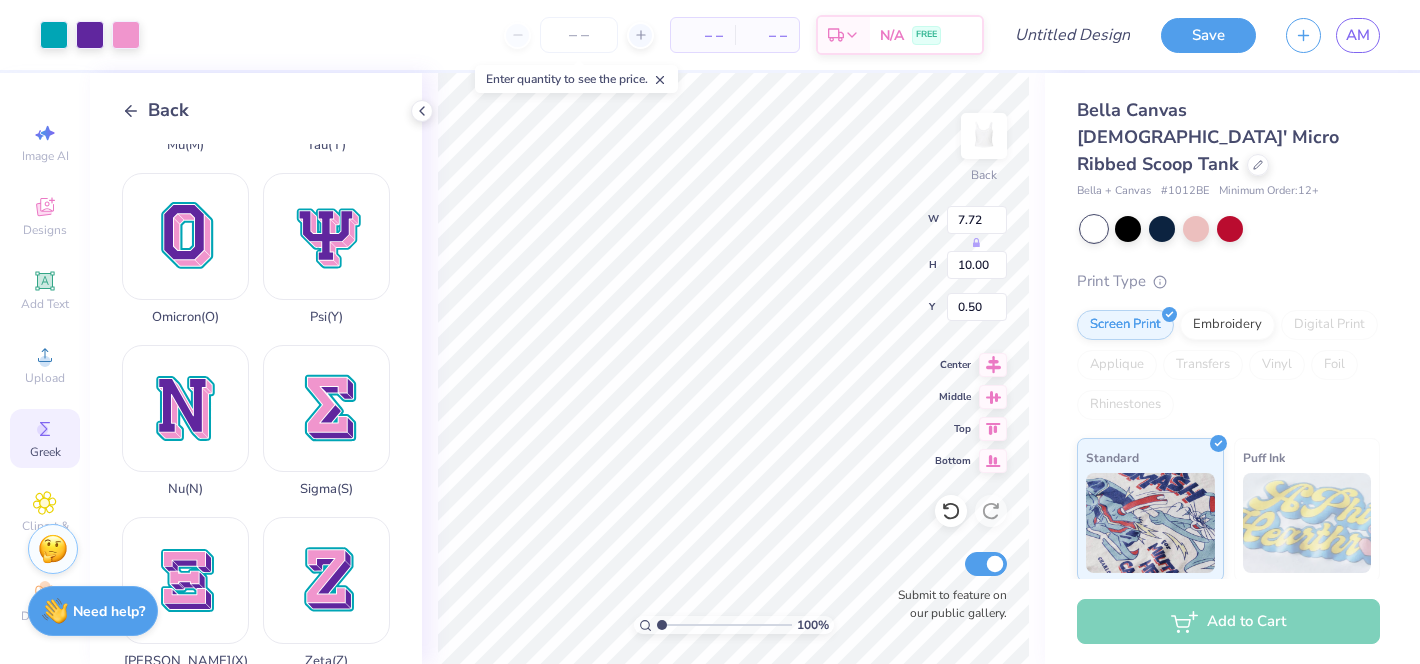 type on "0.97" 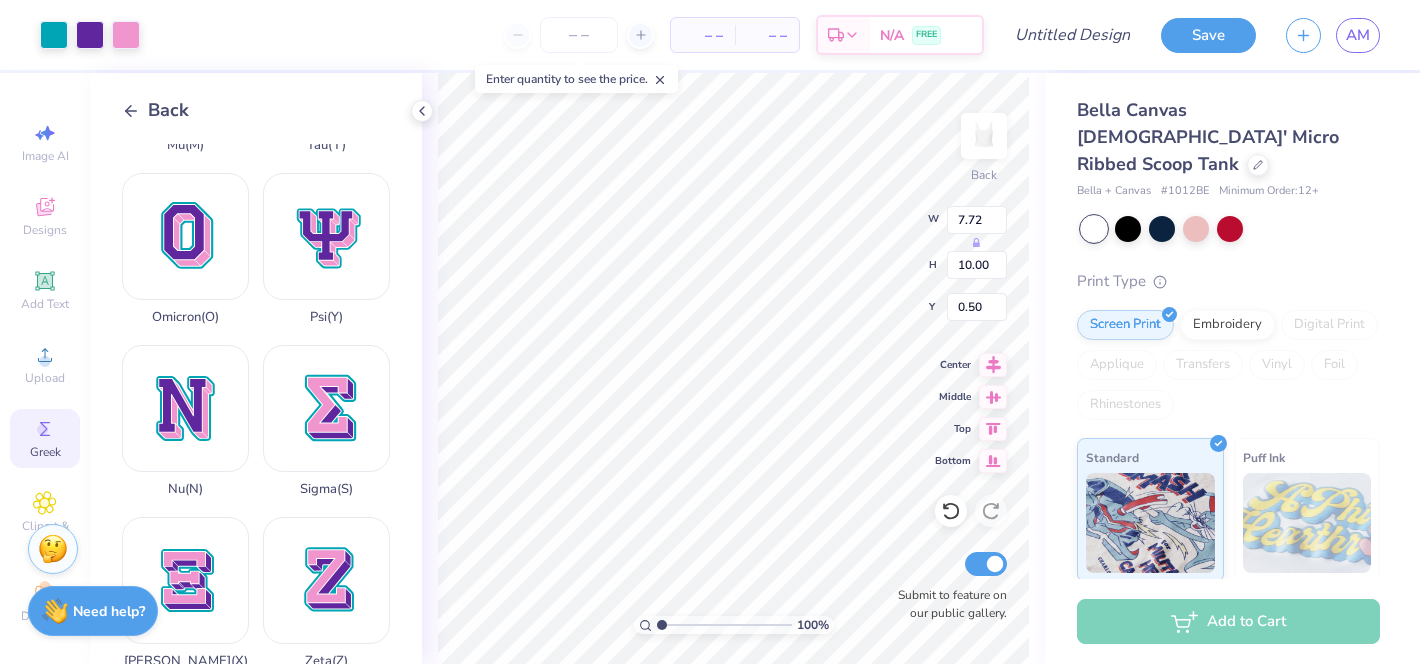 type on "1.26" 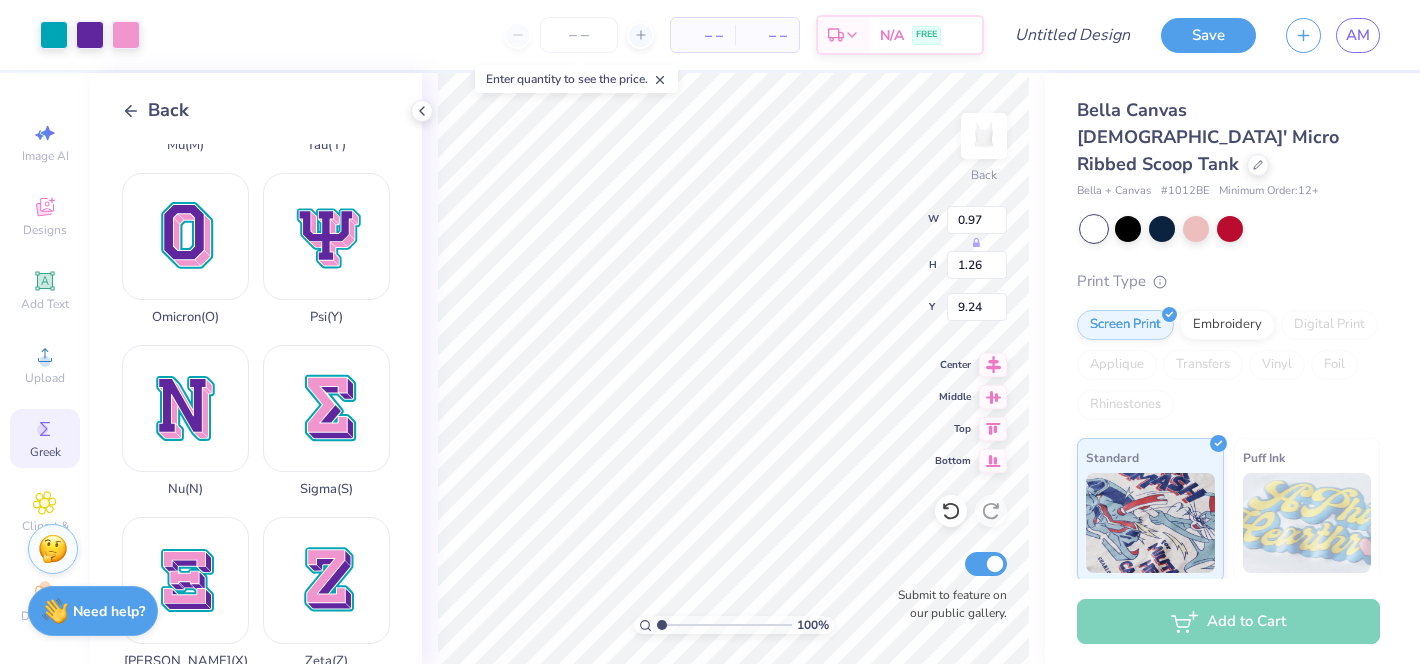 type on "4.58" 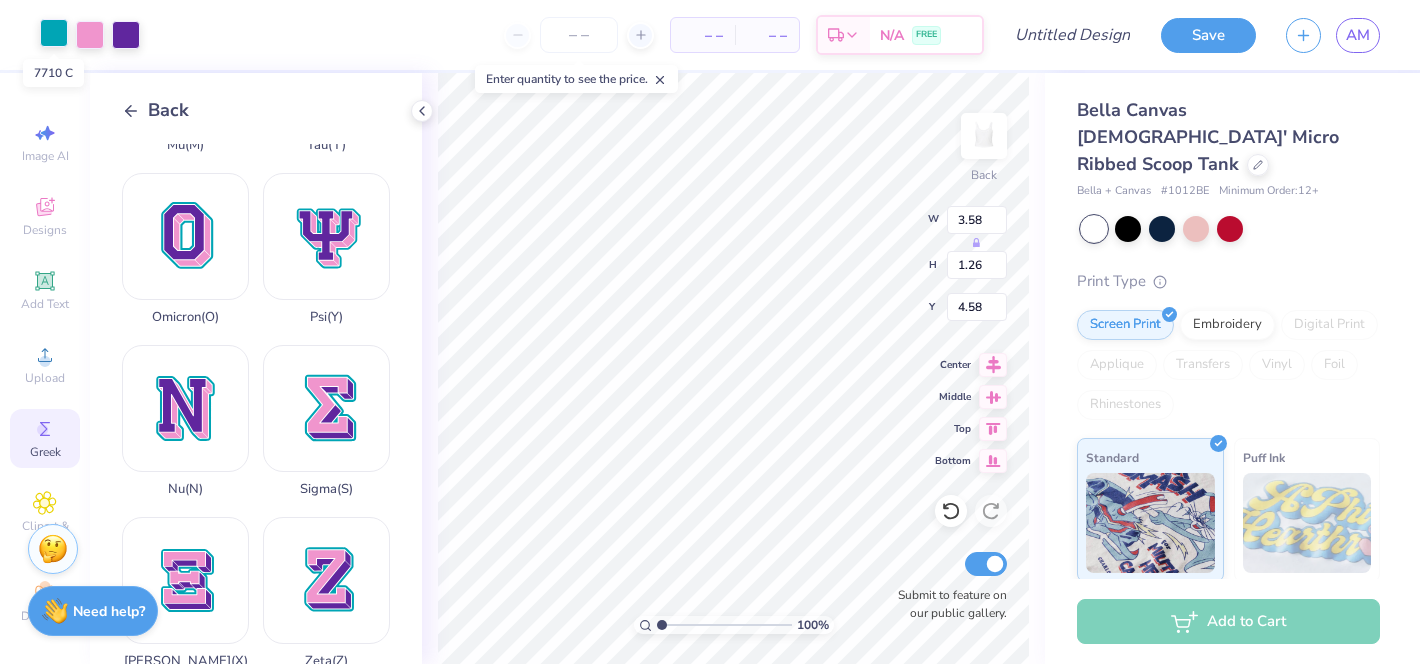 click at bounding box center [54, 33] 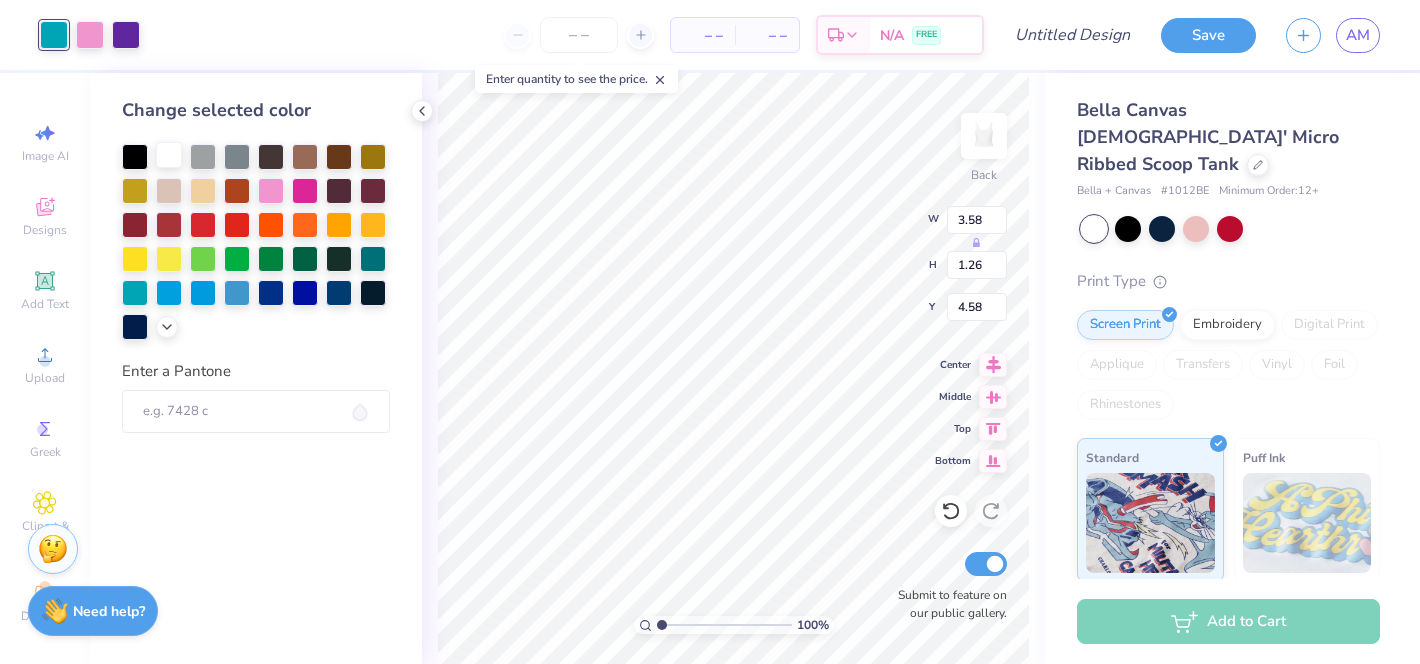 click at bounding box center [169, 155] 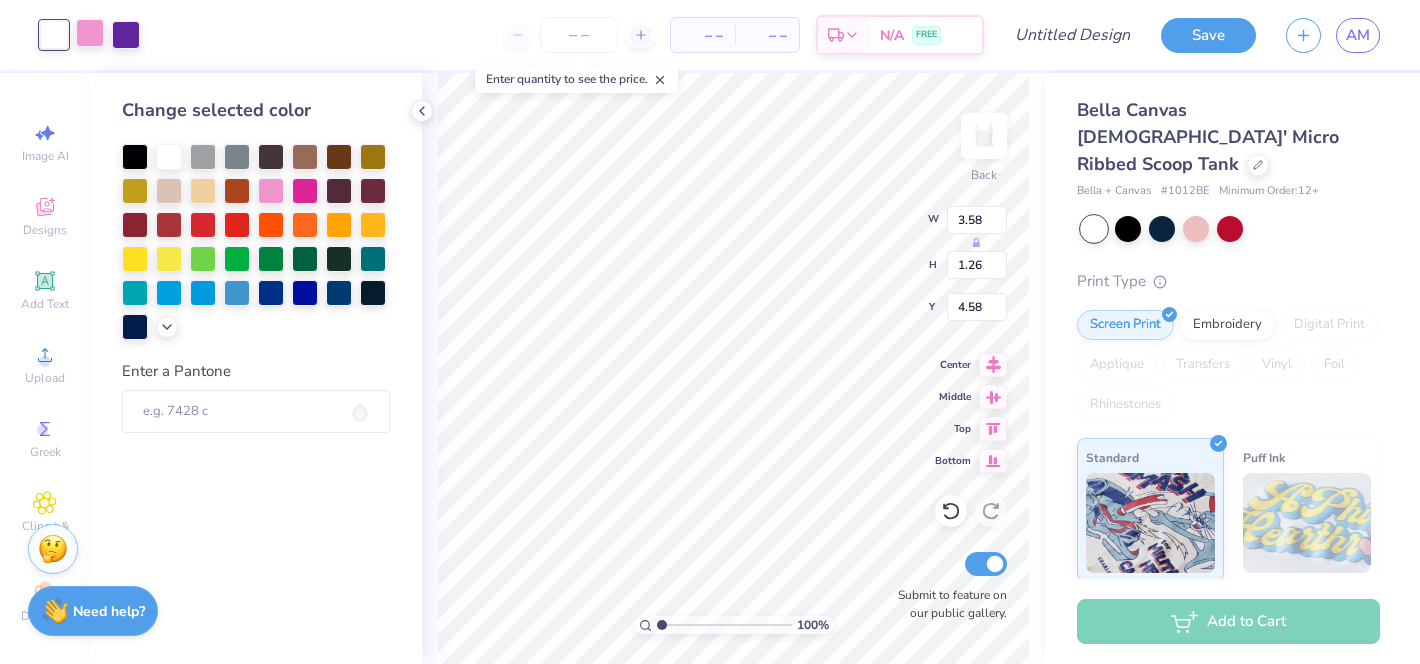 click at bounding box center [90, 33] 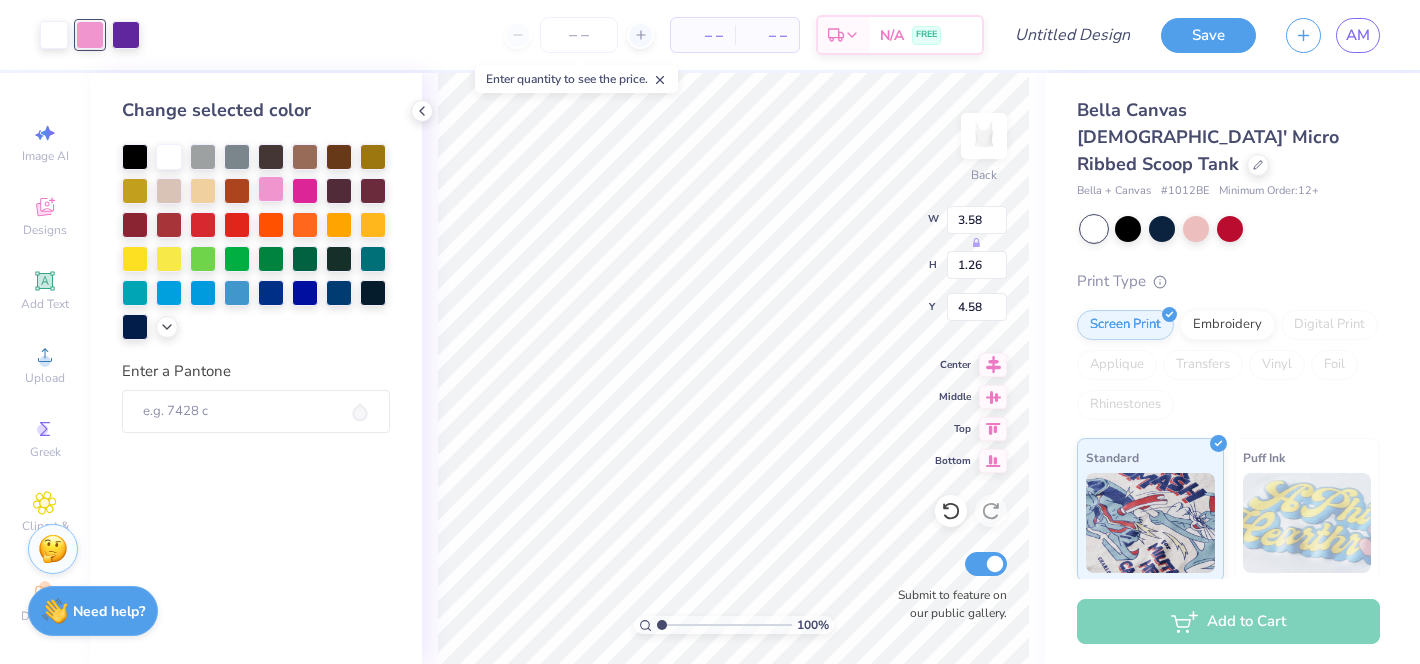 click at bounding box center (271, 189) 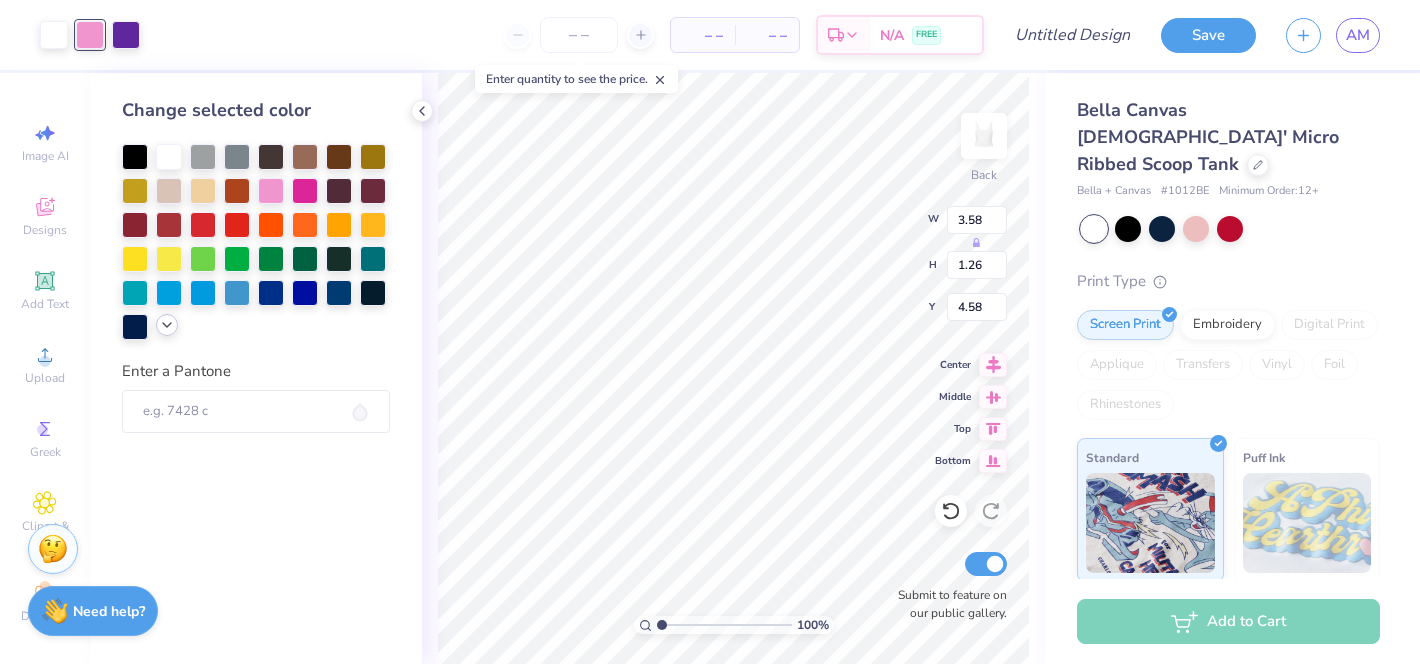 click at bounding box center (167, 325) 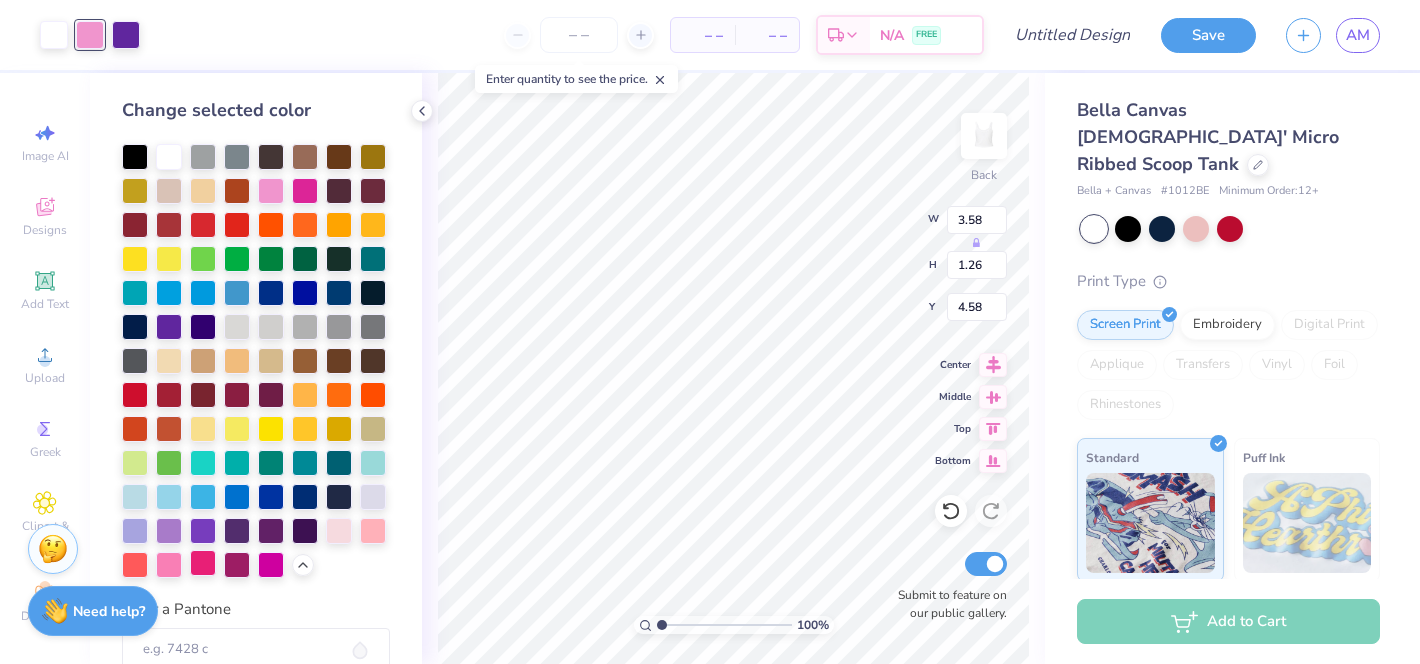 click at bounding box center [203, 563] 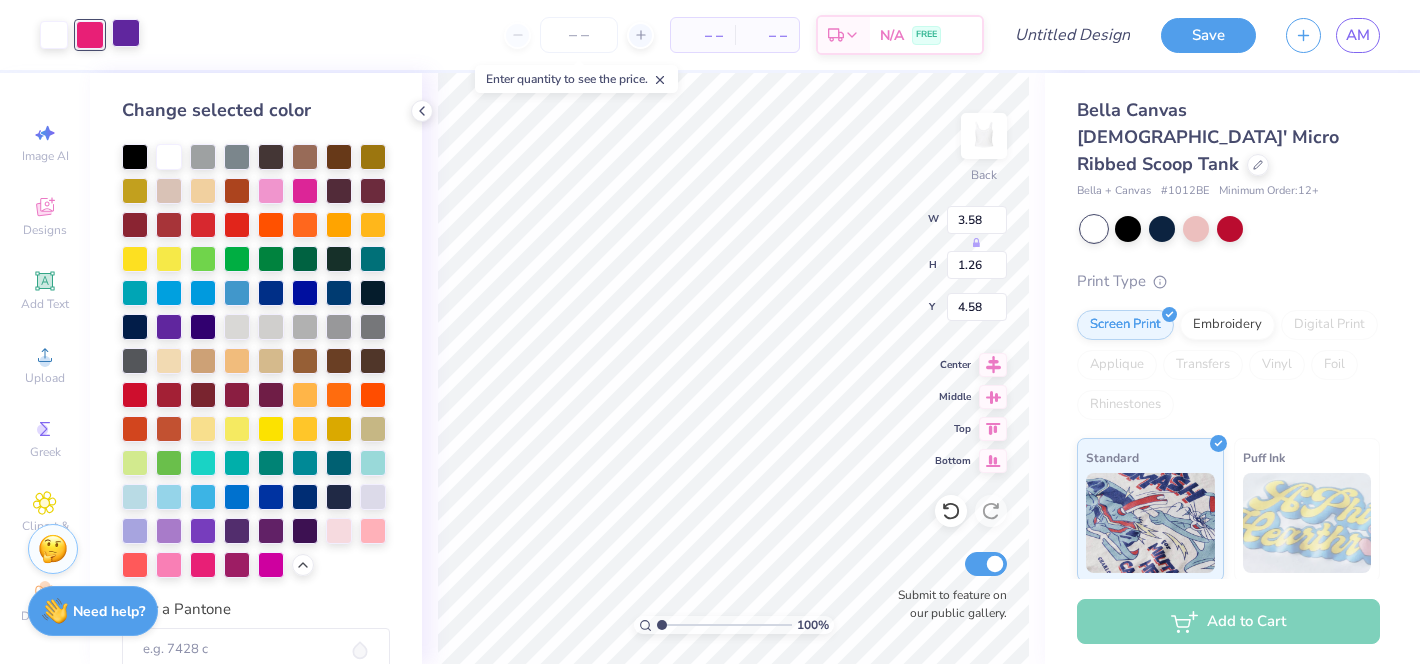 click at bounding box center (126, 33) 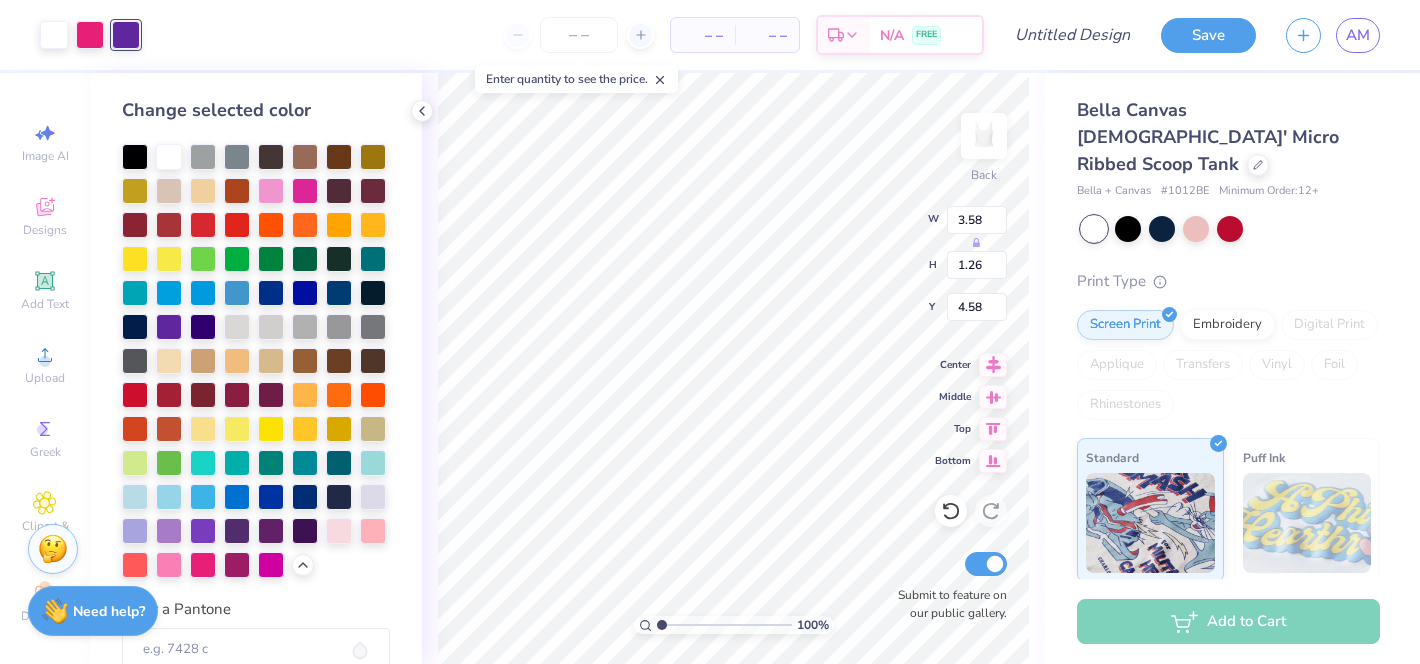 click at bounding box center [256, 361] 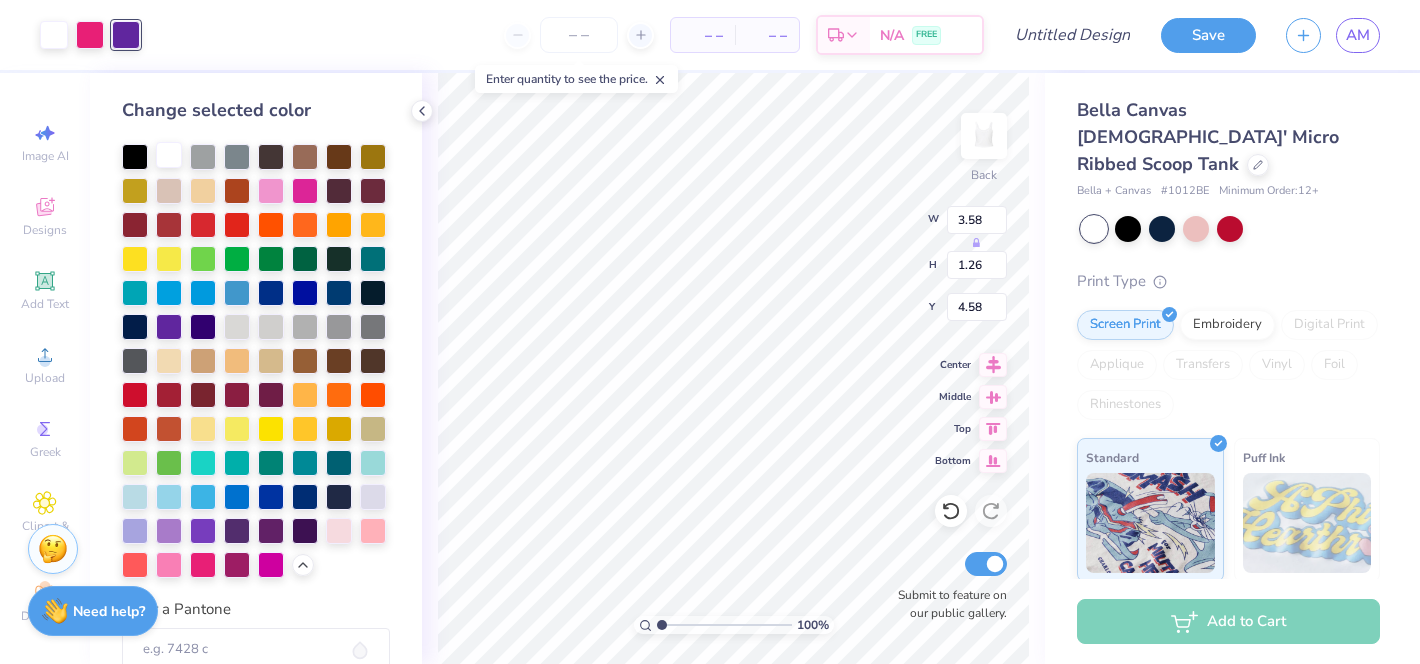 click at bounding box center [169, 155] 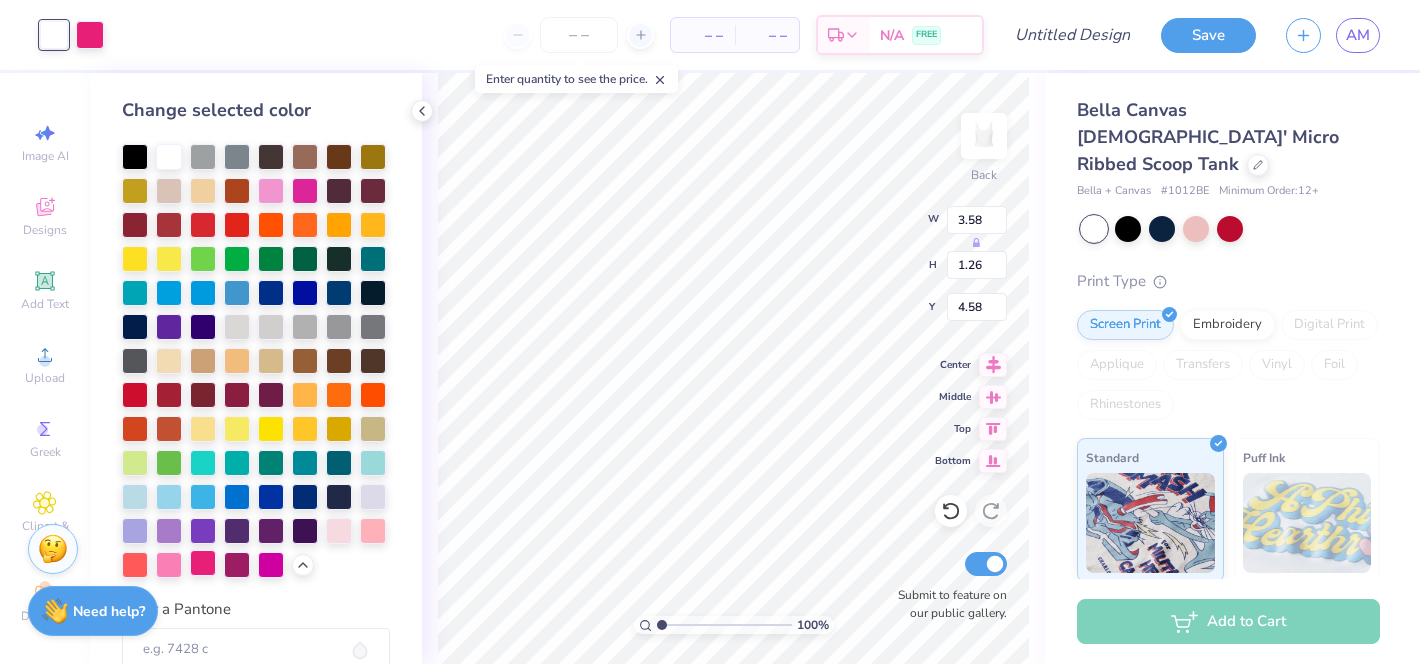 click at bounding box center [203, 563] 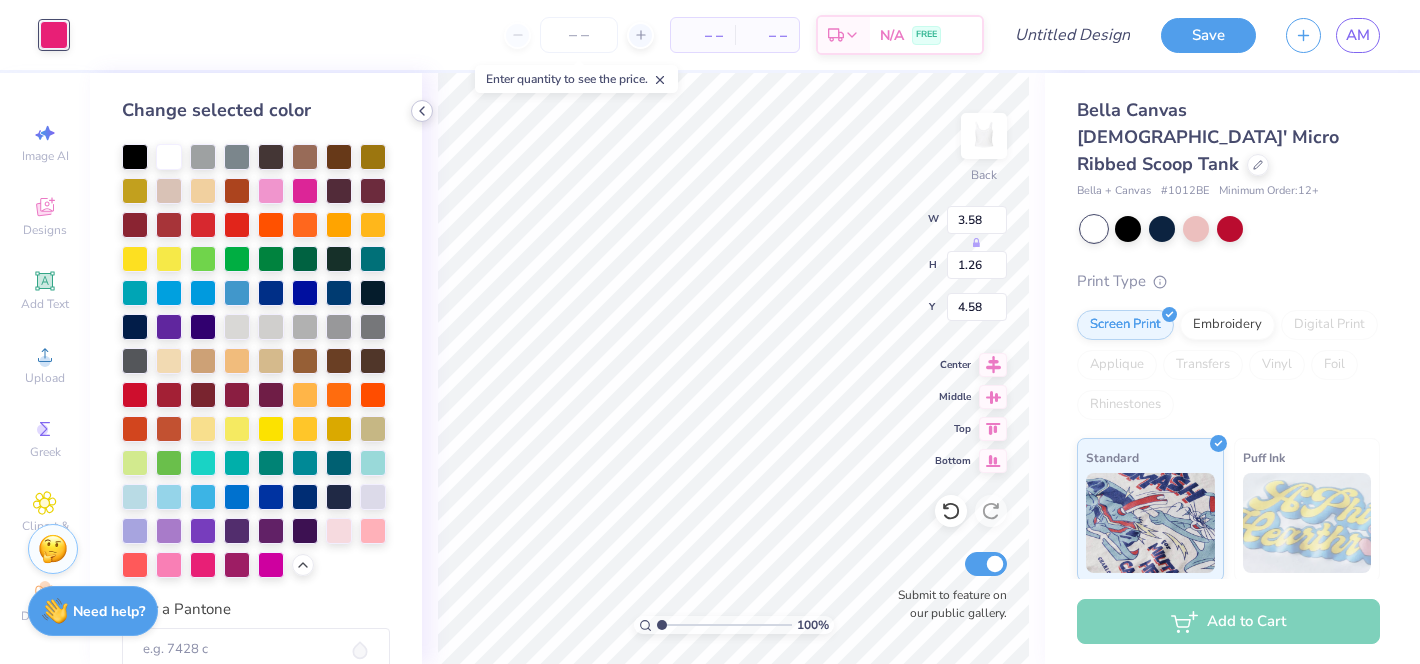 click 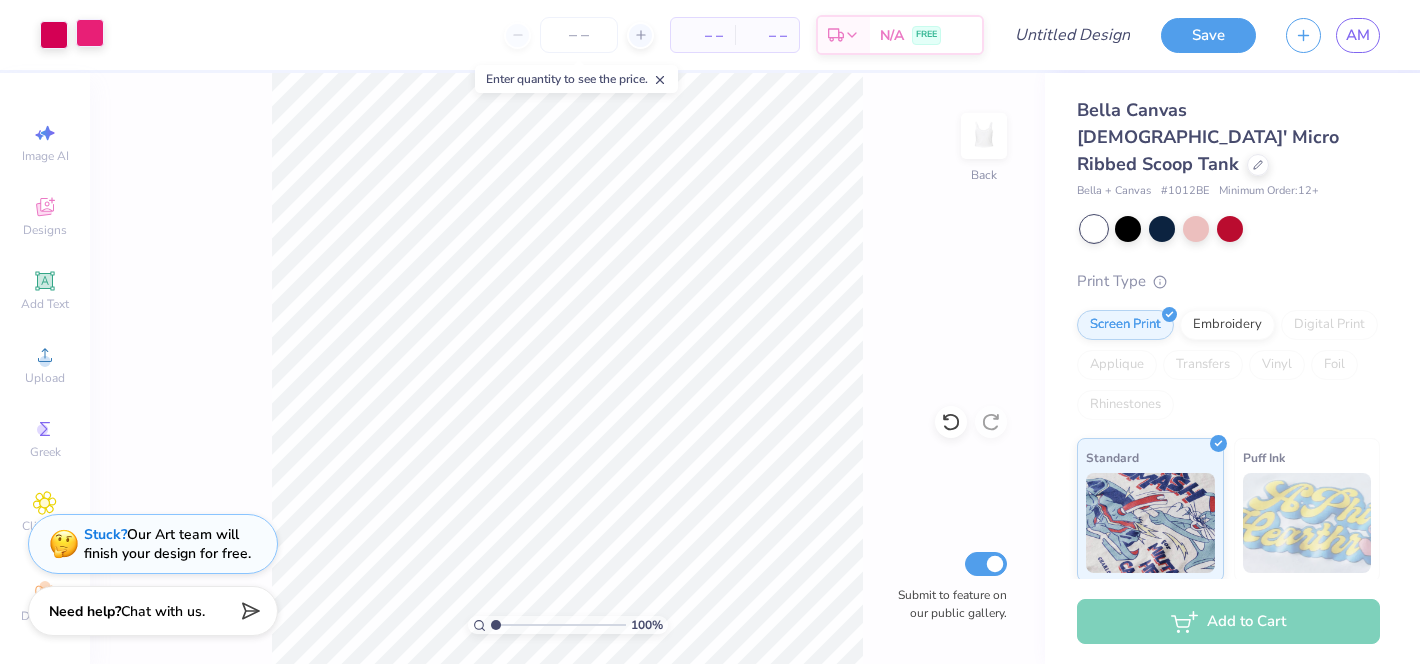 click at bounding box center (90, 33) 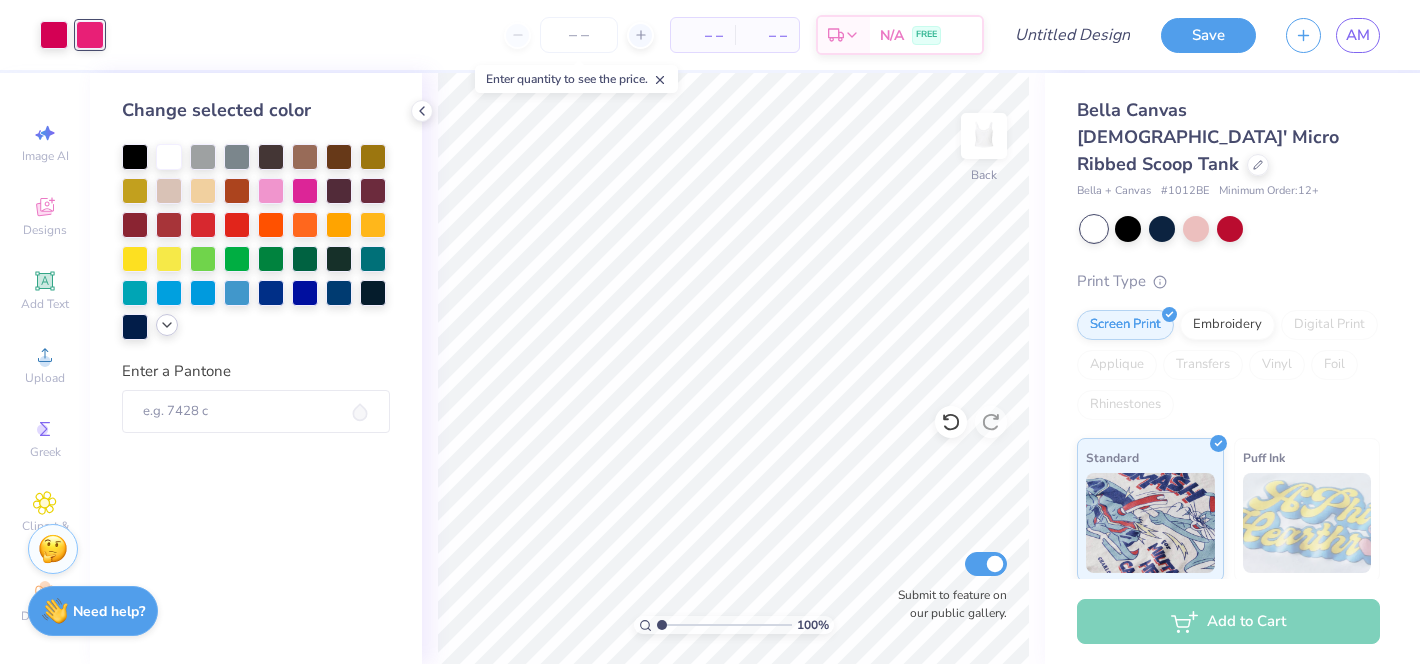 click at bounding box center [167, 325] 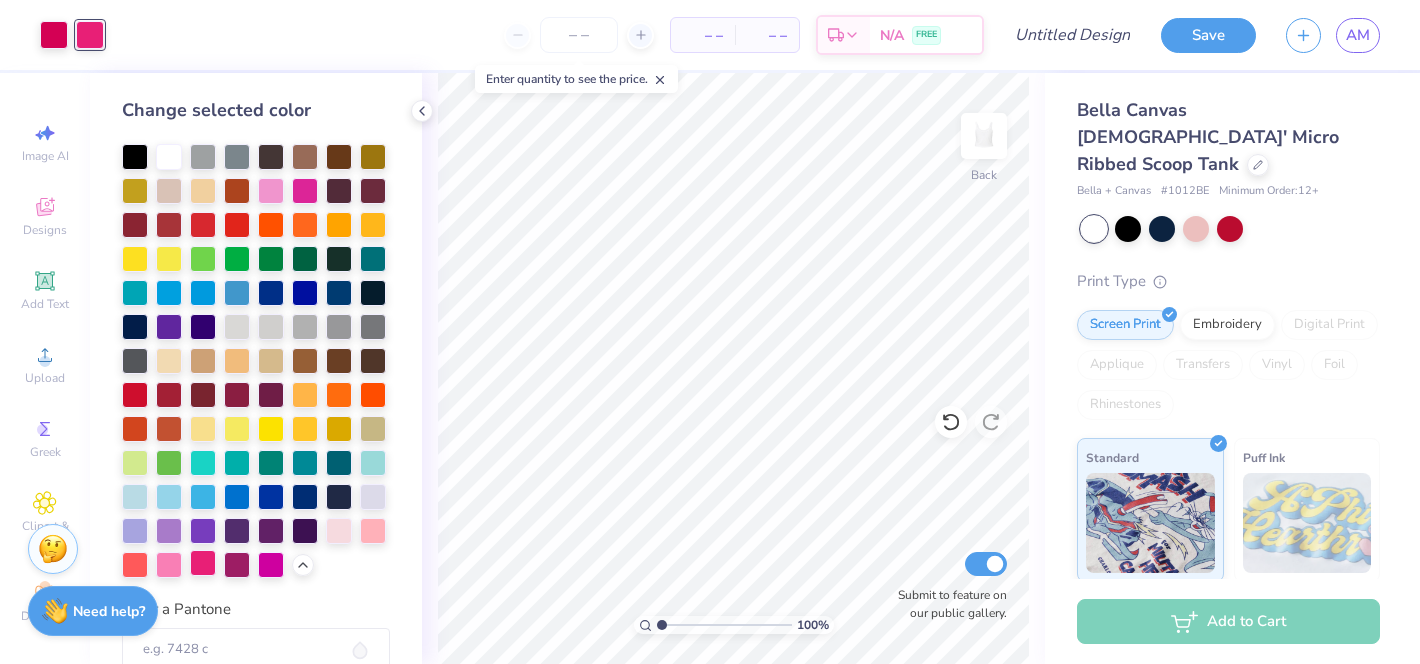 click at bounding box center (203, 563) 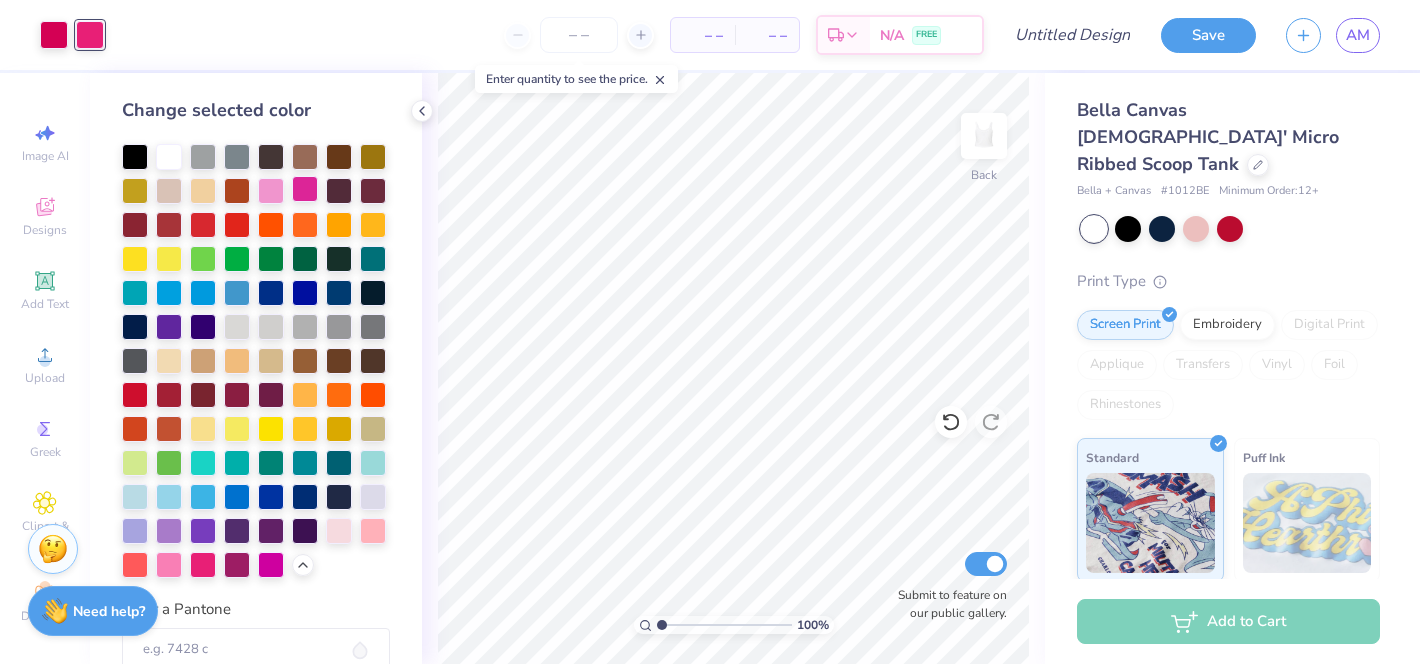 click at bounding box center [305, 189] 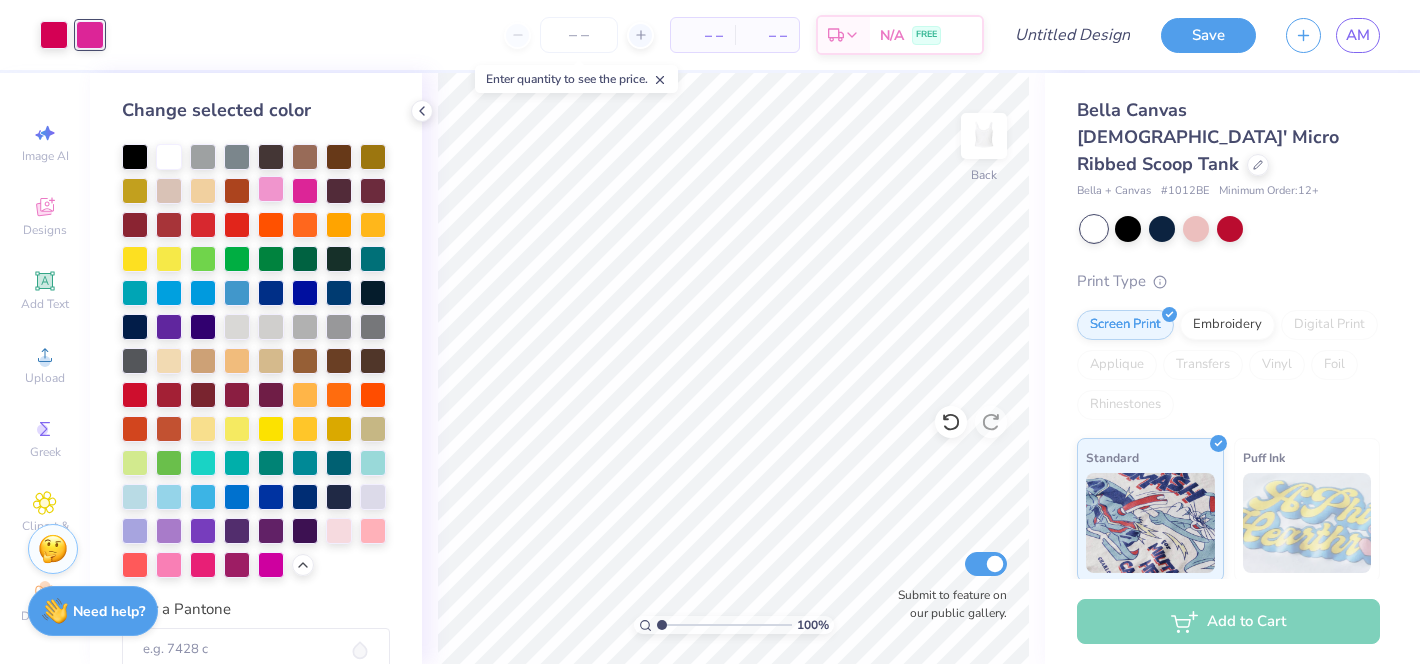 click at bounding box center (271, 189) 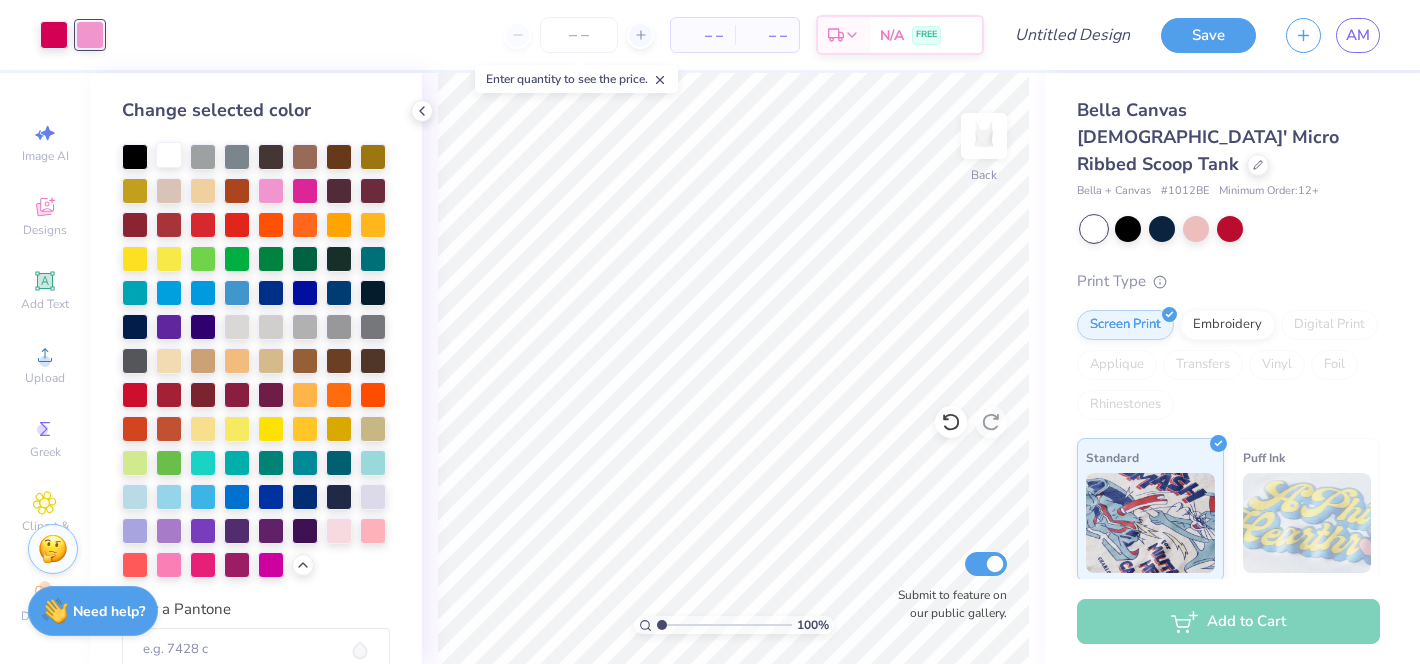 click at bounding box center [169, 155] 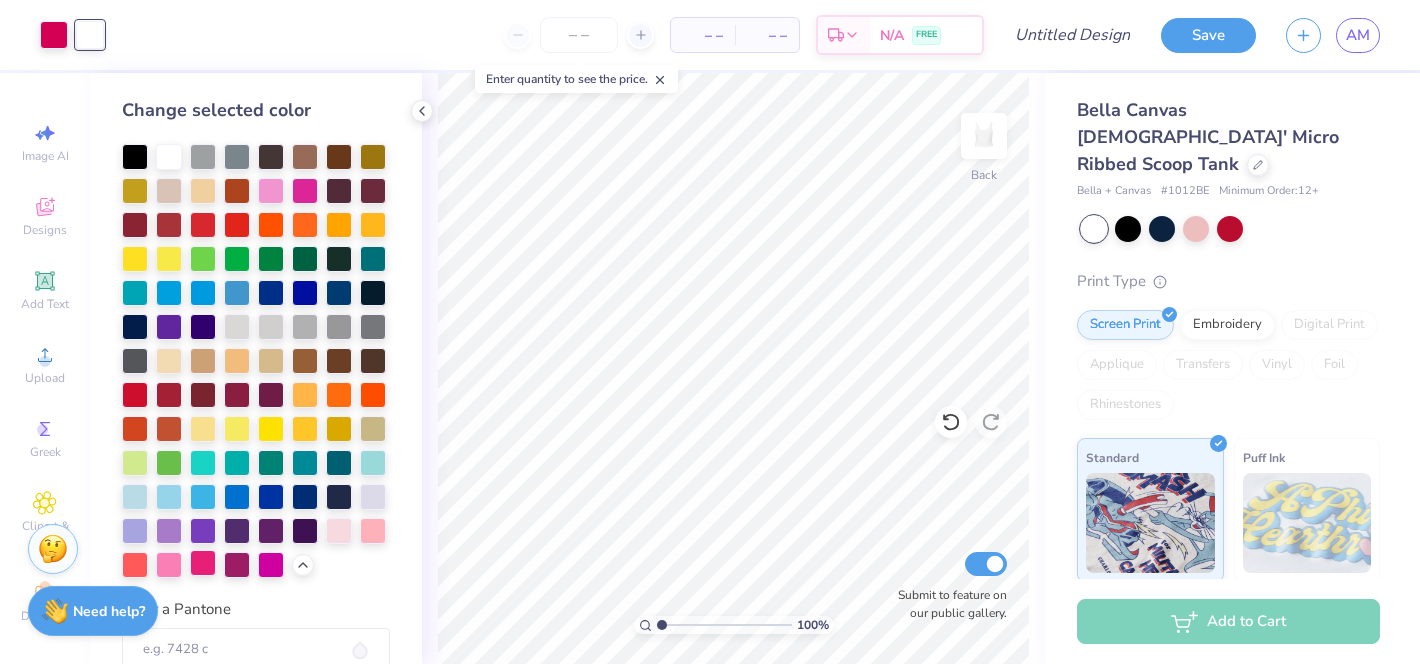 click at bounding box center [203, 563] 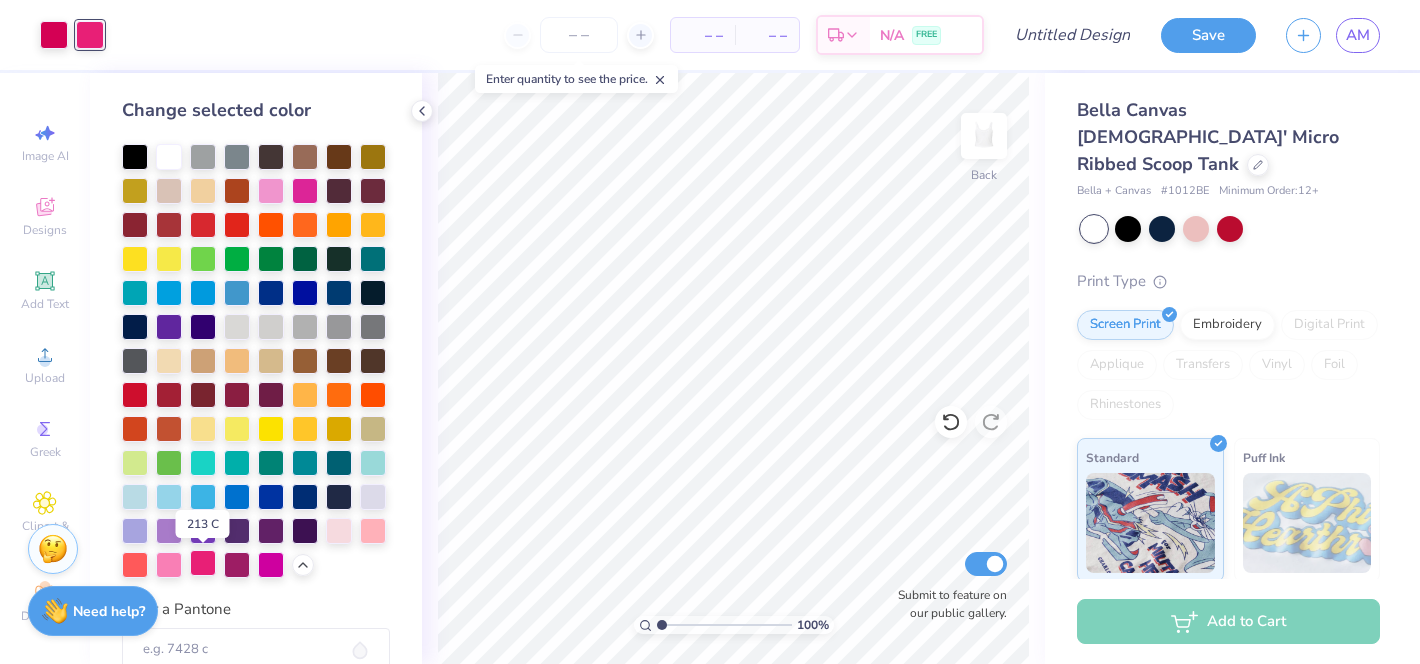 scroll, scrollTop: 31, scrollLeft: 0, axis: vertical 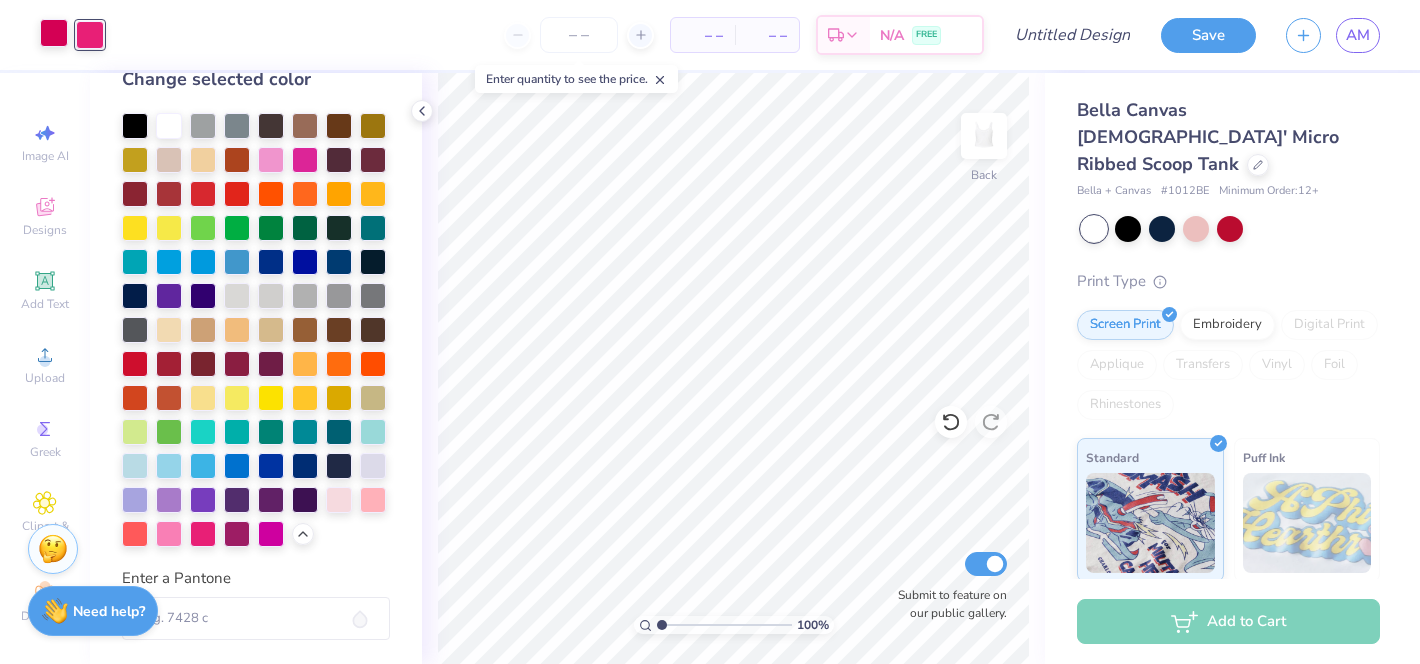 click at bounding box center (54, 33) 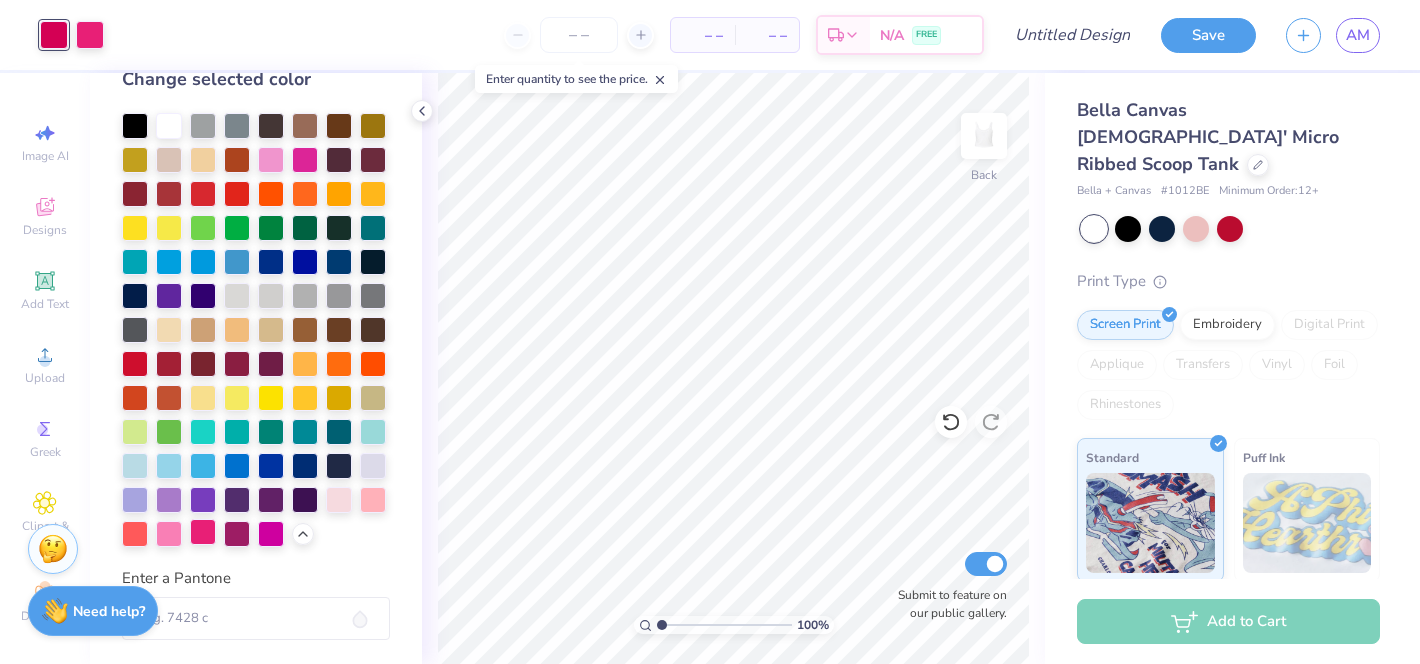 click at bounding box center [203, 532] 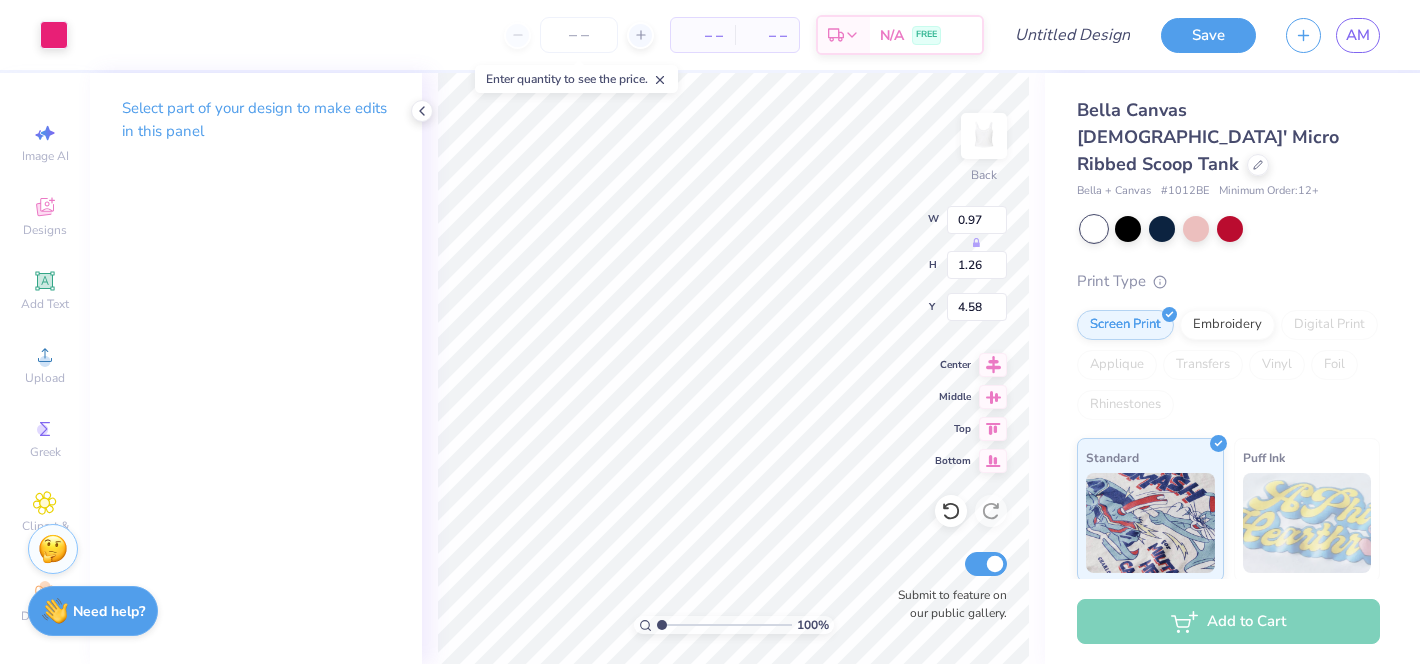 type on "6.70" 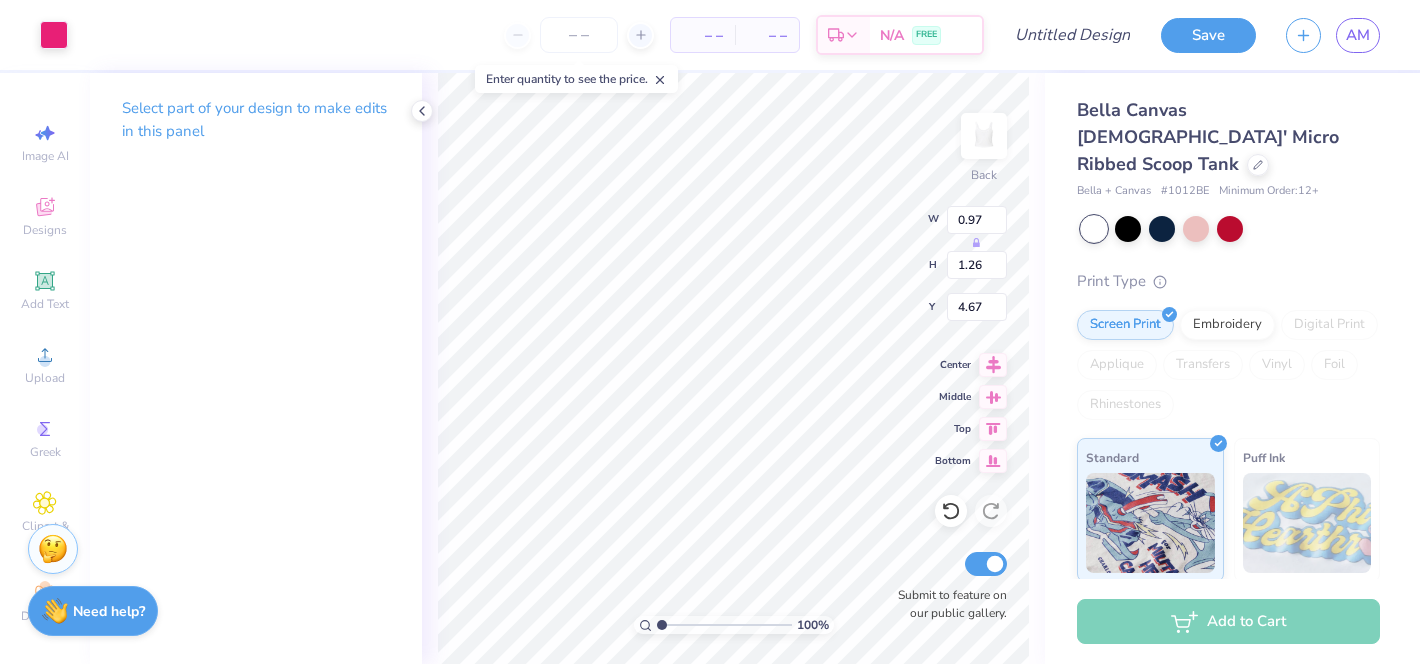 type on "1.26" 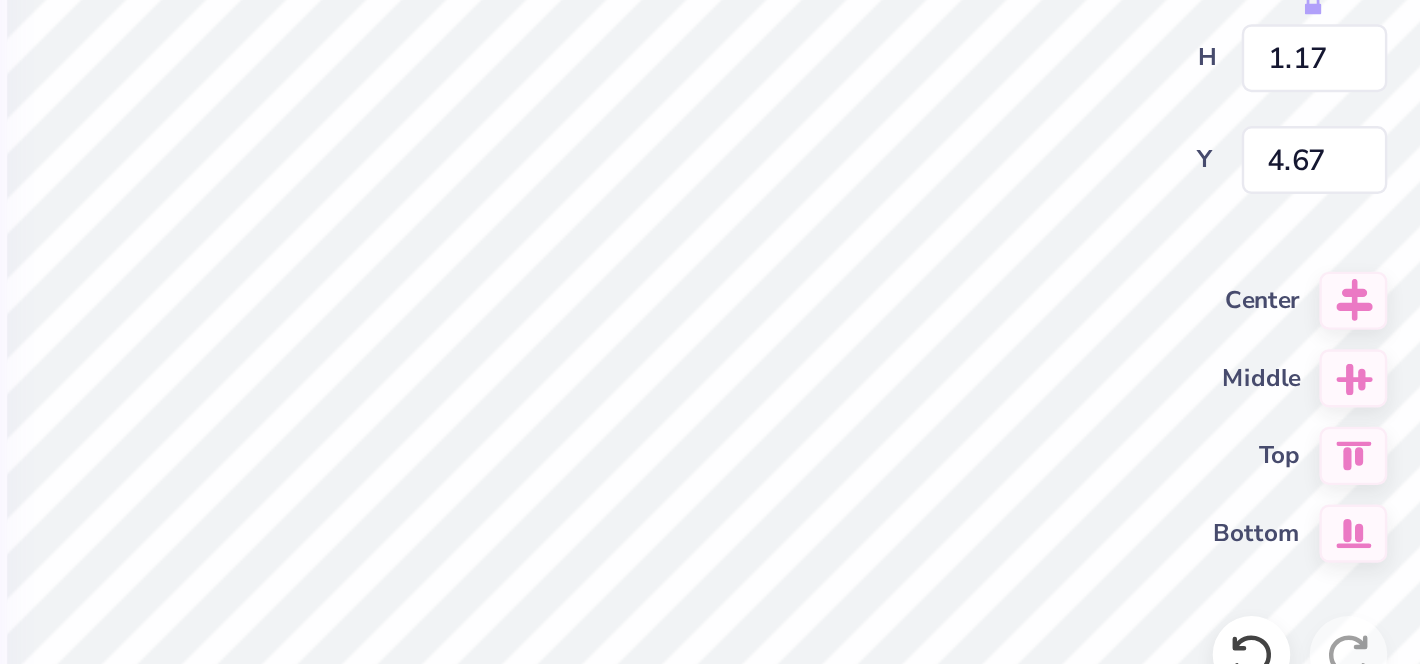 type on "0.75" 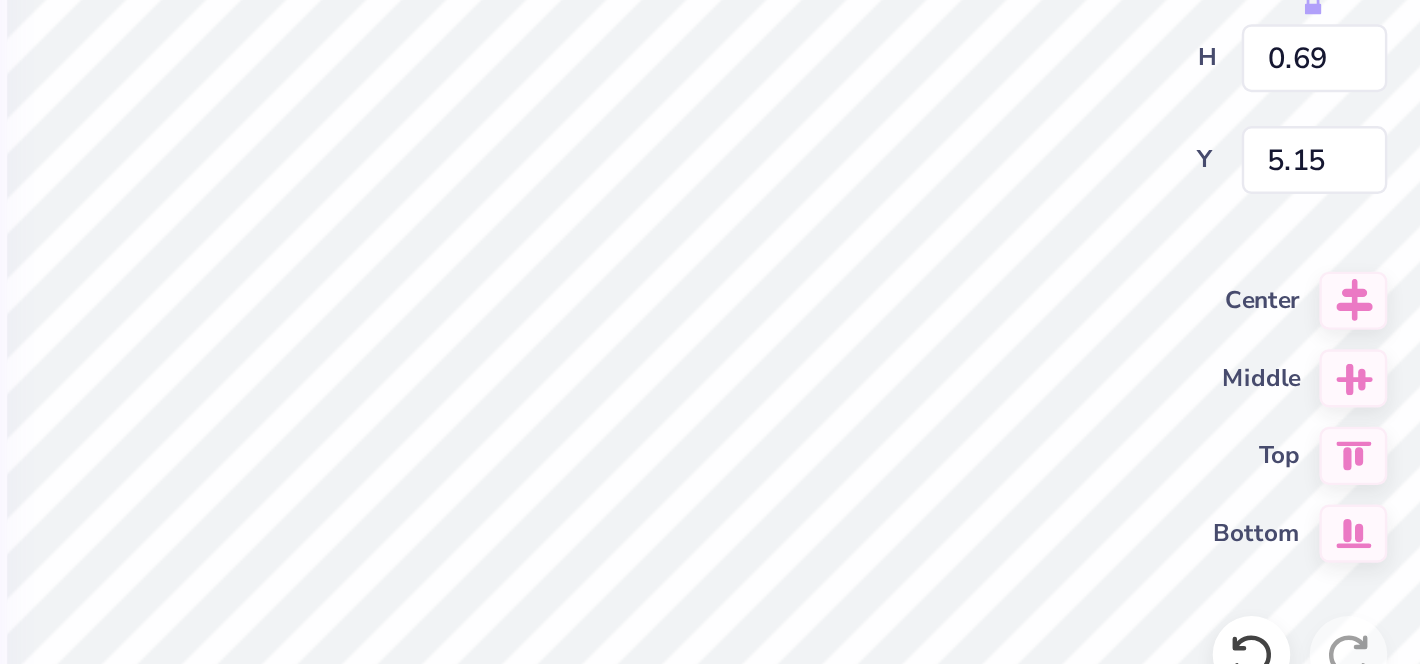 type on "4.60" 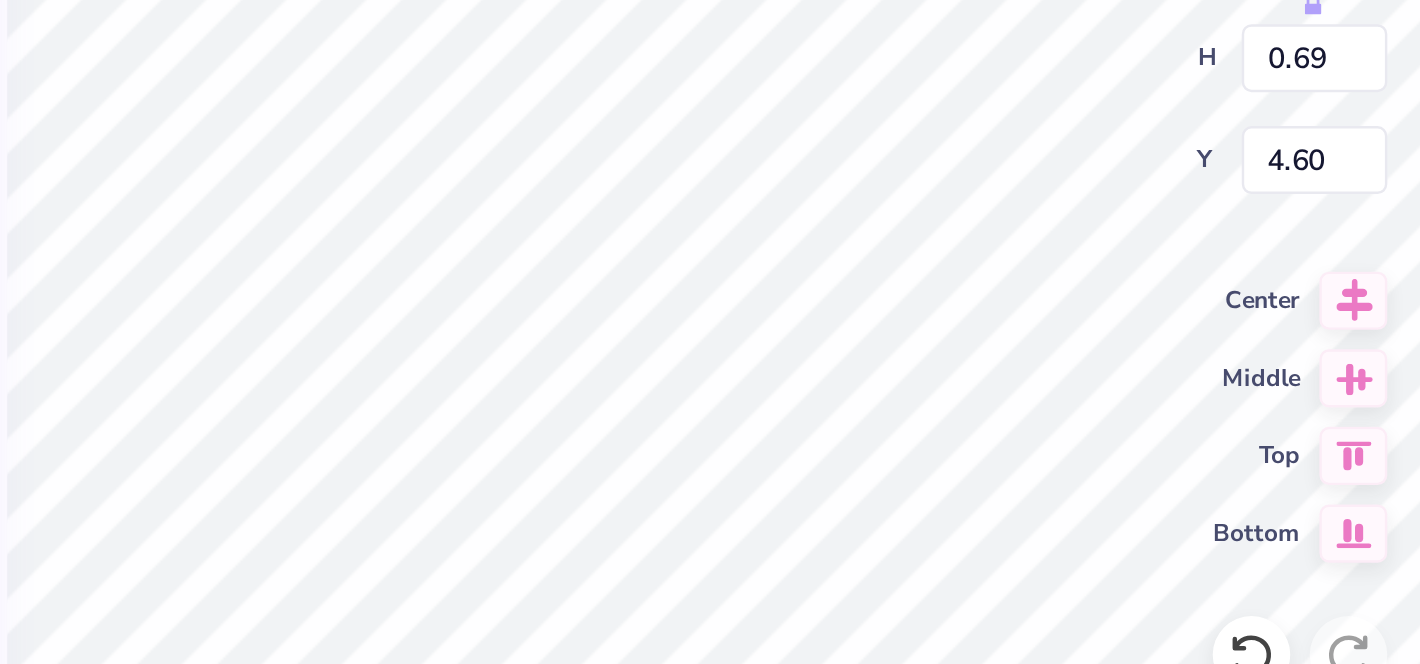 type on "0.97" 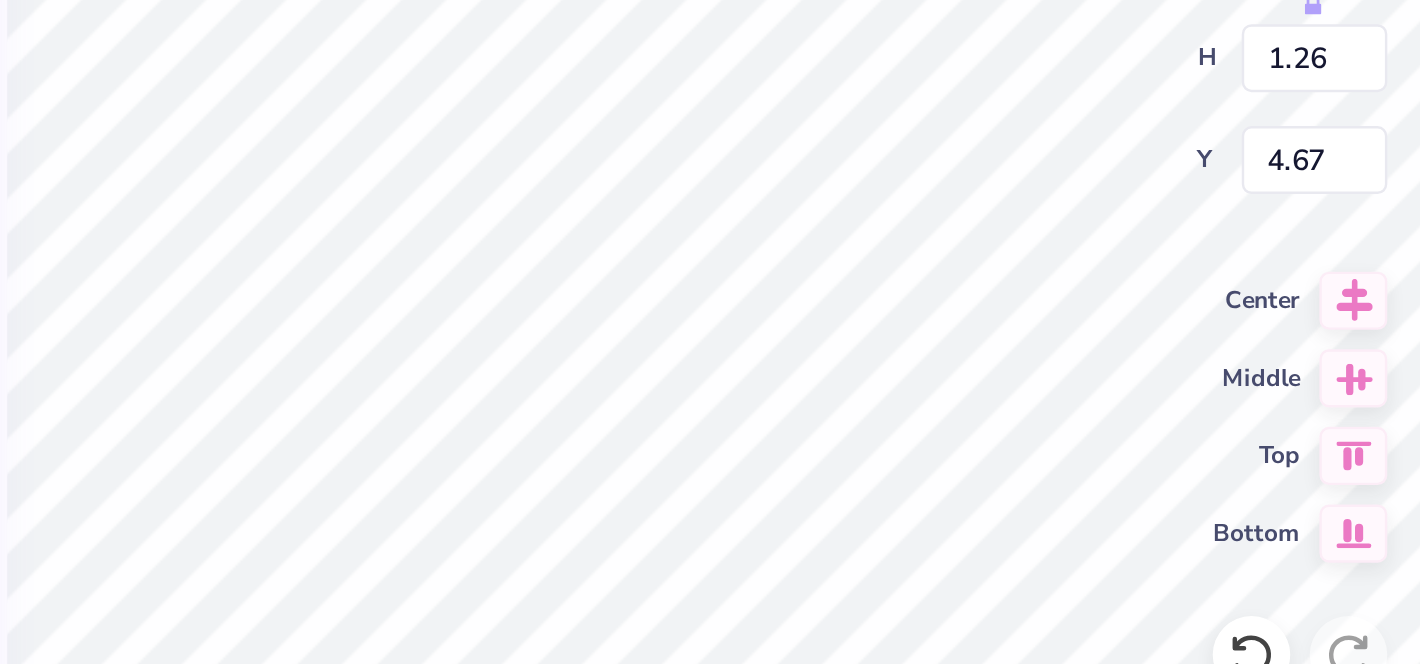 type on "0.54" 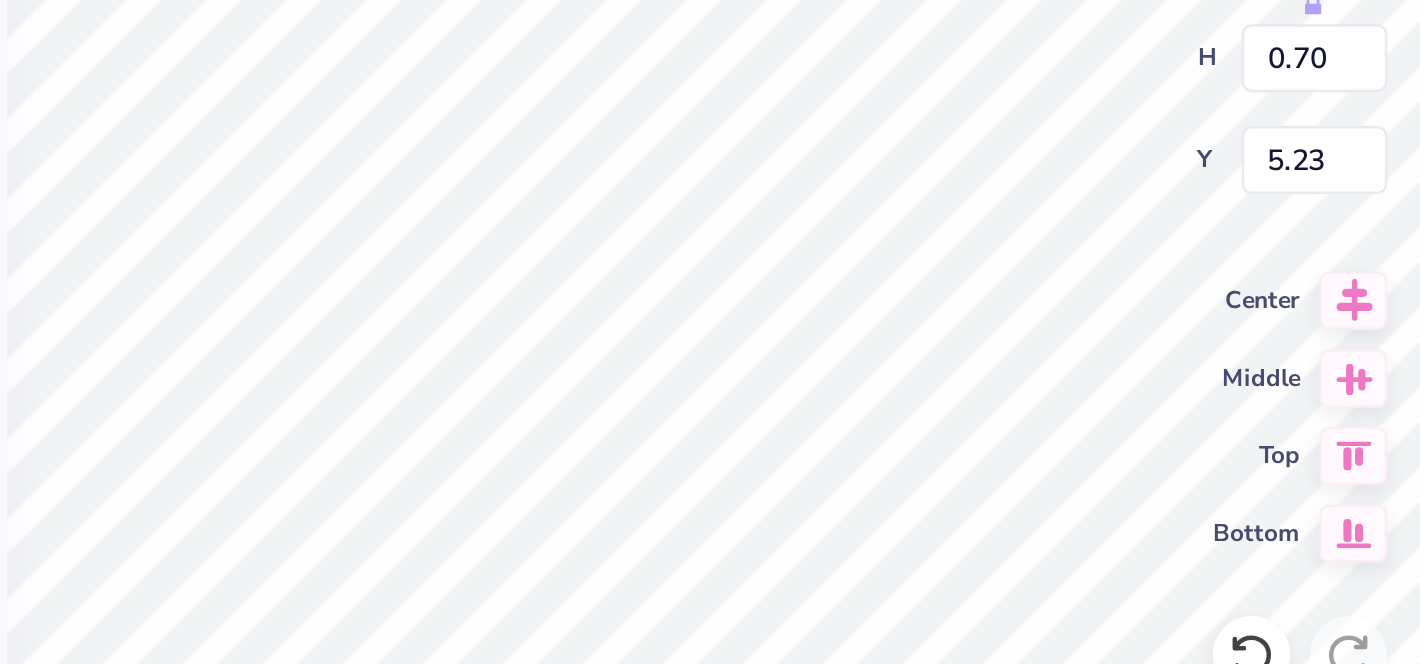 type on "4.60" 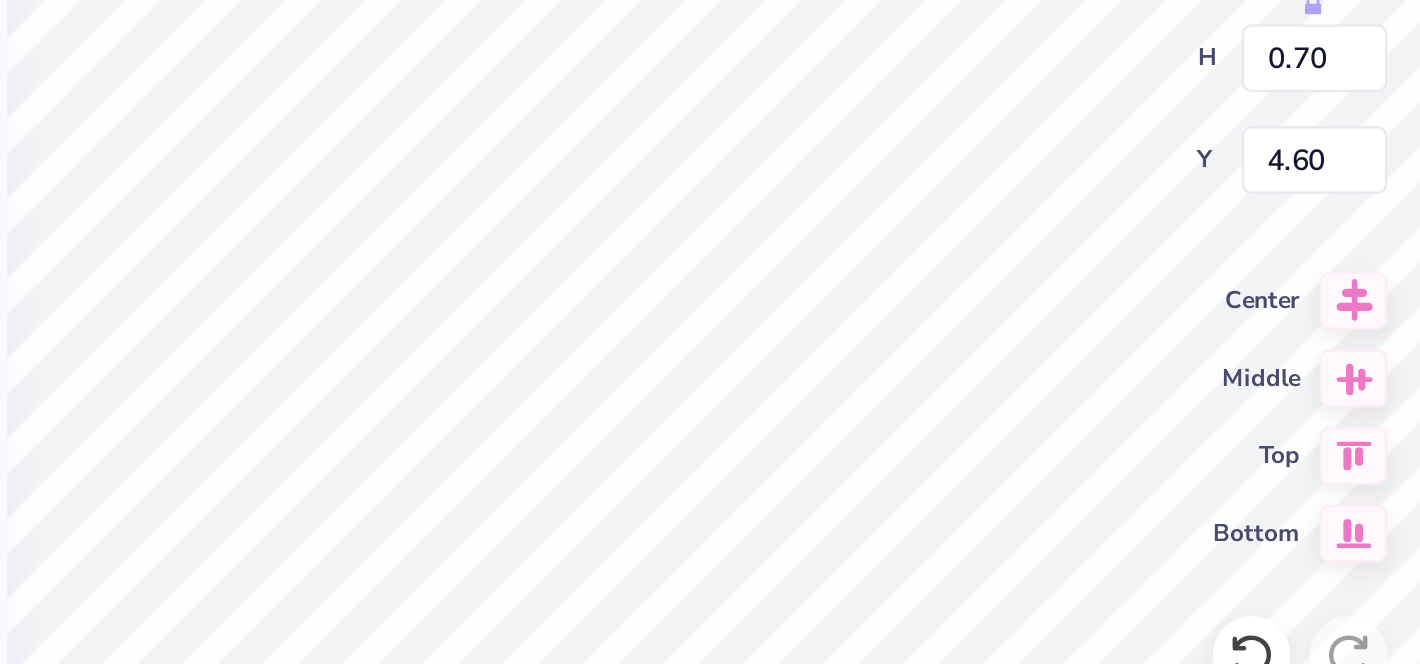 type on "0.97" 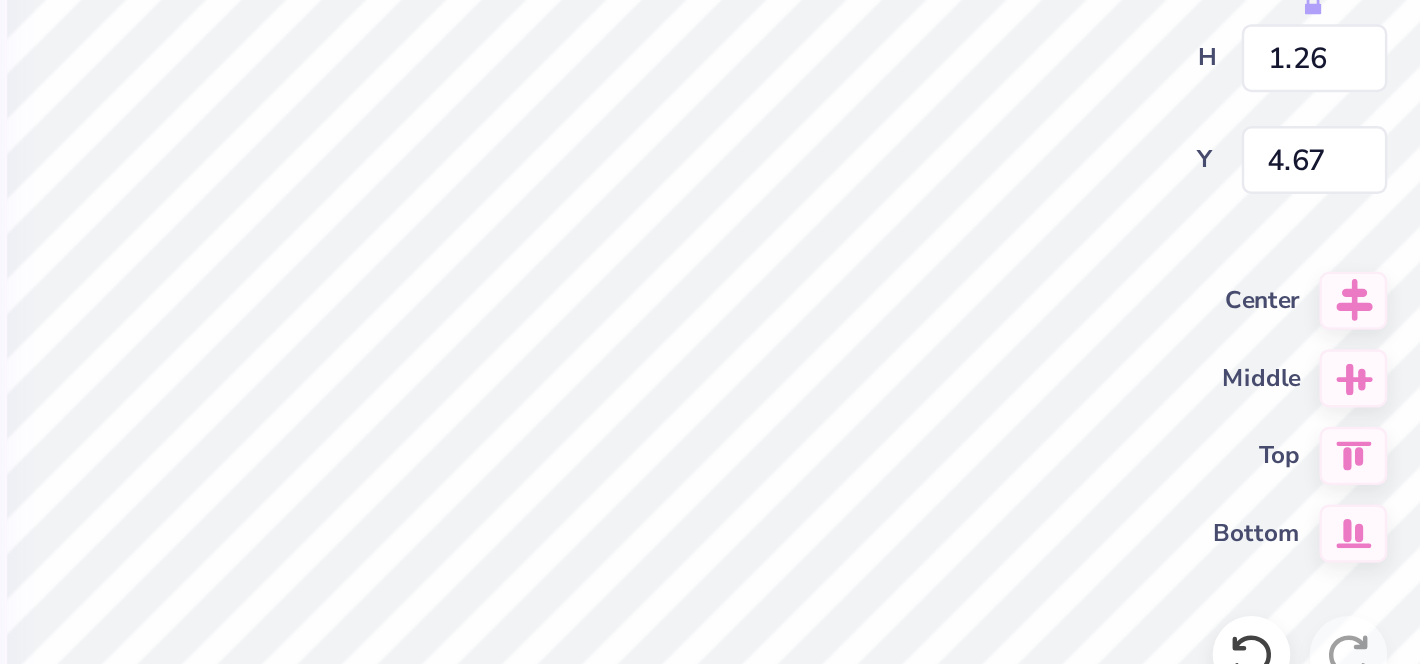 type on "0.43" 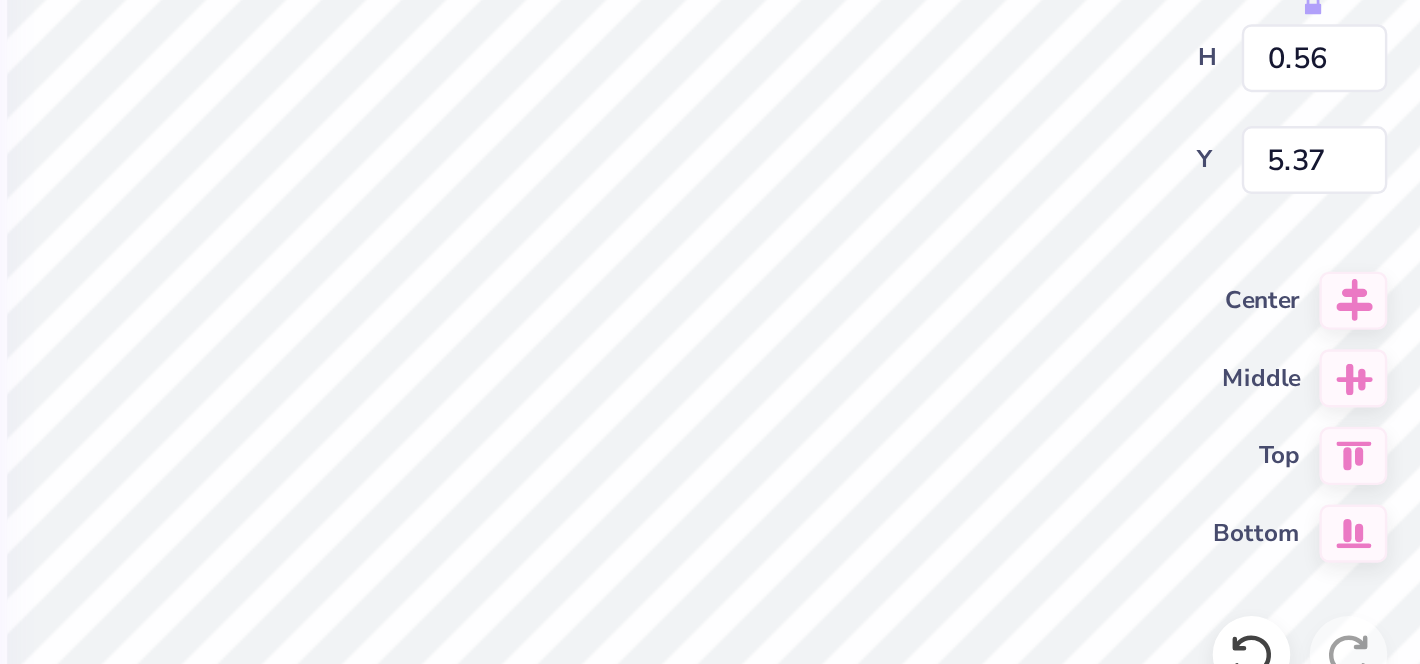 type on "0.49" 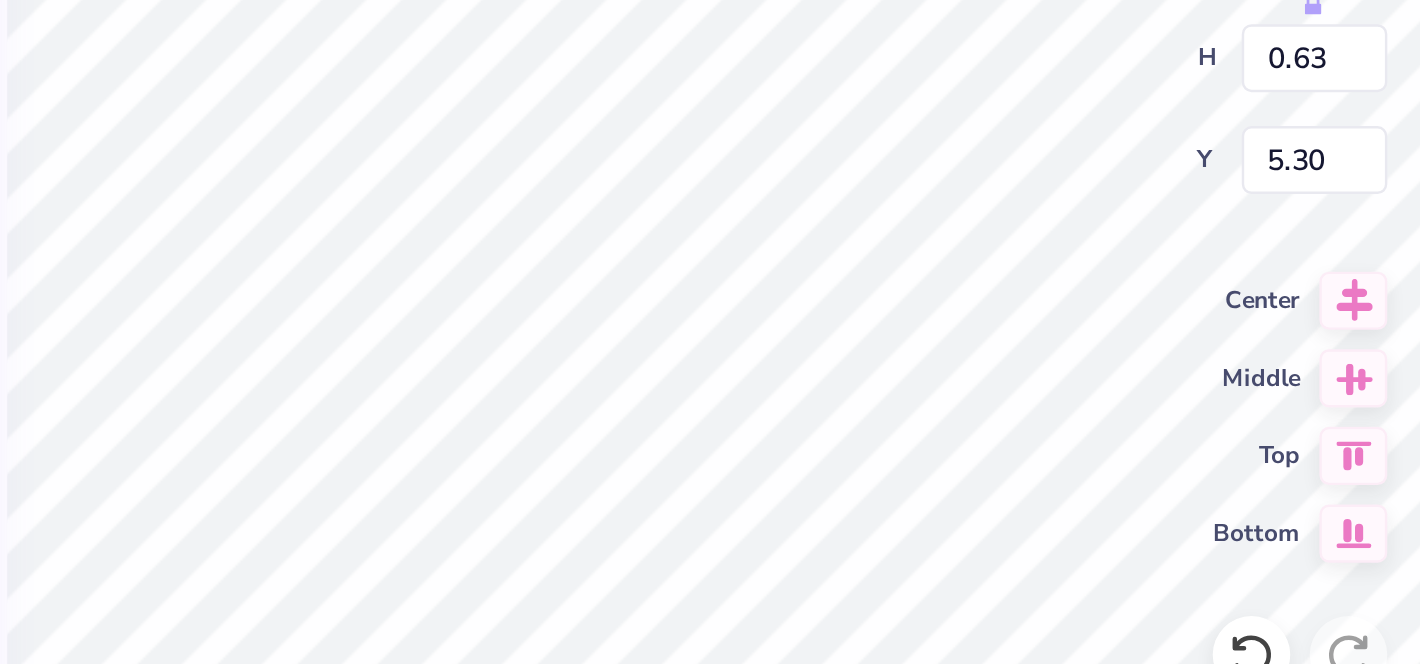 type on "4.64" 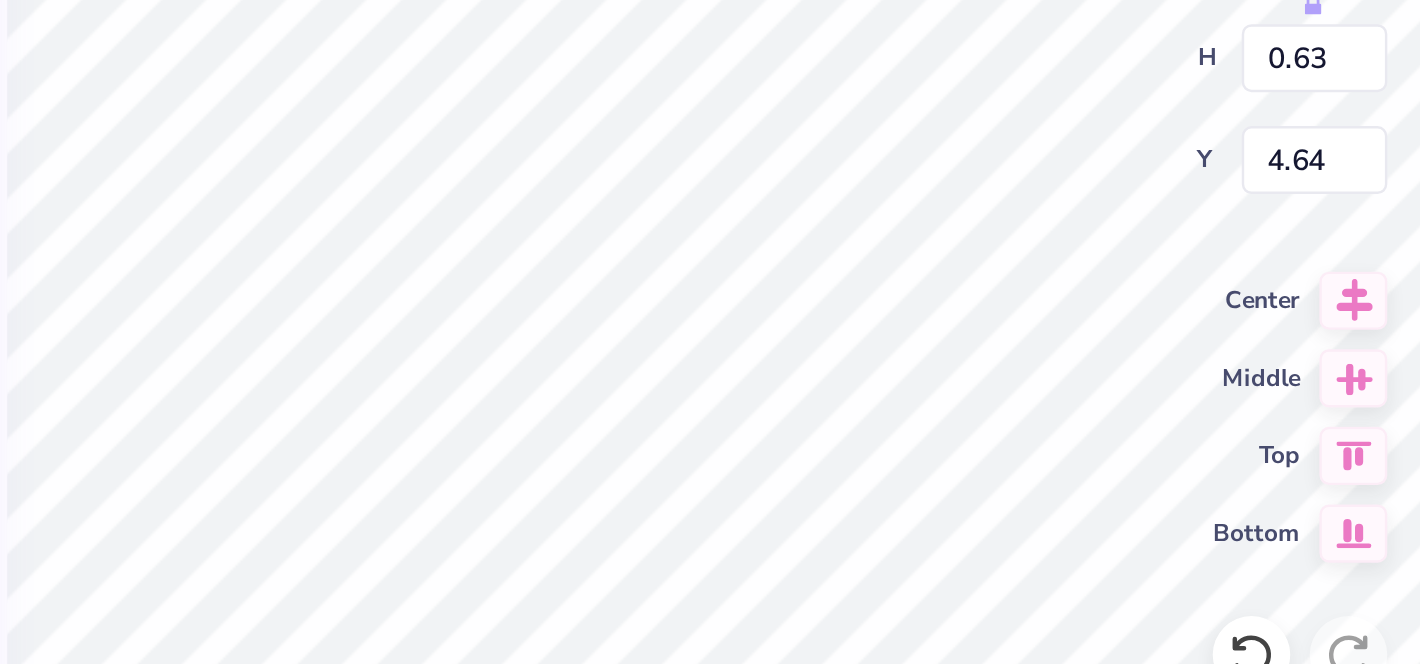 type on "0.55" 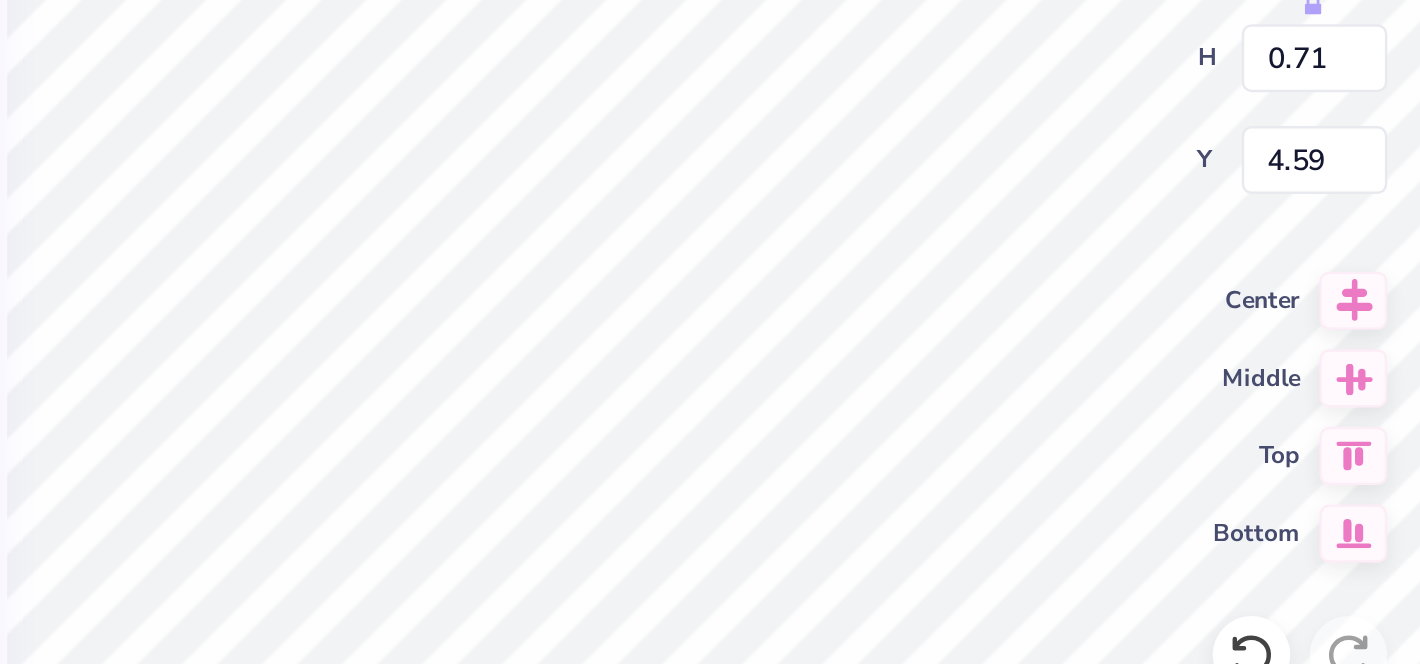 type on "4.59" 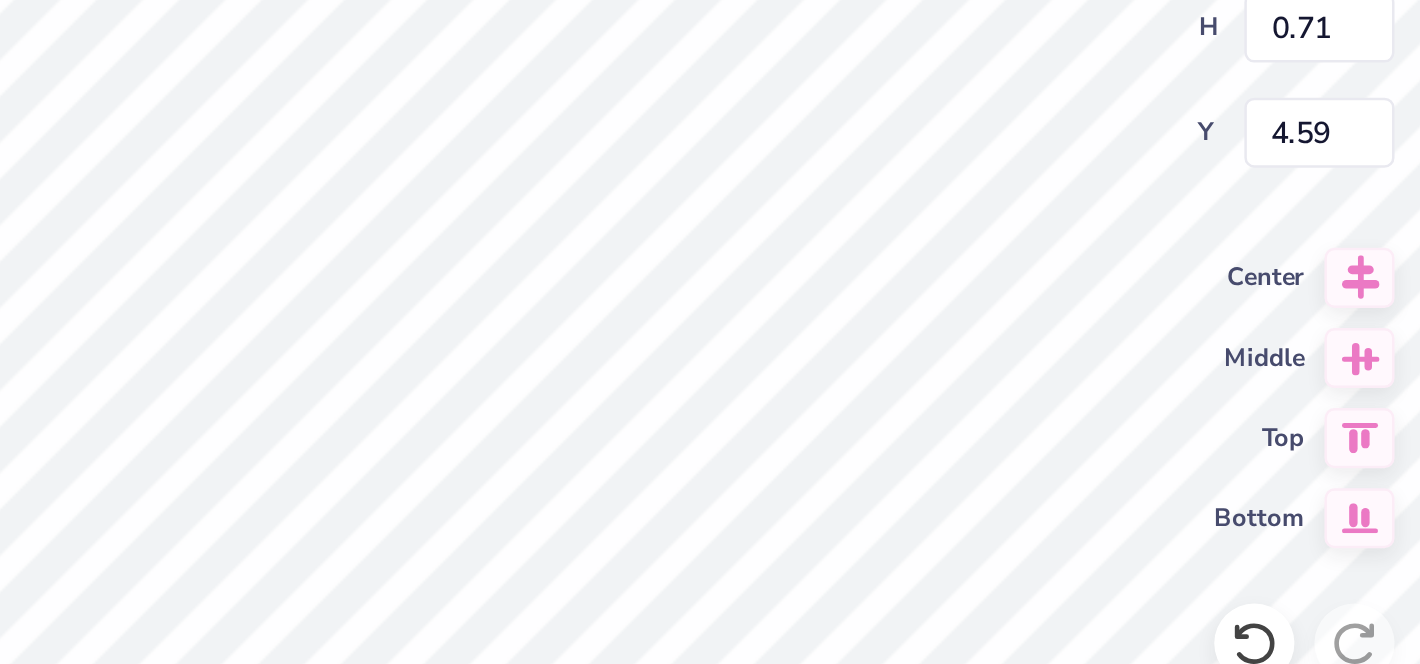 type on "0.54" 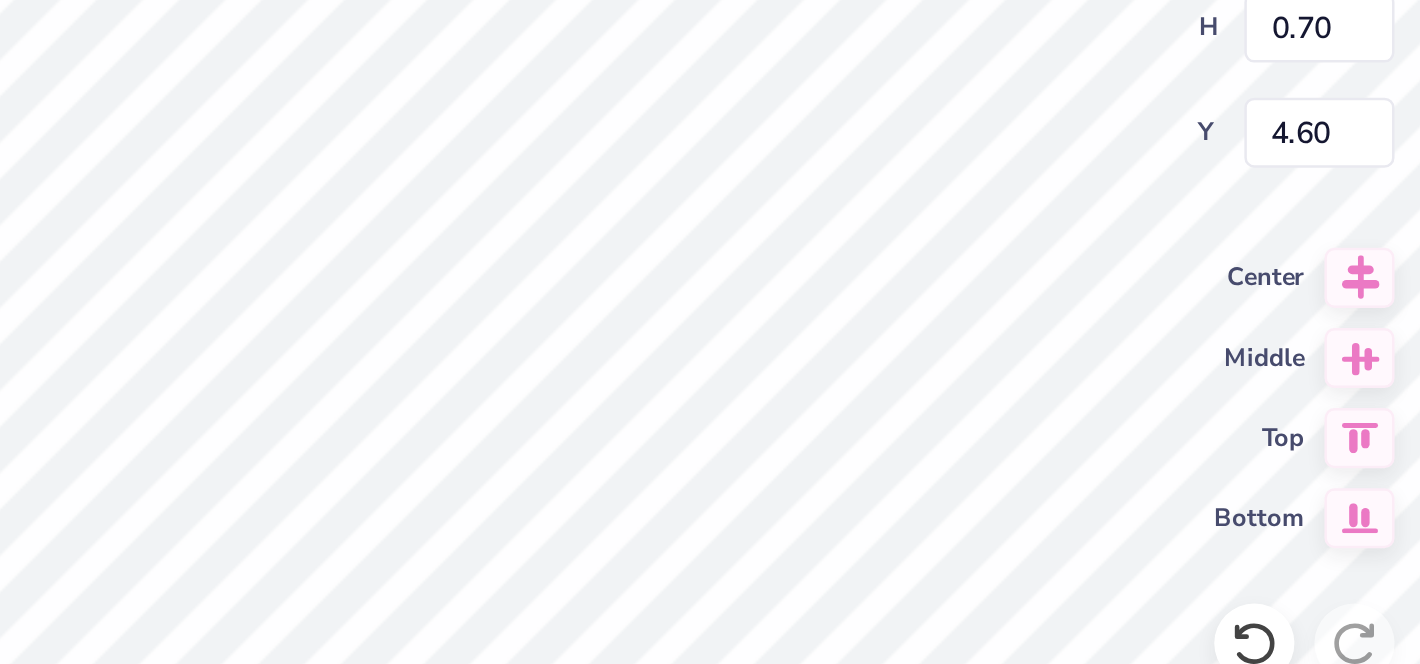 type on "0.75" 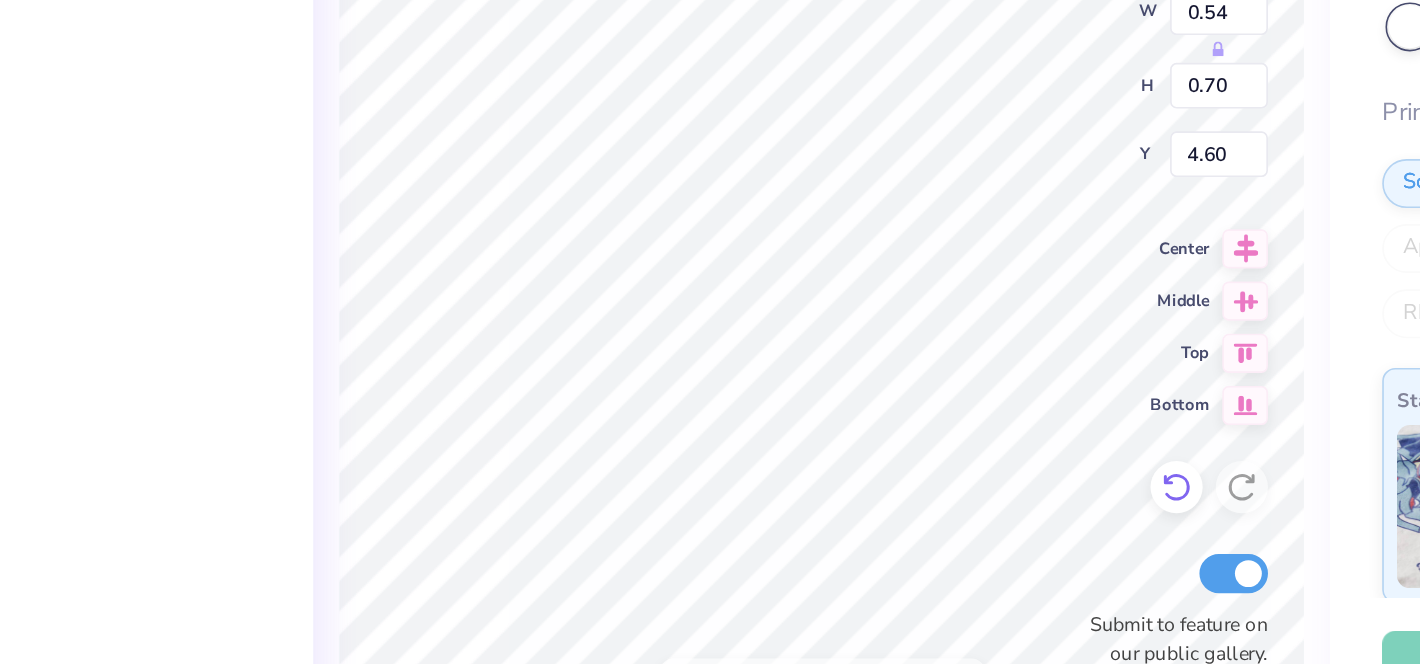click 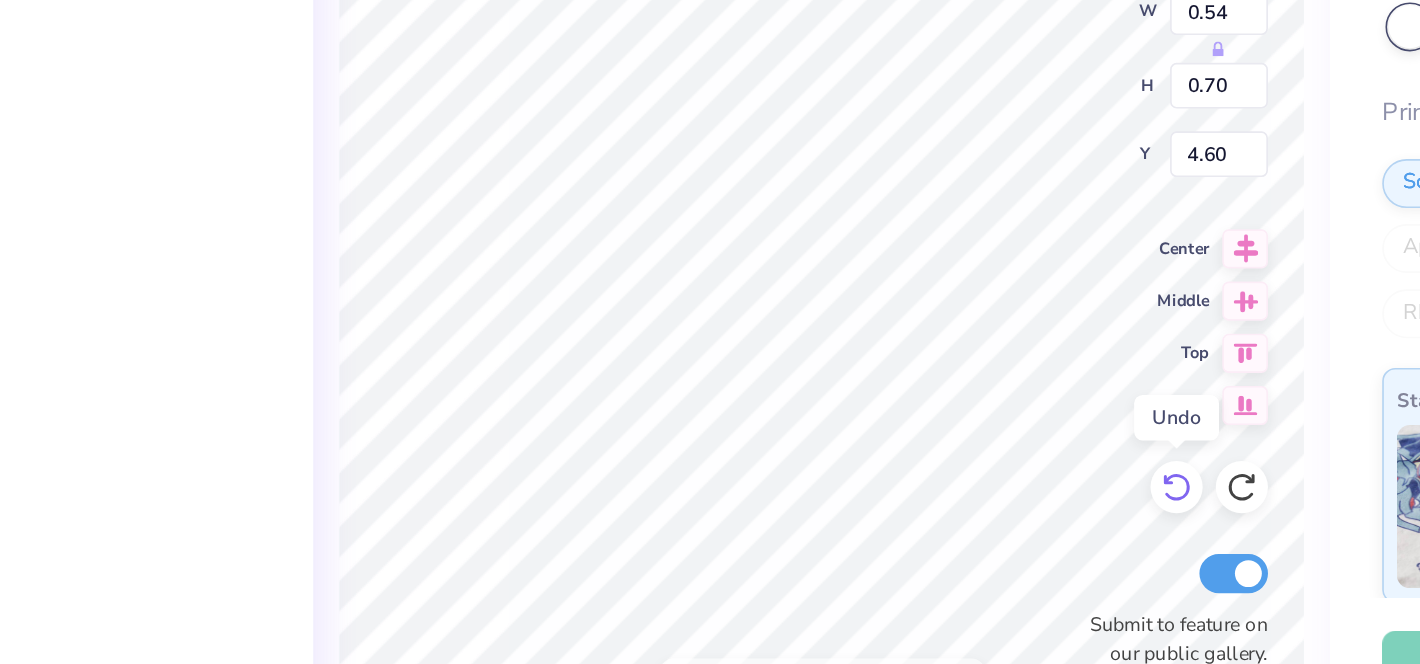 click 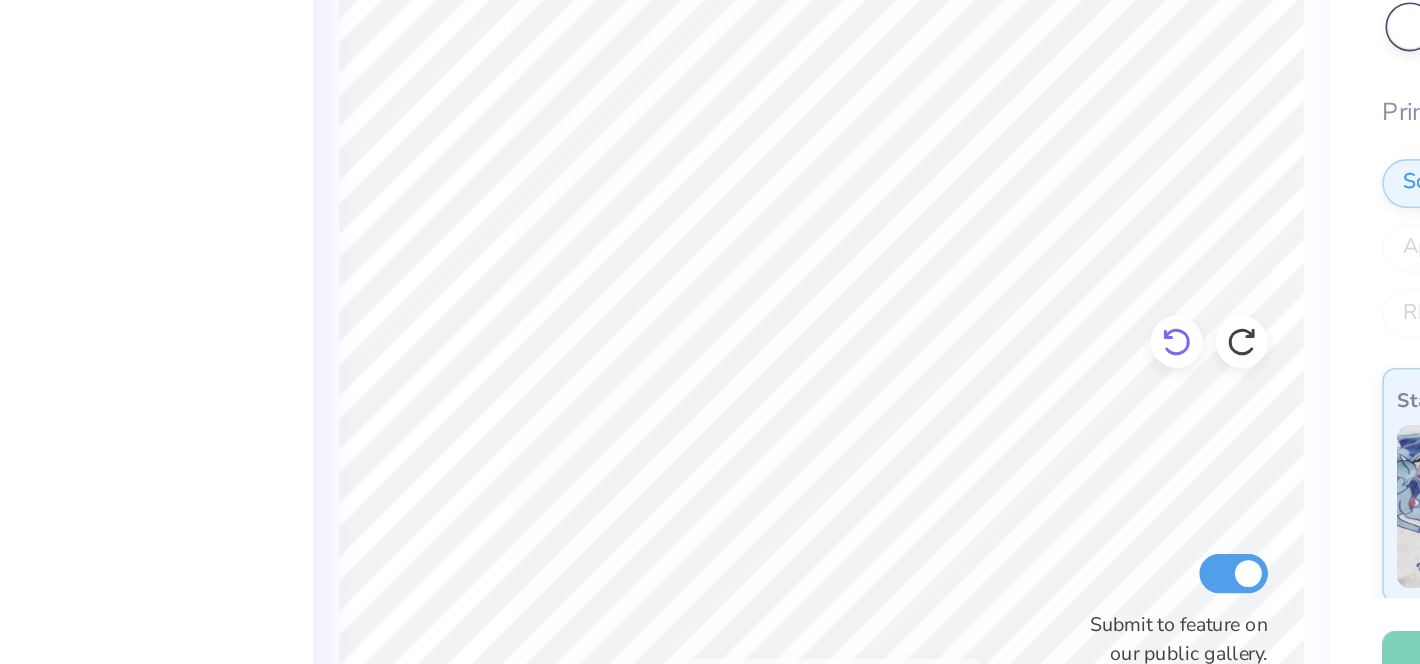 scroll, scrollTop: 0, scrollLeft: 0, axis: both 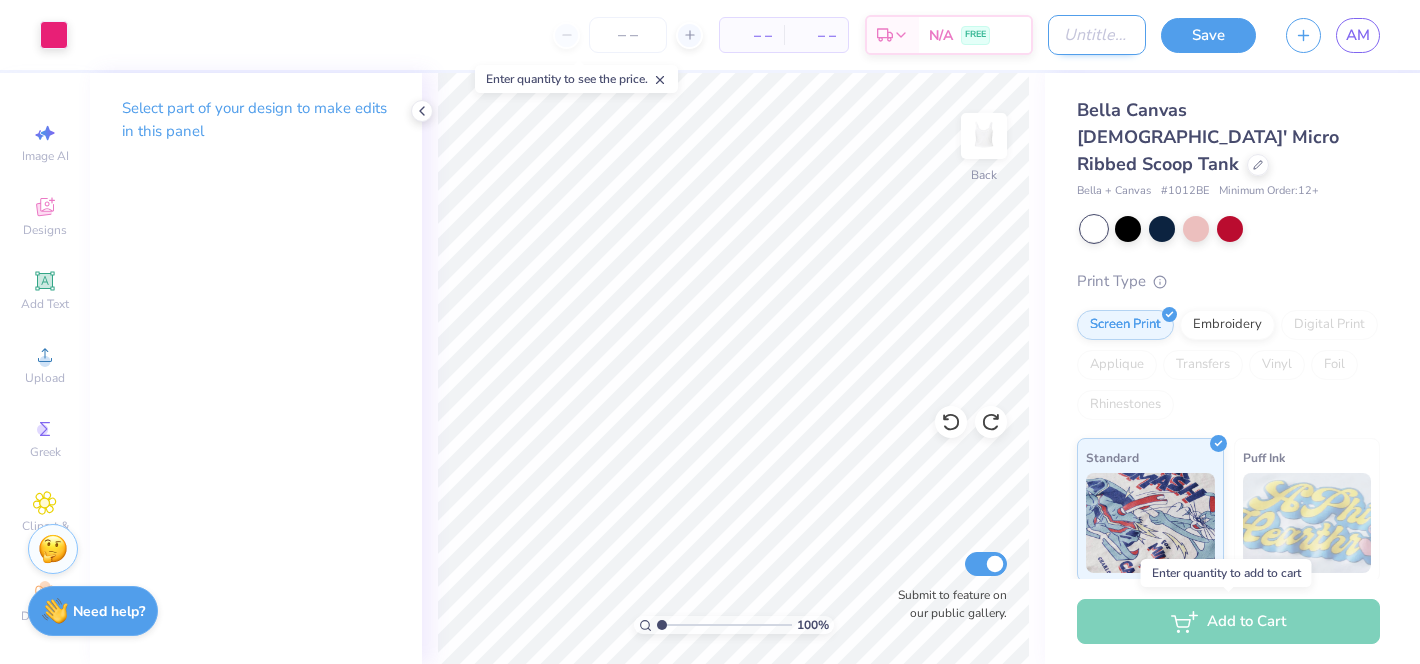 click on "Design Title" at bounding box center (1097, 35) 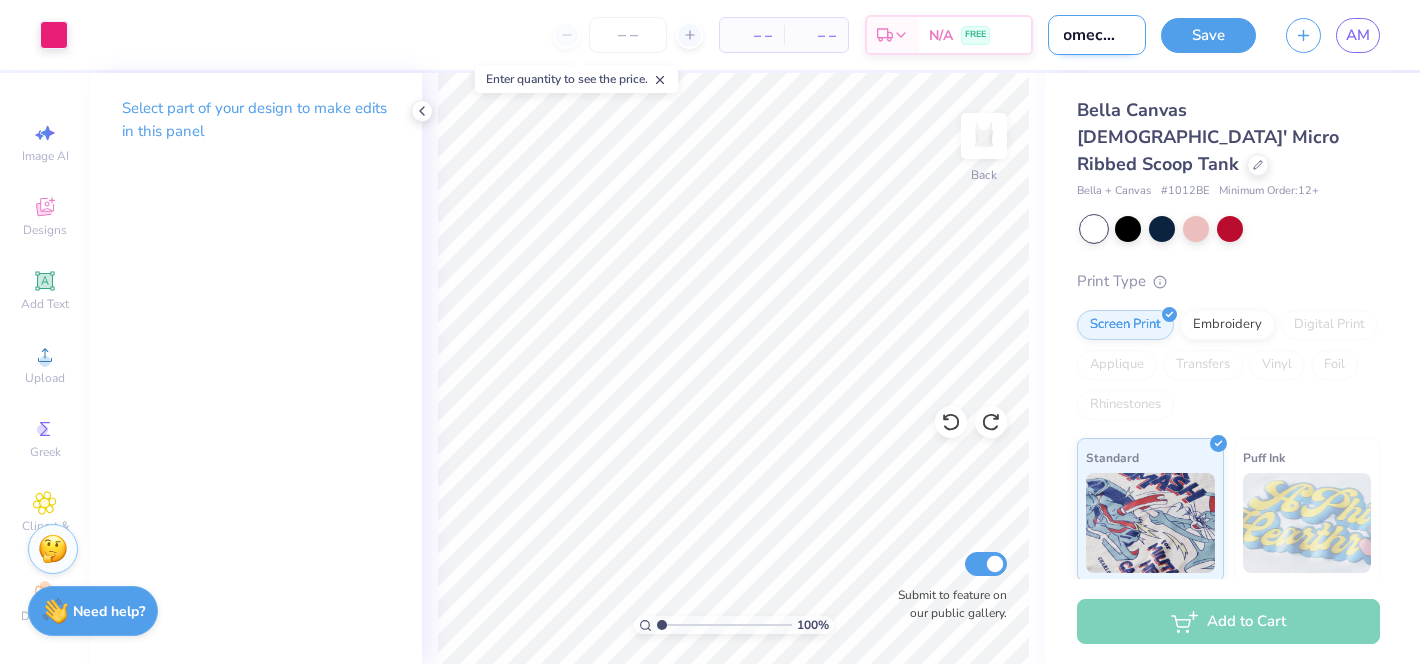scroll, scrollTop: 0, scrollLeft: 32, axis: horizontal 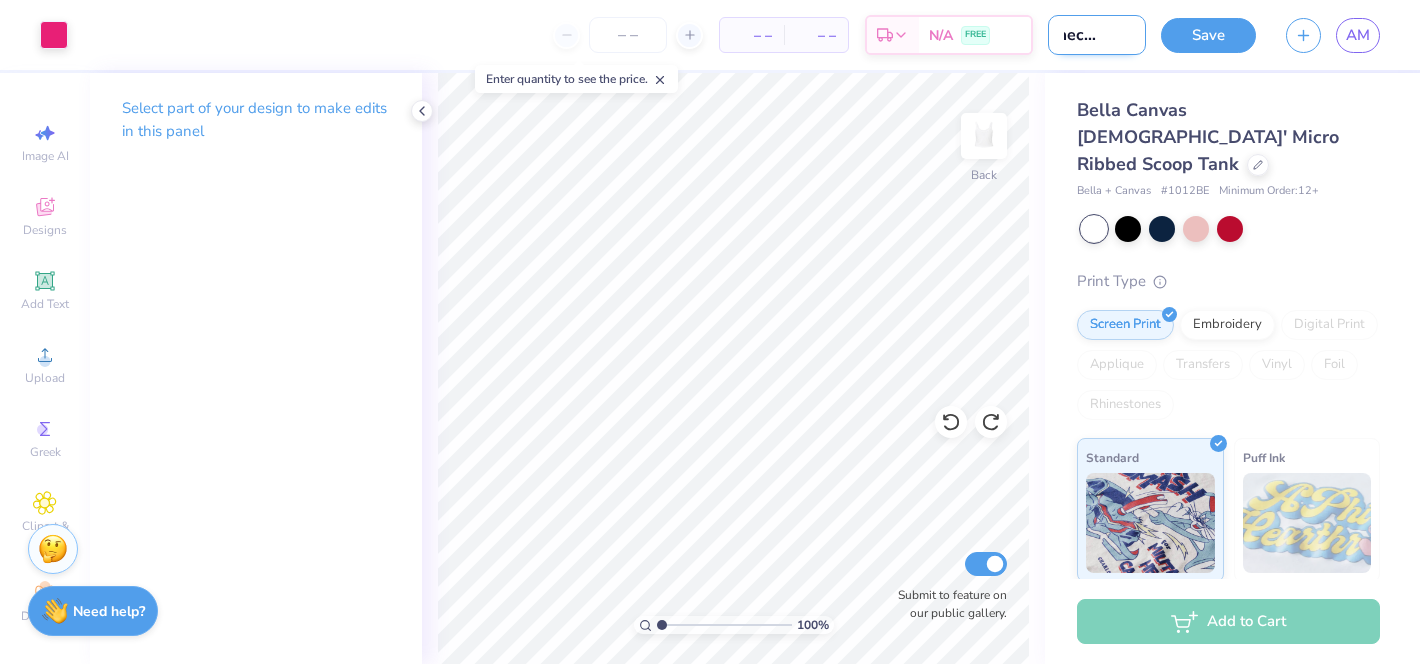 type on "Homecoming" 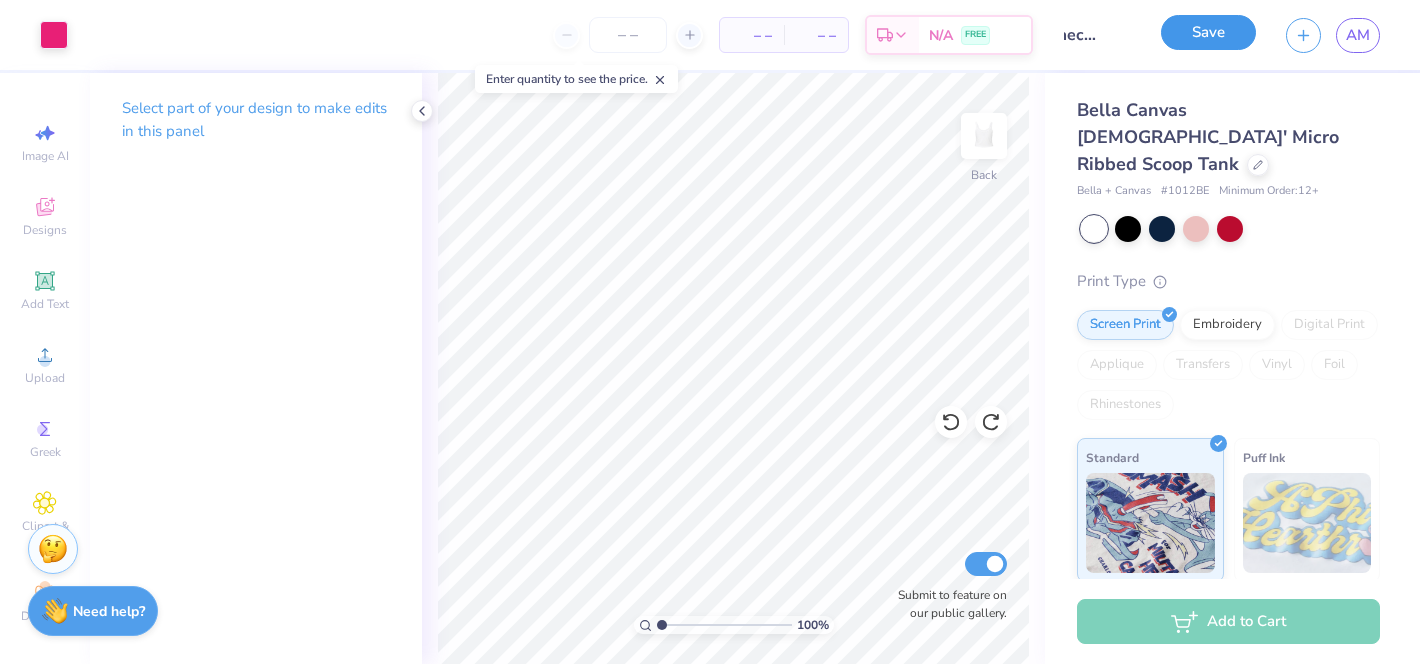 click on "Save" at bounding box center [1208, 32] 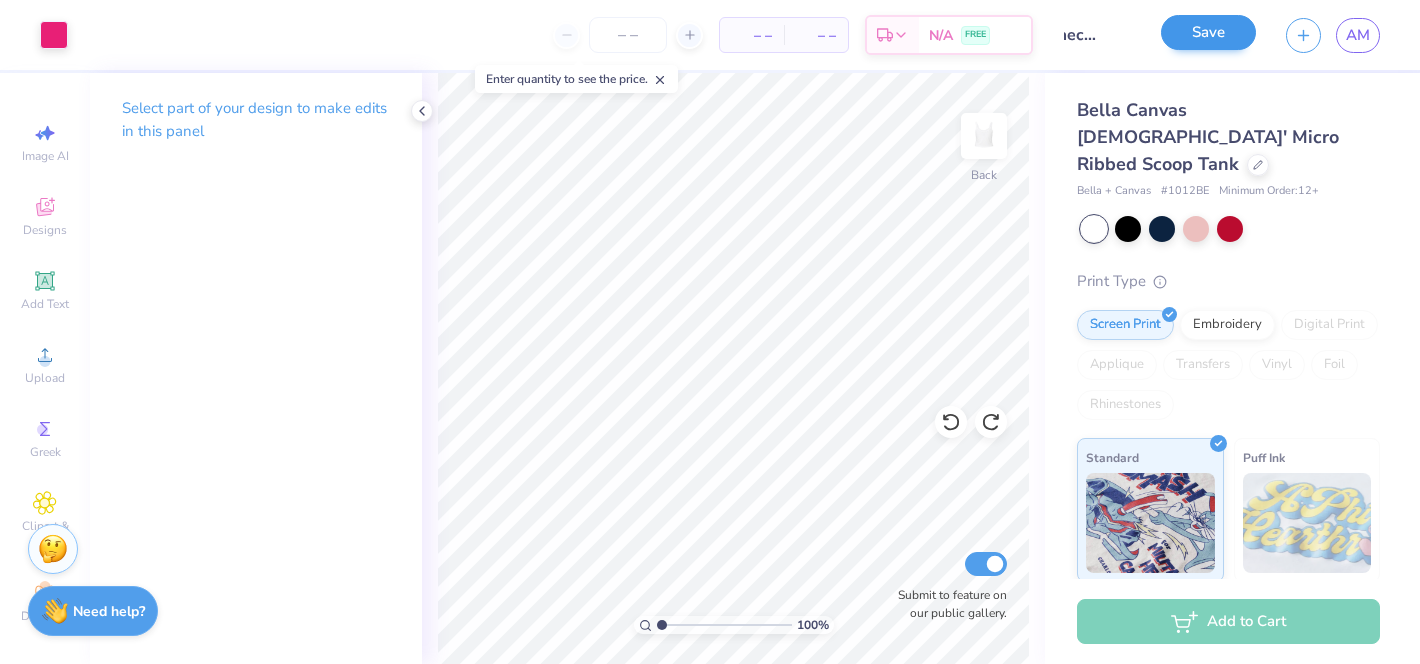 scroll, scrollTop: 0, scrollLeft: 0, axis: both 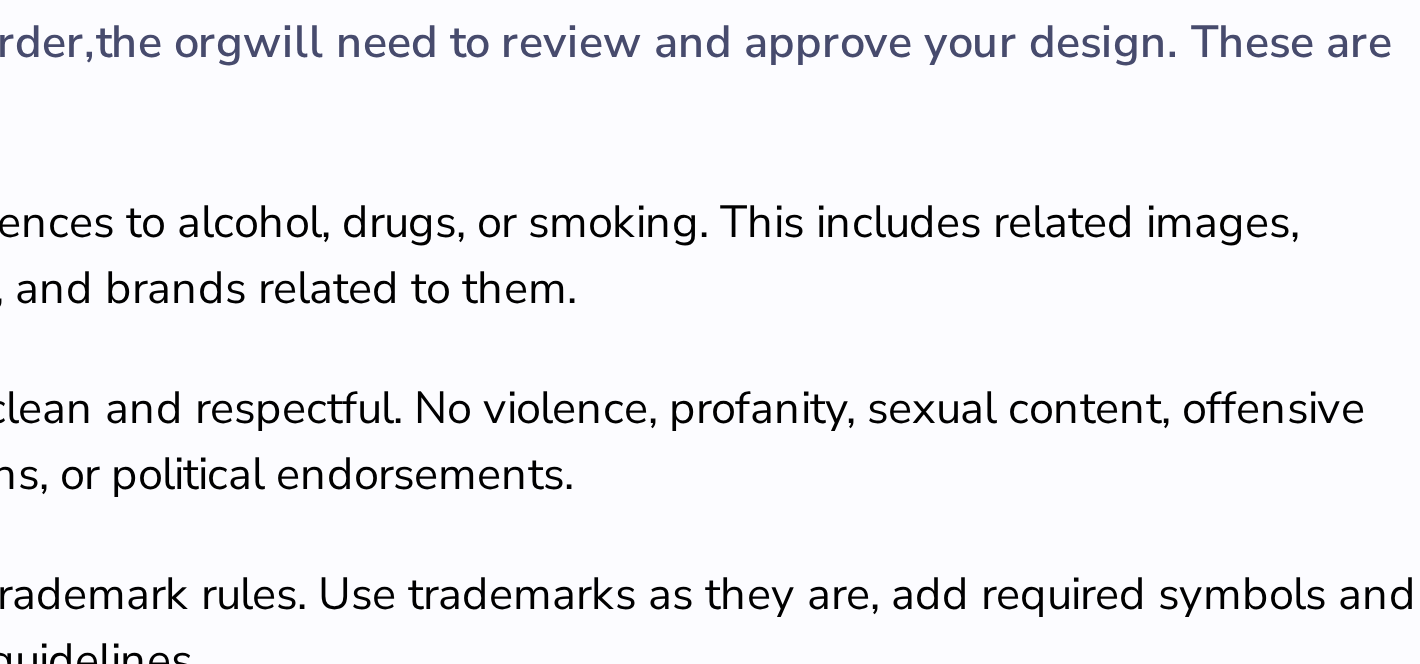click on "Greek Marks Found Great news! We’re licensed with  over 140 Greek Orgs. 🥳 Phi Sigma Sigma Not your org? Please pick the right one." at bounding box center [710, 184] 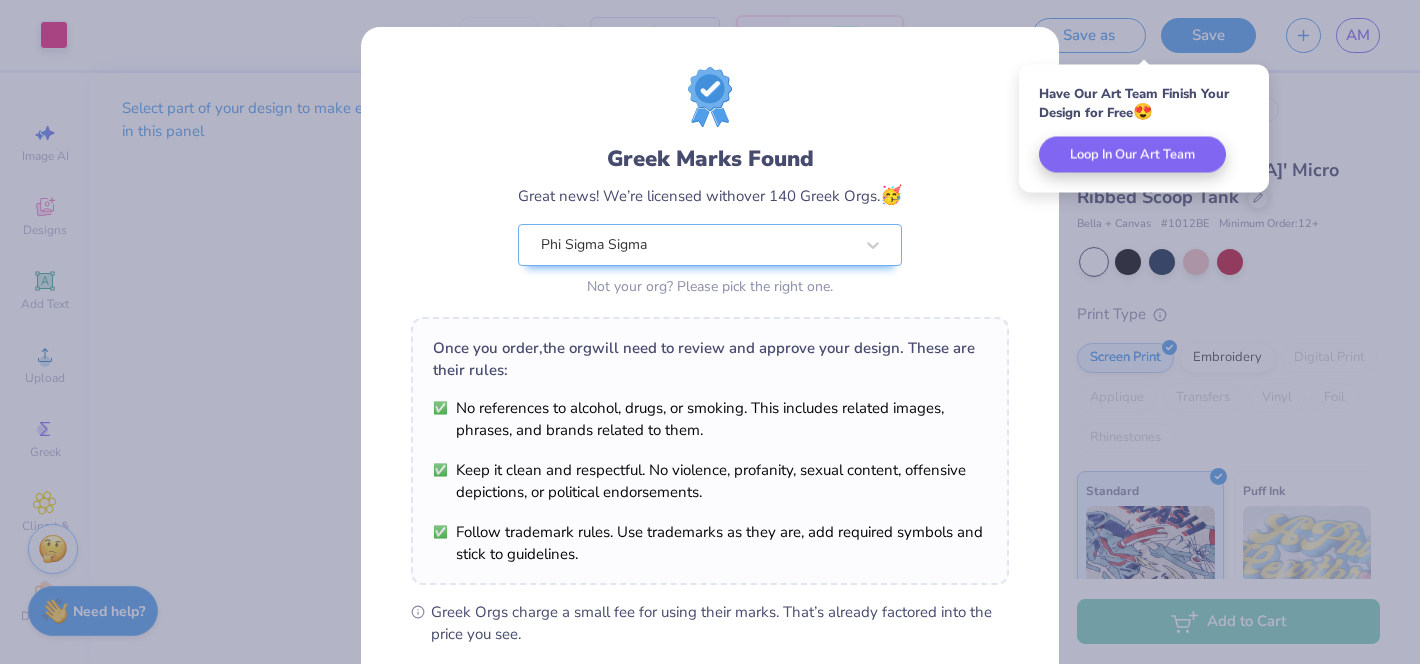 click on "Greek Marks Found Great news! We’re licensed with  over 140 Greek Orgs. 🥳 Phi Sigma Sigma Not your org? Please pick the right one. Once you order,  the org  will need to review and approve your design. These are their rules: No references to alcohol, drugs, or smoking. This includes related images, phrases, and brands related to them. Keep it clean and respectful. No violence, profanity, sexual content, offensive depictions, or political endorsements. Follow trademark rules. Use trademarks as they are, add required symbols and stick to guidelines. Greek Orgs charge a small fee for using their marks. That’s already factored into the price you see. By proceeding, you understand that we can only print your design if the org approves it. If they don’t, our specialists will connect with you to rework the design until they do. We’ll only submit the design if you order. I Understand! No  Greek  marks in your design?" at bounding box center [710, 332] 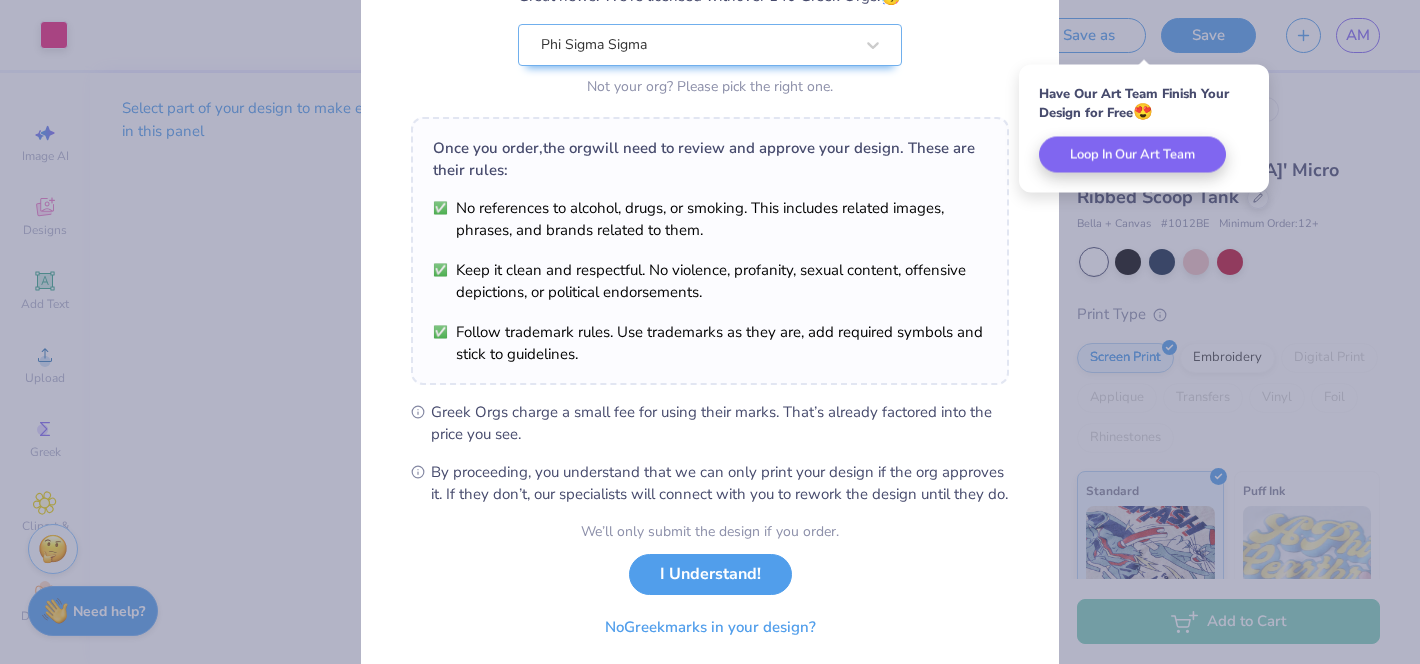 scroll, scrollTop: 272, scrollLeft: 0, axis: vertical 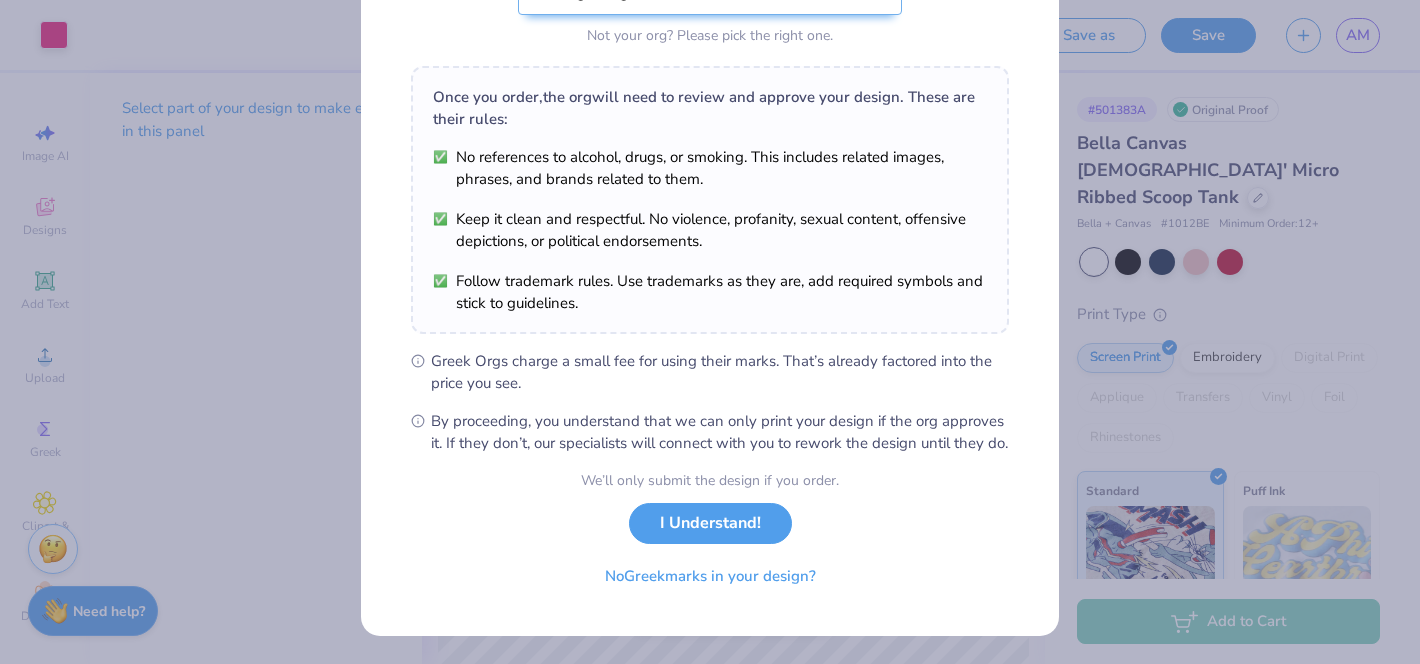 click on "We’ll only submit the design if you order. I Understand! No  Greek  marks in your design?" at bounding box center (710, 533) 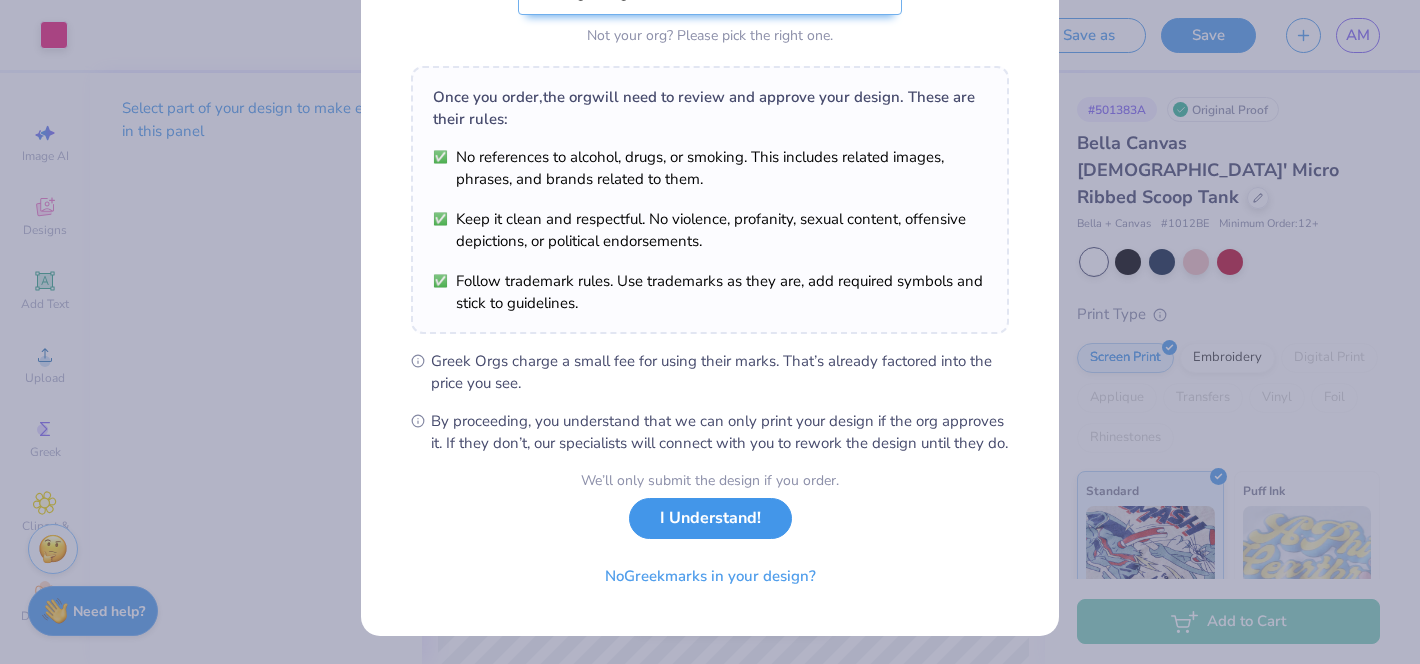 click on "I Understand!" at bounding box center (710, 518) 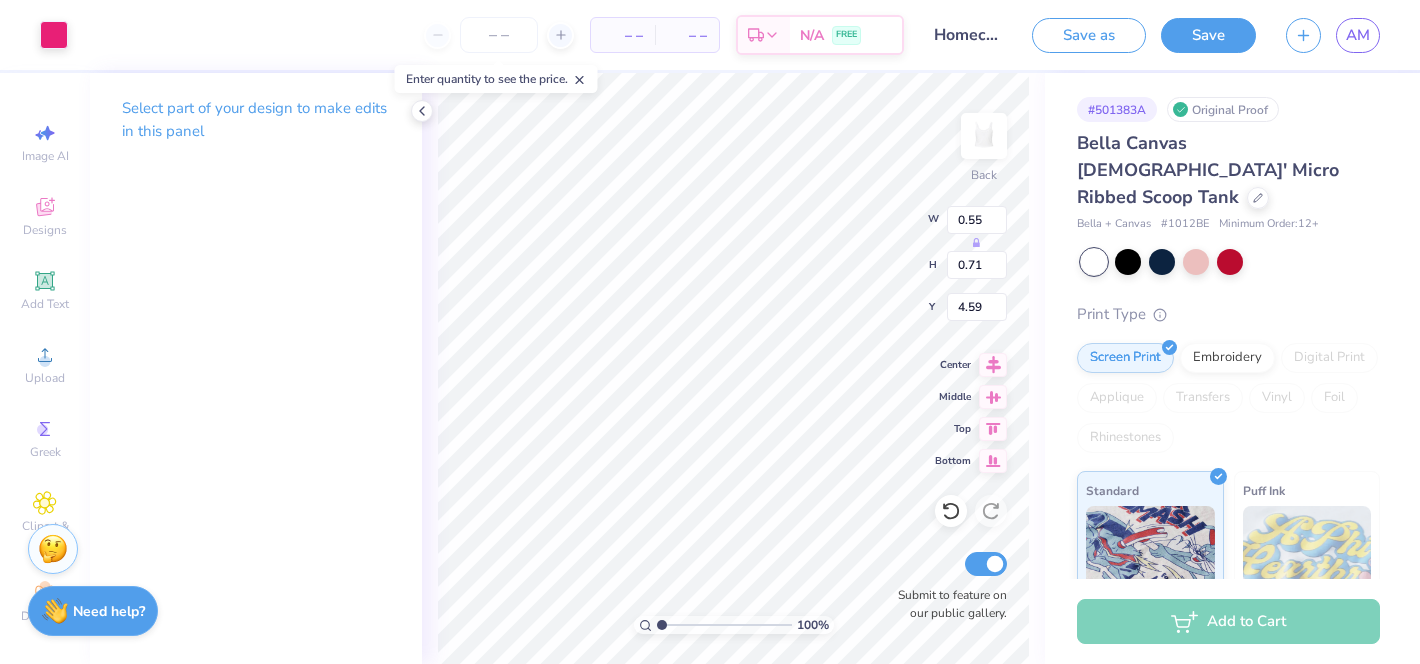 scroll, scrollTop: 0, scrollLeft: 0, axis: both 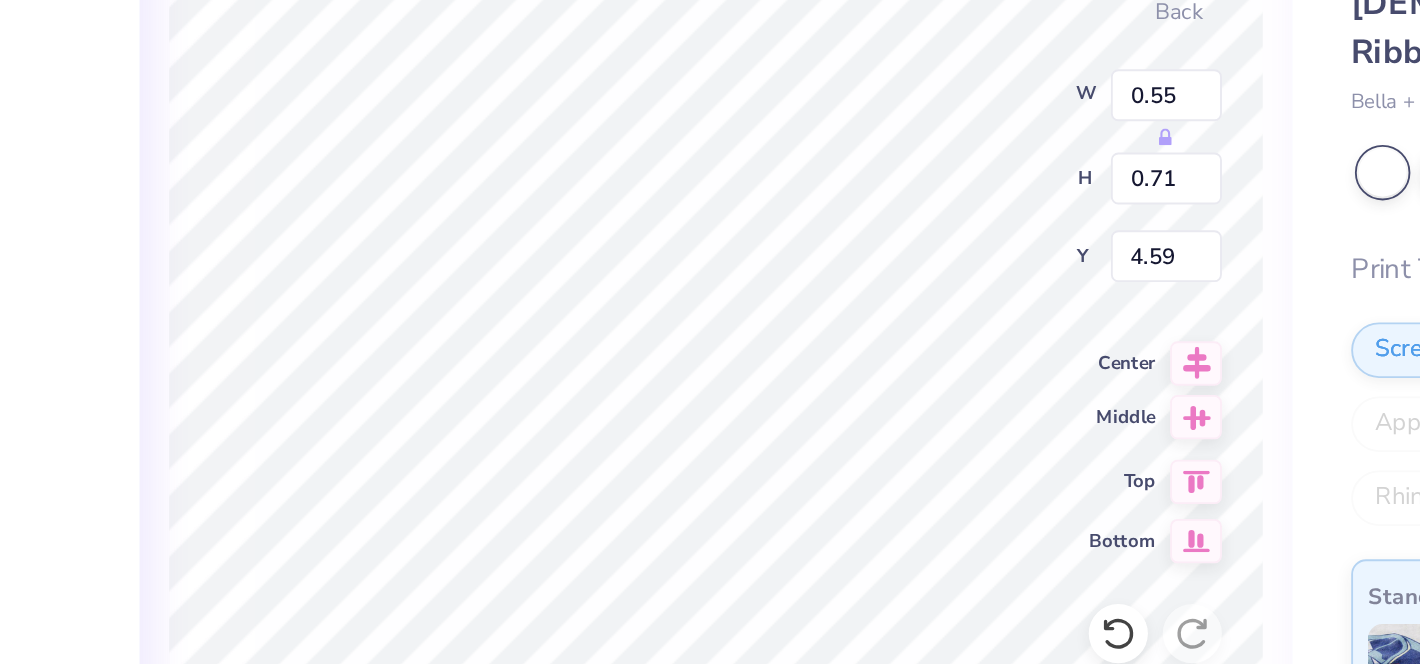 click 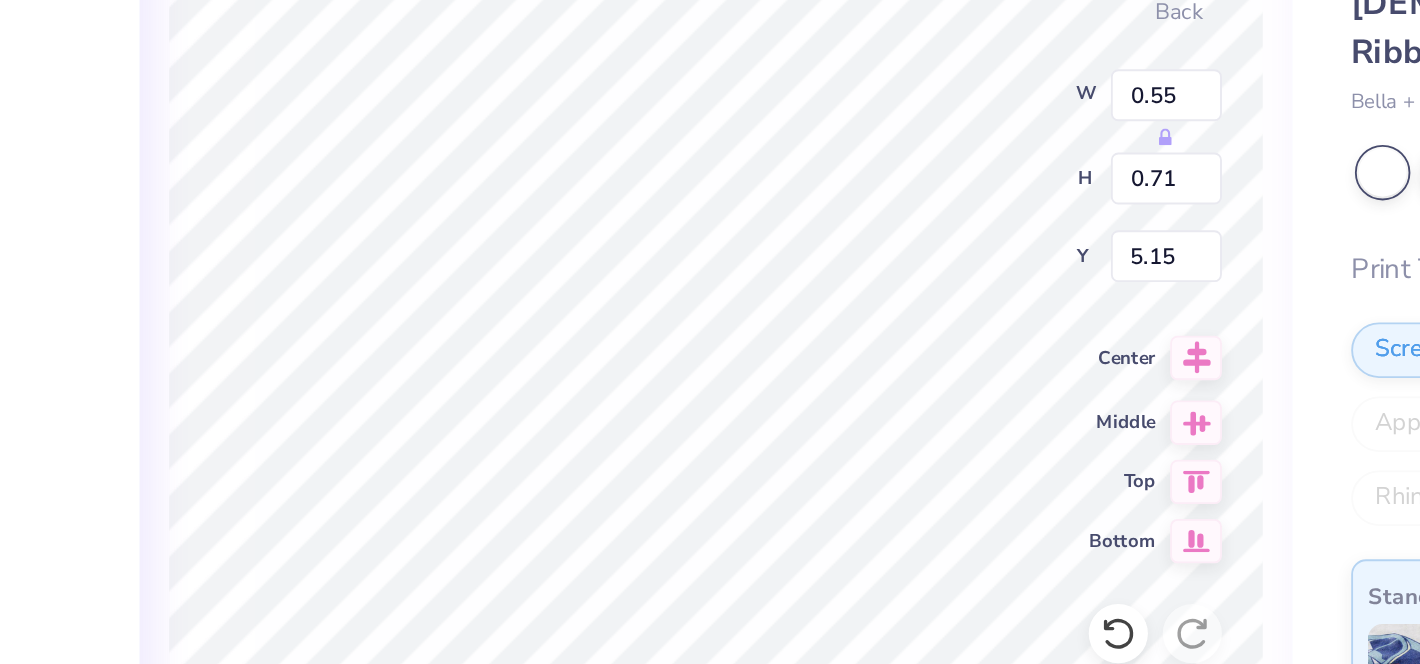 click 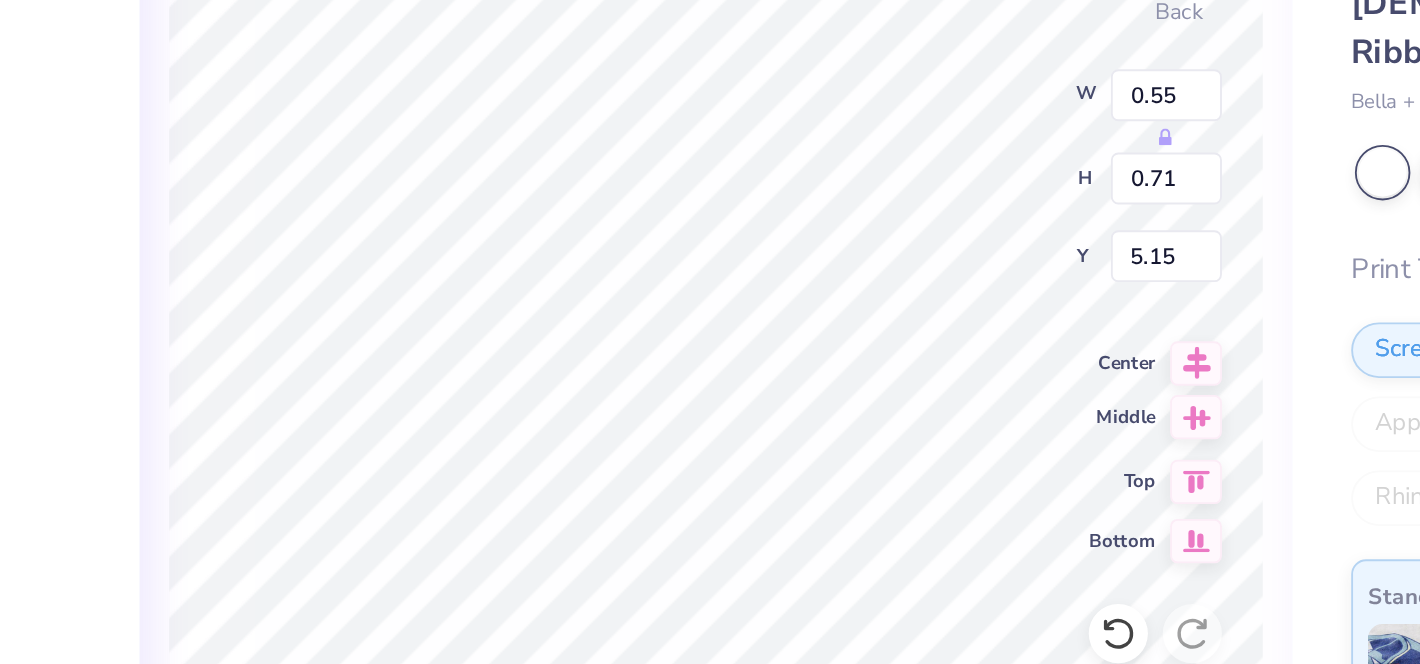 click 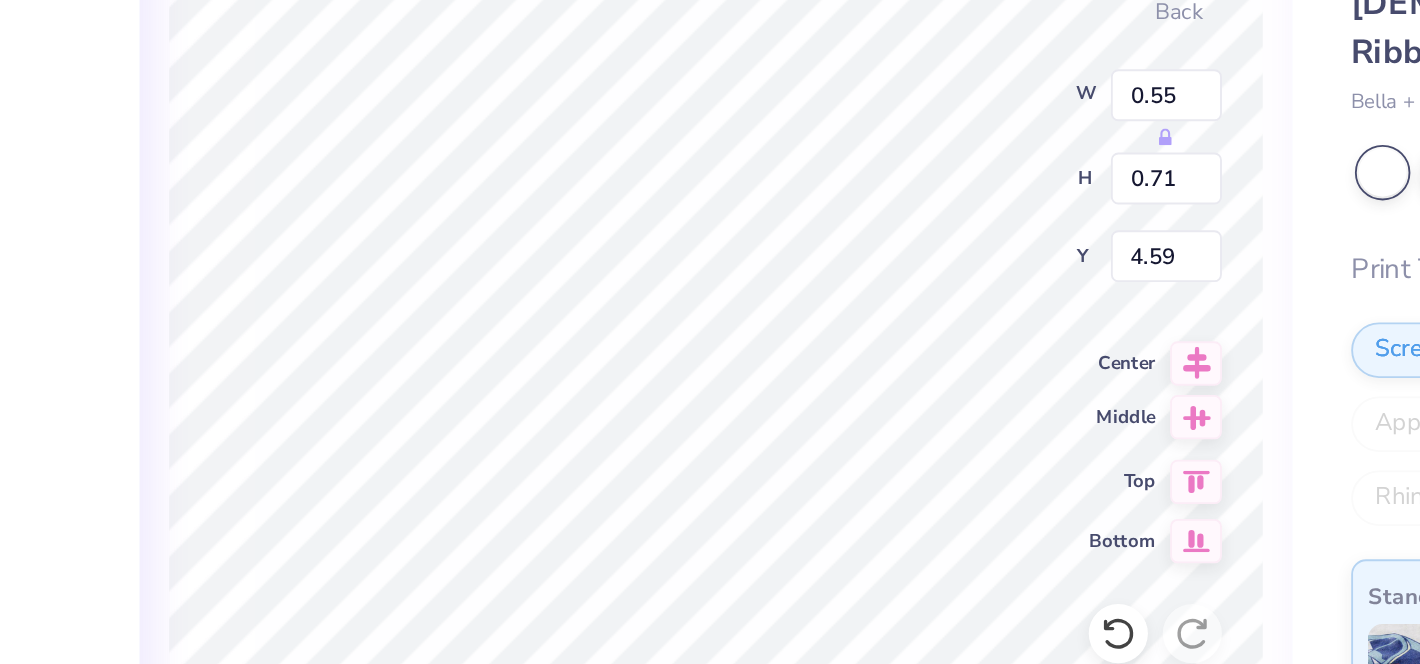 type on "0.54" 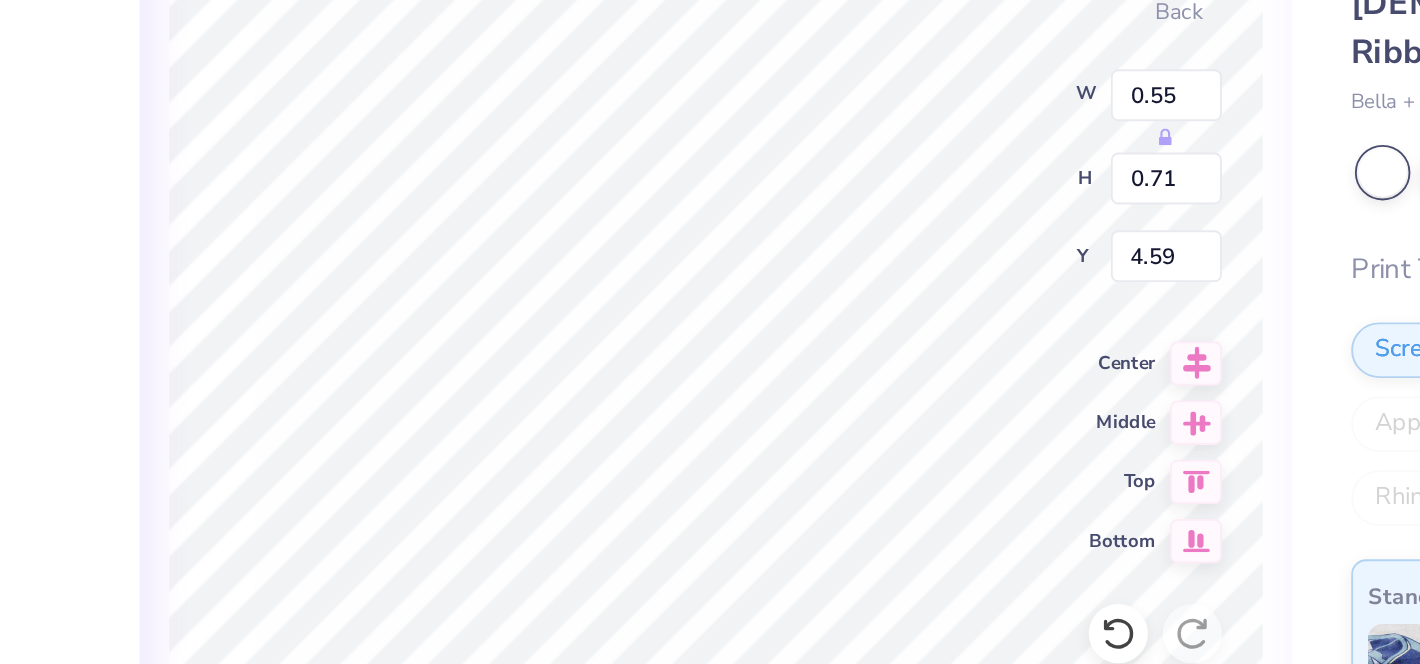 type on "0.54" 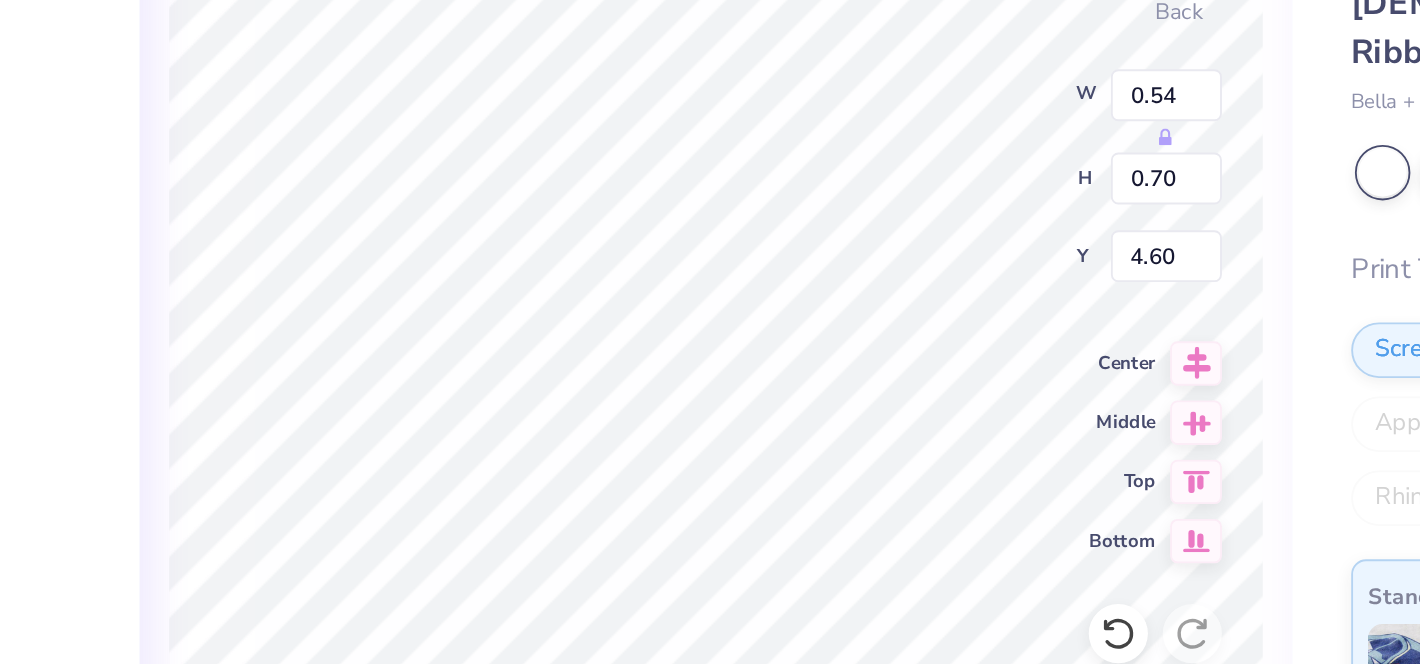 type on "0.75" 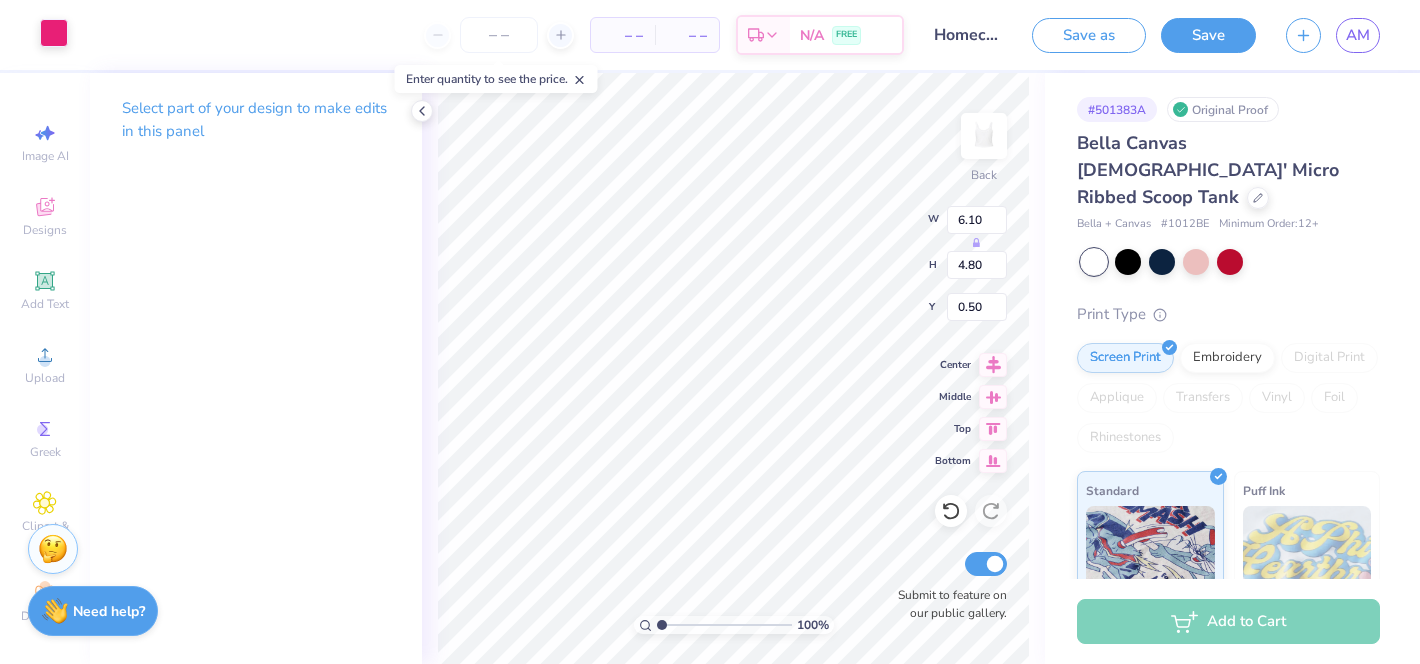click at bounding box center (54, 33) 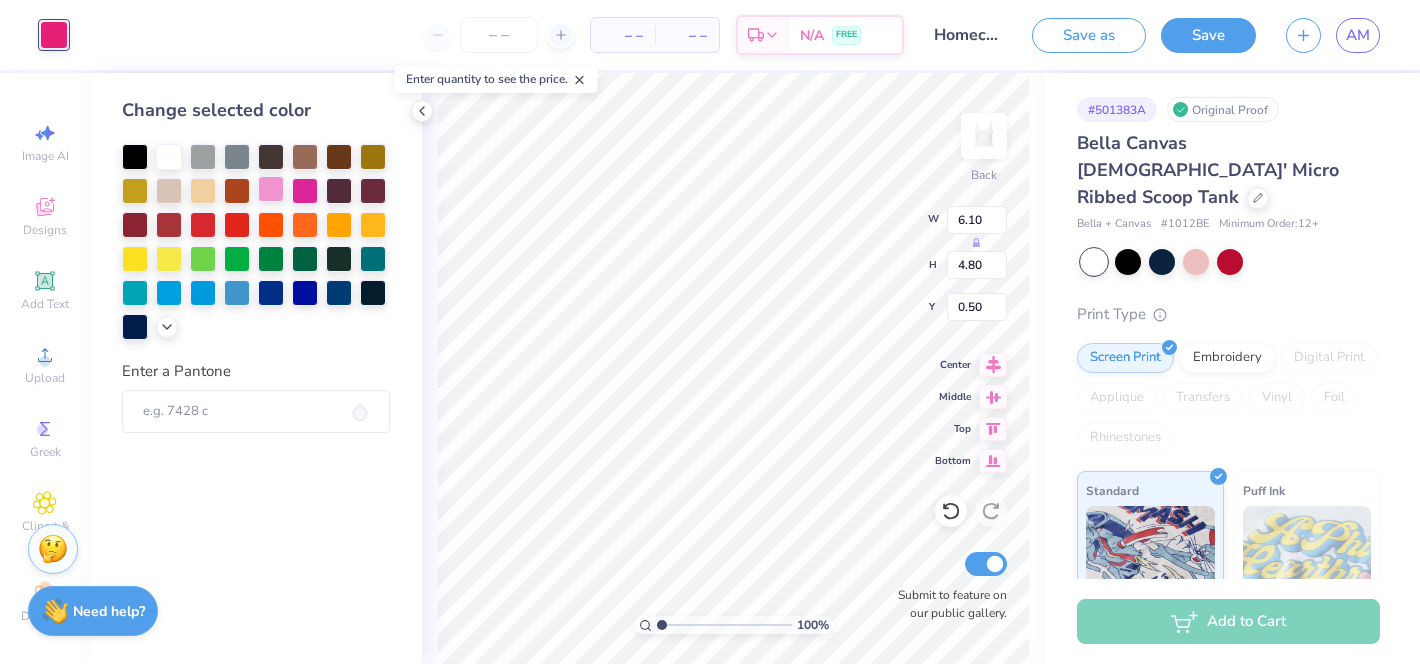 click at bounding box center [271, 189] 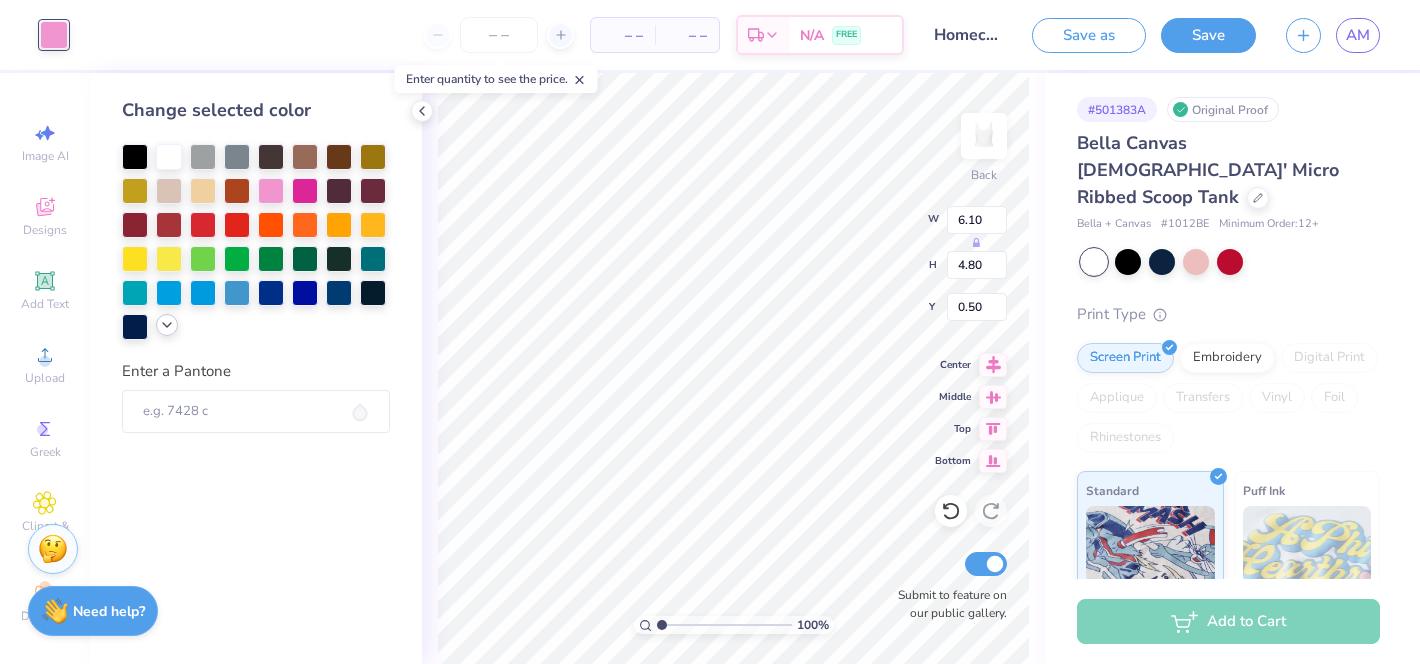 click at bounding box center [167, 325] 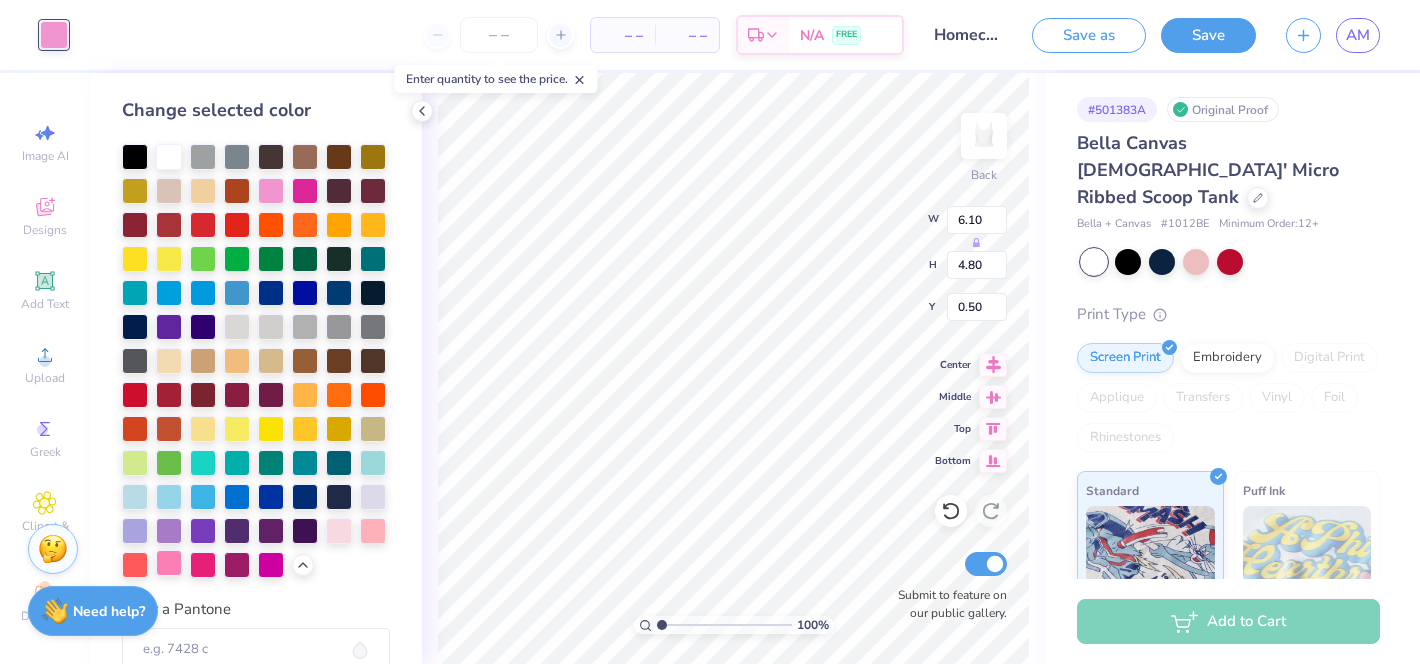 click at bounding box center [169, 563] 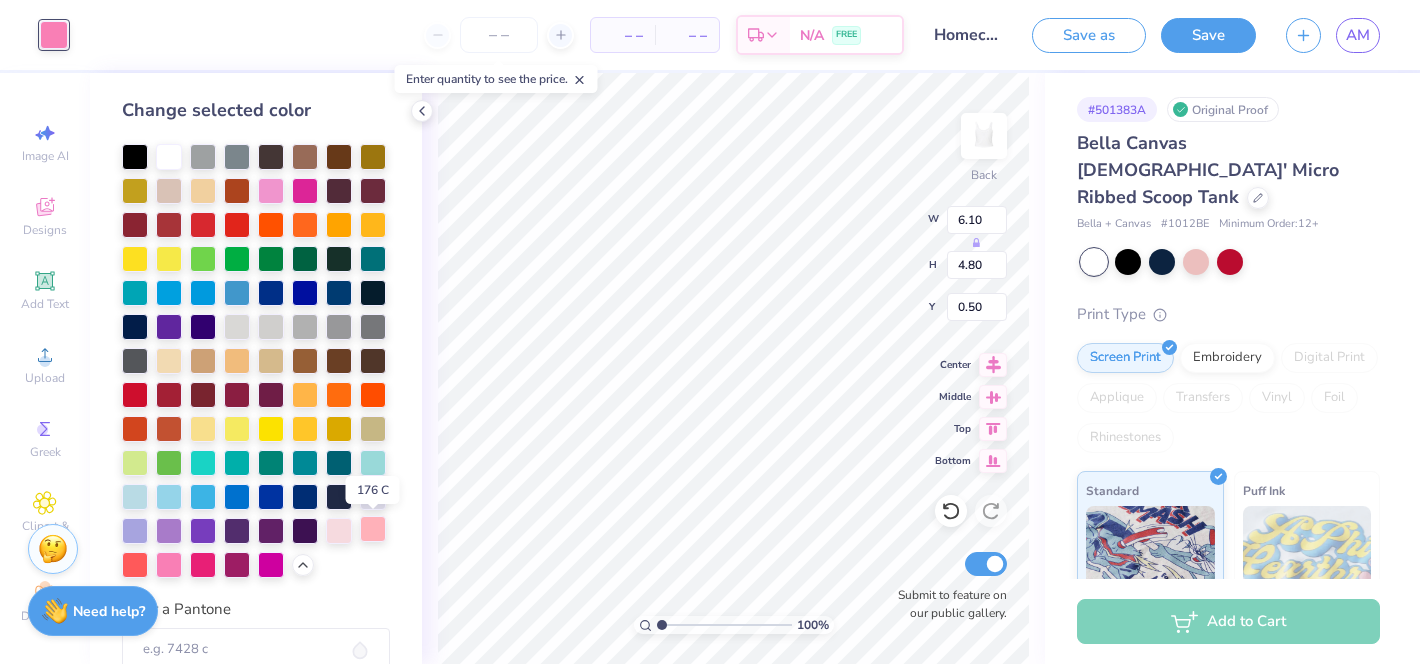click at bounding box center [373, 529] 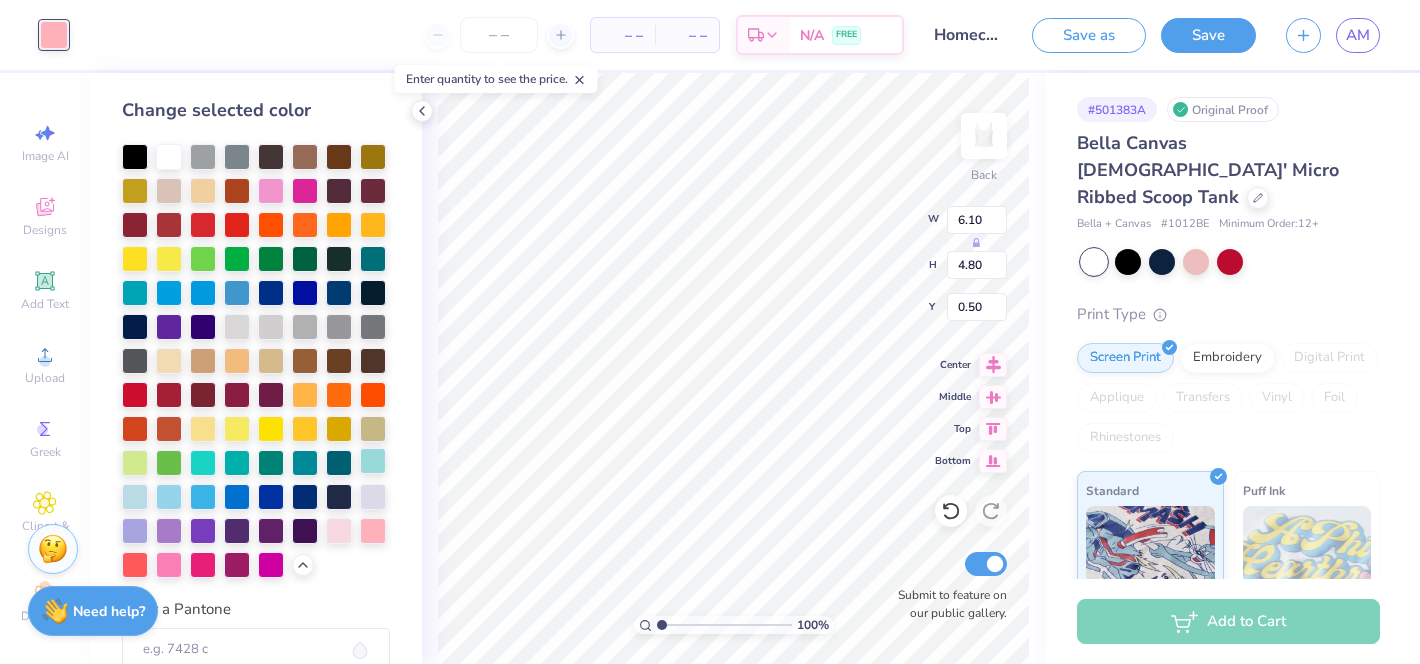 click at bounding box center (373, 461) 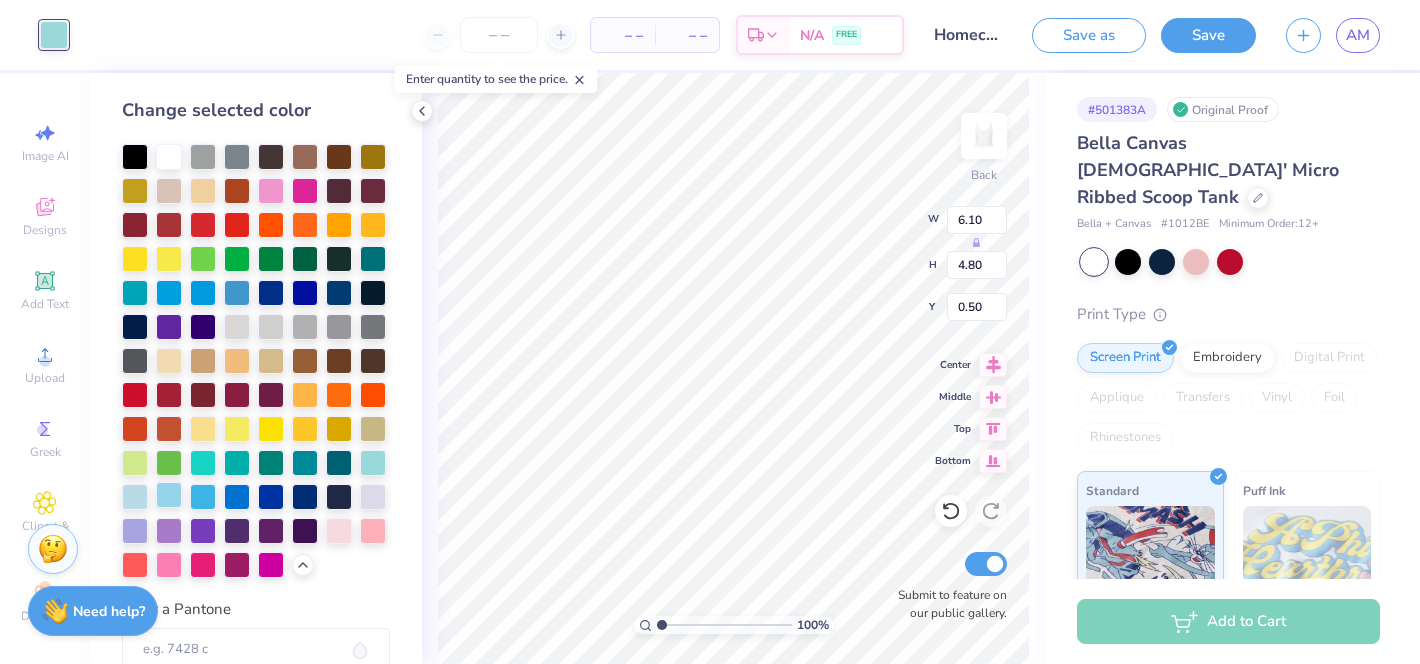click at bounding box center (169, 495) 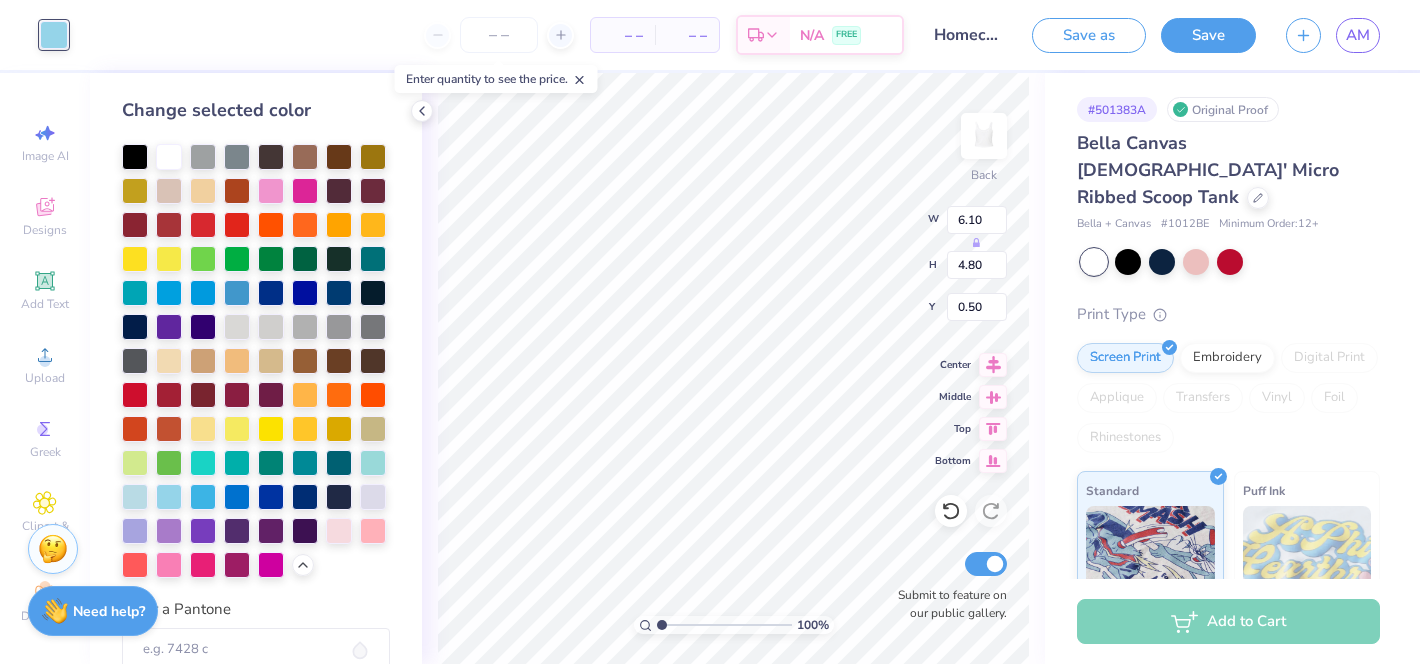 click on "Change selected color Enter a Pantone" at bounding box center (256, 368) 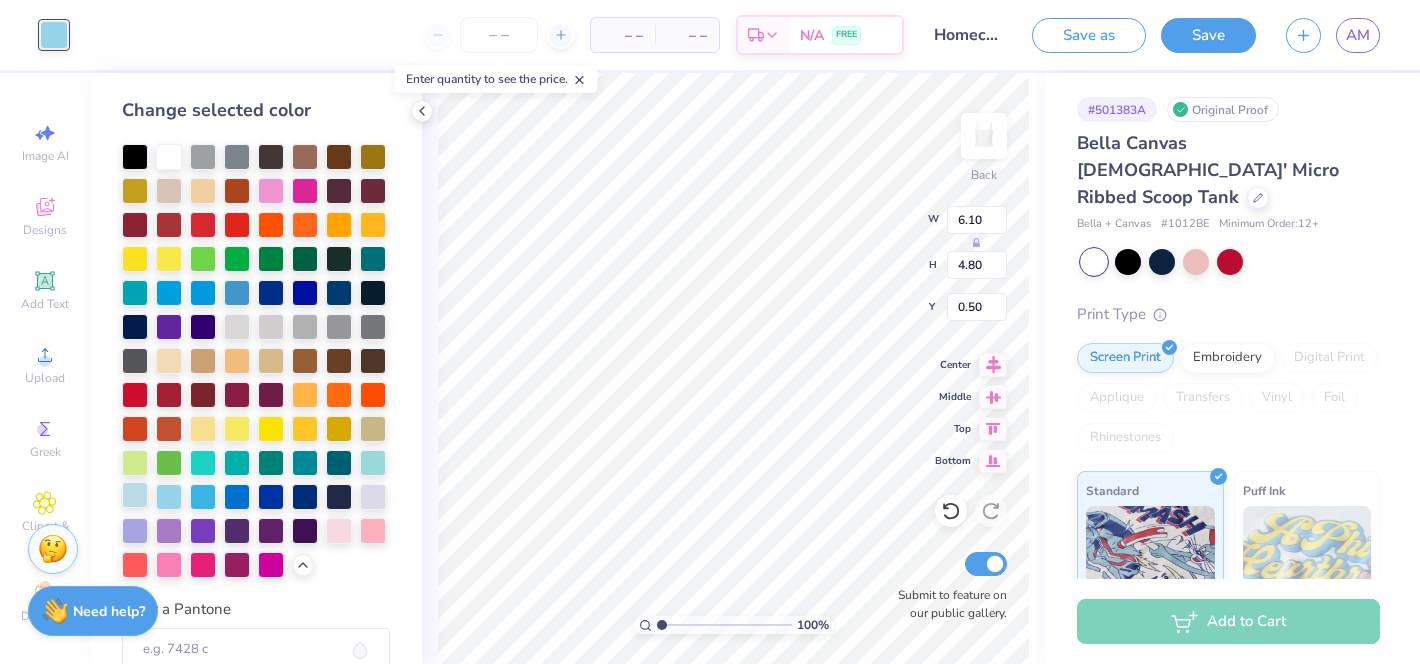 click at bounding box center (135, 495) 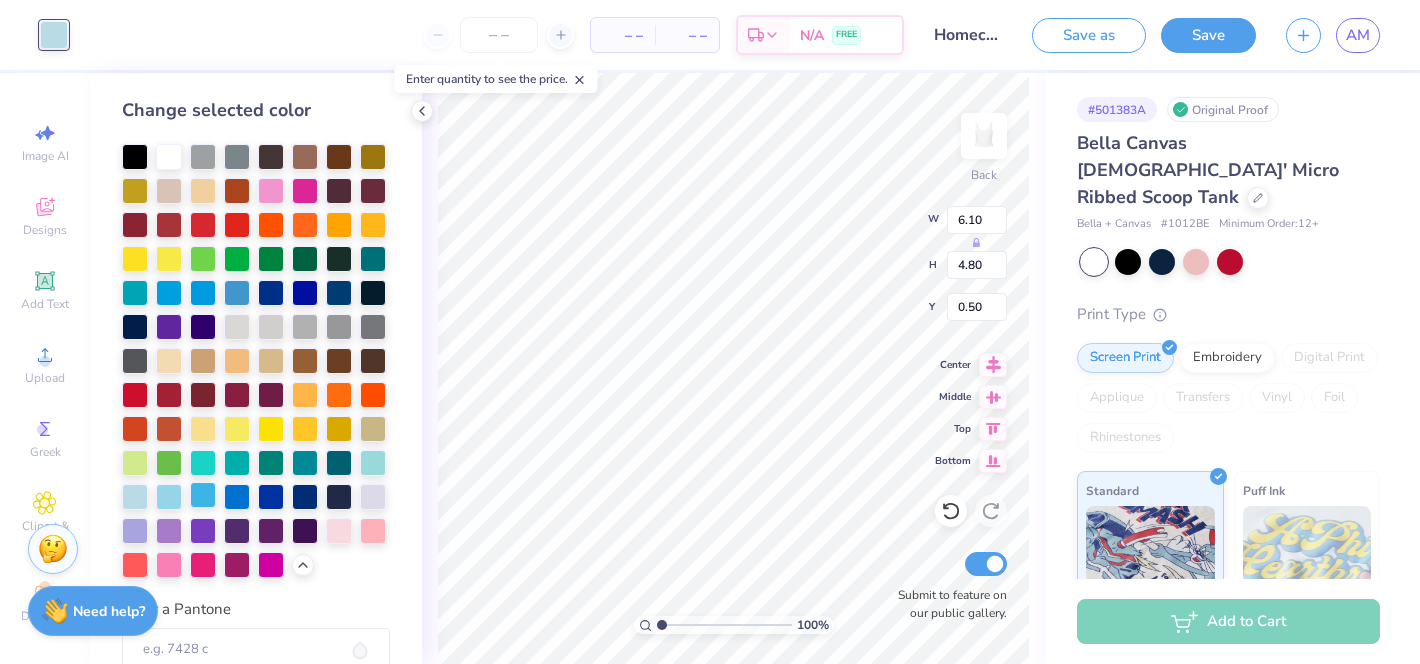 click at bounding box center (203, 495) 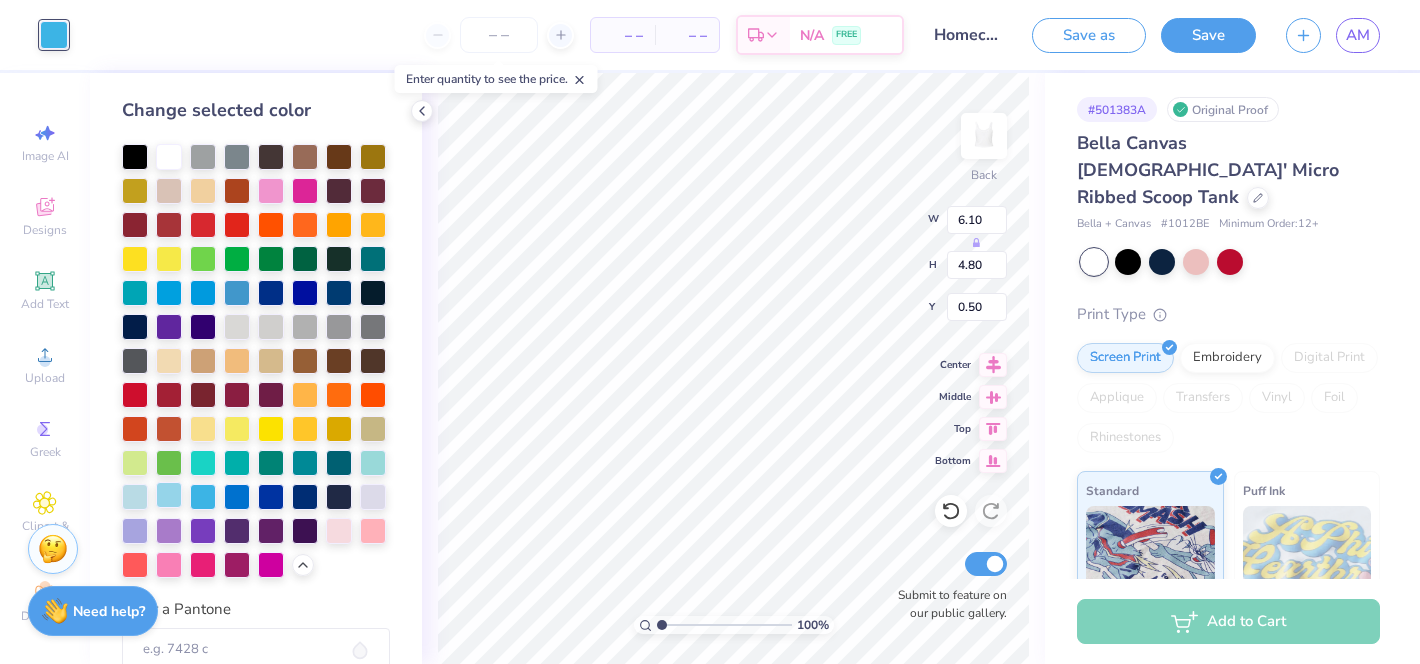 click at bounding box center (169, 495) 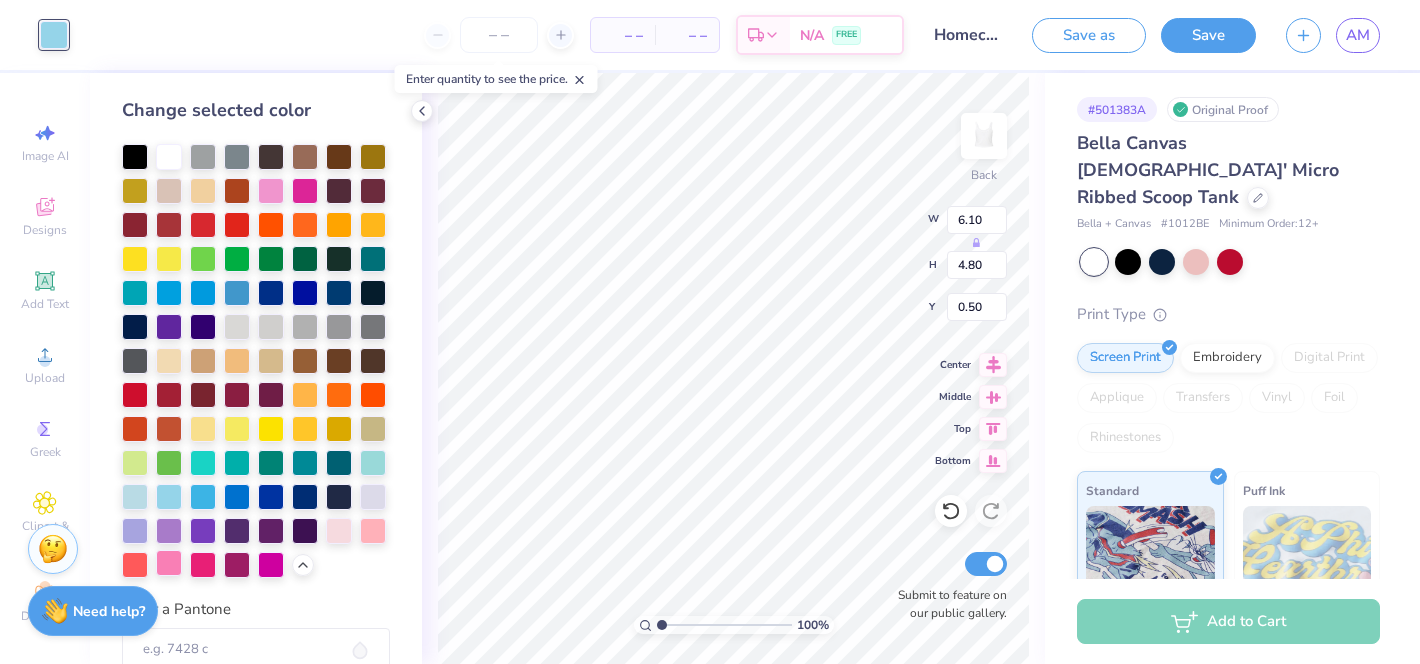 click at bounding box center (169, 563) 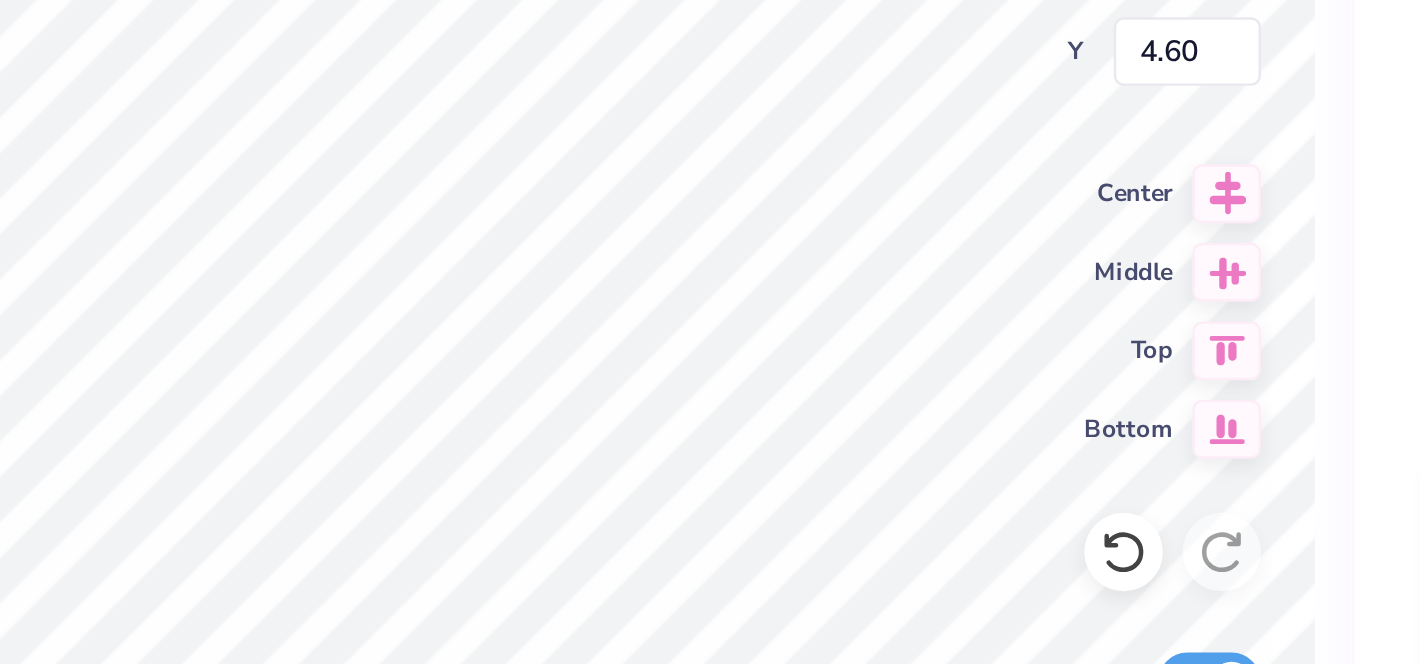 type on "0.55" 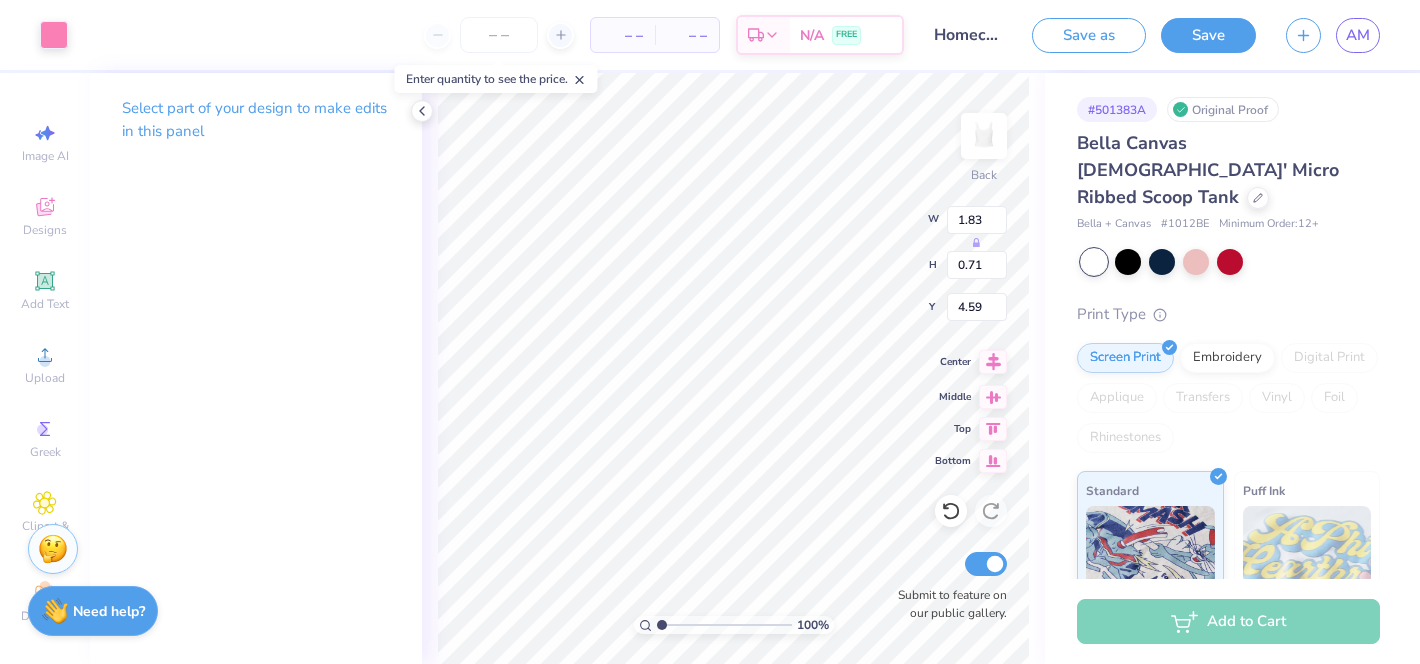 click 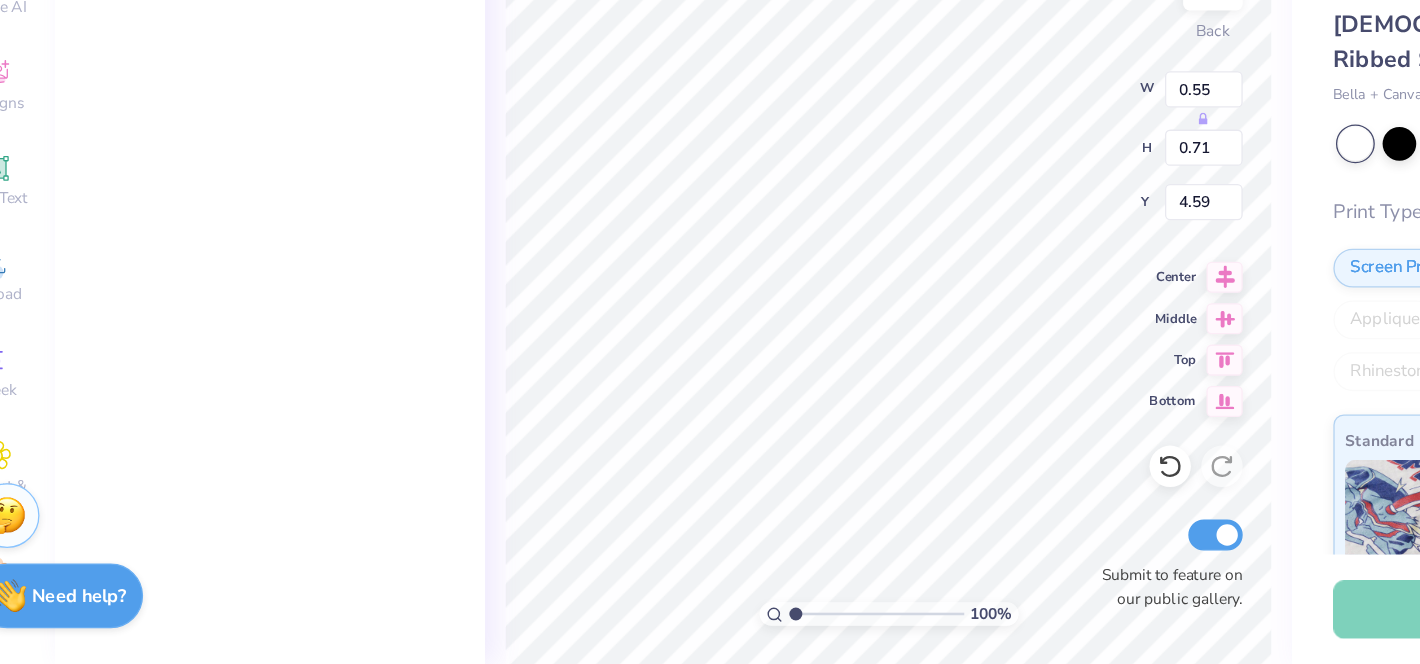 scroll, scrollTop: 0, scrollLeft: 0, axis: both 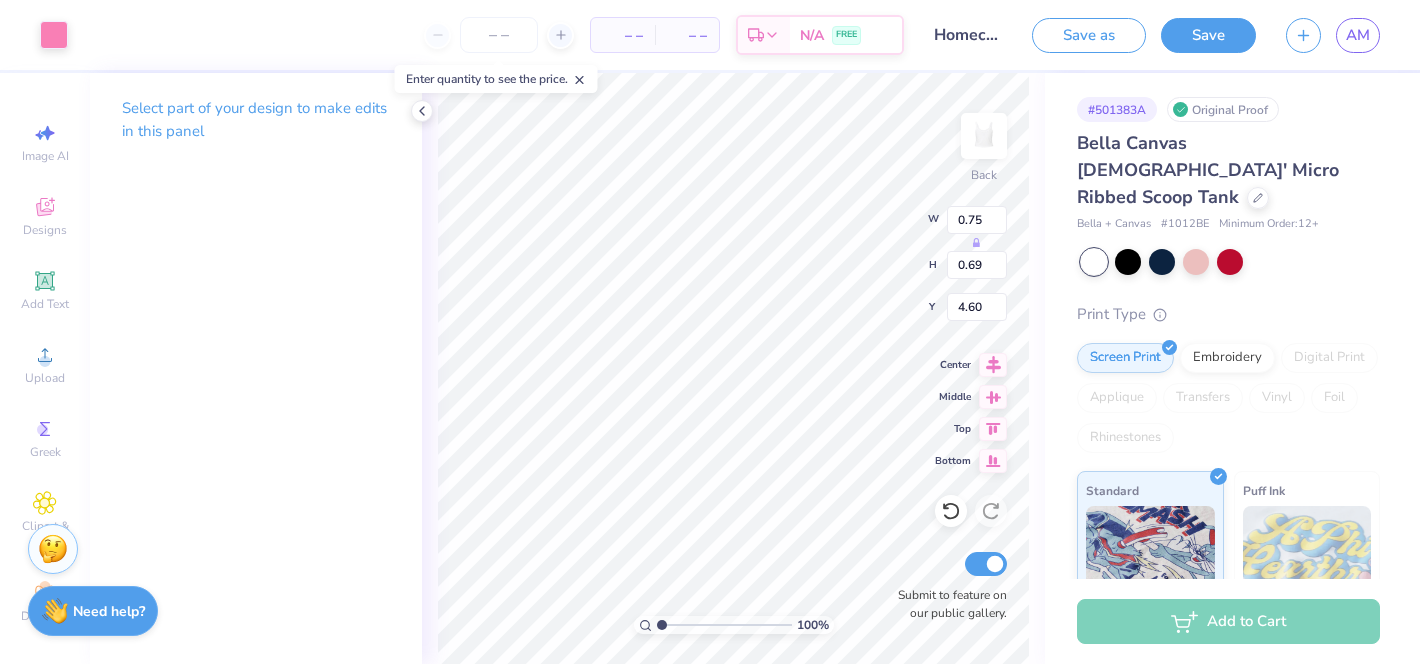 type on "0.55" 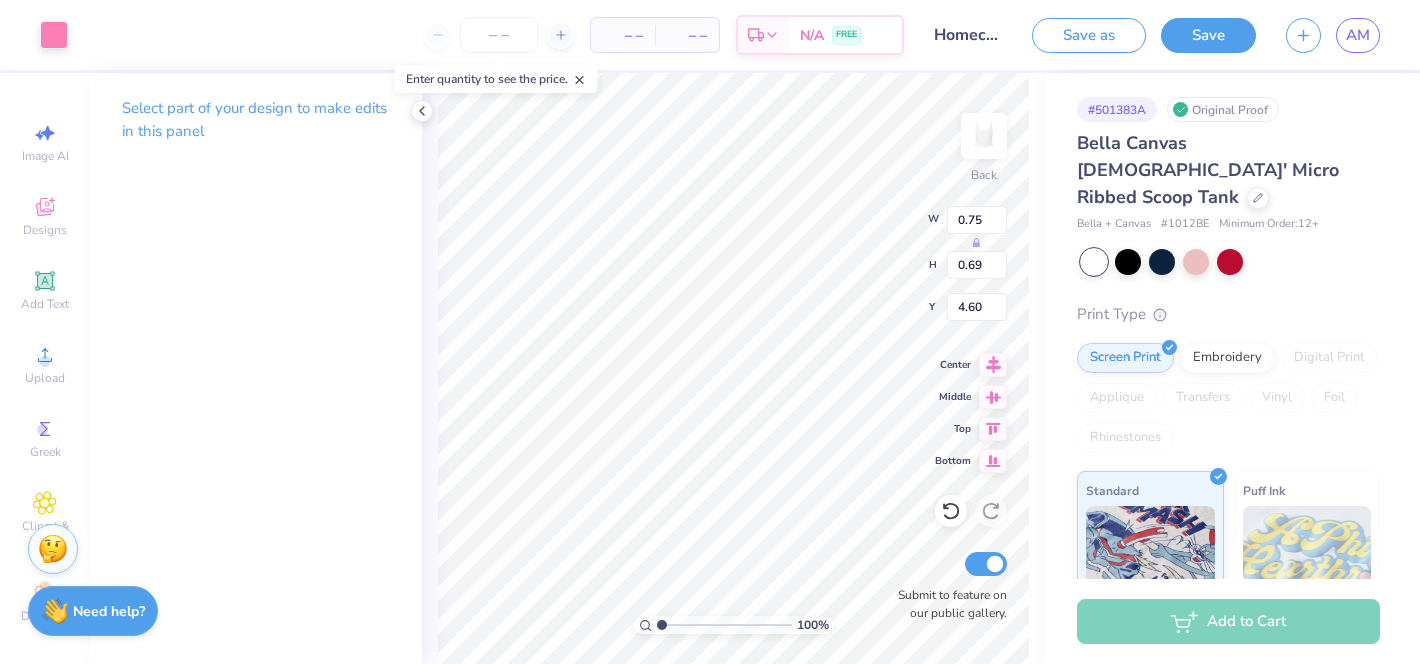 type on "0.71" 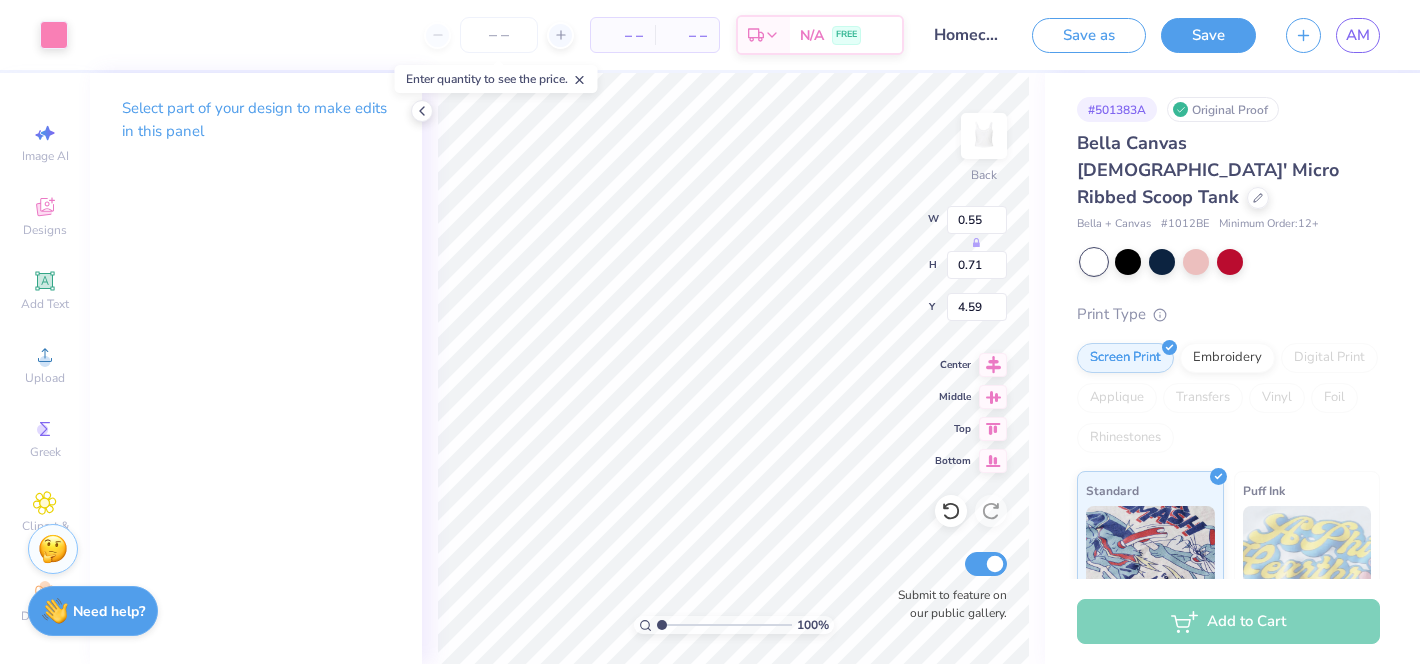 click on "Submit to feature on our public gallery." at bounding box center (947, 585) 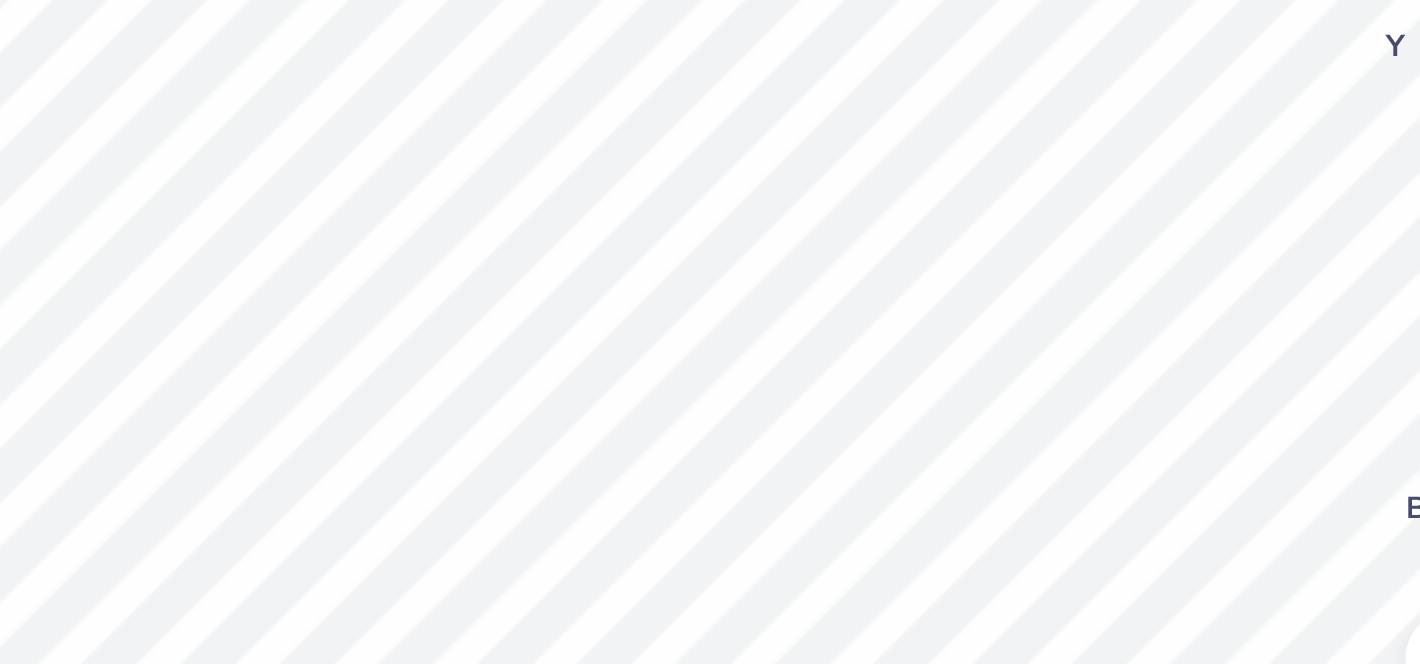 type on "0.54" 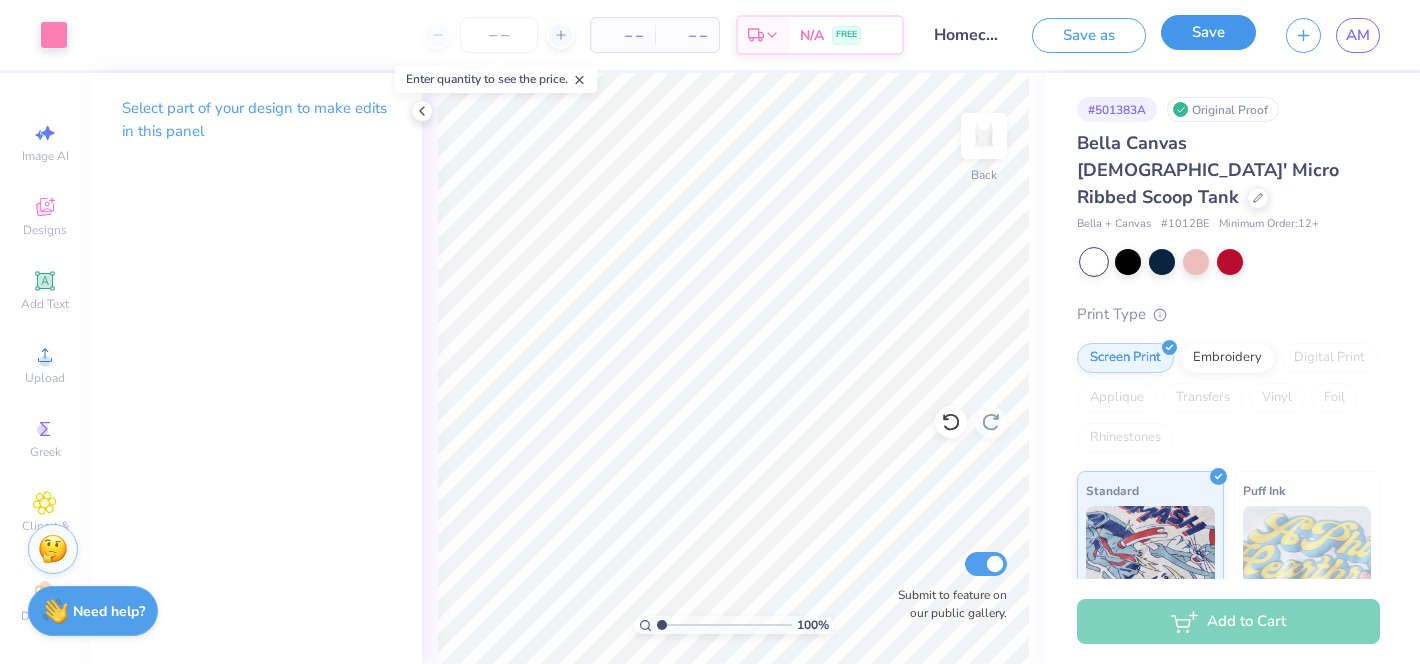click on "Save" at bounding box center [1208, 32] 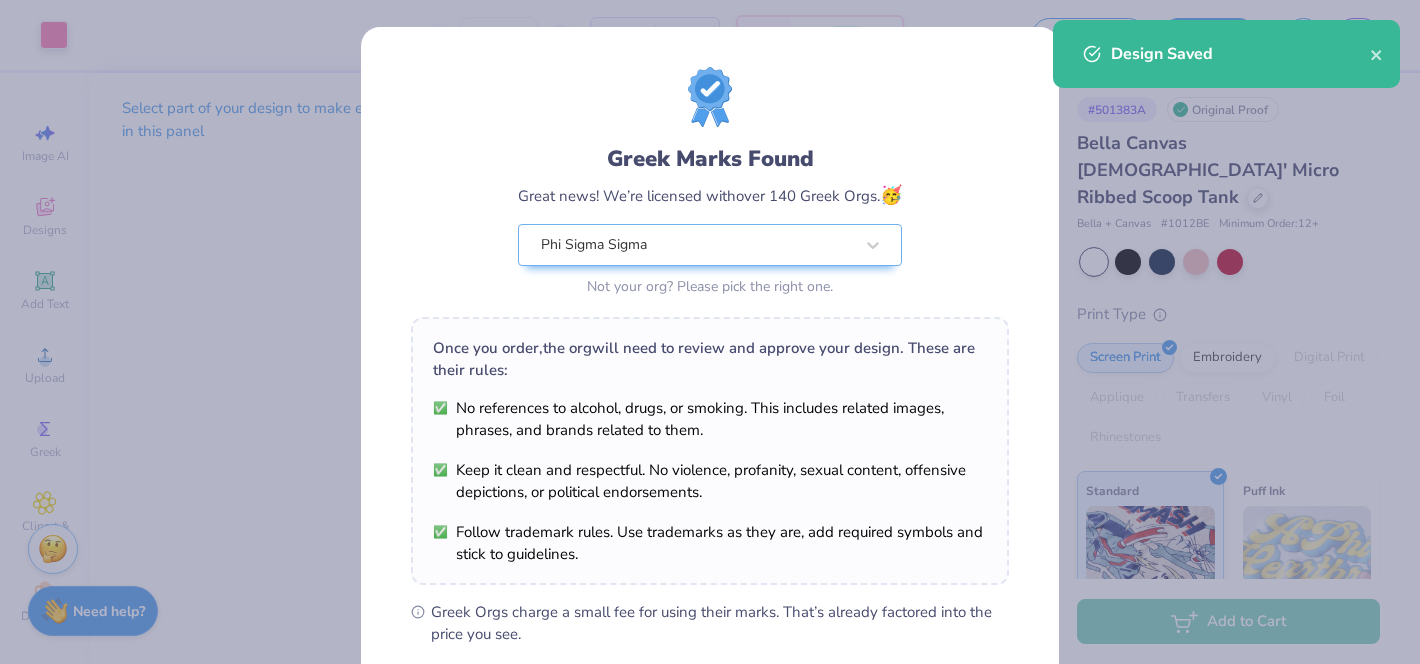 click on "Art colors – – Per Item – – Total Est. Delivery N/A FREE Design Title Homecoming Save as Save AM Image AI Designs Add Text Upload Greek Clipart & logos Decorate Select part of your design to make edits in this panel 100  % Back Submit to feature on our public gallery. # 501383A Original Proof Bella Canvas Ladies' Micro Ribbed Scoop Tank Bella + Canvas # 1012BE Minimum Order:  12 +   Print Type Screen Print Embroidery Digital Print Applique Transfers Vinyl Foil Rhinestones Standard Puff Ink Neon Ink Metallic & Glitter Ink Glow in the Dark Ink Water based Ink Add to Cart Stuck?  Our Art team will finish your design for free. Need help?  Chat with us. Design Saved
Enter quantity to see the price.
Greek Marks Found Great news! We’re licensed with  over 140 Greek Orgs. 🥳 Phi Sigma Sigma Not your org? Please pick the right one. Once you order,  the org  will need to review and approve your design. These are their rules: I Understand! No  Greek" at bounding box center [710, 332] 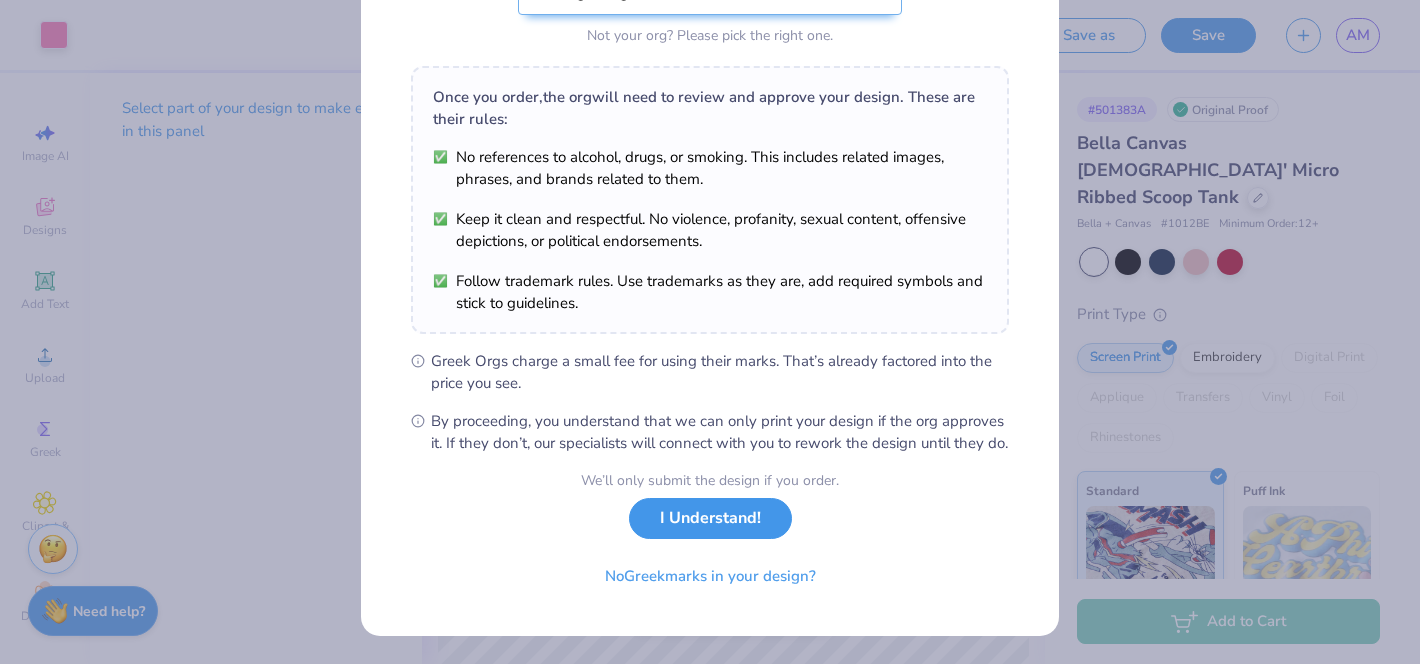 click on "I Understand!" at bounding box center (710, 518) 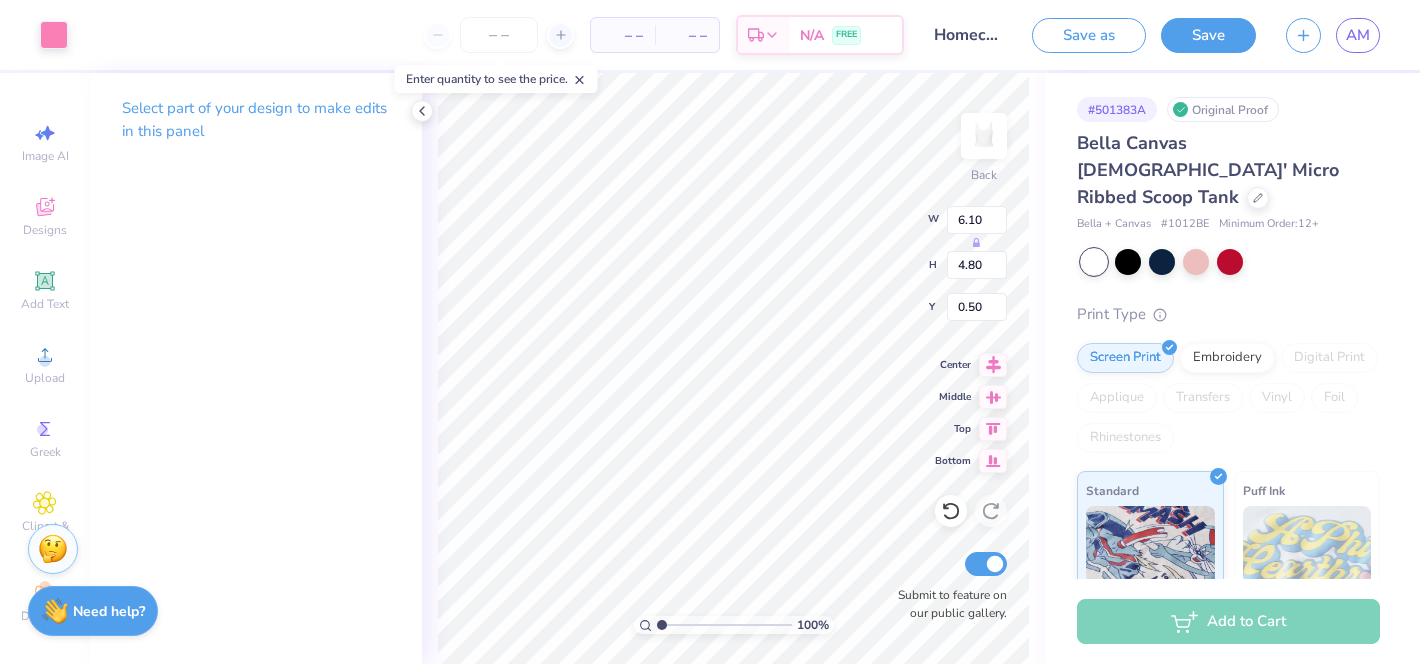 scroll, scrollTop: 0, scrollLeft: 0, axis: both 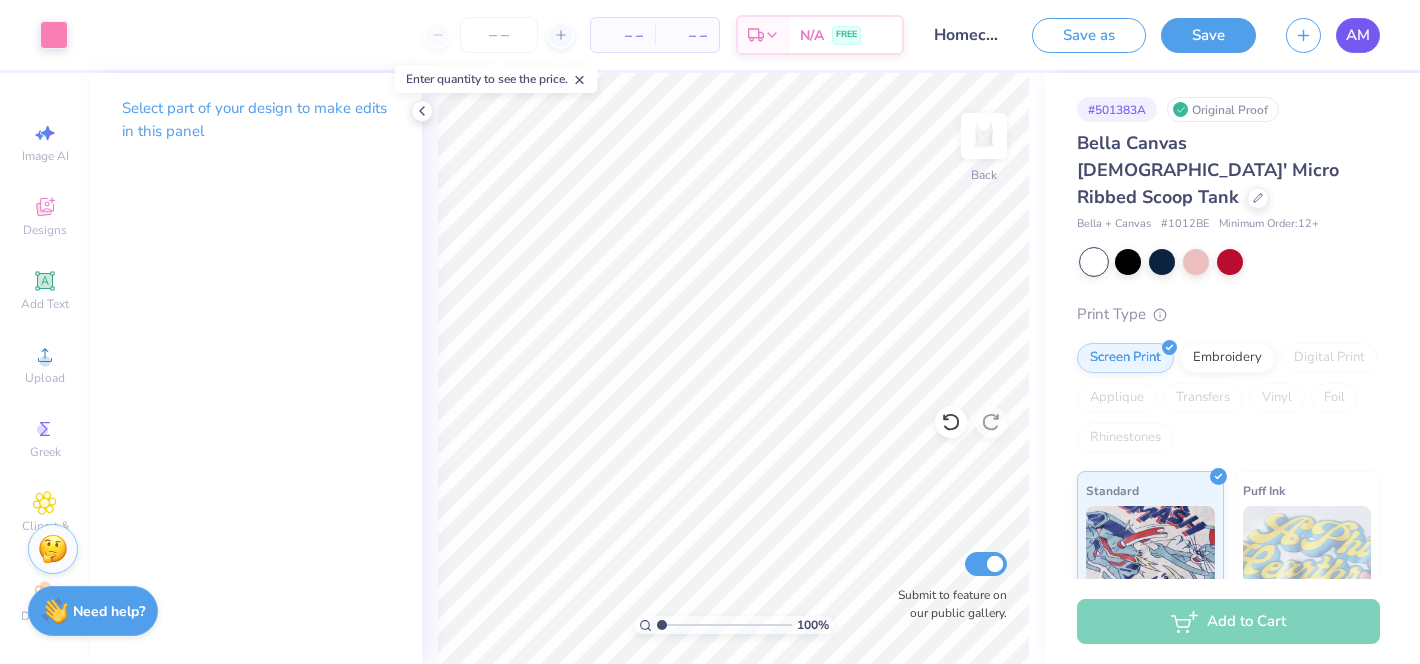 click on "AM" at bounding box center (1358, 35) 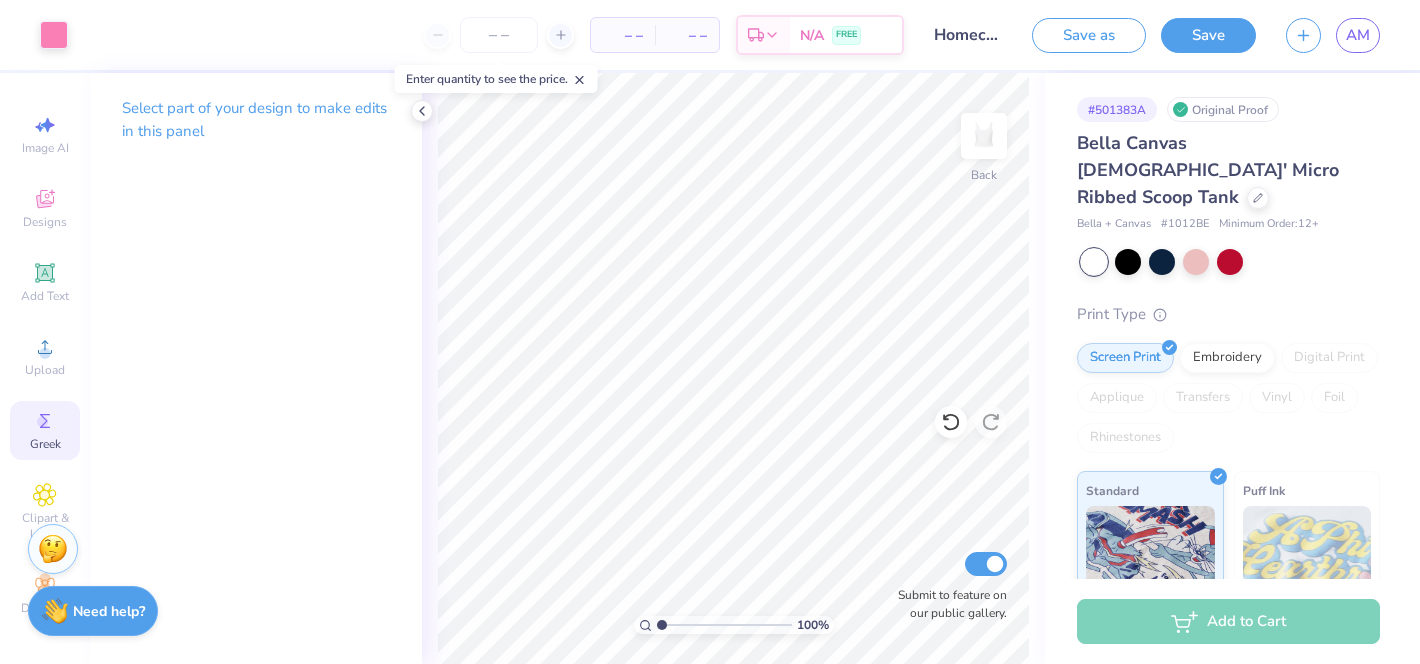 scroll, scrollTop: 6, scrollLeft: 0, axis: vertical 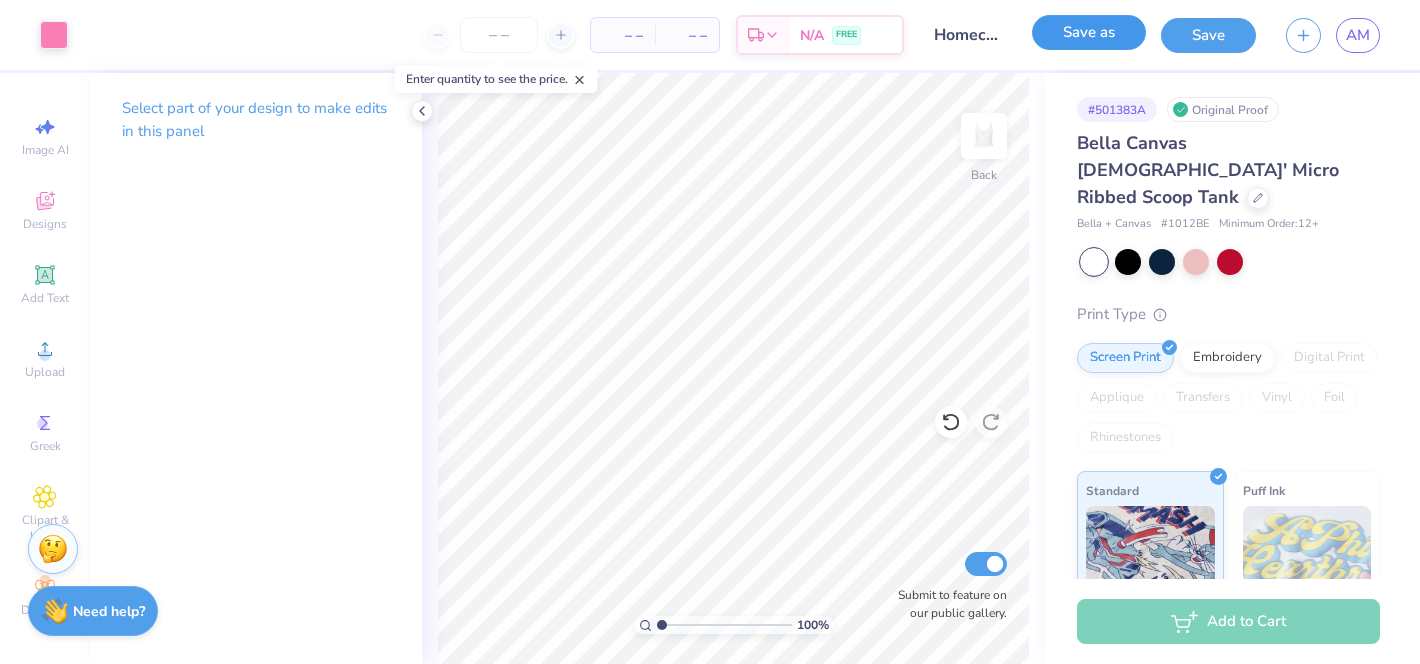 click on "Save as" at bounding box center [1089, 32] 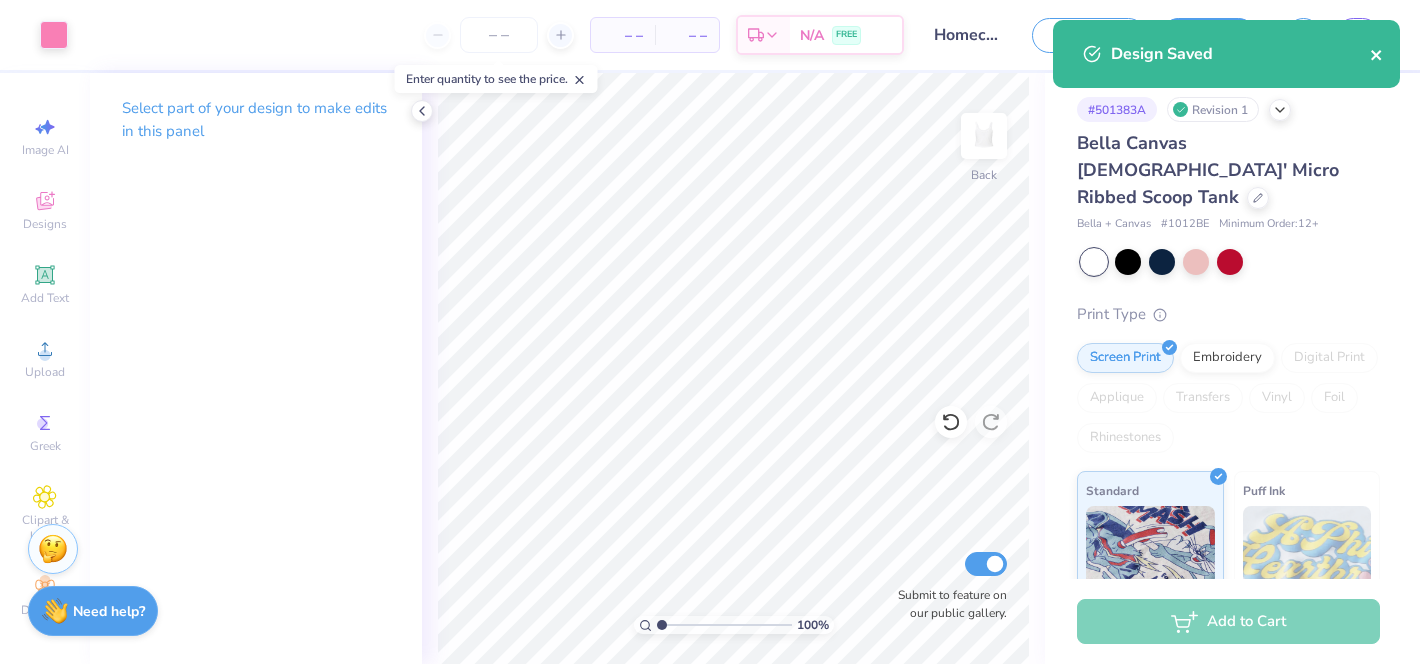 click at bounding box center [1377, 54] 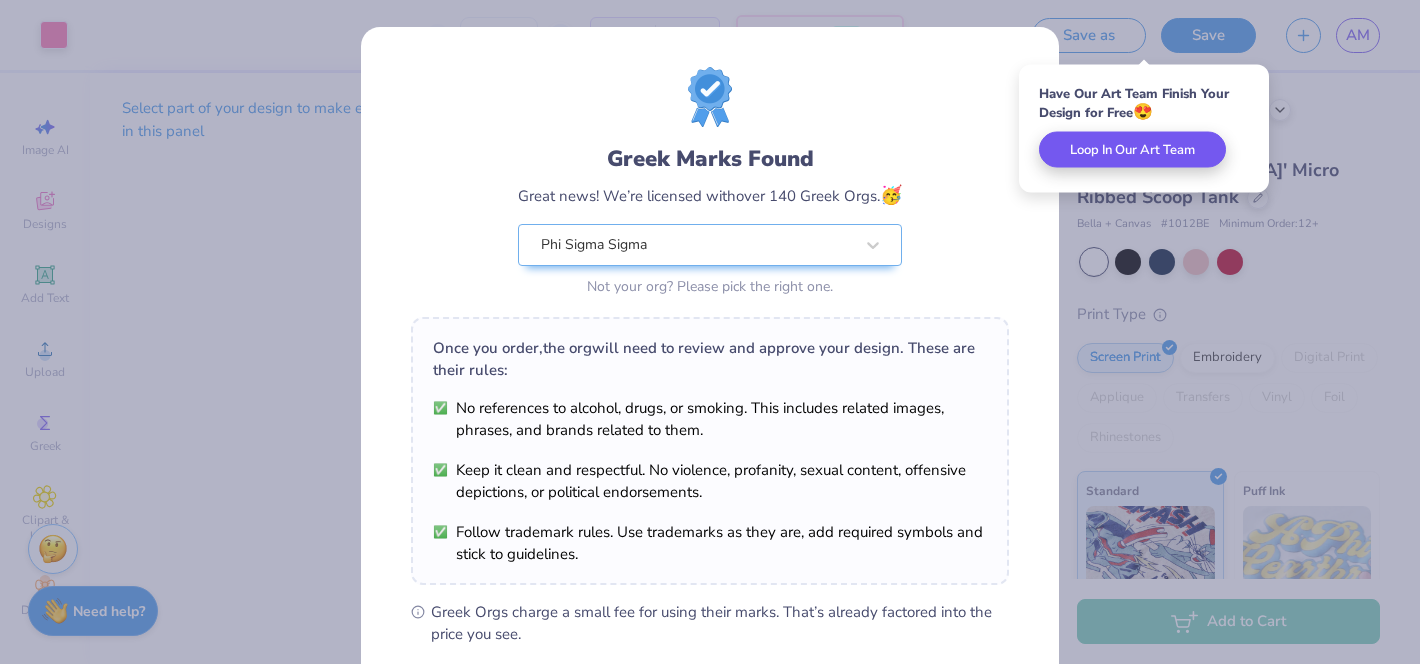 drag, startPoint x: 1088, startPoint y: 102, endPoint x: 1213, endPoint y: 159, distance: 137.38268 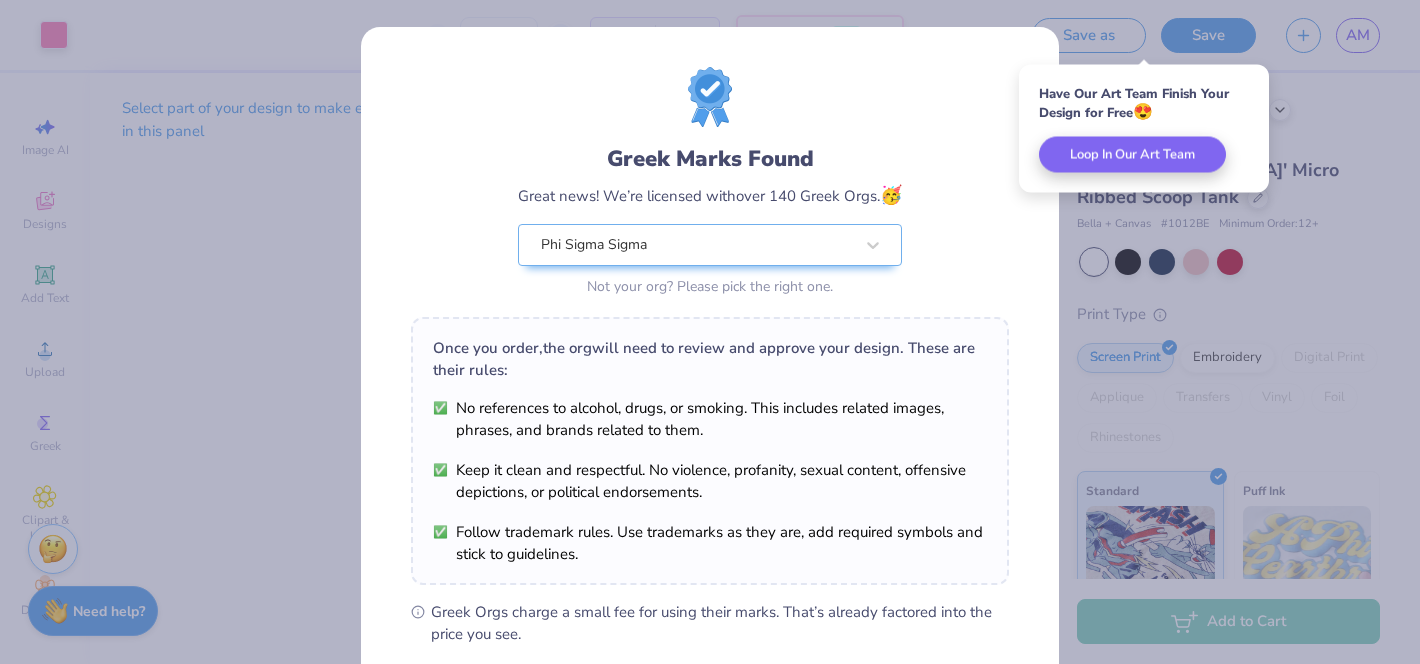 click on "Greek Marks Found Great news! We’re licensed with  over 140 Greek Orgs. 🥳 Phi Sigma Sigma Not your org? Please pick the right one. Once you order,  the org  will need to review and approve your design. These are their rules: No references to alcohol, drugs, or smoking. This includes related images, phrases, and brands related to them. Keep it clean and respectful. No violence, profanity, sexual content, offensive depictions, or political endorsements. Follow trademark rules. Use trademarks as they are, add required symbols and stick to guidelines. Greek Orgs charge a small fee for using their marks. That’s already factored into the price you see. By proceeding, you understand that we can only print your design if the org approves it. If they don’t, our specialists will connect with you to rework the design until they do. We’ll only submit the design if you order. I Understand! No  Greek  marks in your design?" at bounding box center [710, 332] 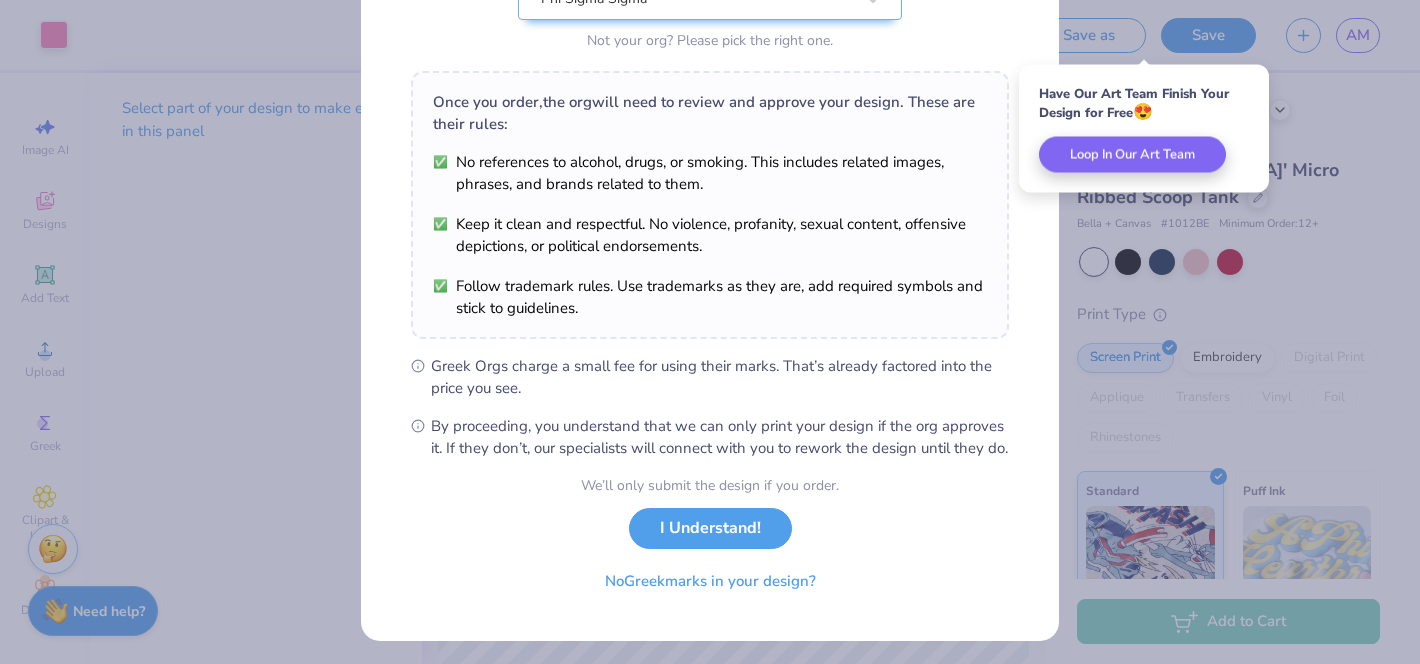 scroll, scrollTop: 272, scrollLeft: 0, axis: vertical 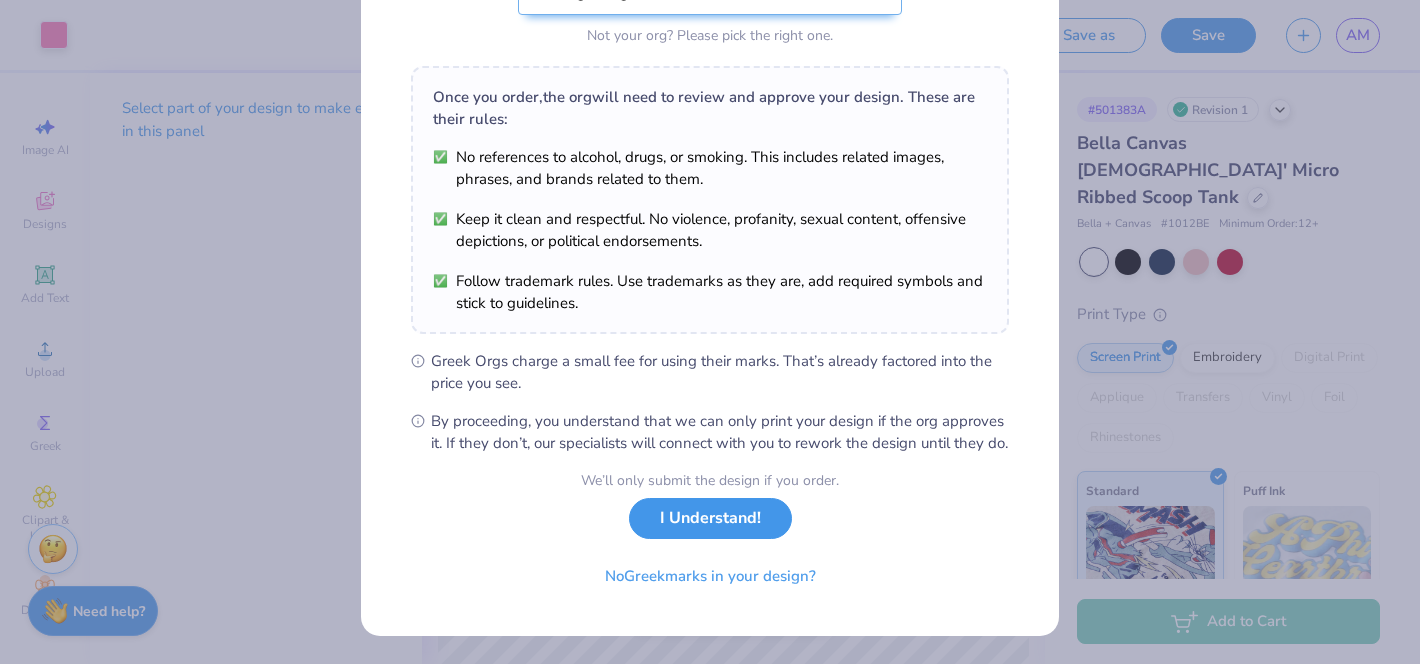 click on "I Understand!" at bounding box center [710, 518] 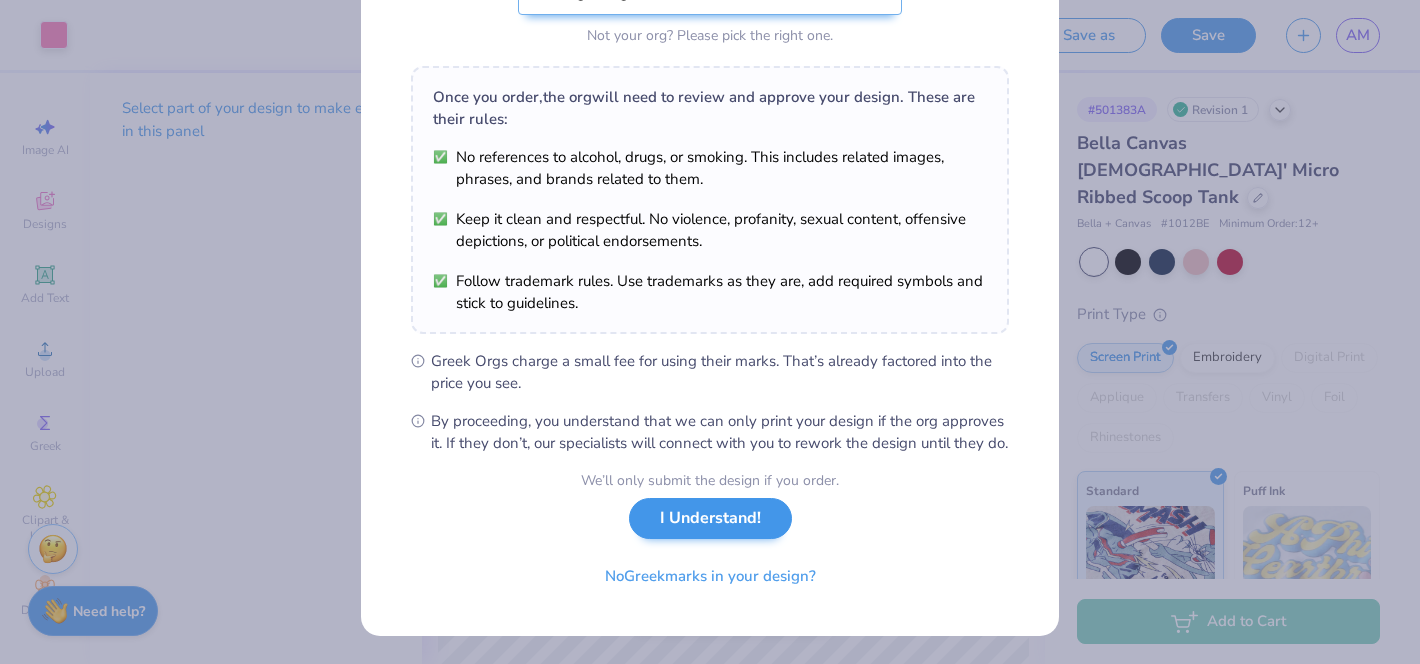 scroll, scrollTop: 0, scrollLeft: 0, axis: both 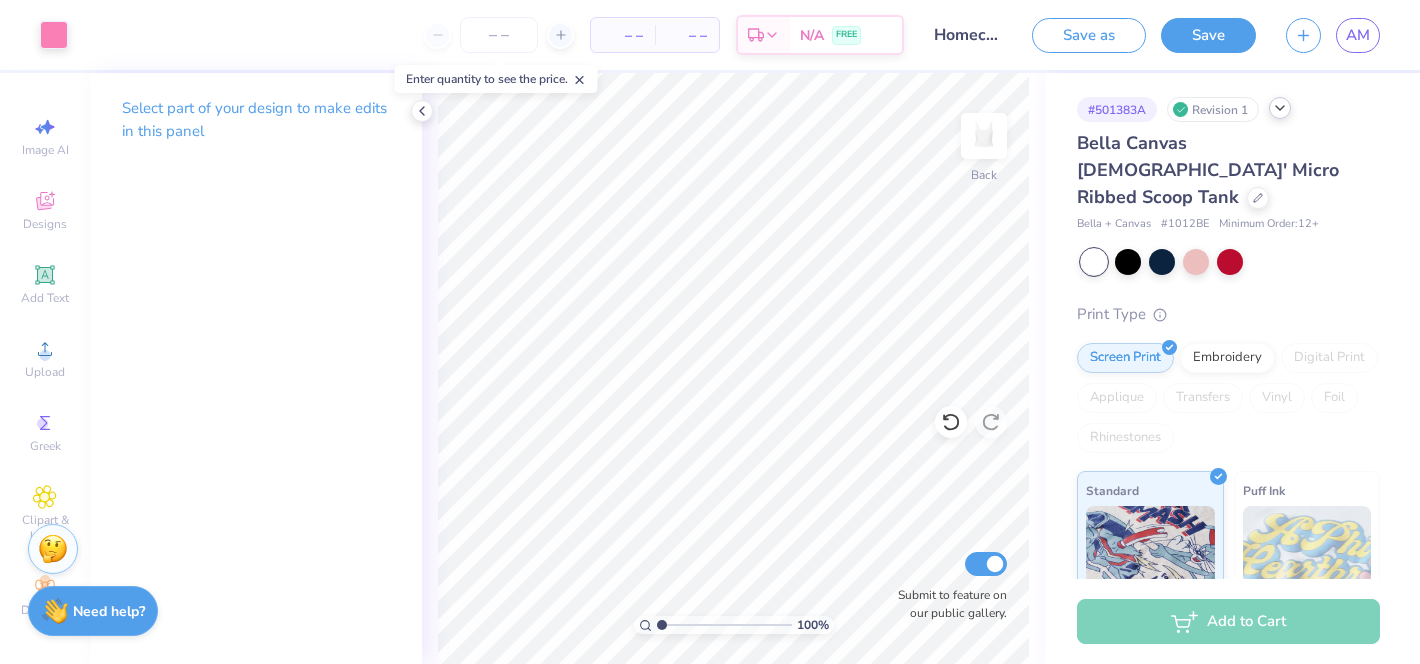 click 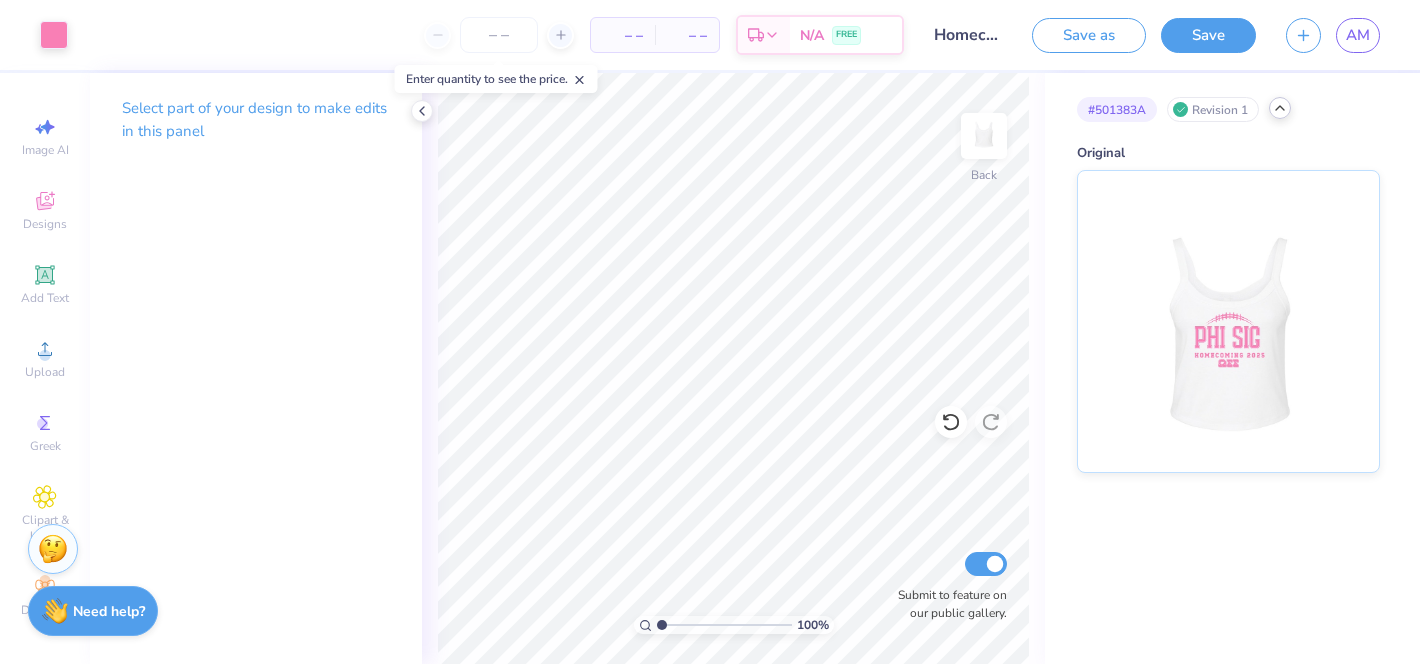 click on "# 501383A Revision 1" at bounding box center (1228, 109) 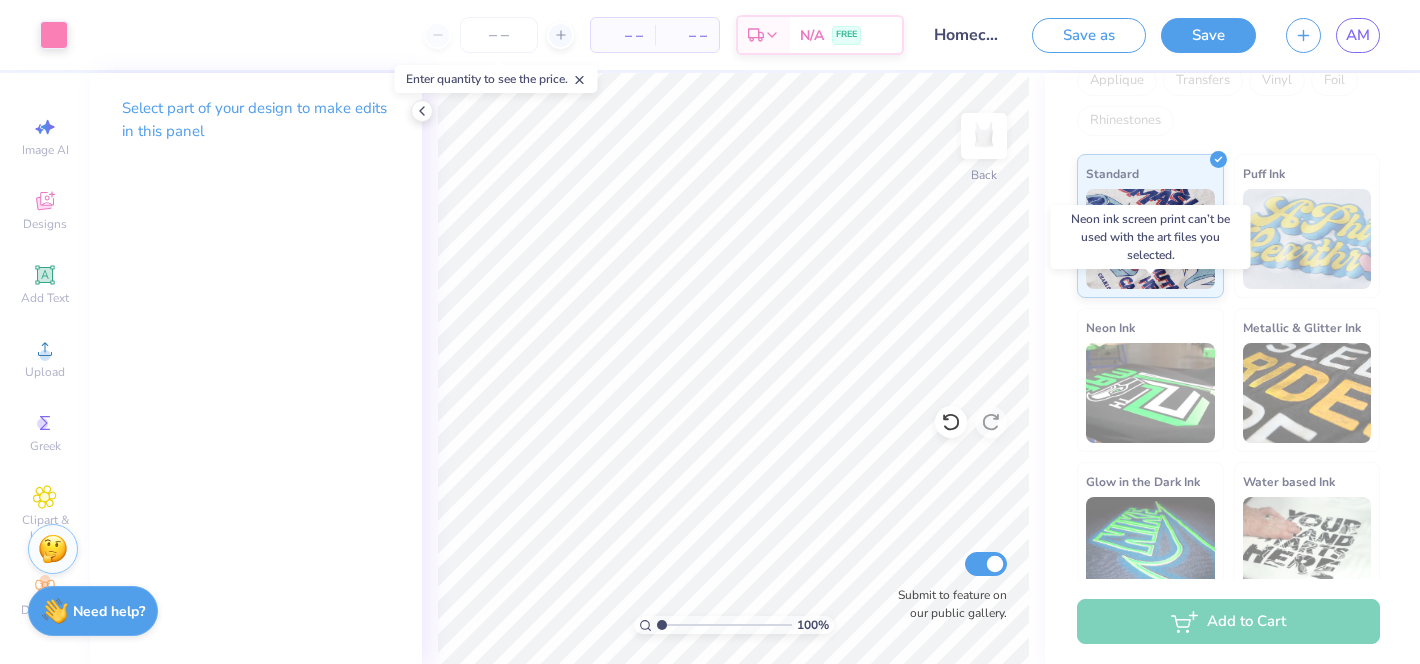 scroll, scrollTop: 0, scrollLeft: 0, axis: both 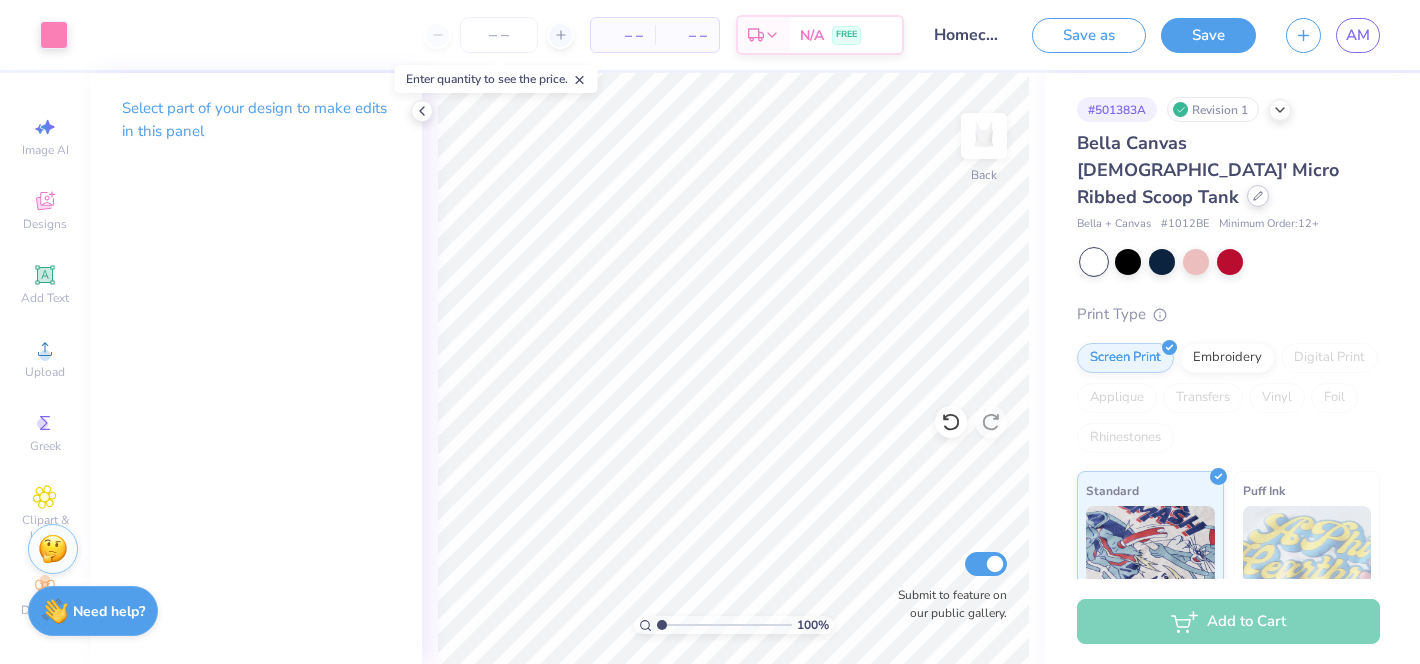 click at bounding box center (1258, 196) 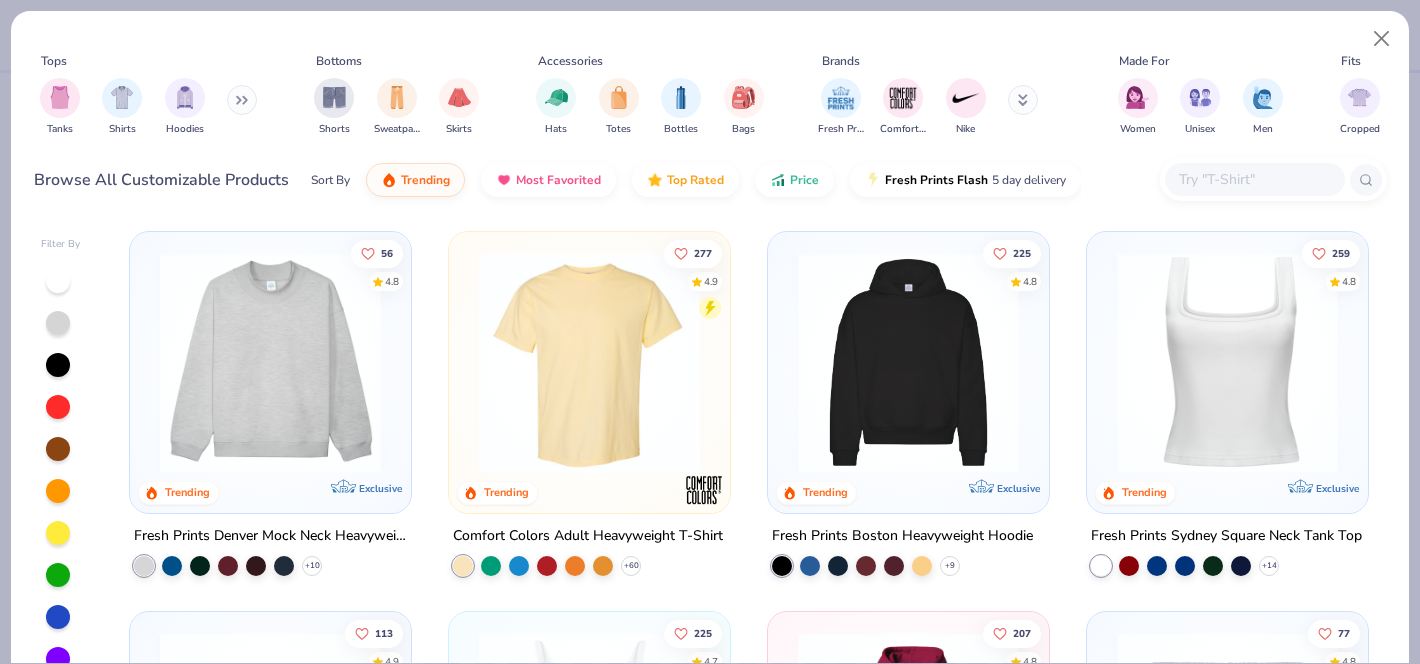scroll, scrollTop: 14, scrollLeft: 0, axis: vertical 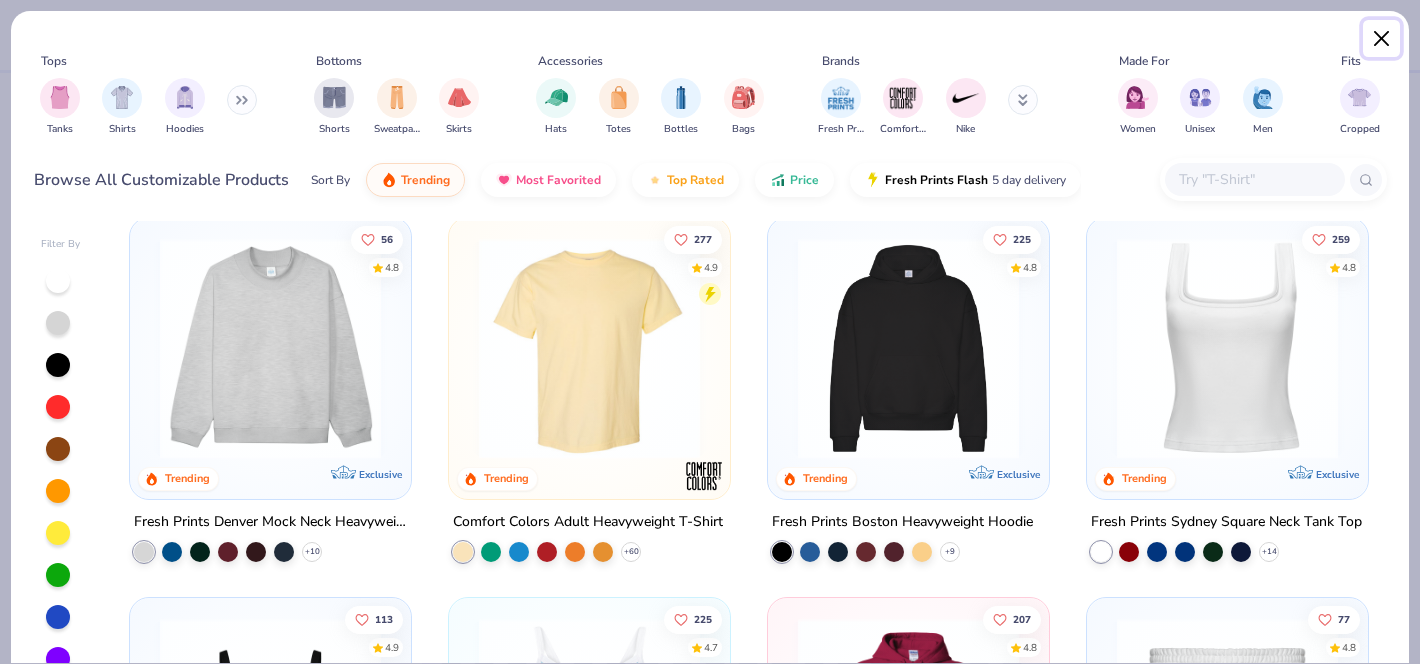 click at bounding box center (1382, 39) 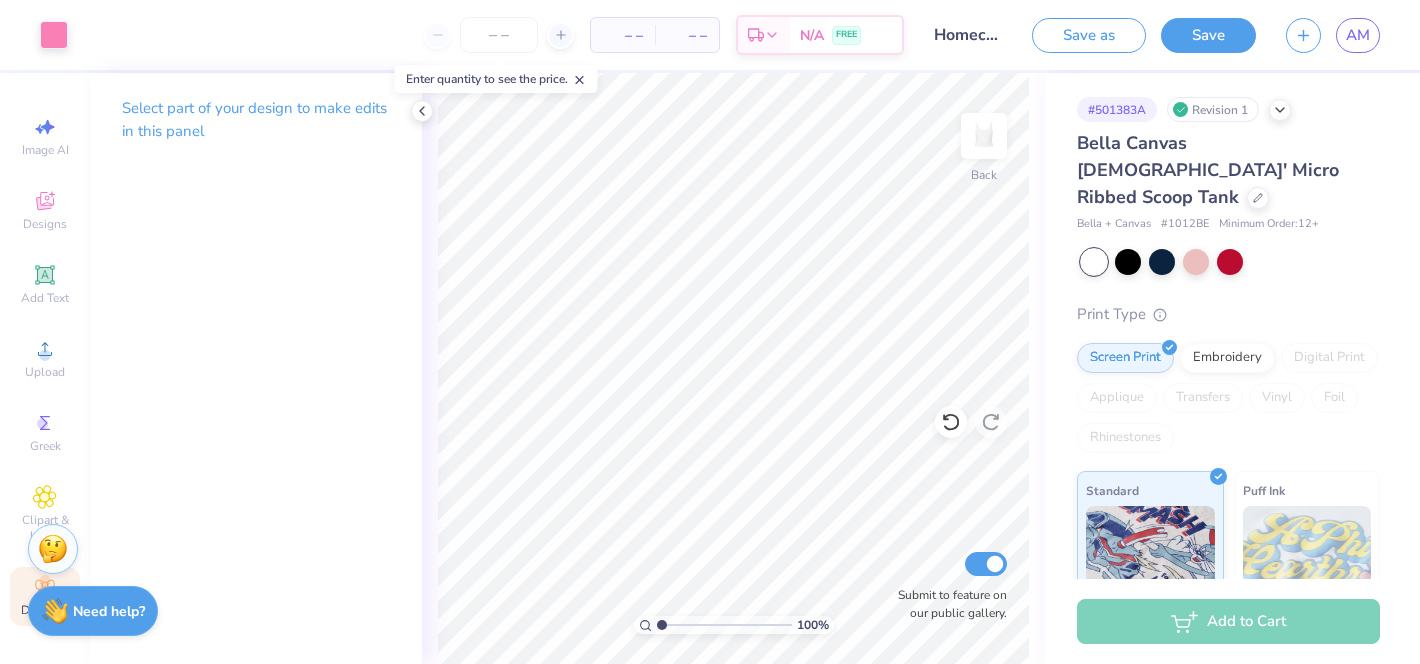 click on "Decorate" at bounding box center (45, 596) 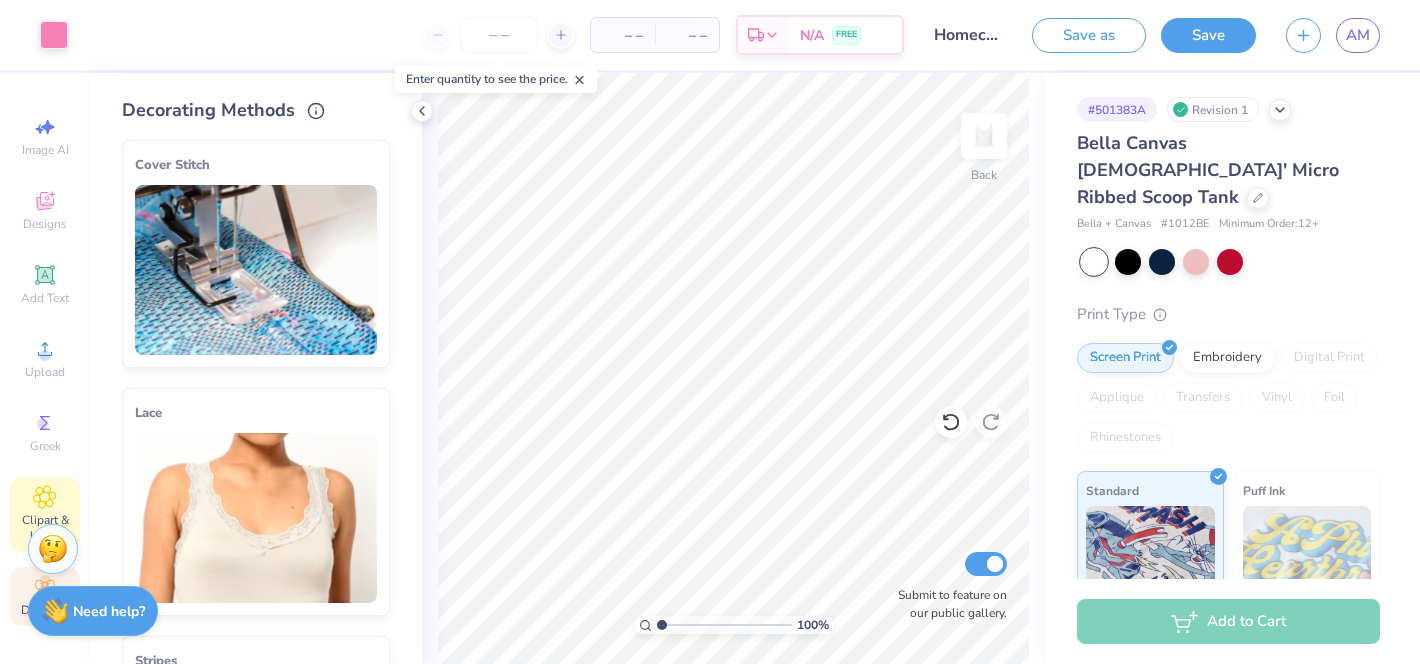 click on "Clipart & logos" at bounding box center [45, 514] 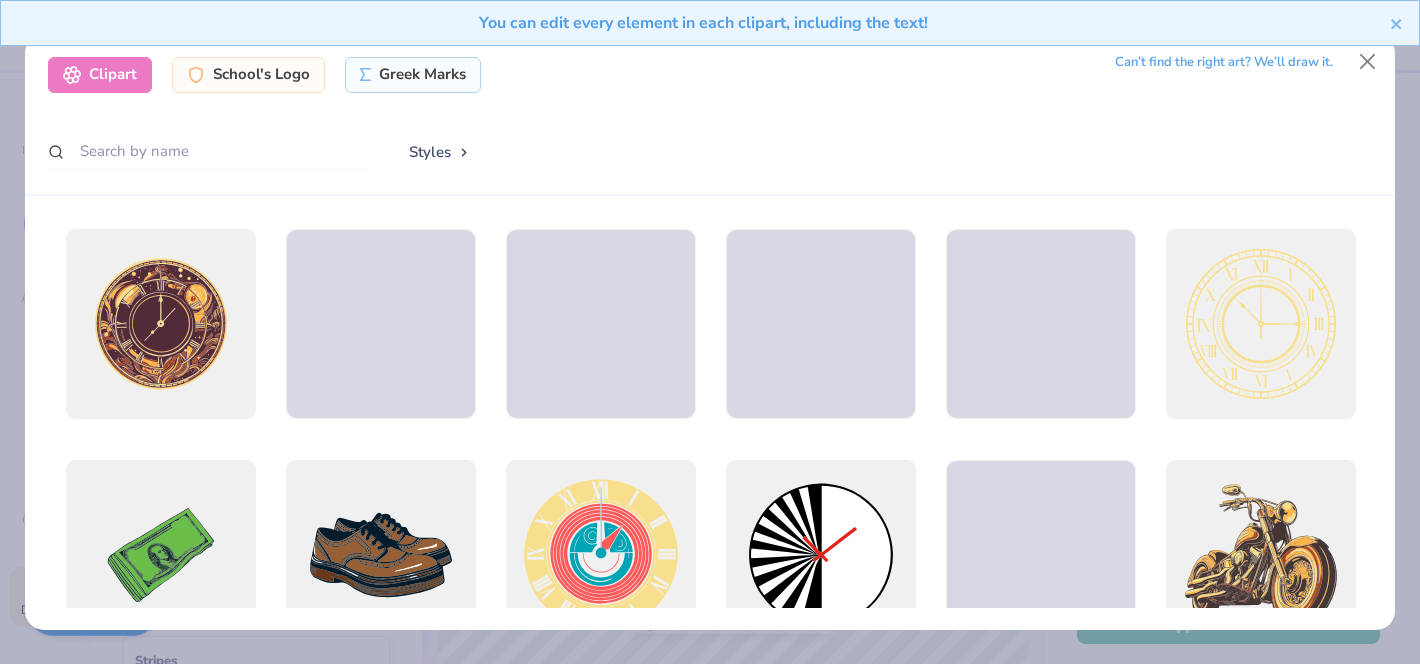 click on "You can edit every element in each clipart, including the text!" at bounding box center (710, 30) 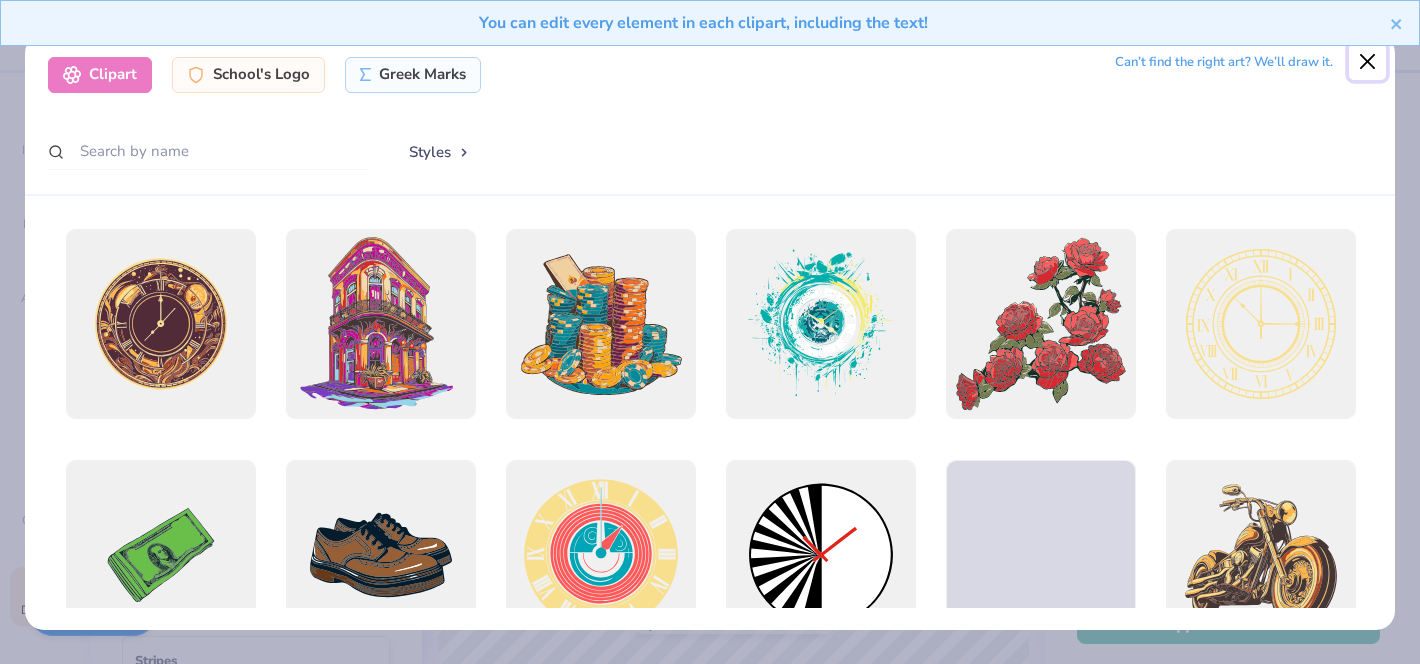 click at bounding box center (1368, 62) 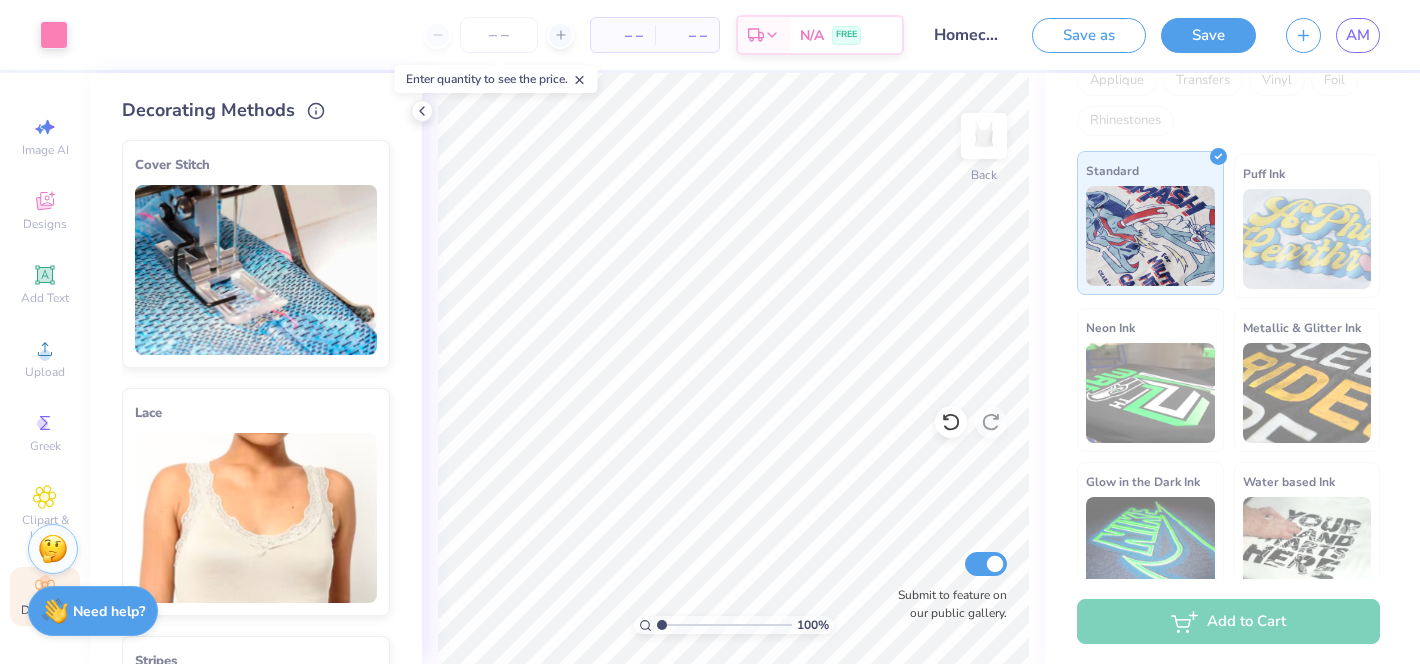 scroll, scrollTop: 0, scrollLeft: 0, axis: both 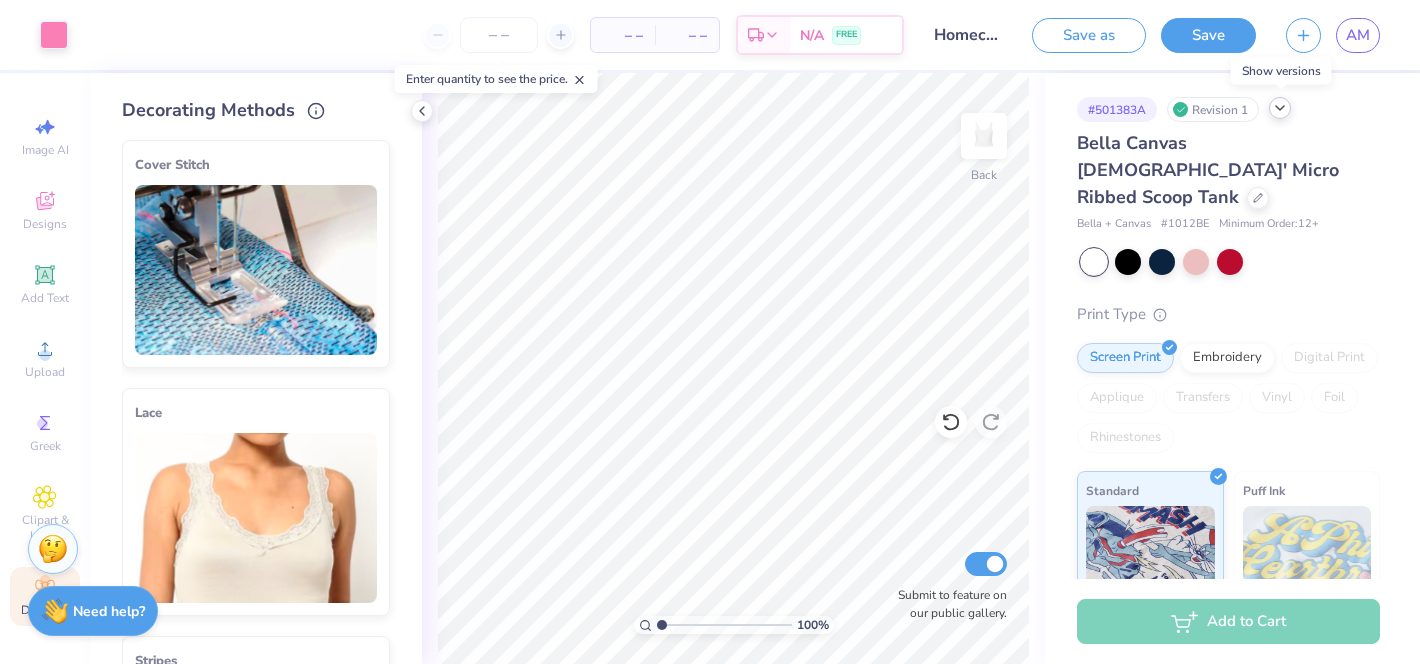 click 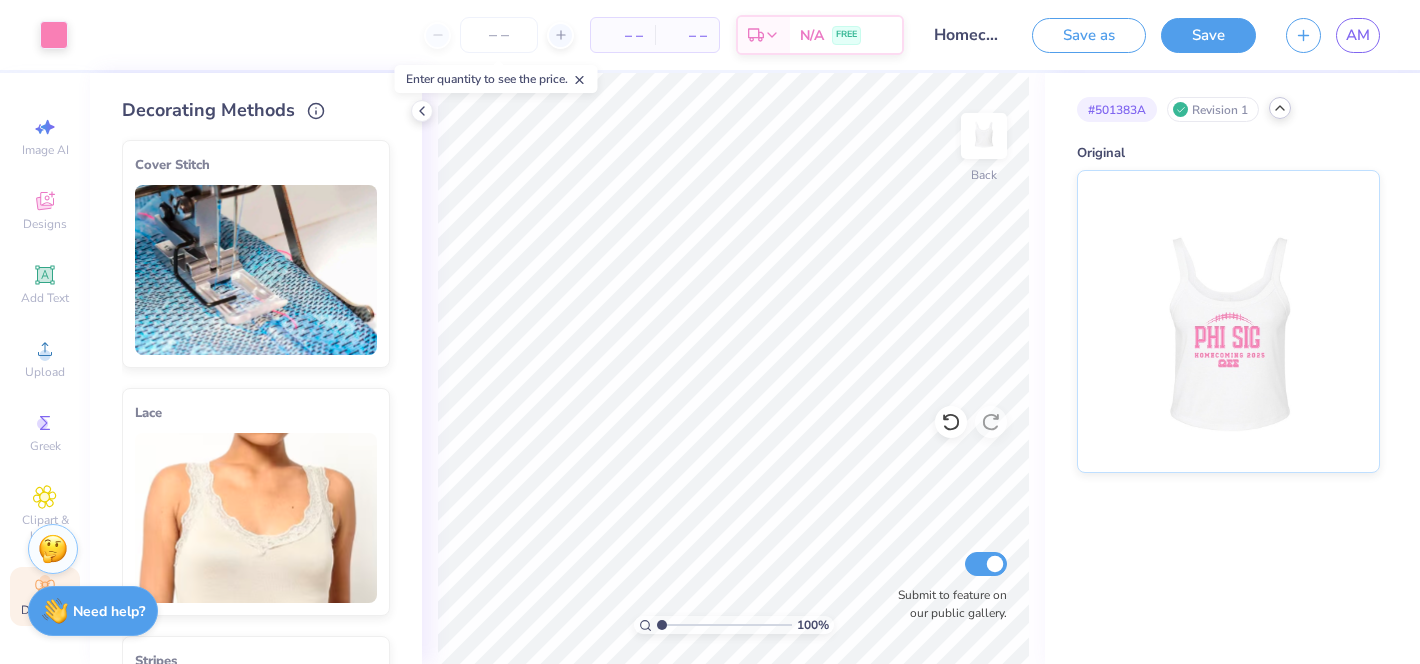 click 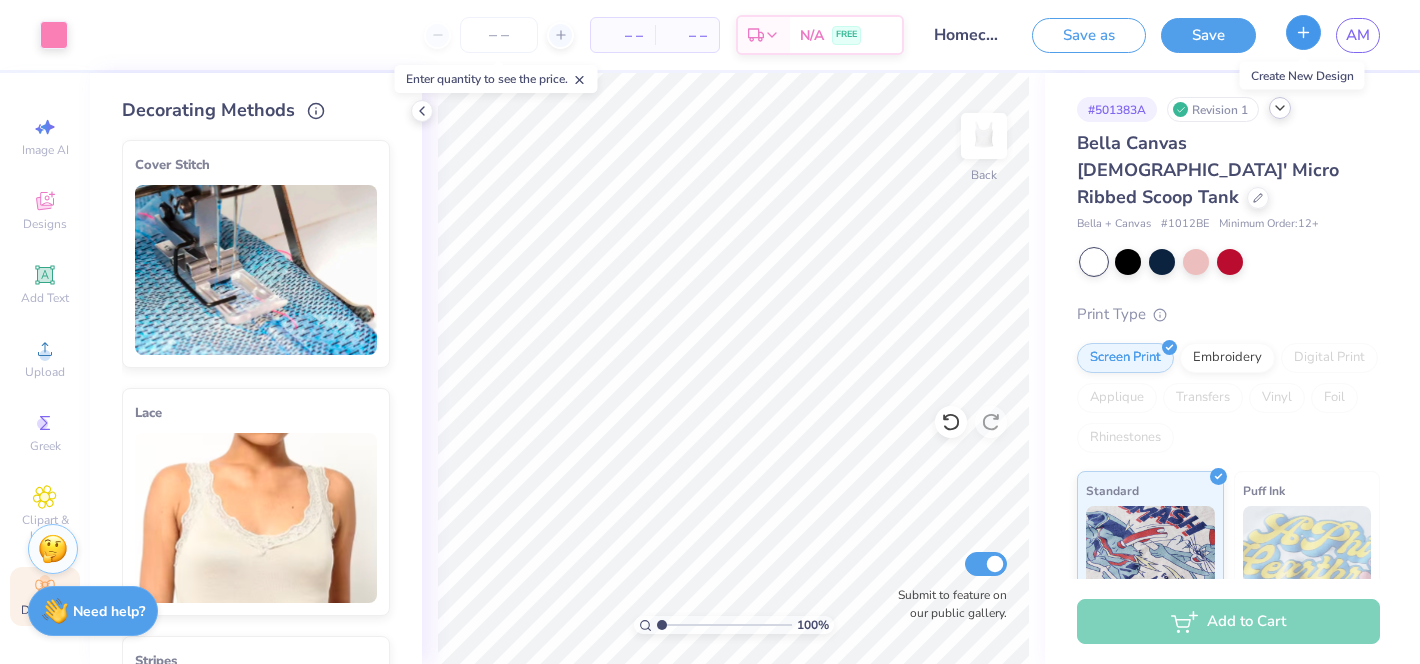 click 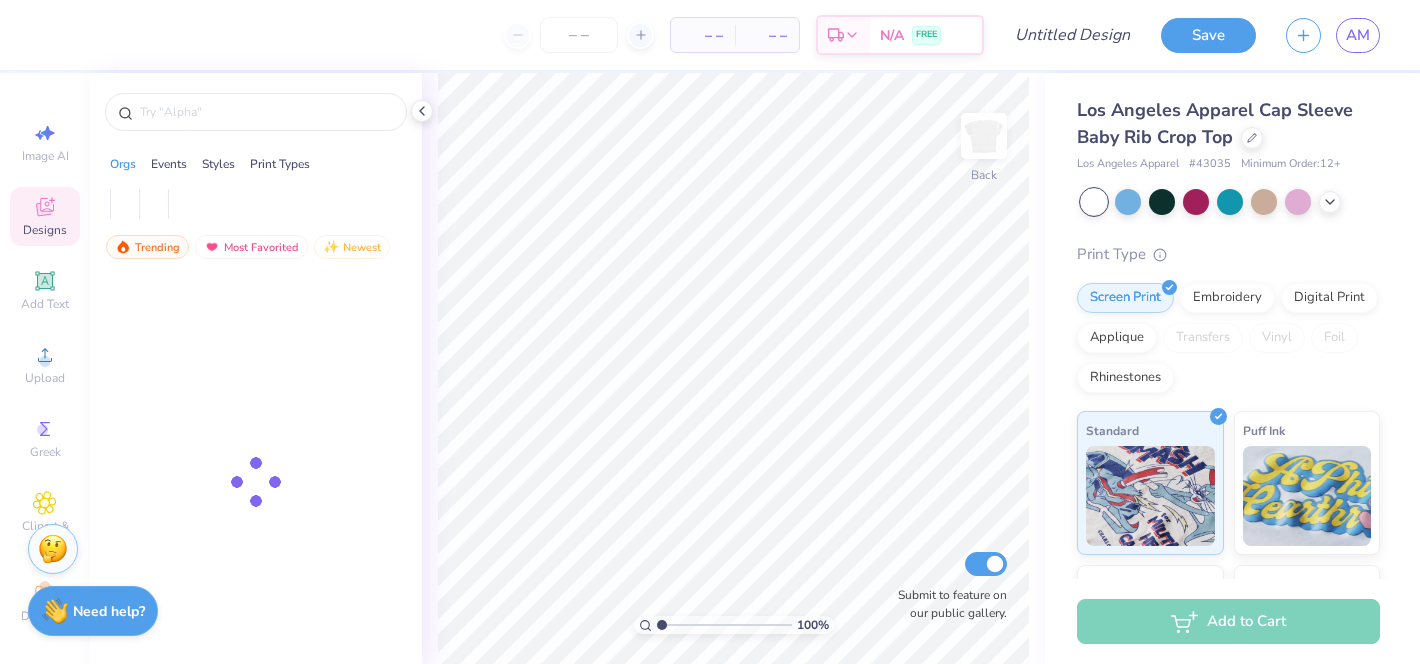 scroll, scrollTop: 0, scrollLeft: 0, axis: both 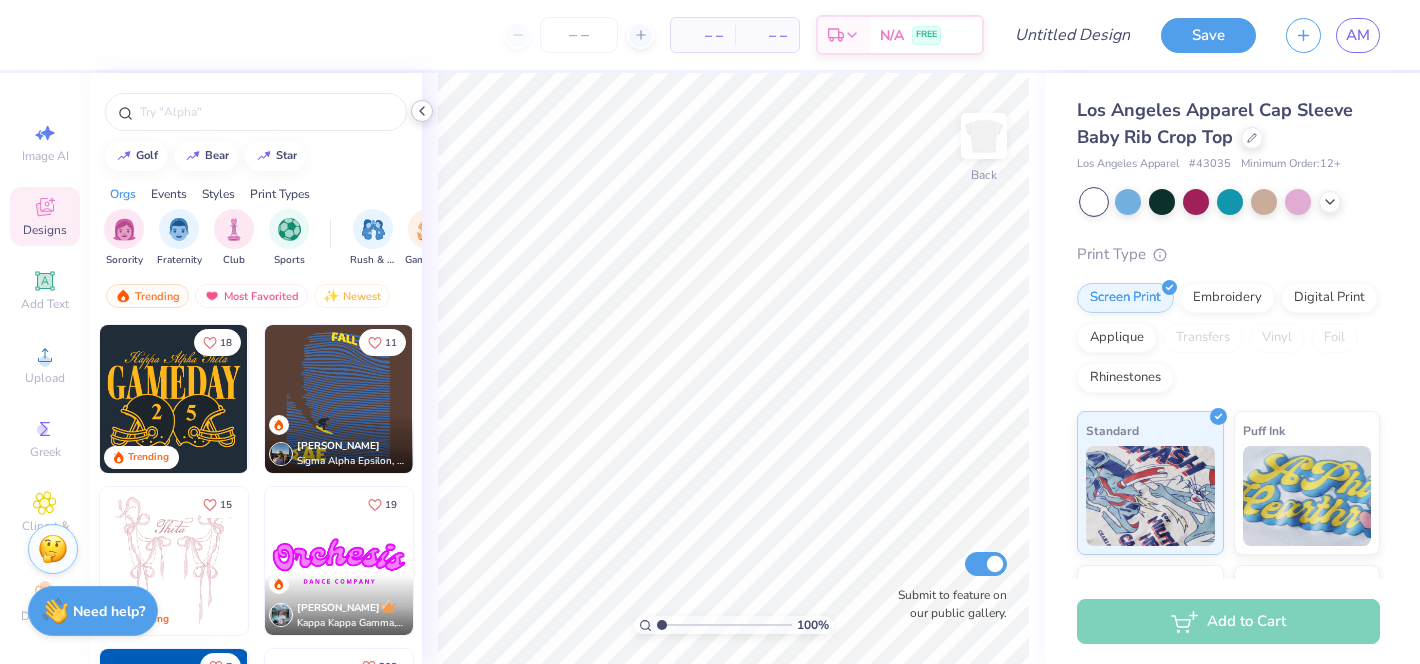 click 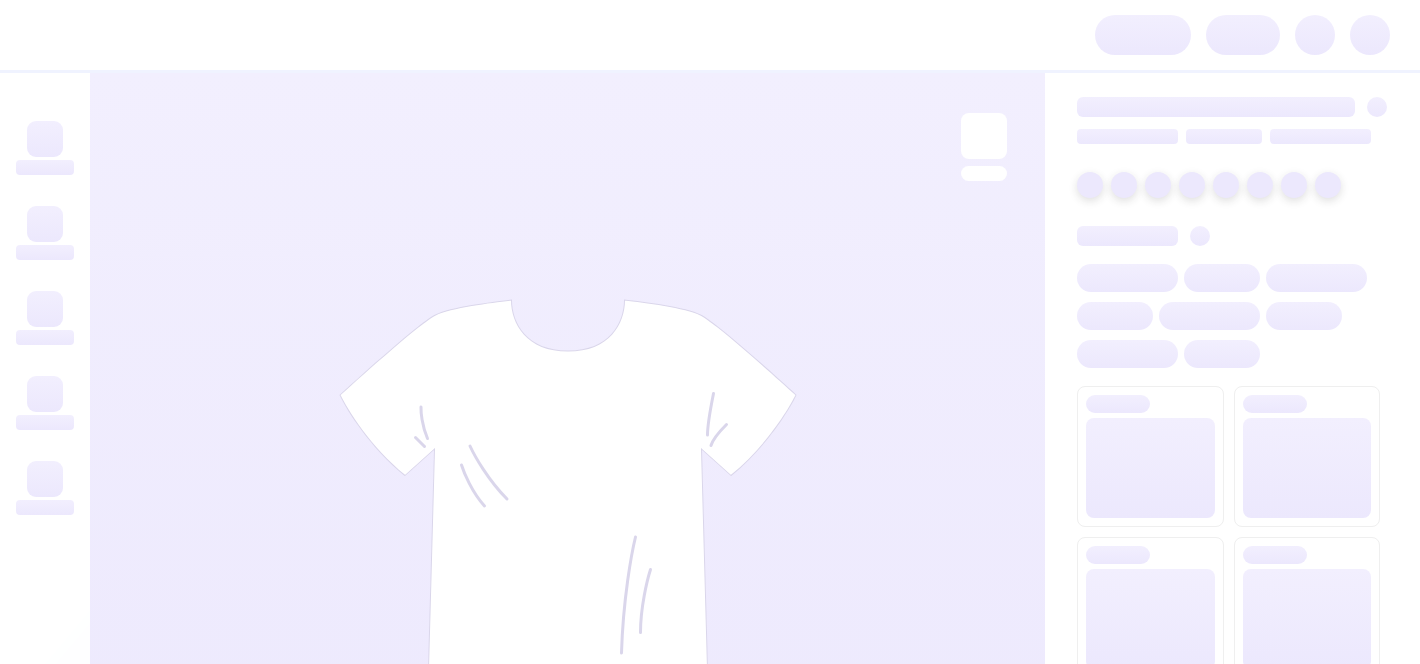 scroll, scrollTop: 0, scrollLeft: 0, axis: both 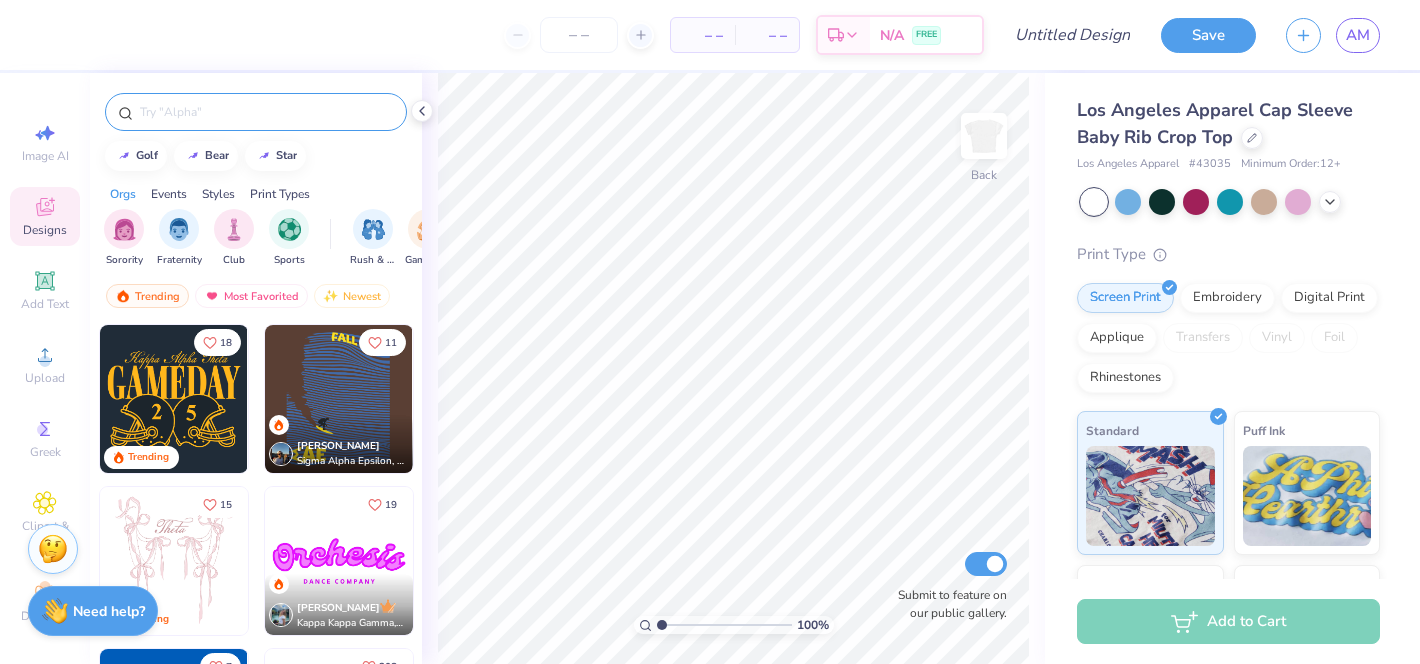 click at bounding box center [256, 112] 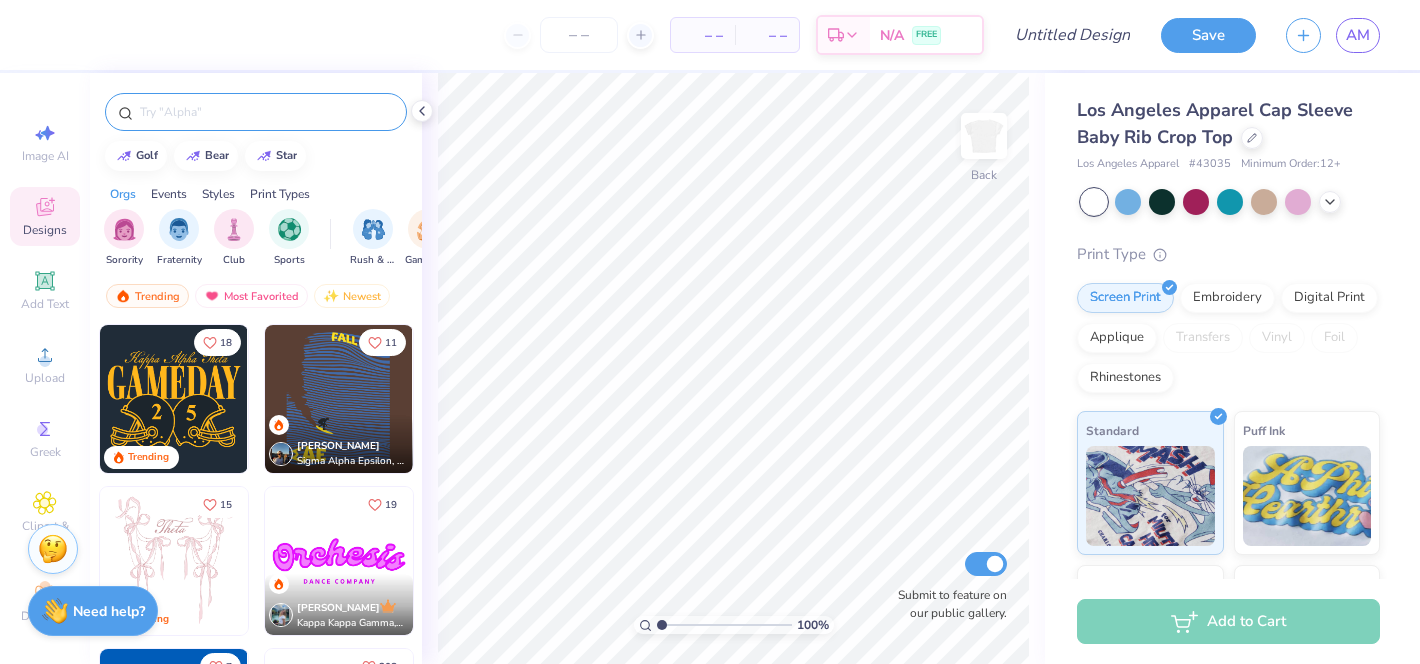 click at bounding box center (266, 112) 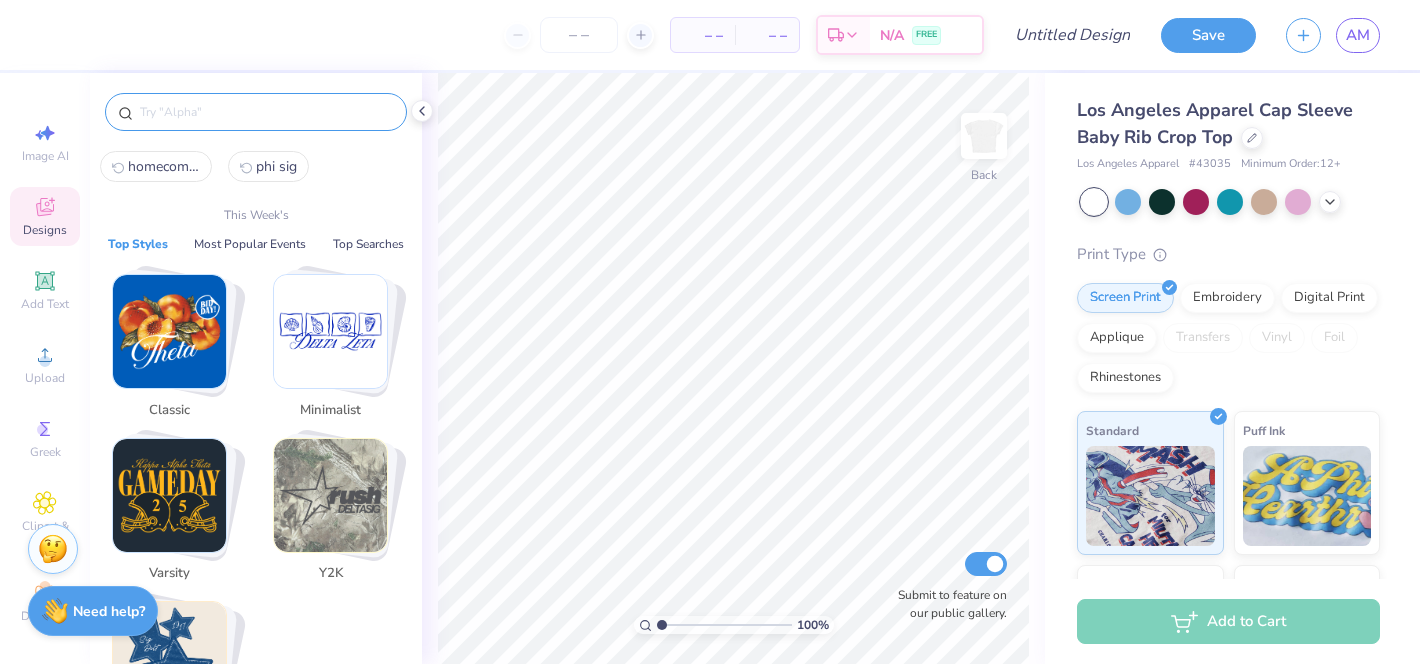 scroll, scrollTop: 8, scrollLeft: 0, axis: vertical 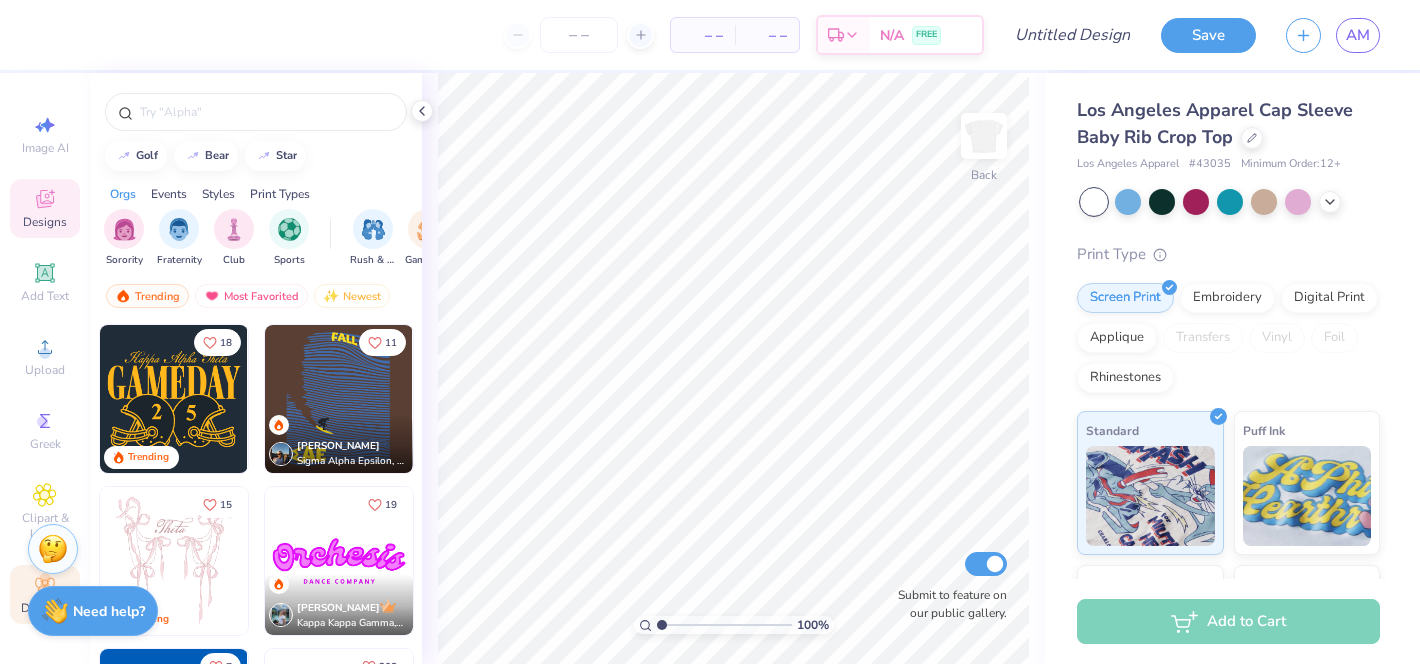 click on "Decorate" at bounding box center (45, 594) 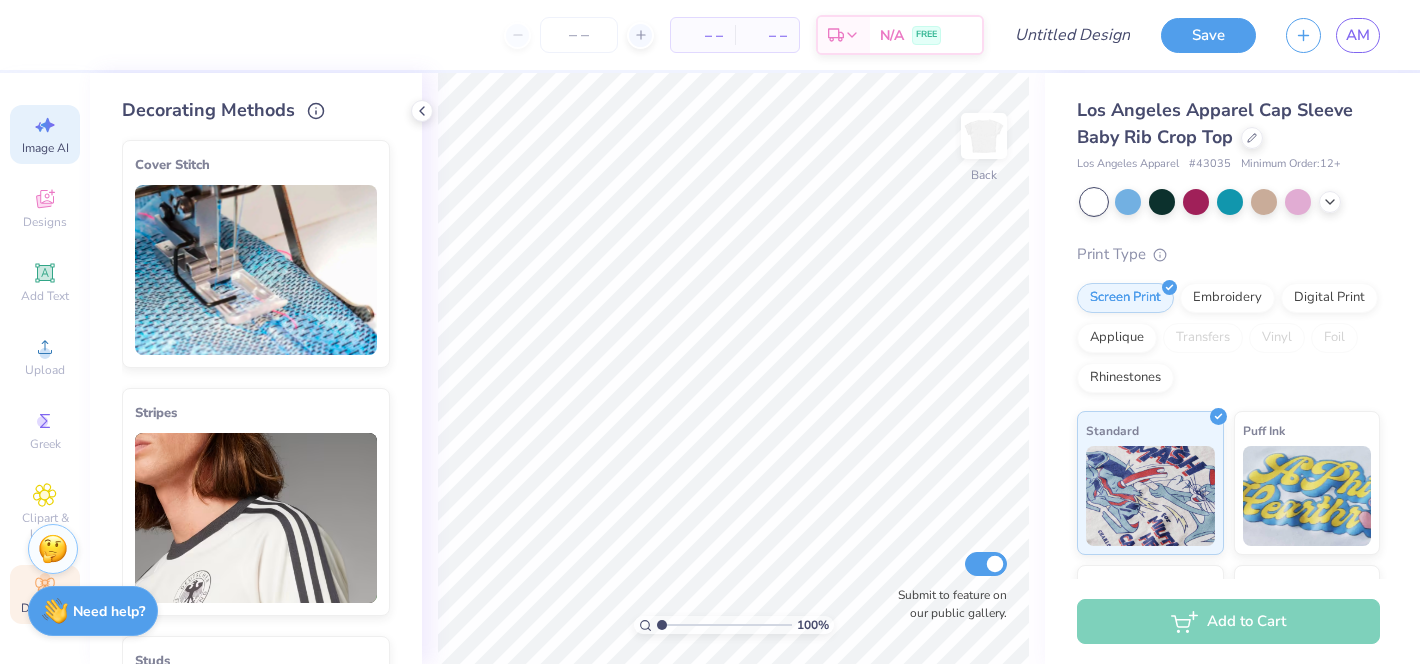 click on "Image AI" at bounding box center [45, 134] 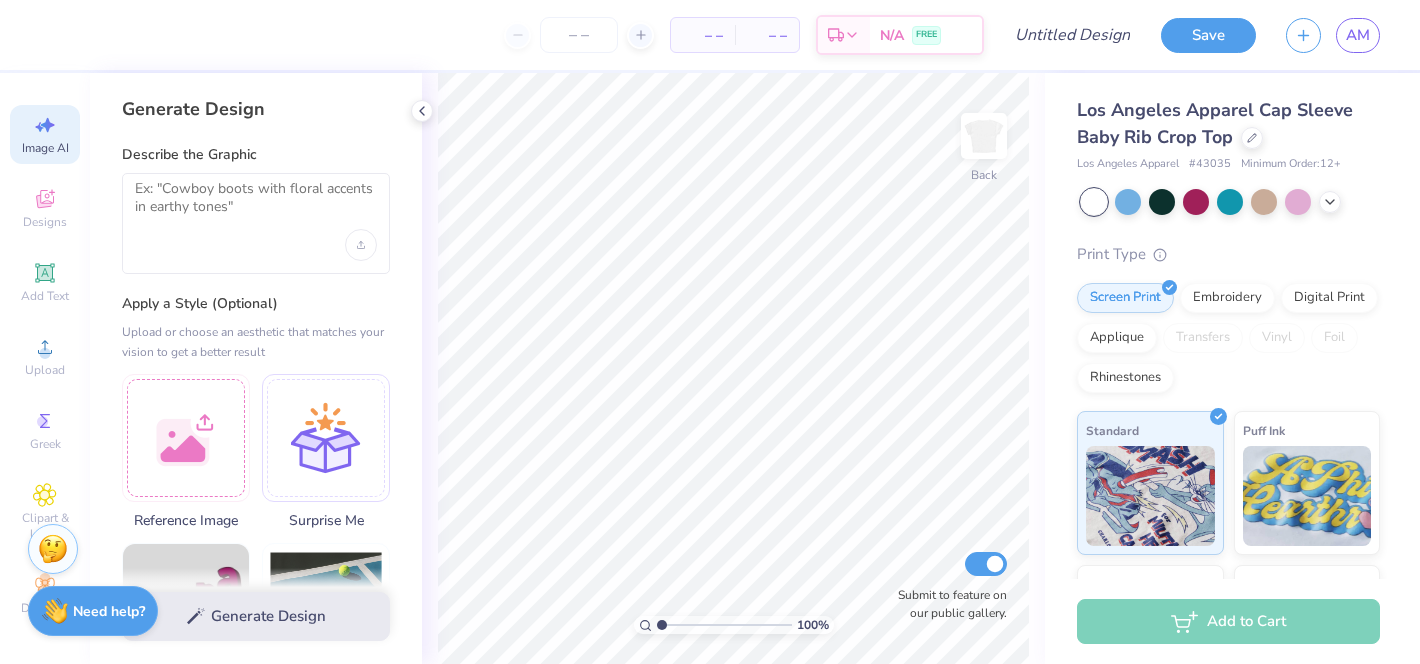 click on "Image AI Designs Add Text Upload Greek Clipart & logos Decorate" at bounding box center [45, 364] 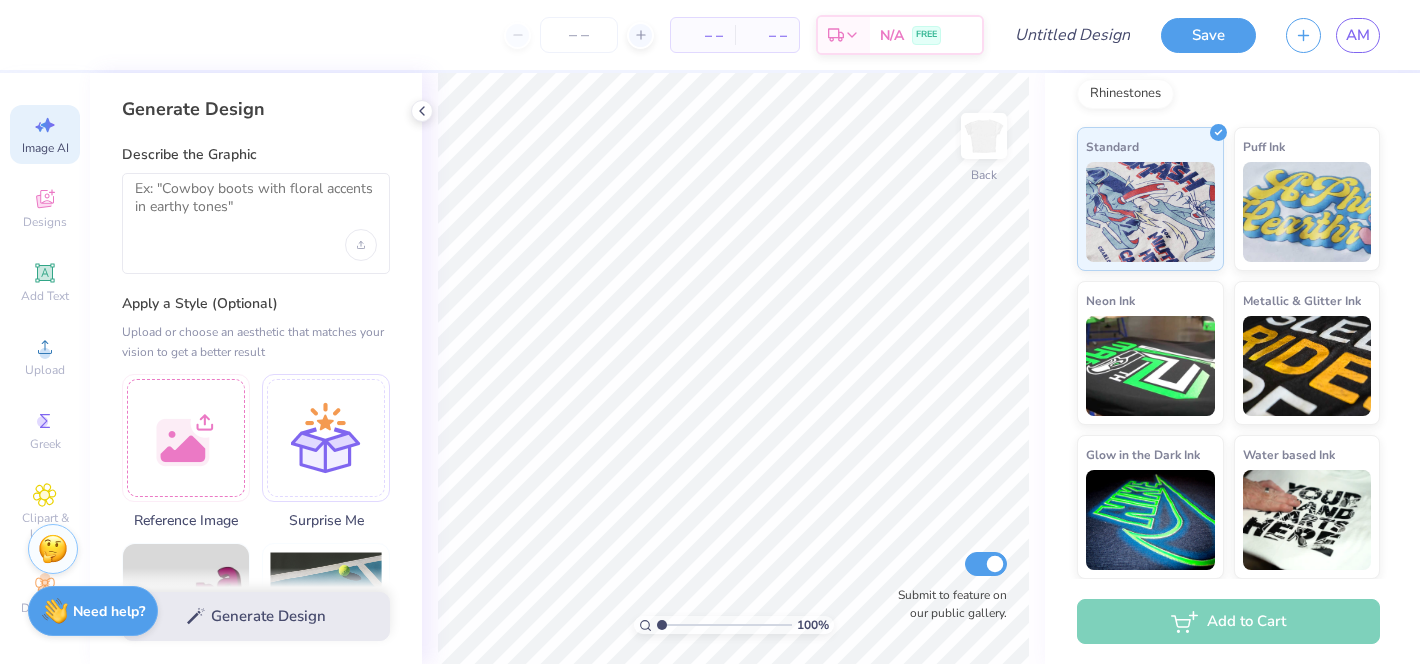scroll, scrollTop: 0, scrollLeft: 0, axis: both 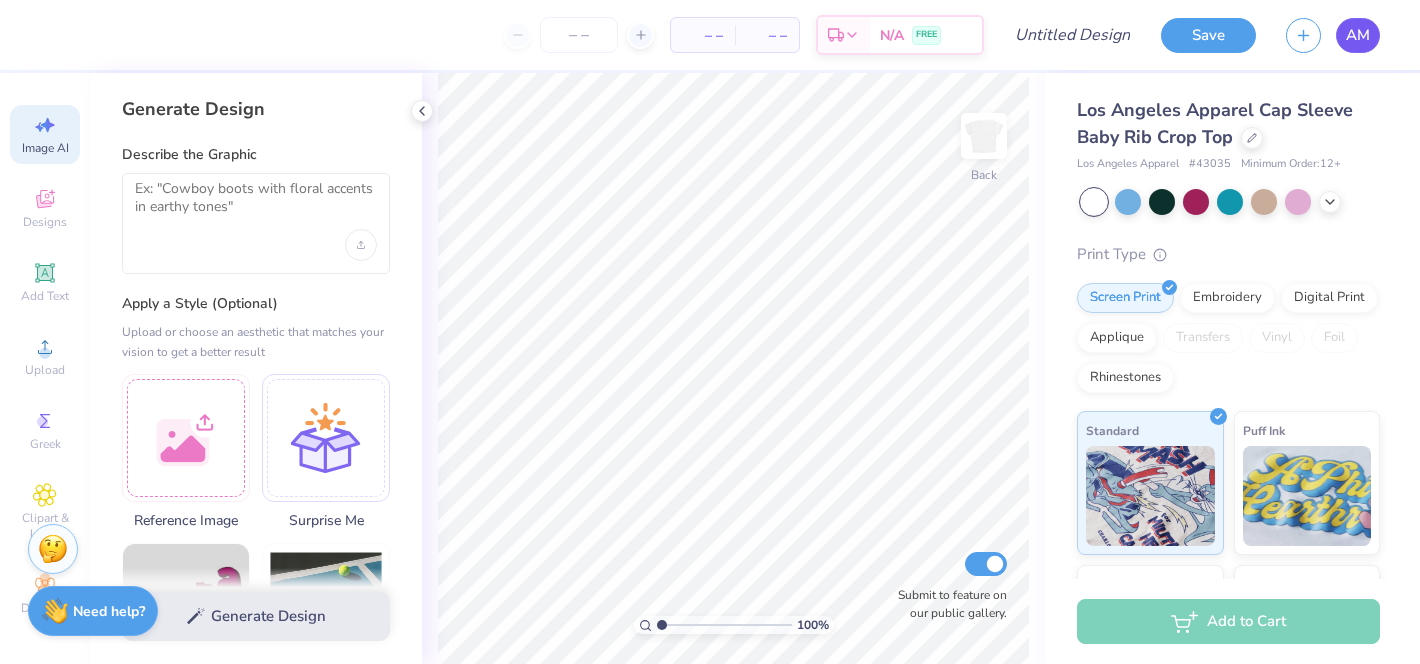 click on "AM" at bounding box center [1358, 35] 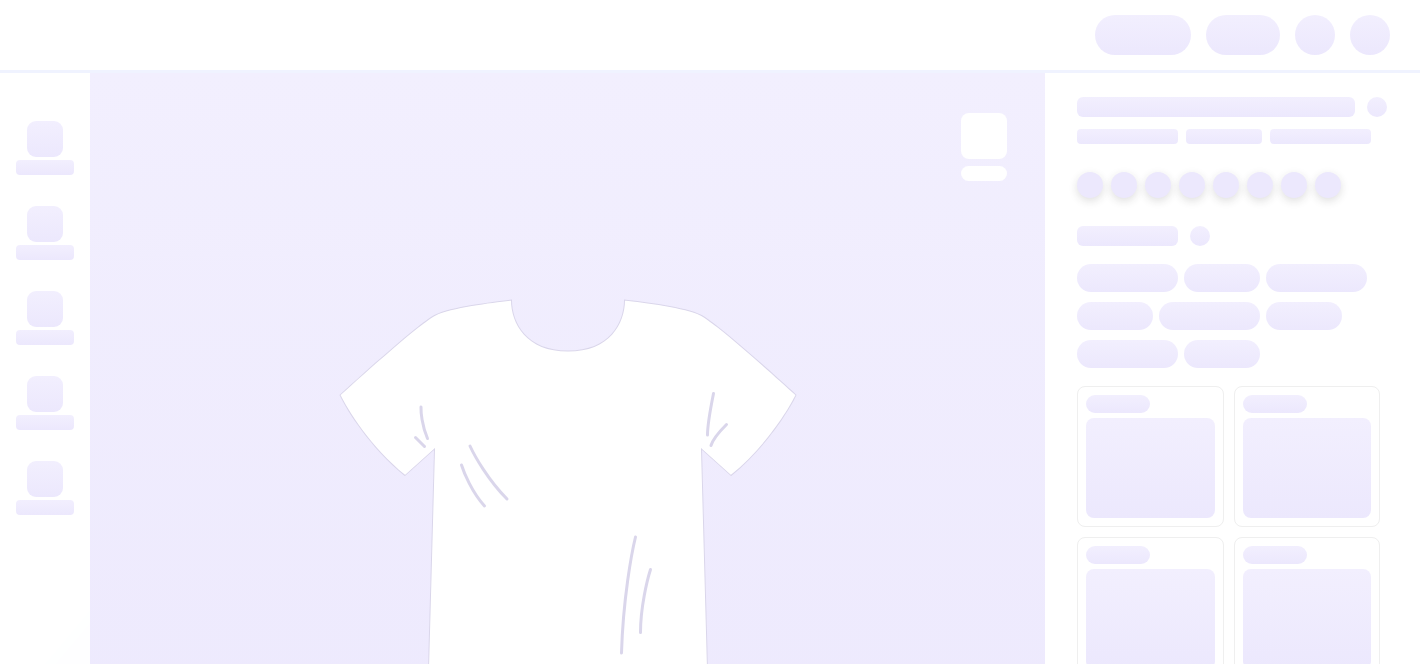 scroll, scrollTop: 0, scrollLeft: 0, axis: both 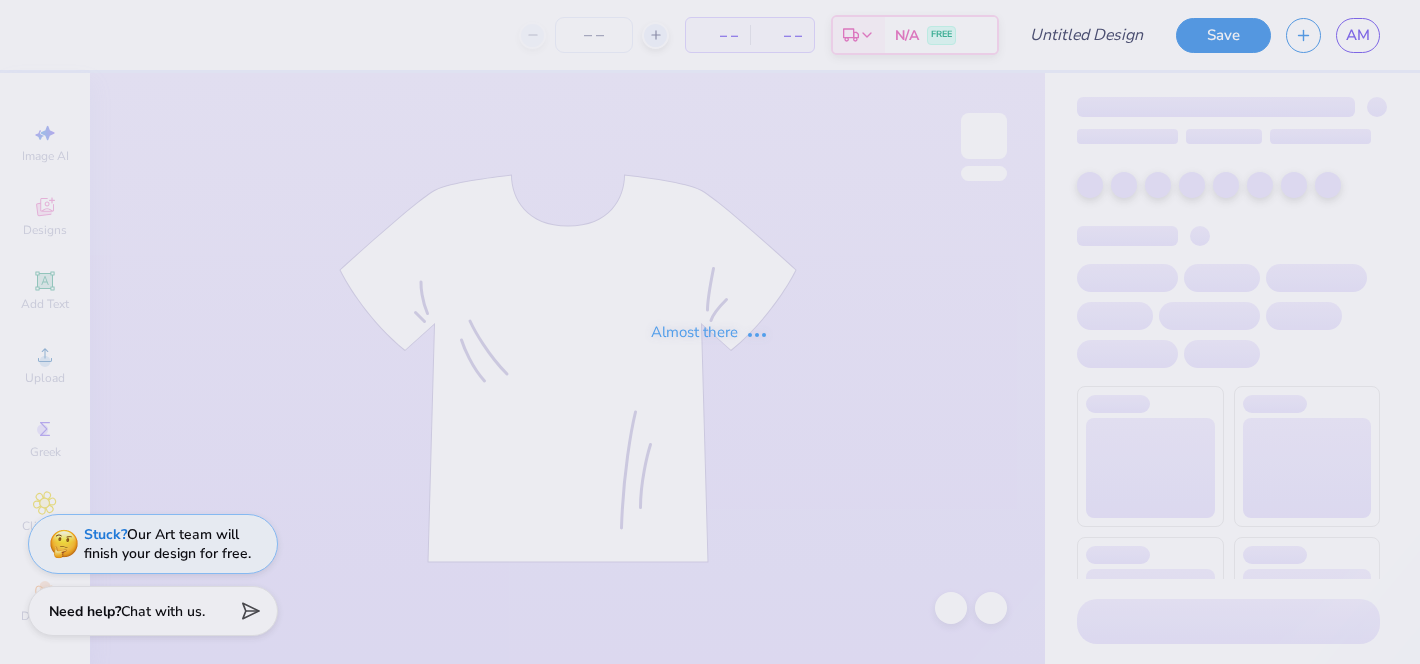 type on "Homecoming" 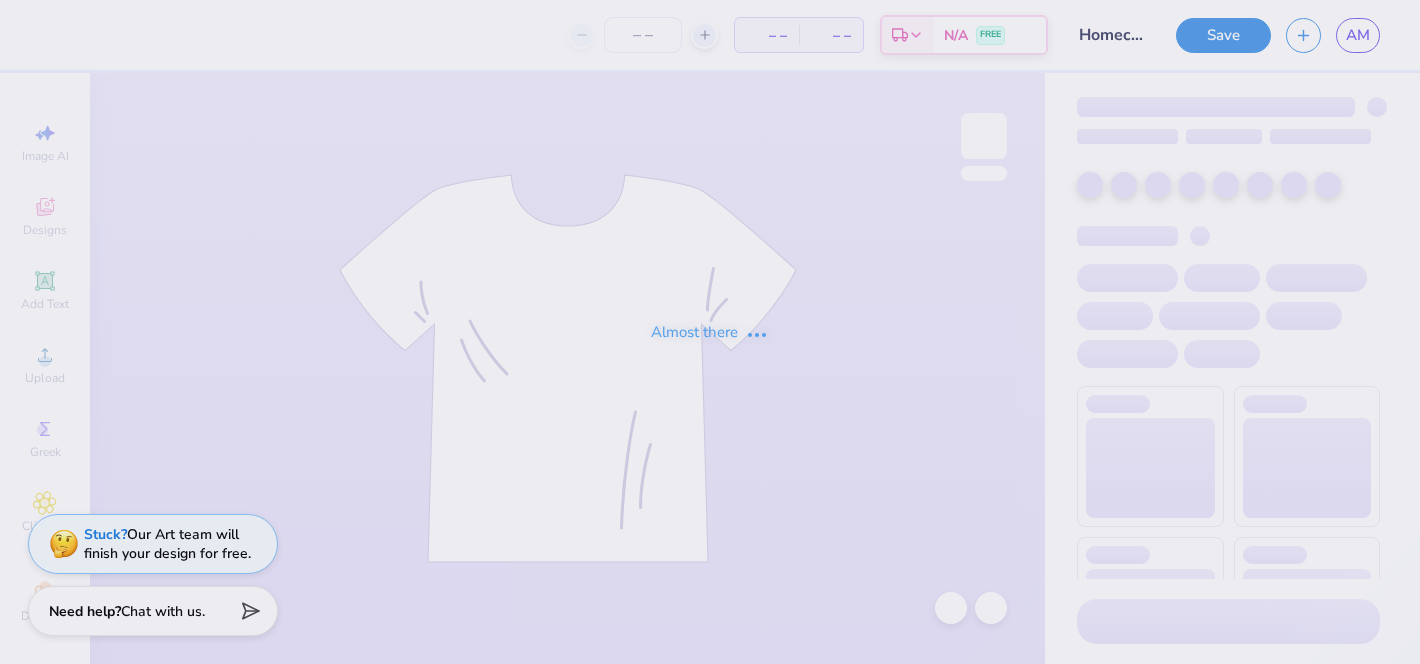 type on "43" 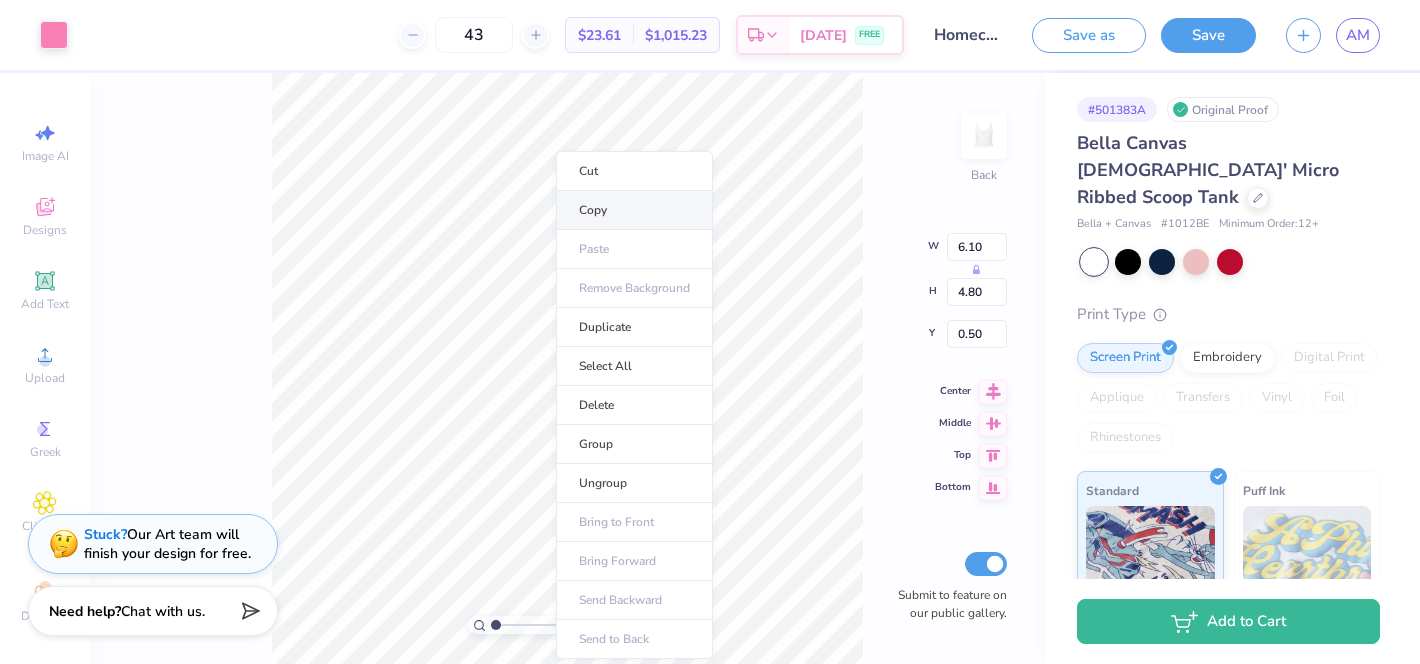 click on "Copy" at bounding box center (634, 210) 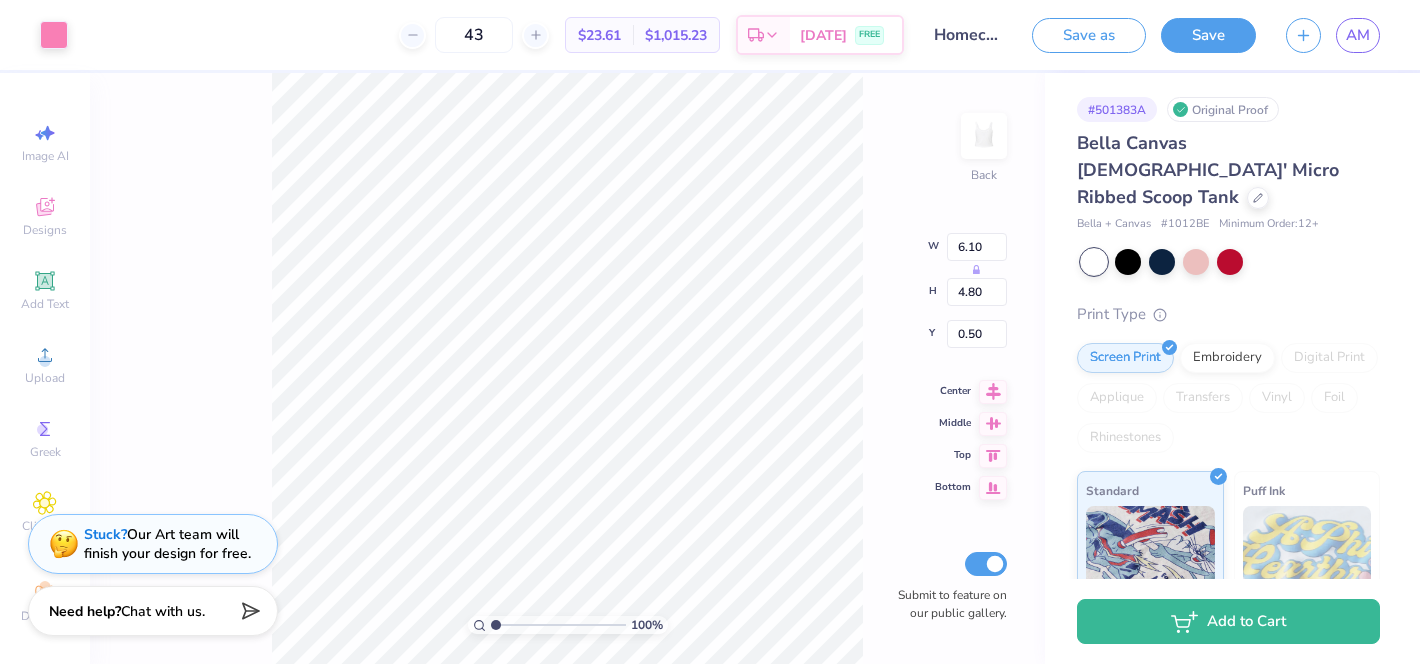 click on "100  % Back W 6.10 H 4.80 Y 0.50 Center Middle Top Bottom Submit to feature on our public gallery." at bounding box center (567, 368) 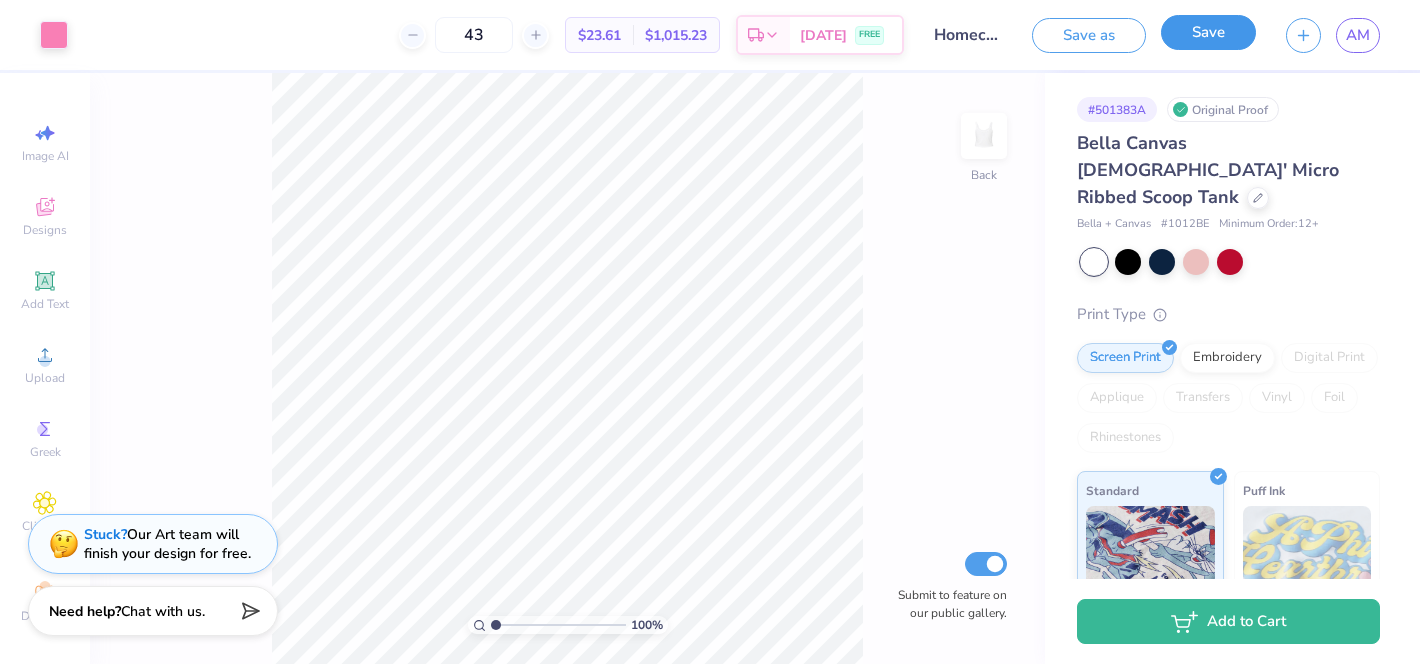 click on "Save" at bounding box center (1208, 32) 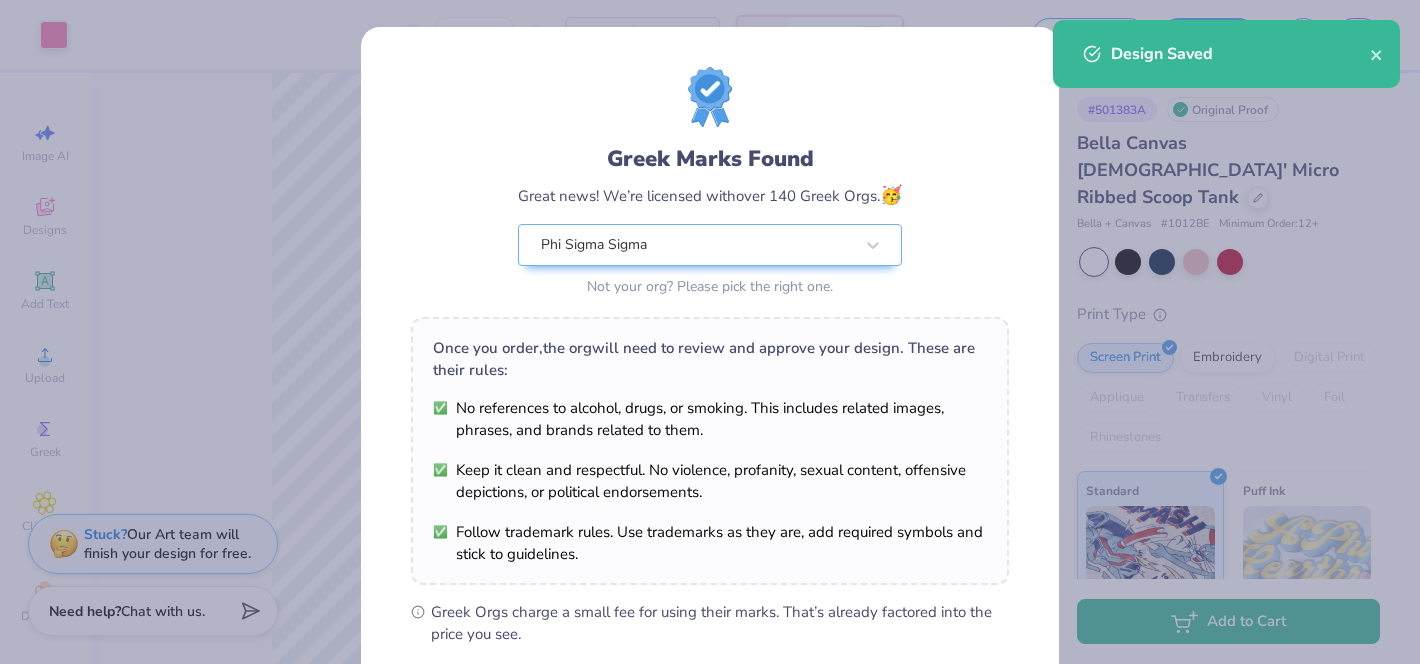 click on "Greek Marks Found Great news! We’re licensed with  over 140 Greek Orgs. 🥳 Phi Sigma Sigma Not your org? Please pick the right one. Once you order,  the org  will need to review and approve your design. These are their rules: No references to alcohol, drugs, or smoking. This includes related images, phrases, and brands related to them. Keep it clean and respectful. No violence, profanity, sexual content, offensive depictions, or political endorsements. Follow trademark rules. Use trademarks as they are, add required symbols and stick to guidelines. Greek Orgs charge a small fee for using their marks. That’s already factored into the price you see. By proceeding, you understand that we can only print your design if the org approves it. If they don’t, our specialists will connect with you to rework the design until they do. We’ll only submit the design if you order. I Understand! No  Greek  marks in your design?" at bounding box center (710, 332) 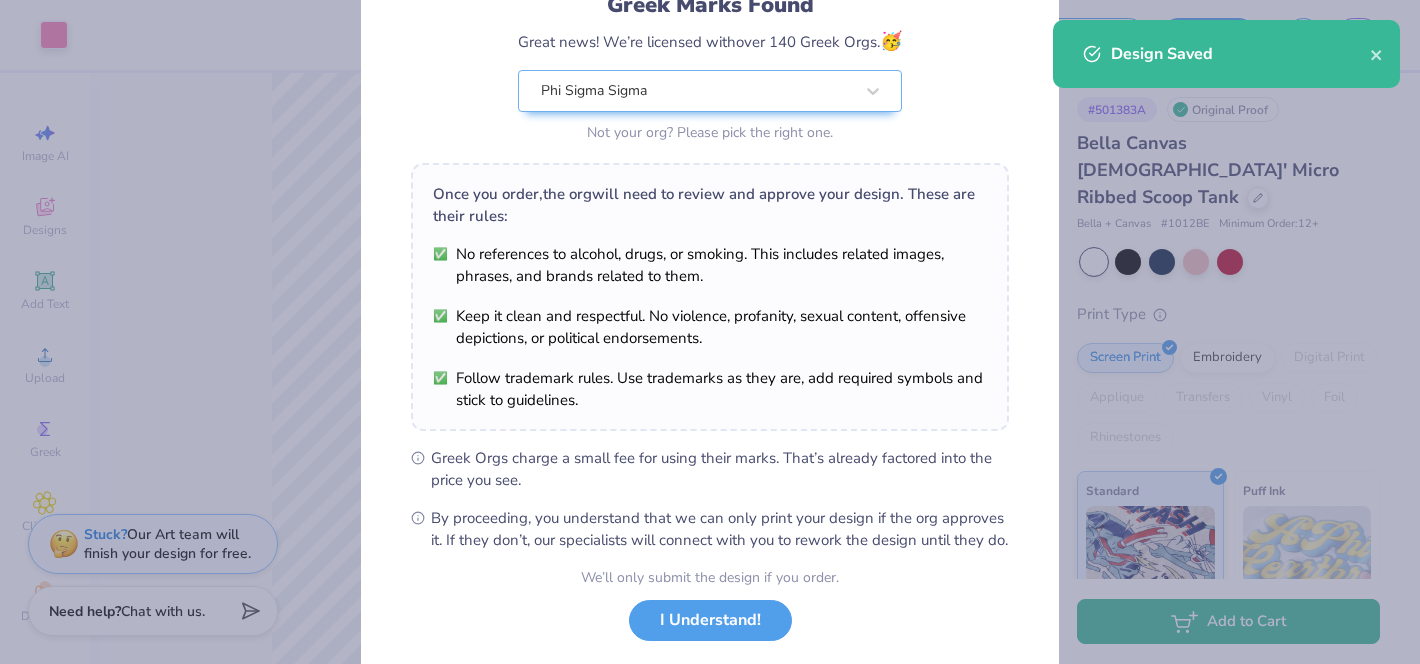 scroll, scrollTop: 272, scrollLeft: 0, axis: vertical 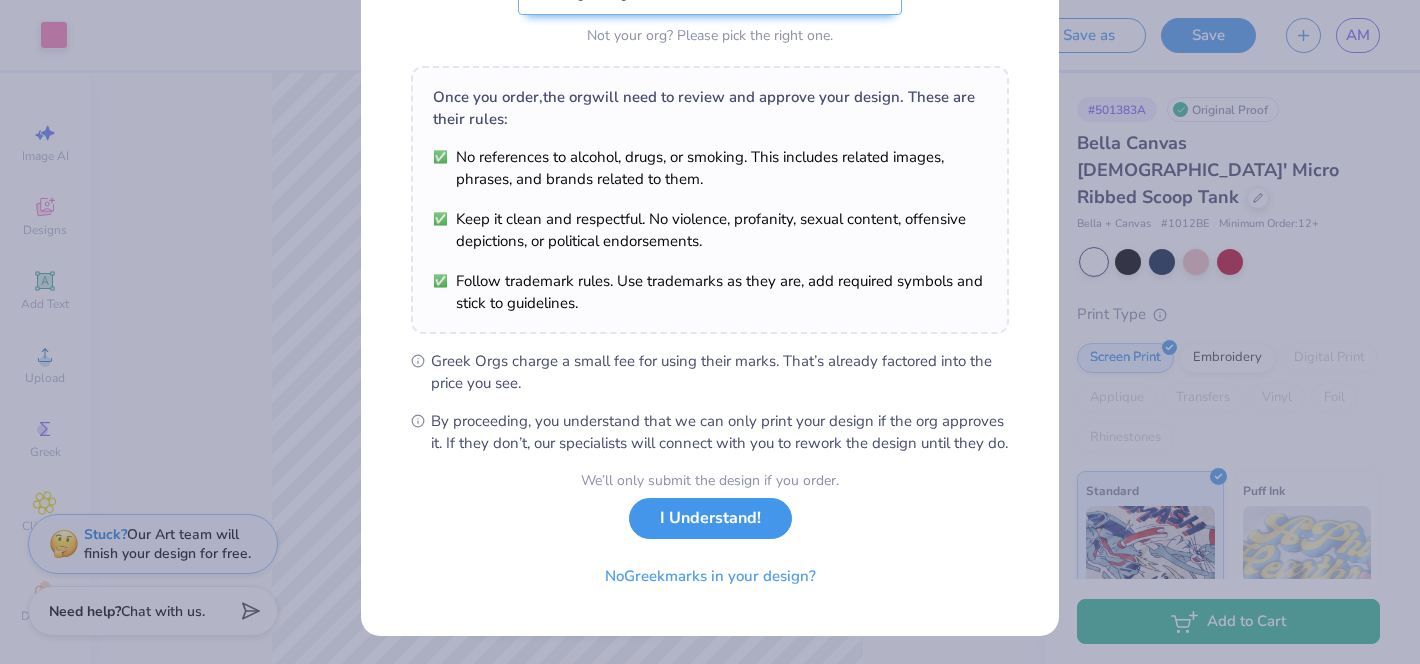 click on "I Understand!" at bounding box center [710, 518] 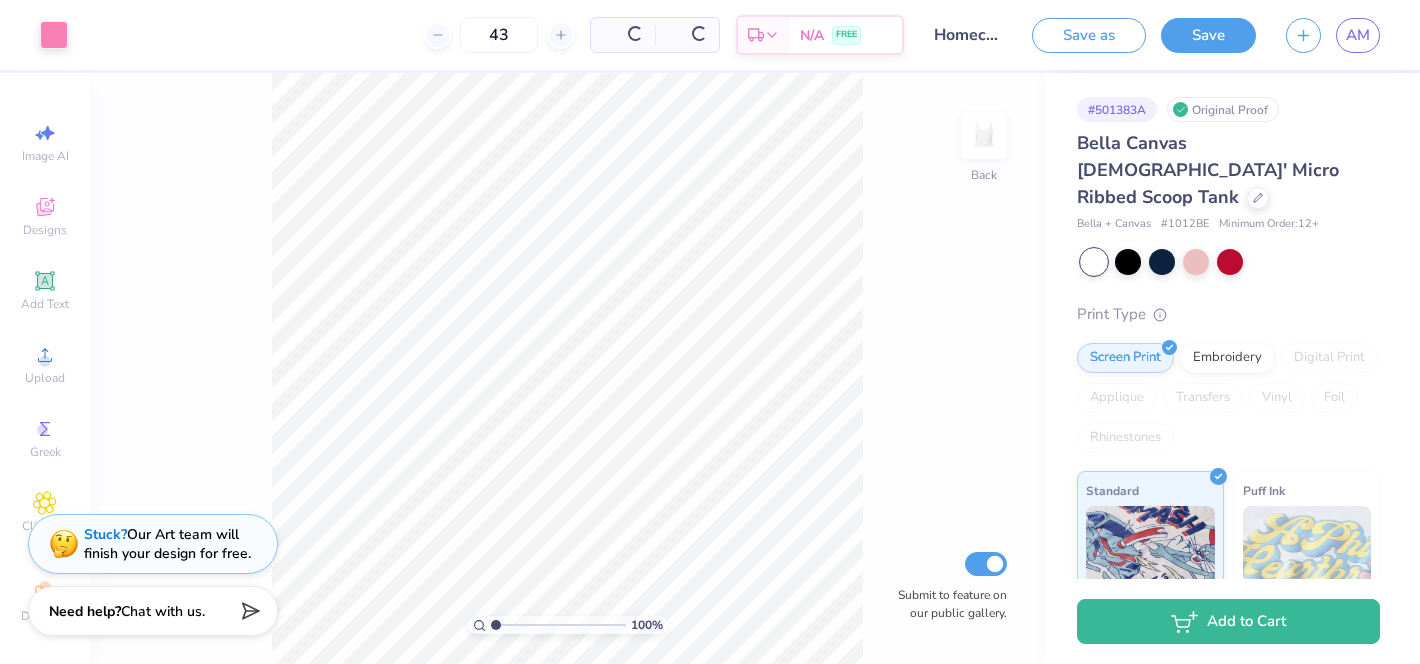 scroll, scrollTop: 0, scrollLeft: 0, axis: both 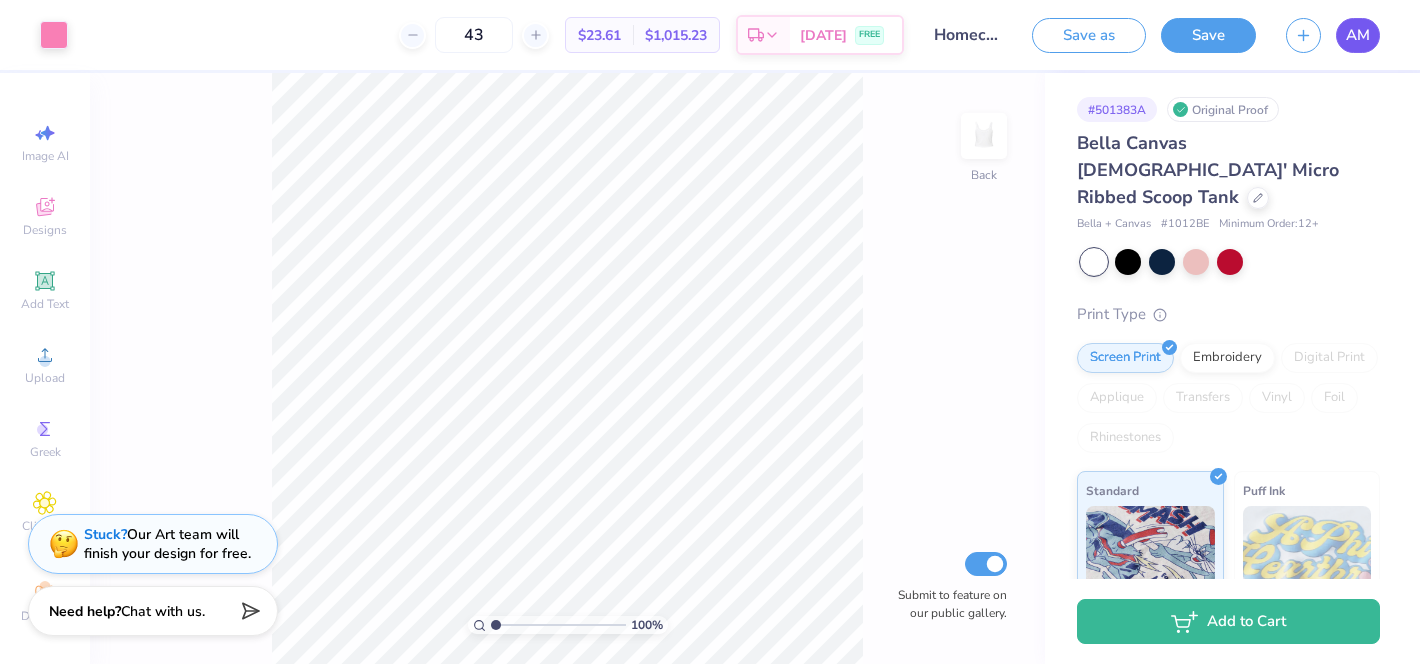 click on "AM" at bounding box center [1358, 35] 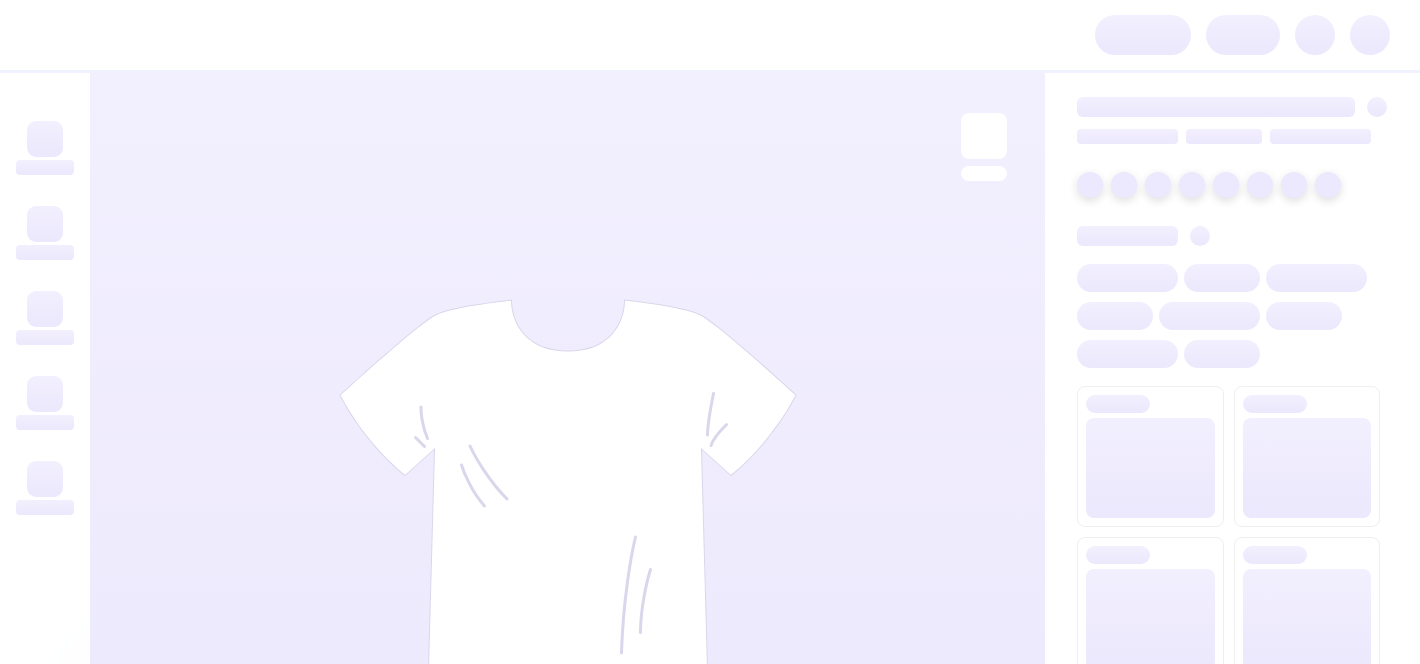 scroll, scrollTop: 0, scrollLeft: 0, axis: both 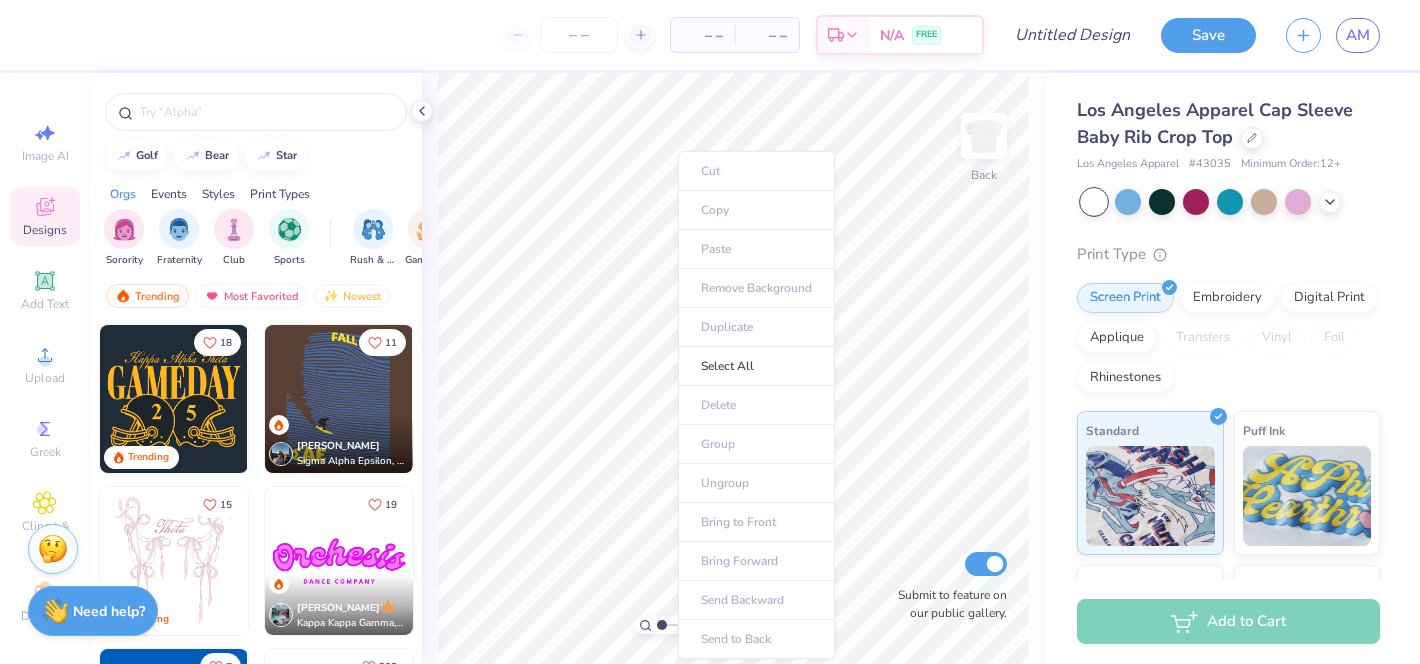 click on "Cut Copy Paste Remove Background Duplicate Select All Delete Group Ungroup Bring to Front Bring Forward Send Backward Send to Back" at bounding box center (756, 405) 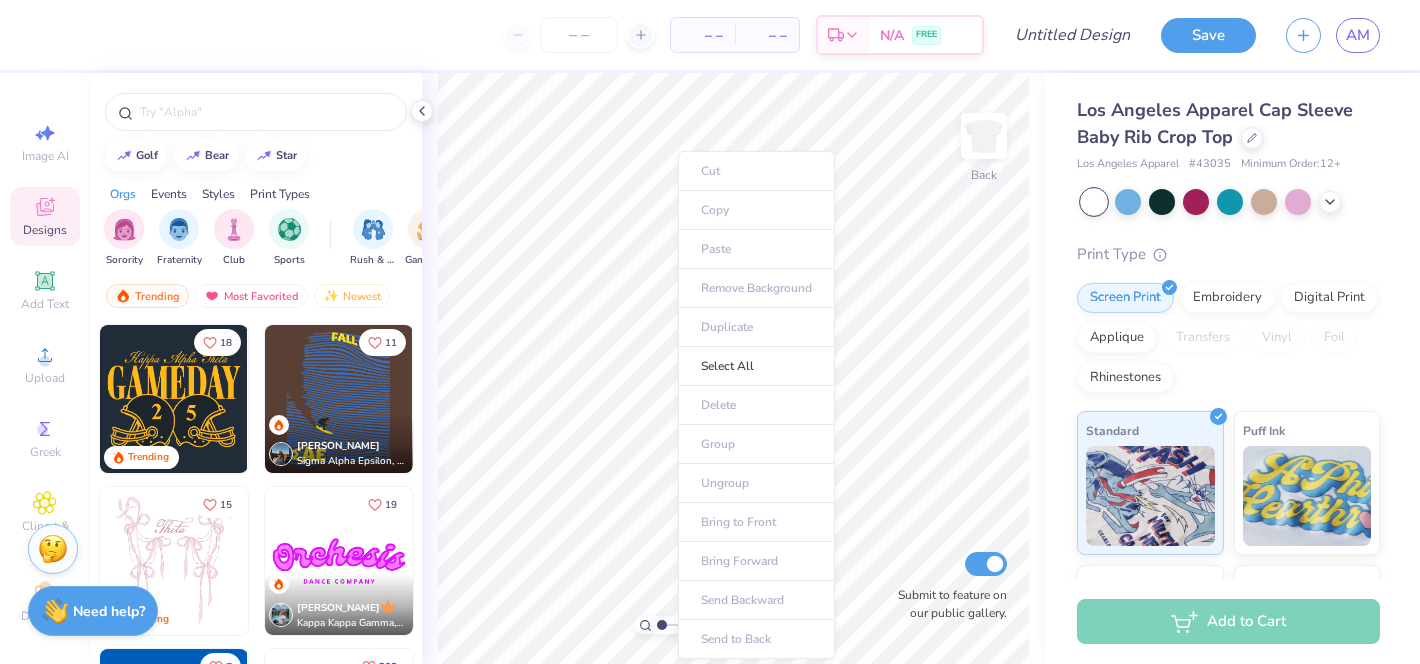 click on "Cut Copy Paste Remove Background Duplicate Select All Delete Group Ungroup Bring to Front Bring Forward Send Backward Send to Back" at bounding box center [756, 405] 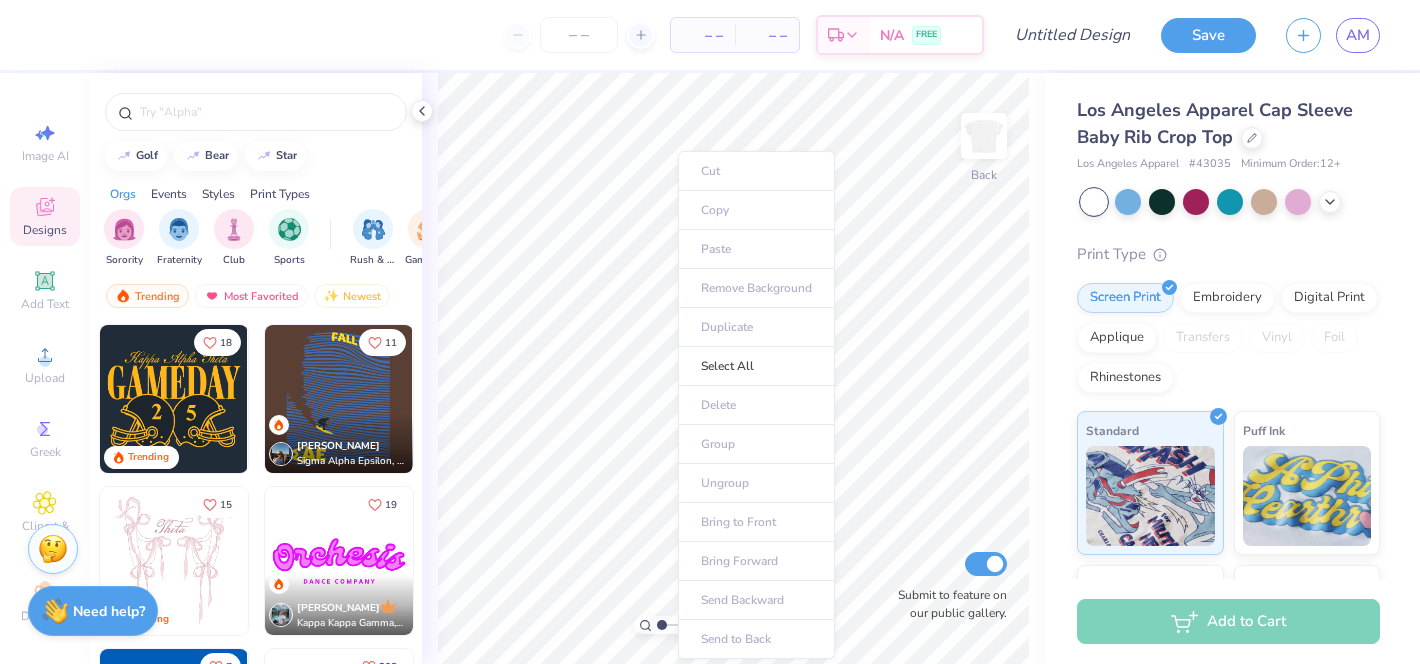 click on "Los Angeles Apparel Cap Sleeve Baby Rib Crop Top Los Angeles Apparel # 43035 Minimum Order:  12 +   Print Type Screen Print Embroidery Digital Print Applique Transfers Vinyl Foil Rhinestones Standard Puff Ink Neon Ink Metallic & Glitter Ink Glow in the Dark Ink Water based Ink" at bounding box center (1232, 468) 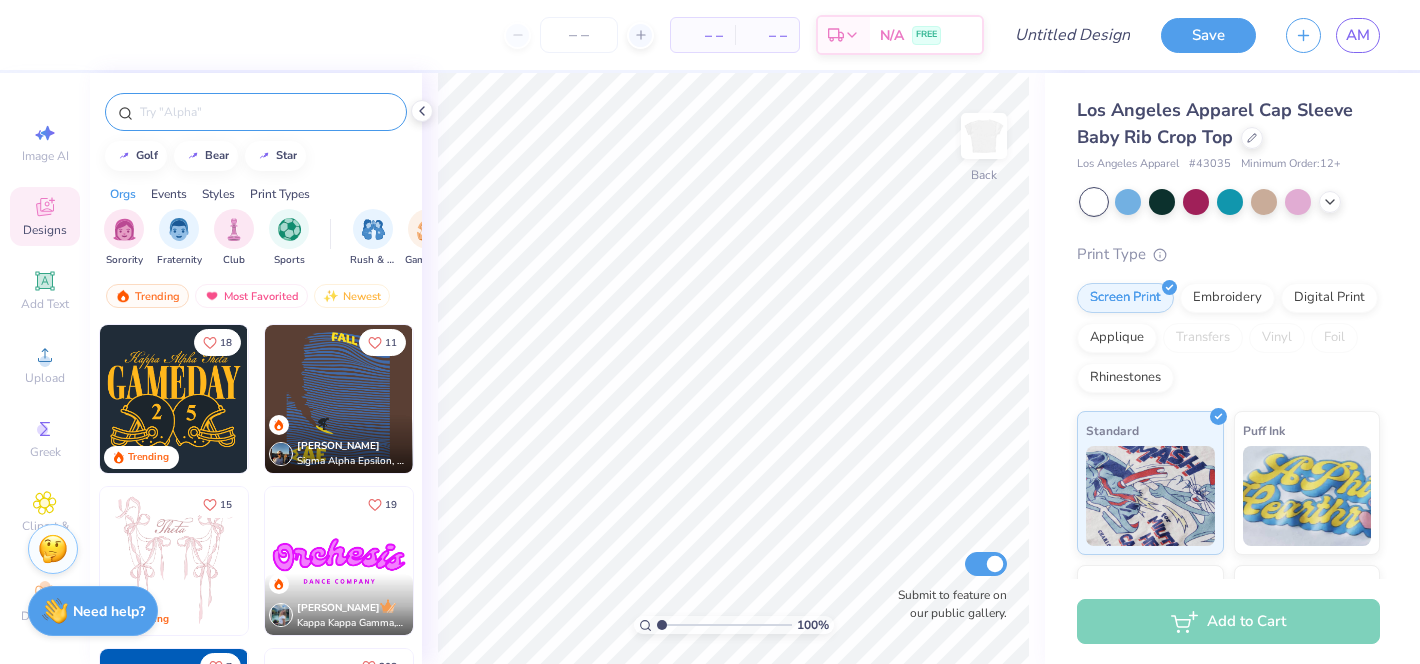 click at bounding box center [266, 112] 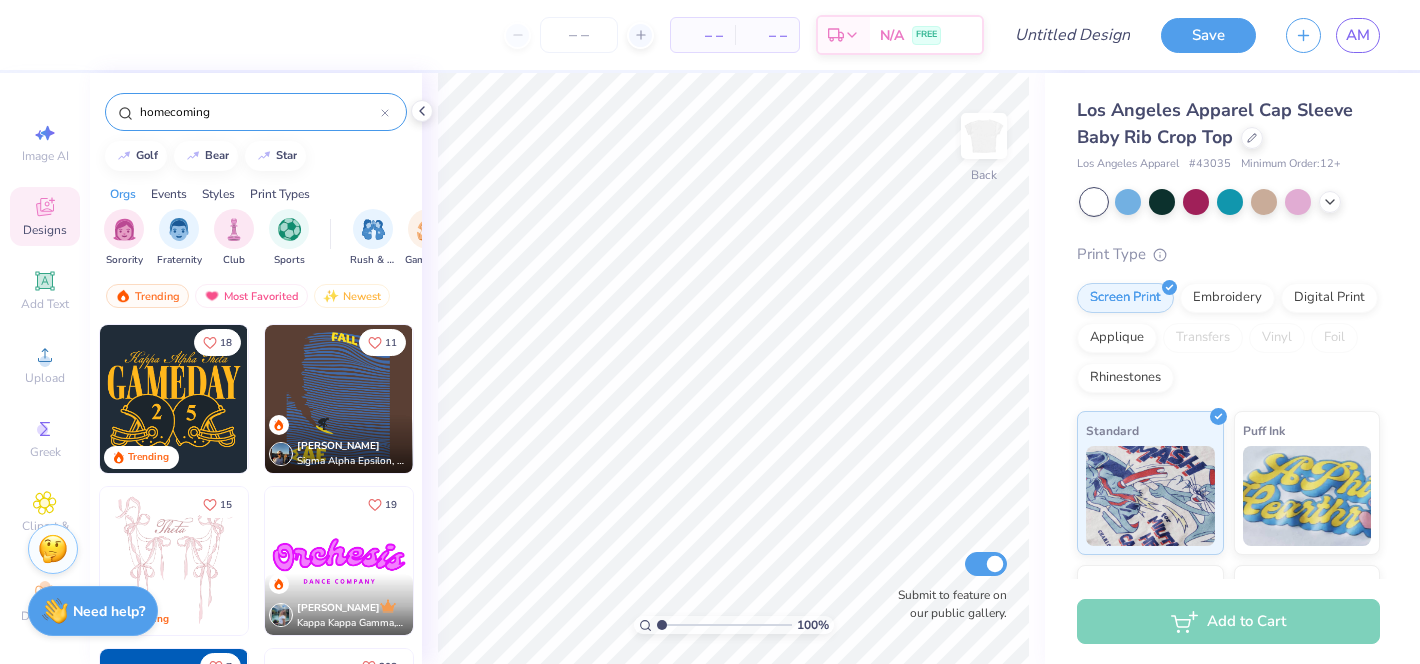 type on "homecoming" 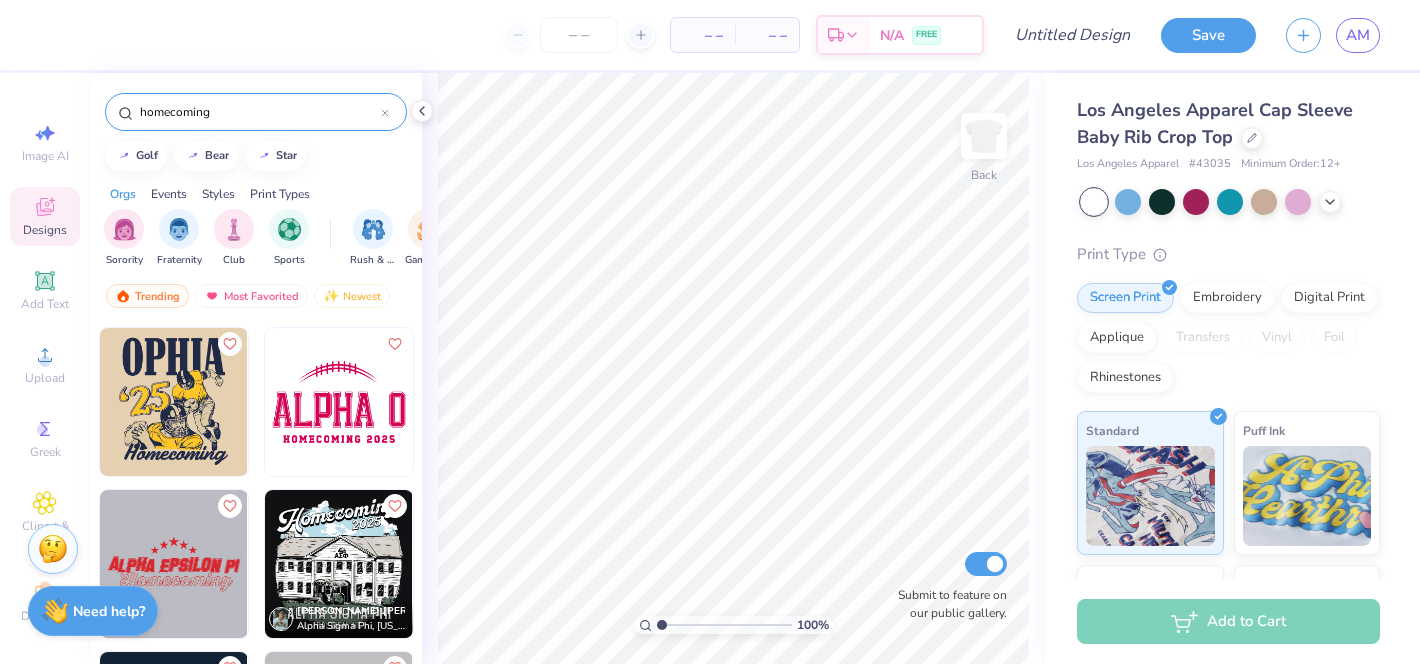 scroll, scrollTop: 1371, scrollLeft: 0, axis: vertical 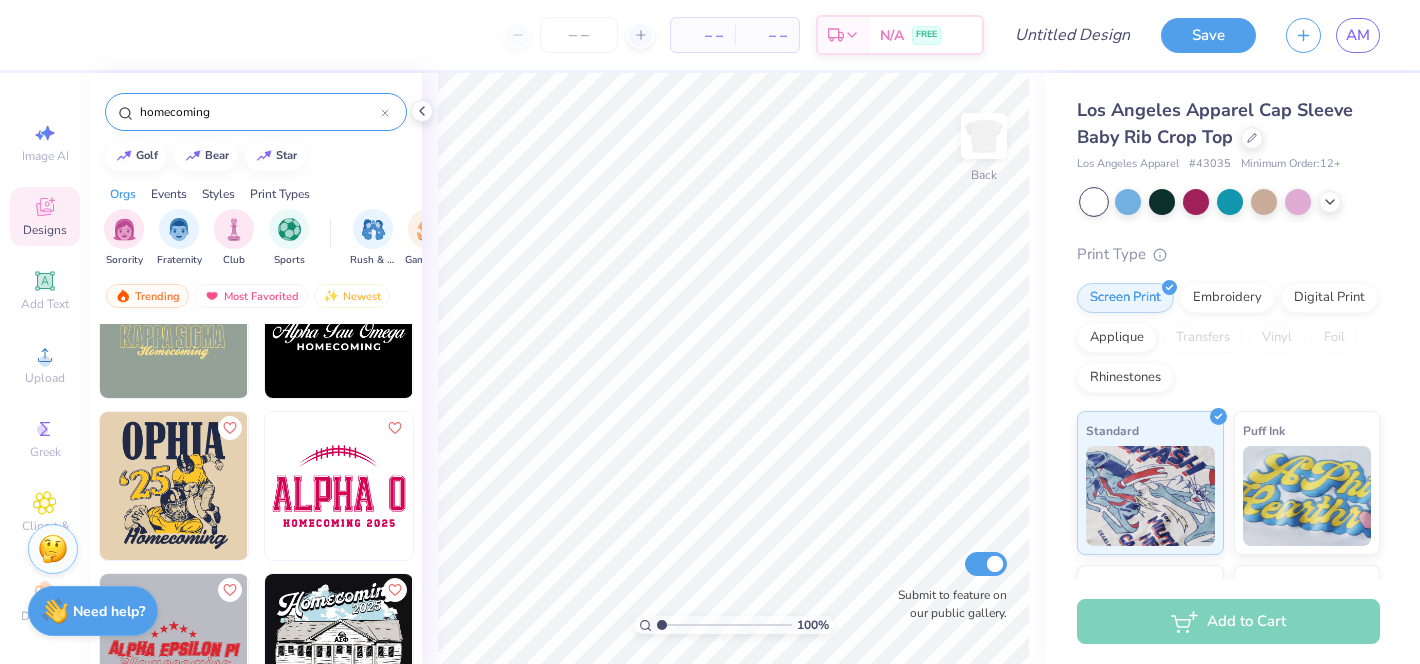 click at bounding box center [339, 486] 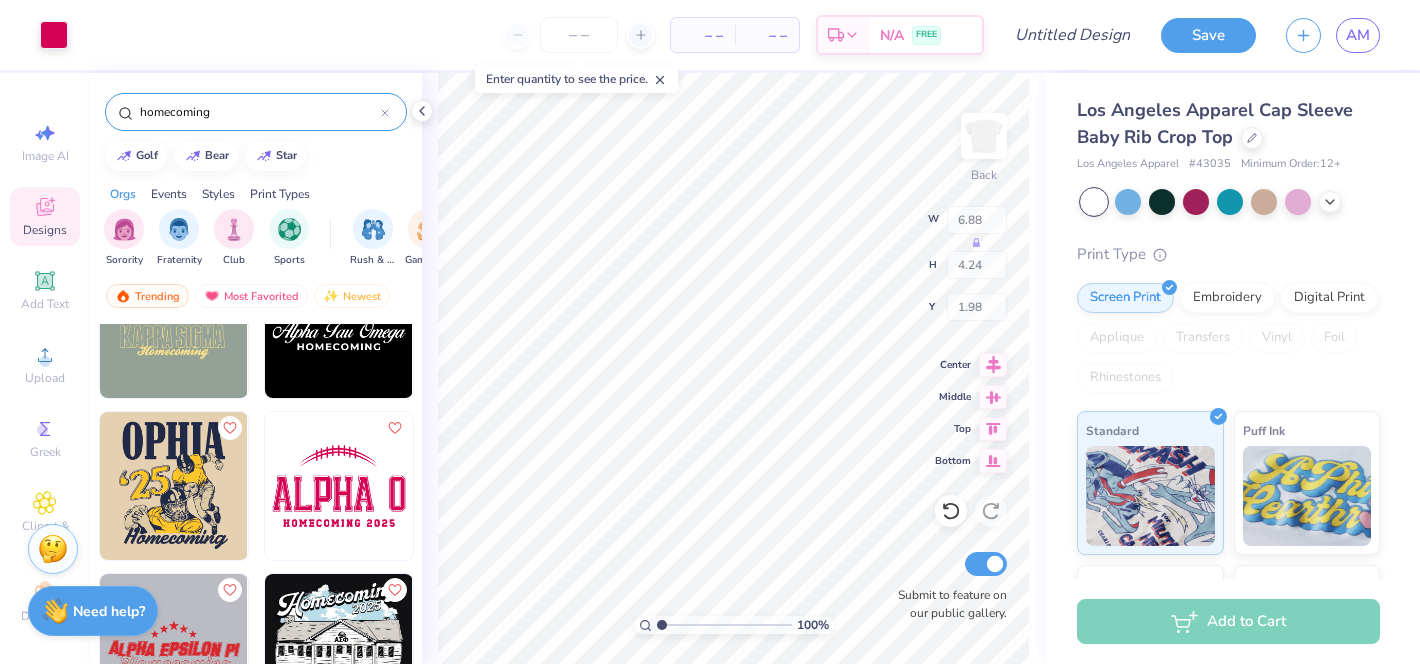 type on "1.97" 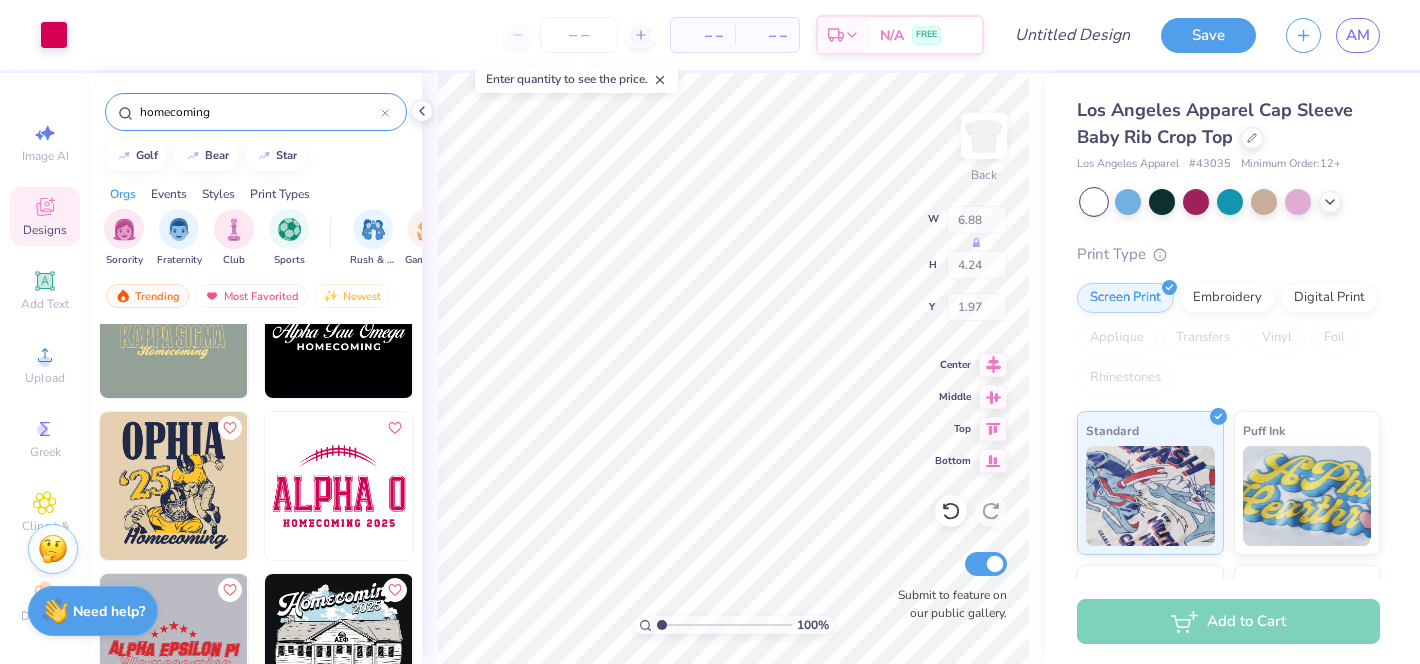 type on "5.24" 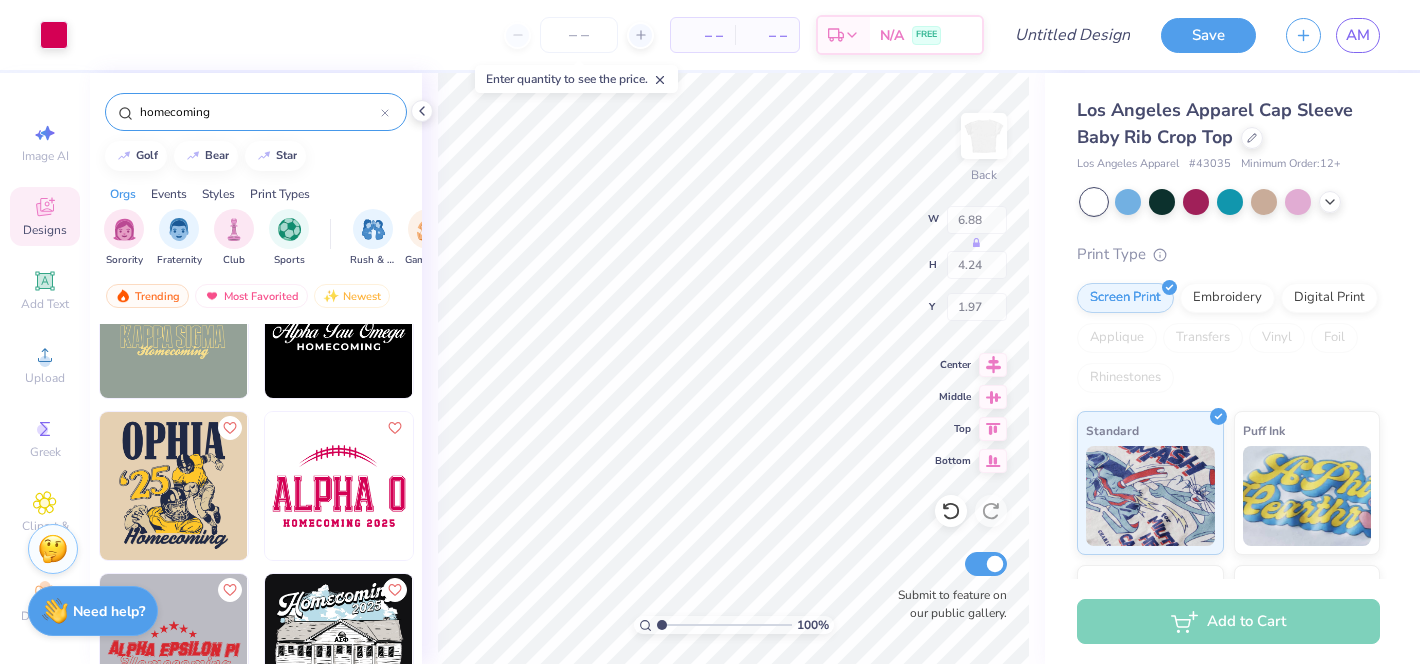 type on "1.86" 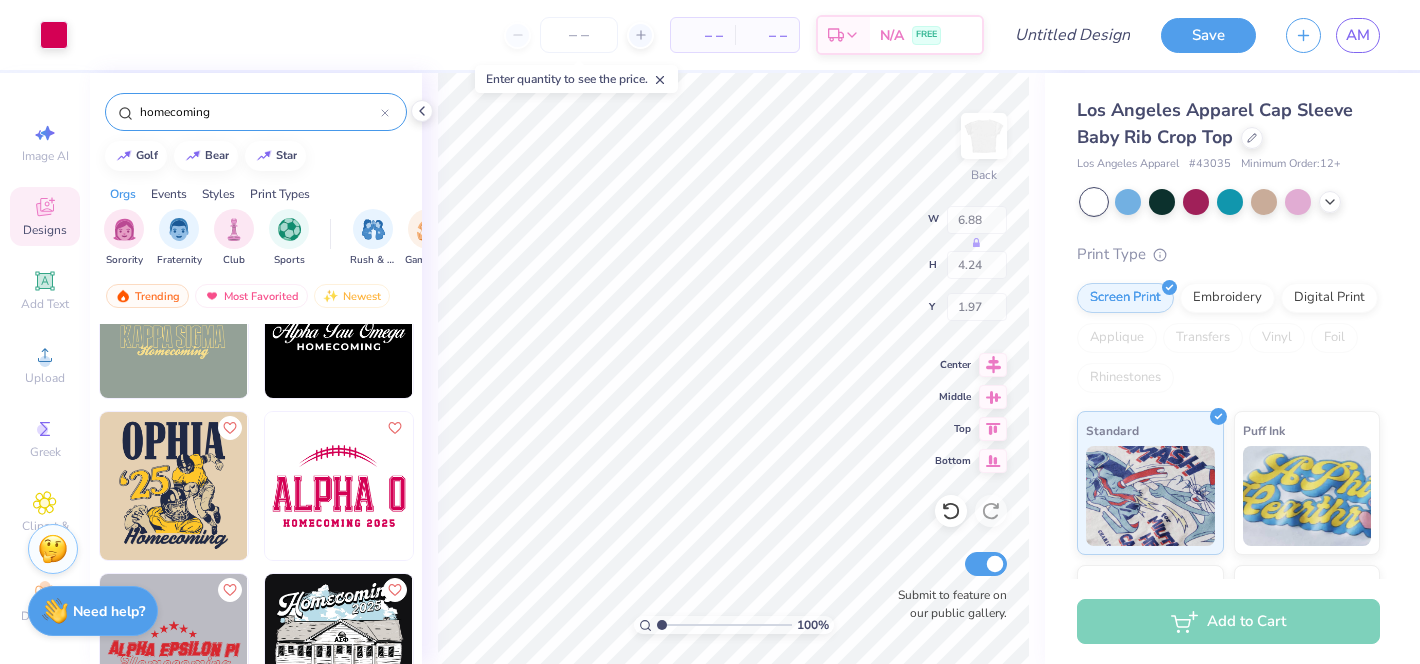 type on "3.55" 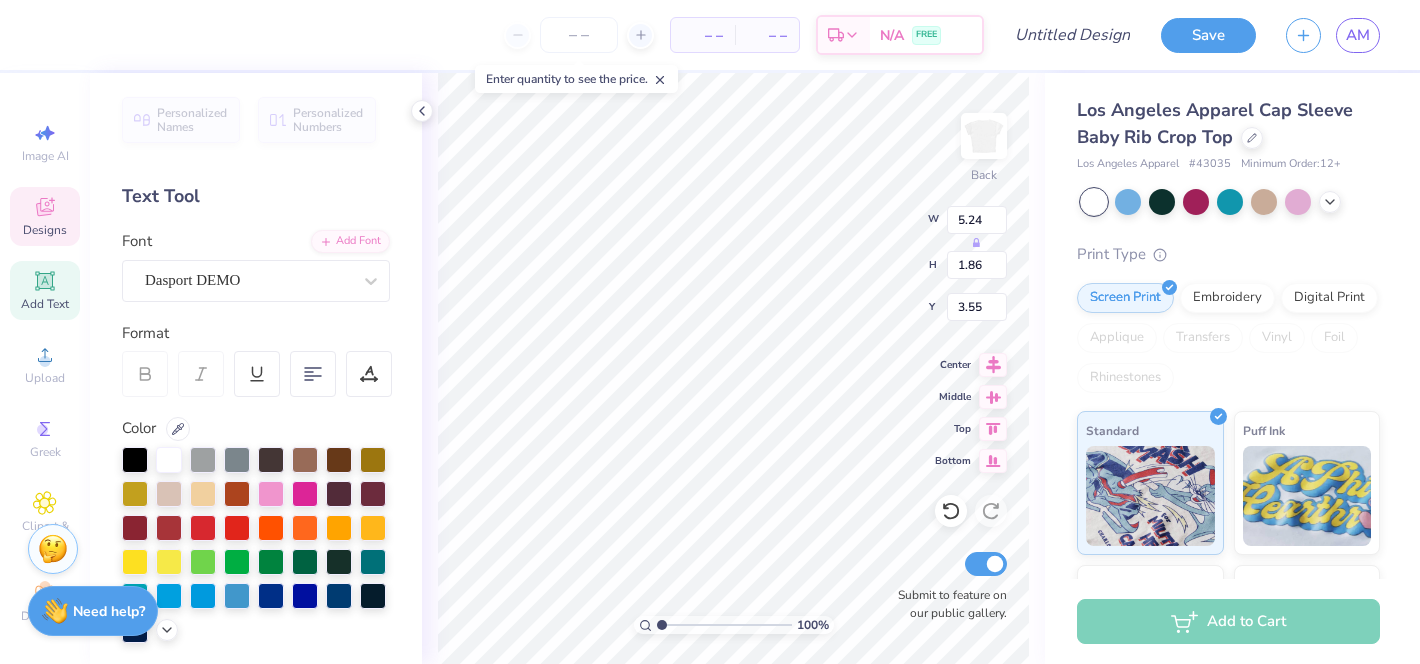 type on "phi" 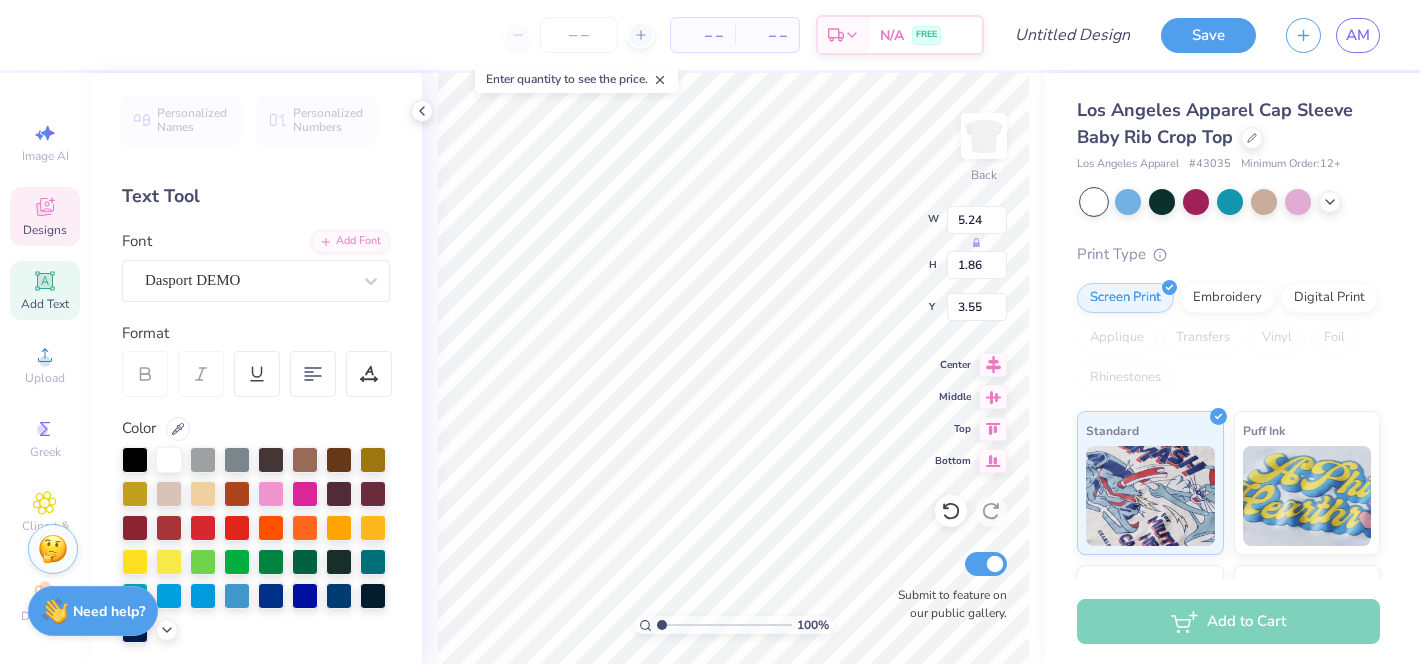 type on "0.83" 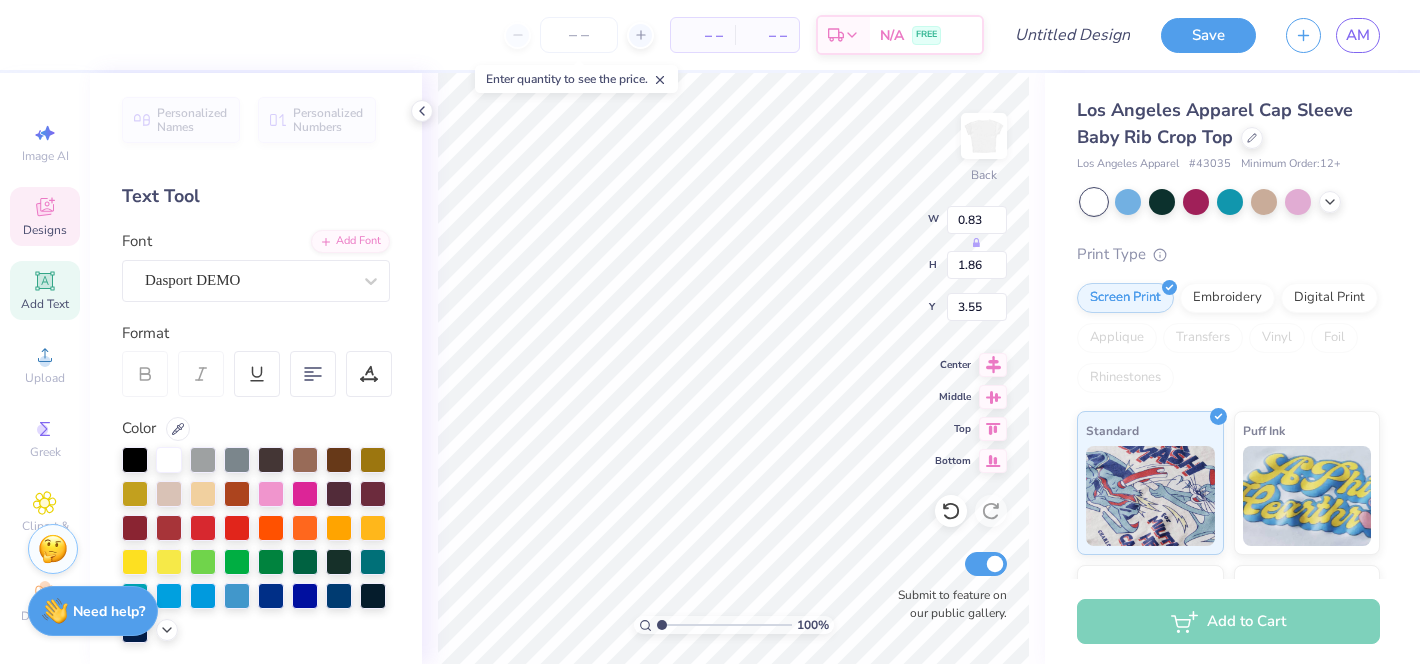 type on "sig" 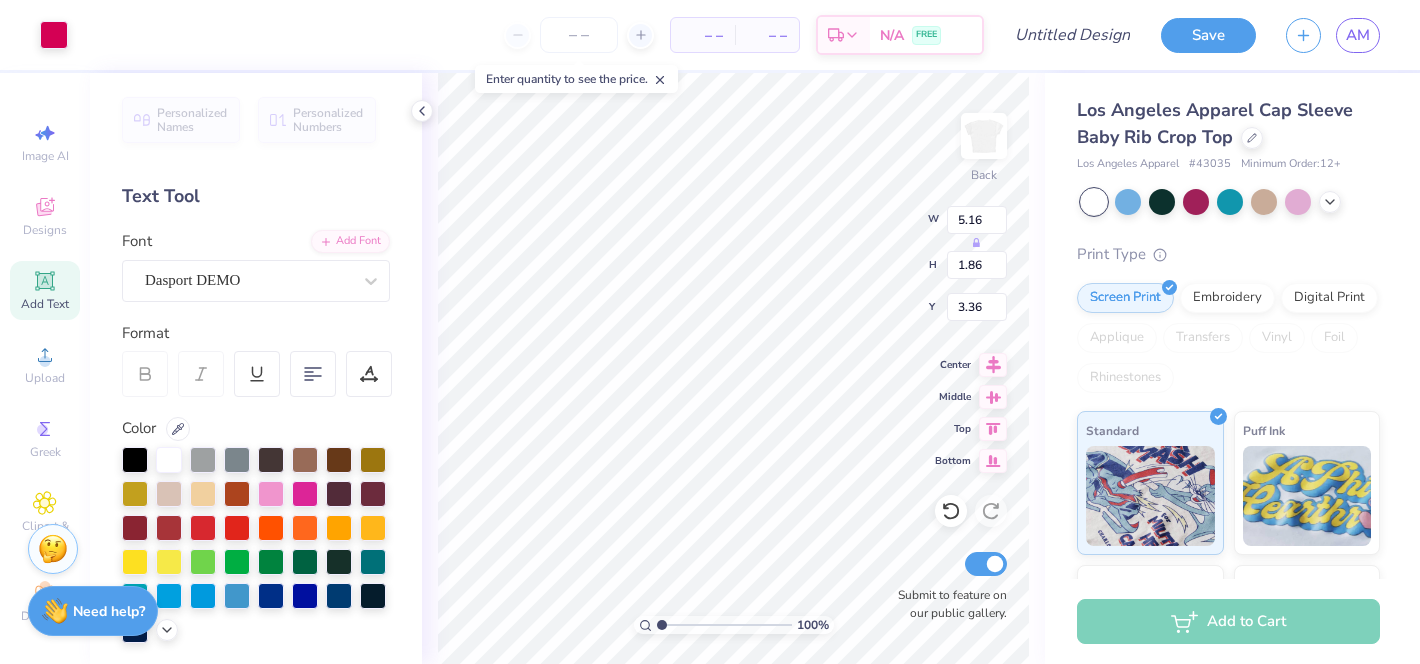 type on "3.36" 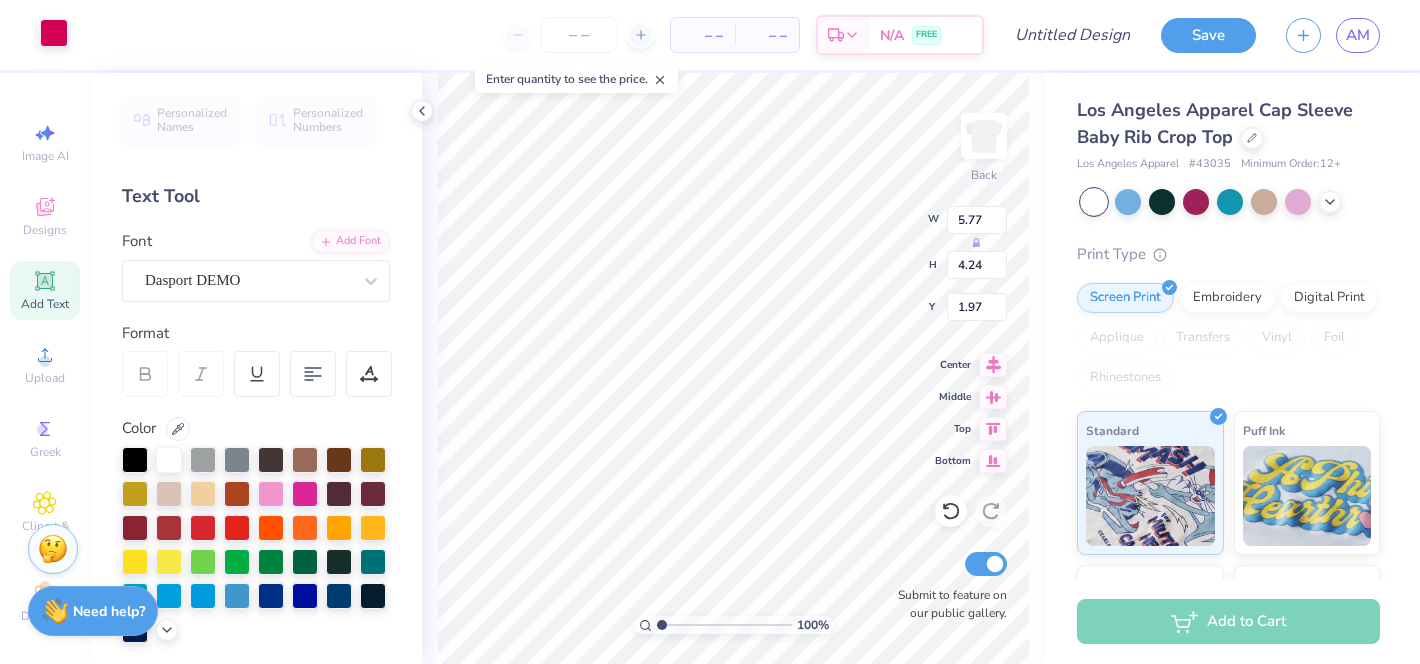 click at bounding box center (54, 33) 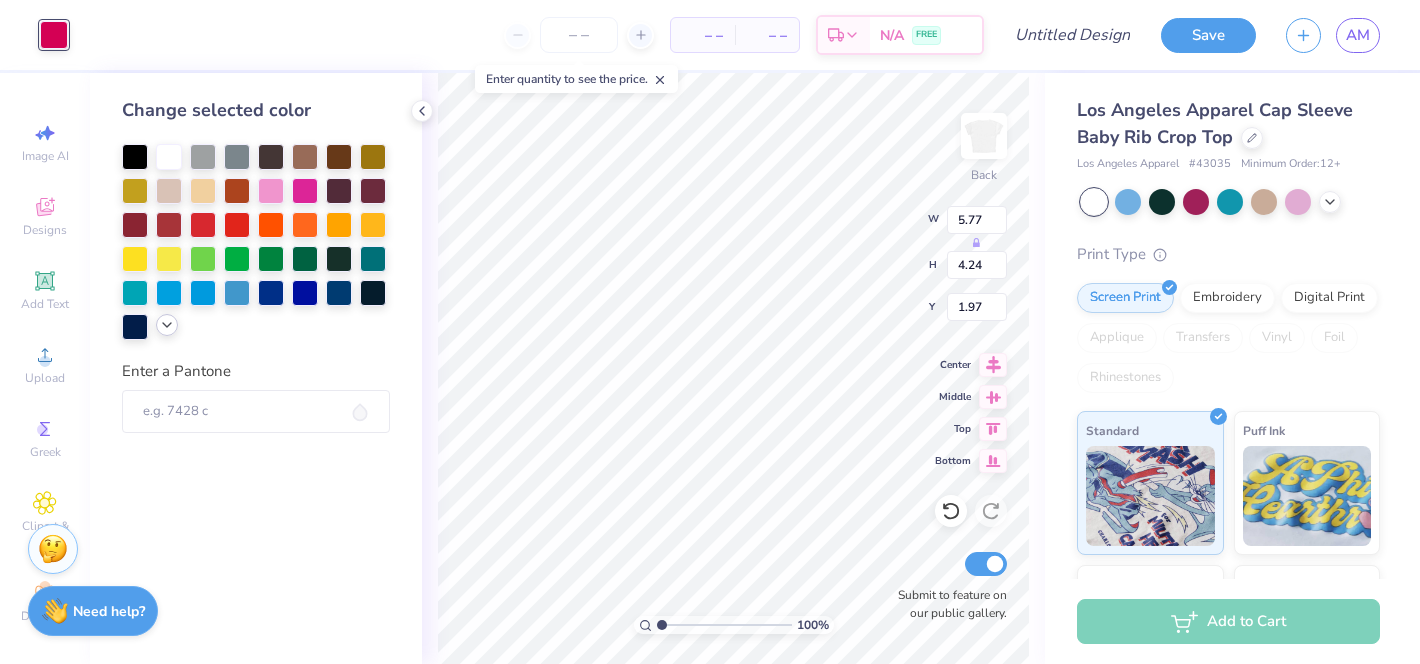 click at bounding box center (167, 325) 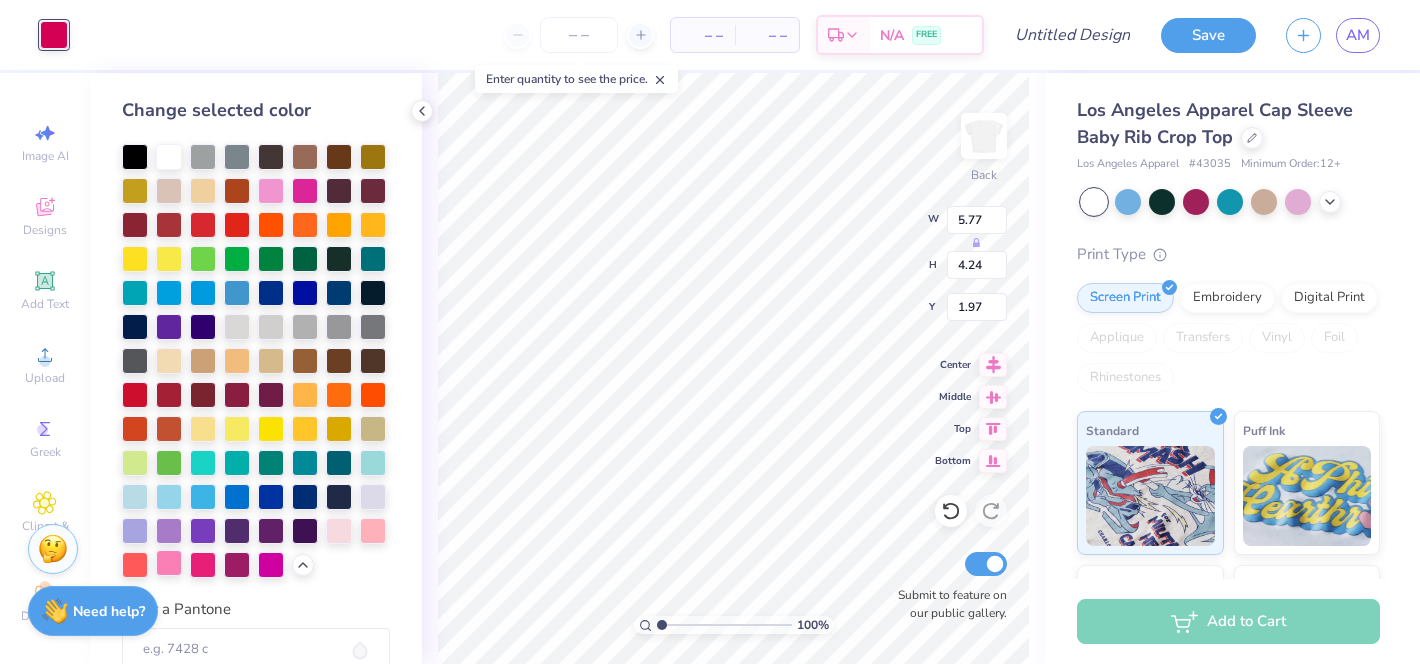 click at bounding box center [169, 563] 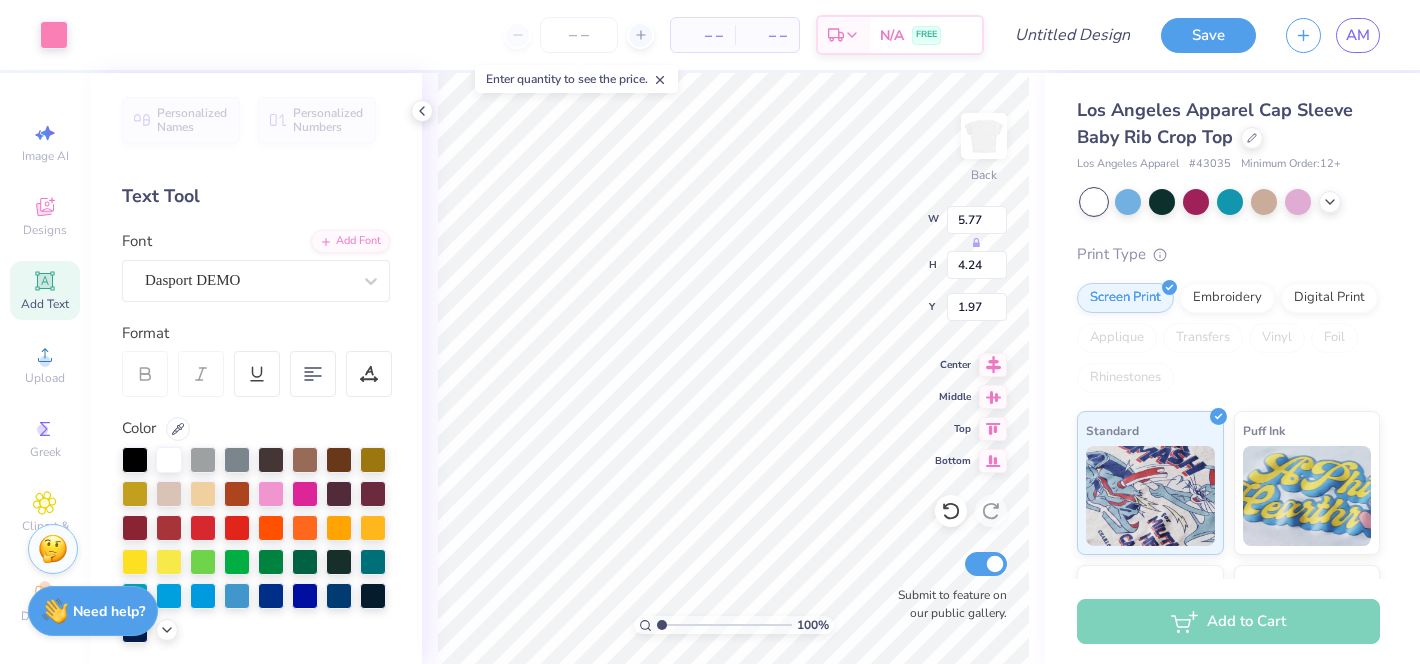 type on "6.24" 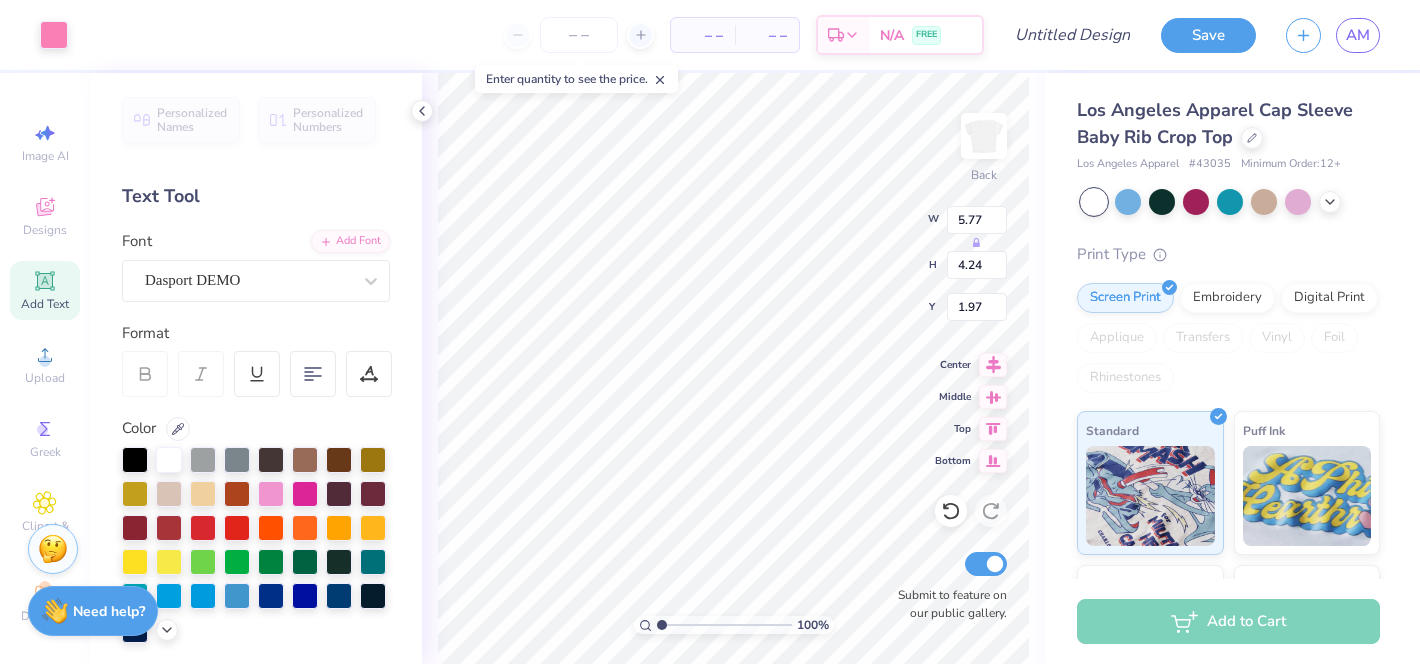 type on "4.58" 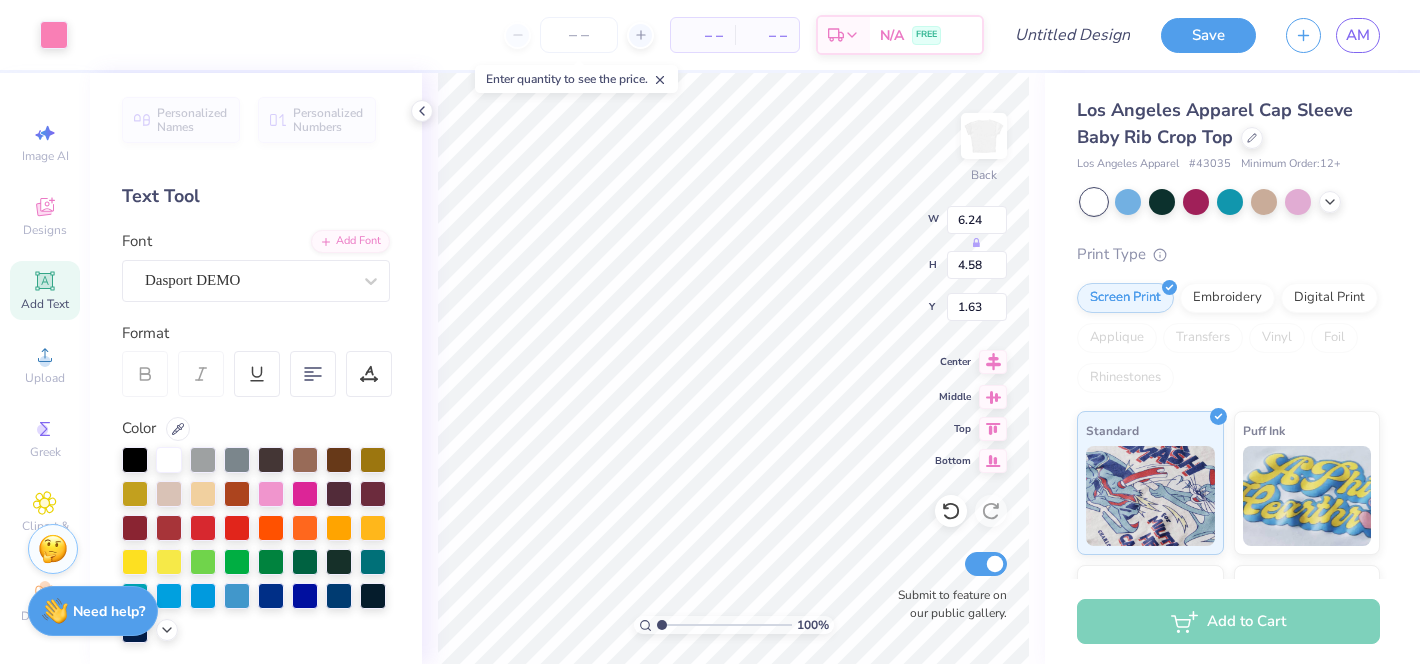 click 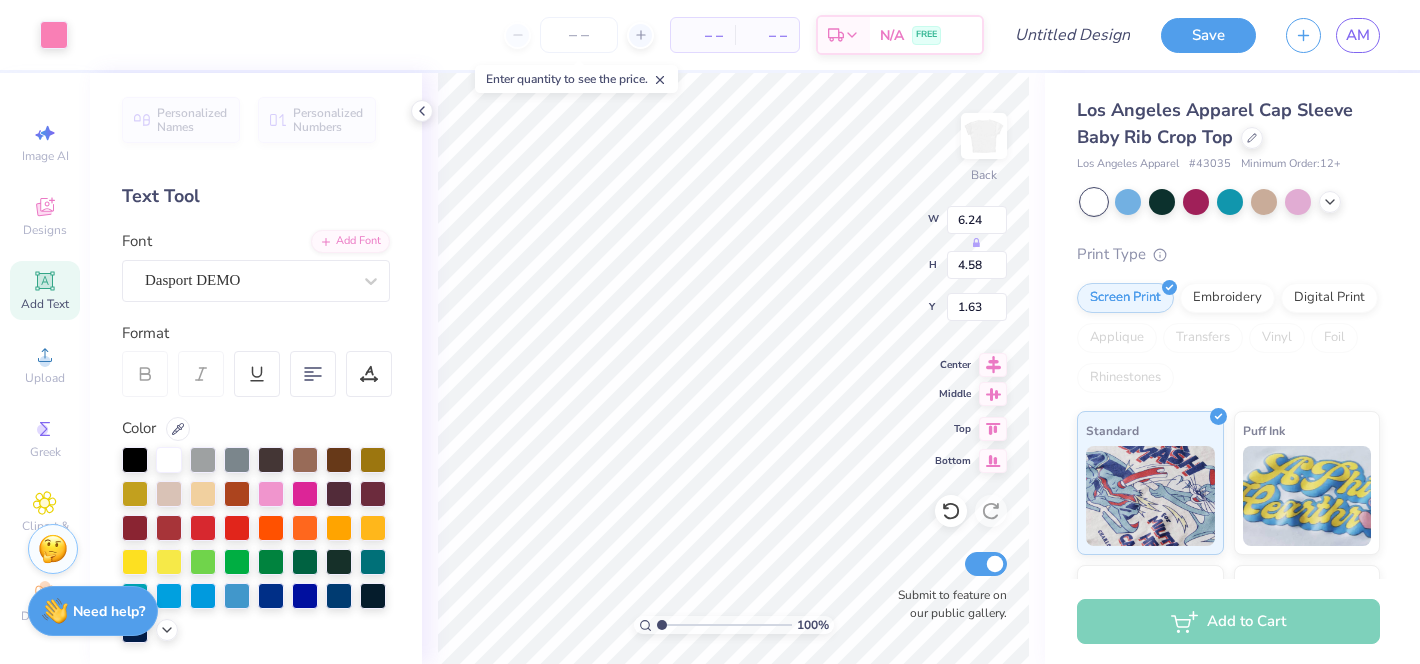 click 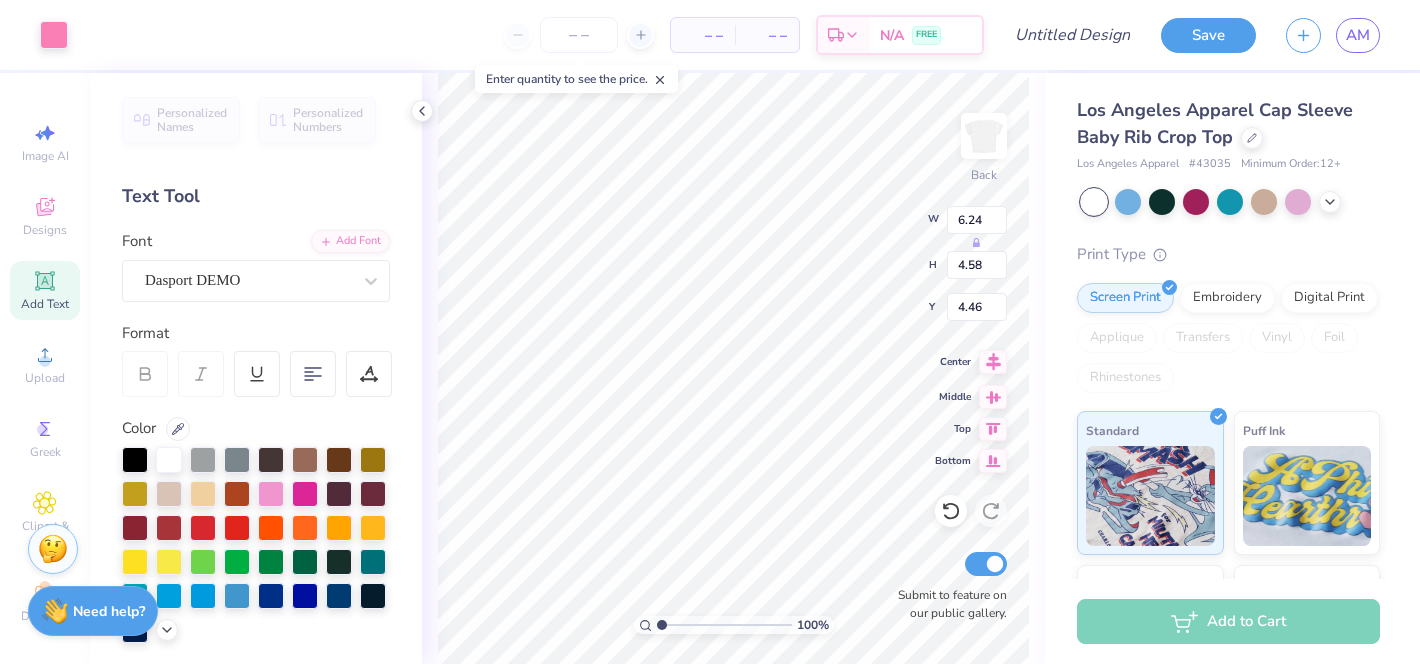 click 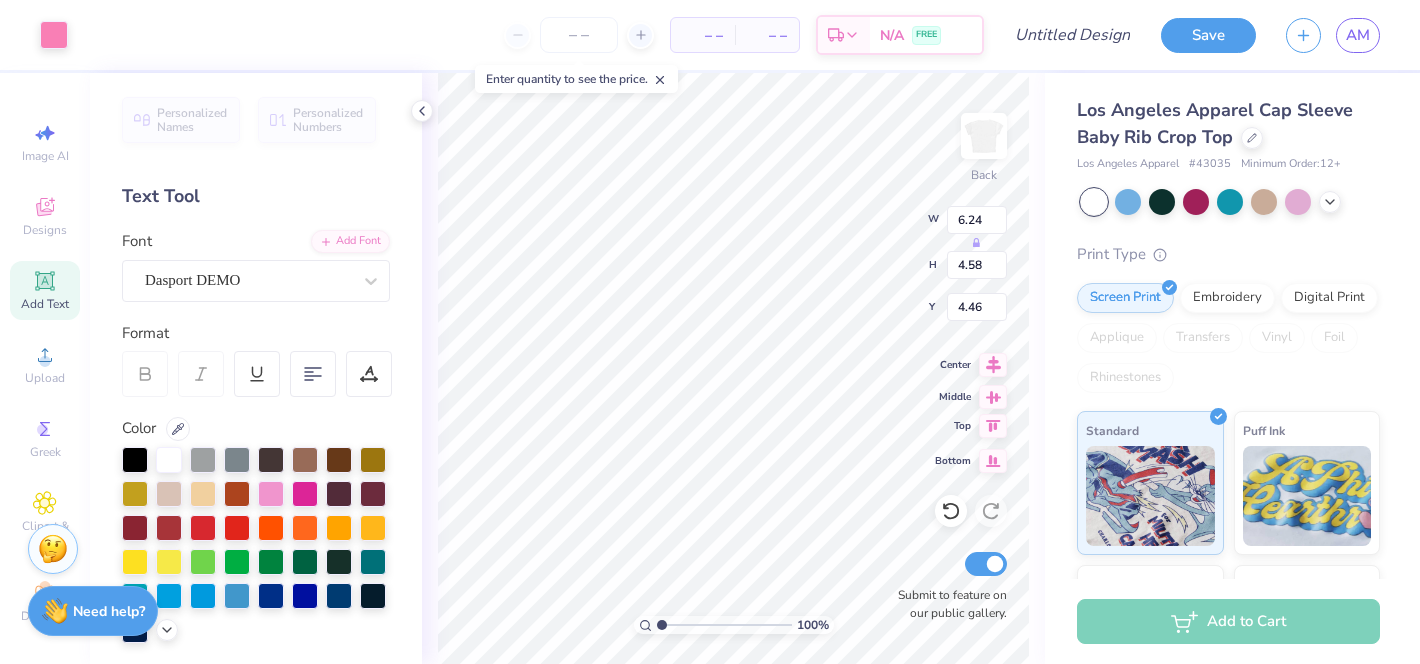 click on "100  % Back W 6.24 H 4.58 Y 4.46 Center Middle Top Bottom Submit to feature on our public gallery." at bounding box center (733, 368) 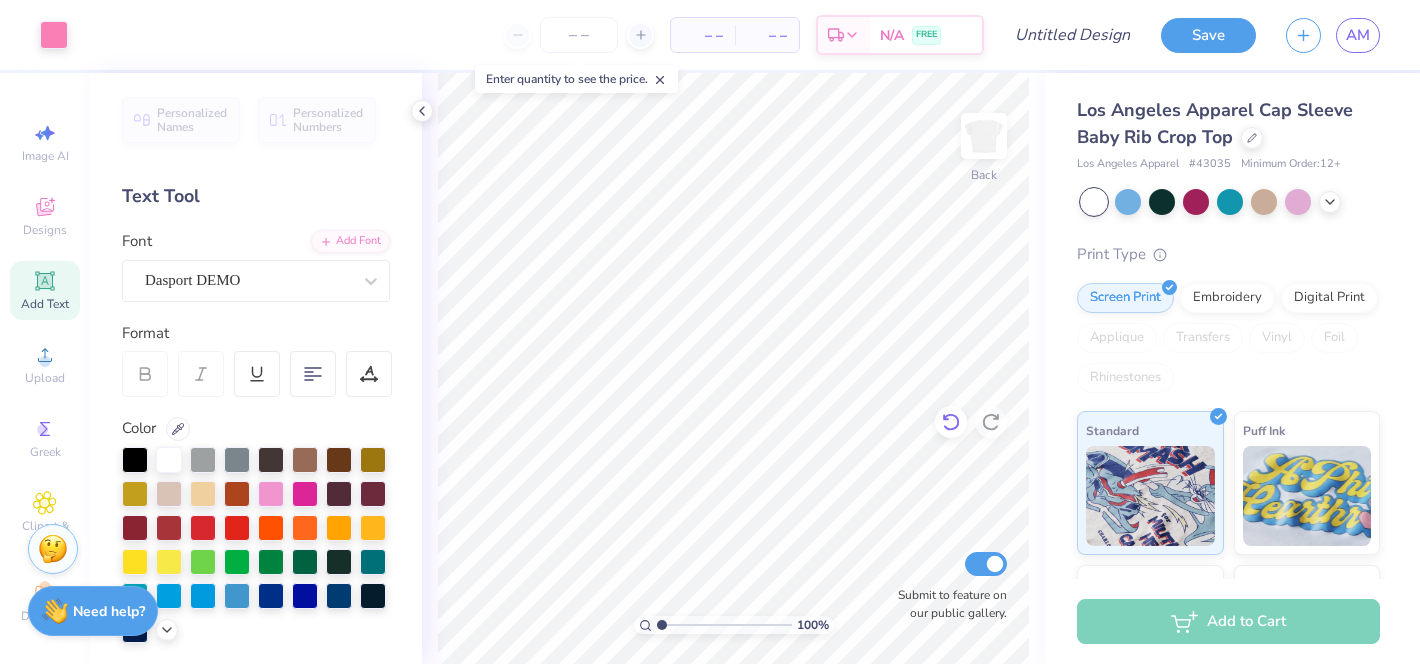 click 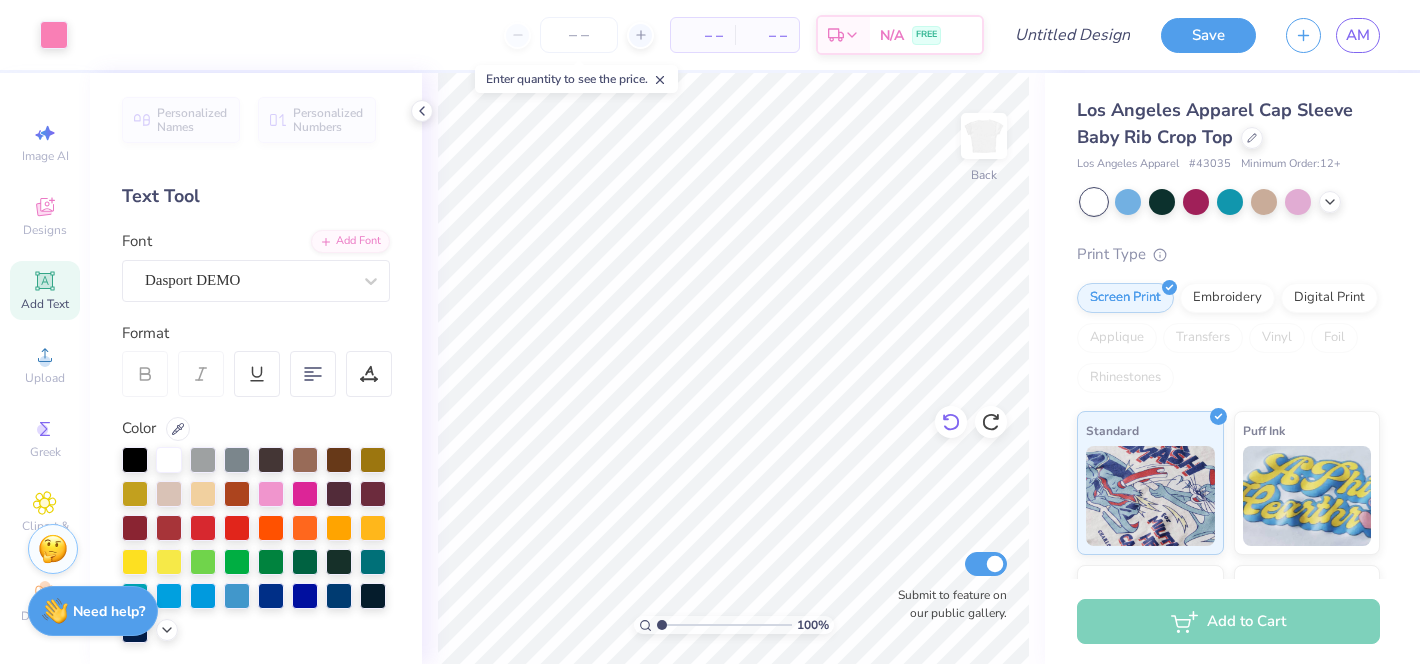 click 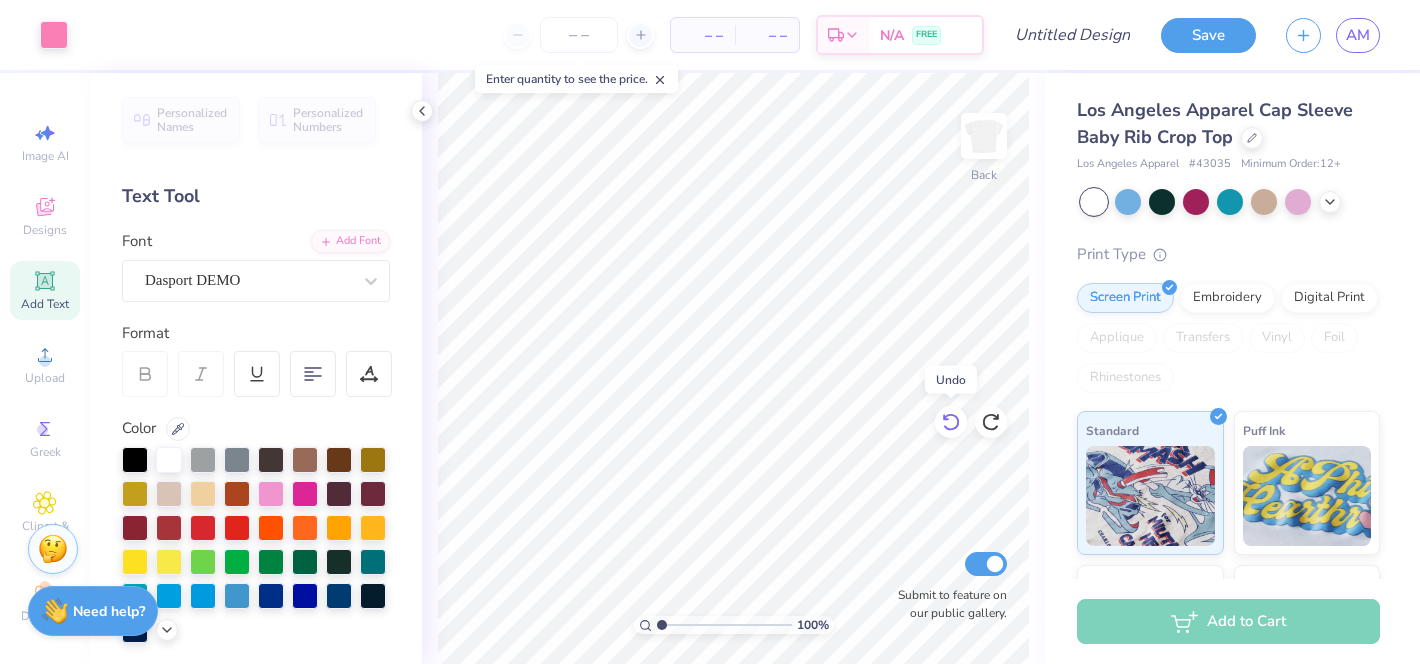 click 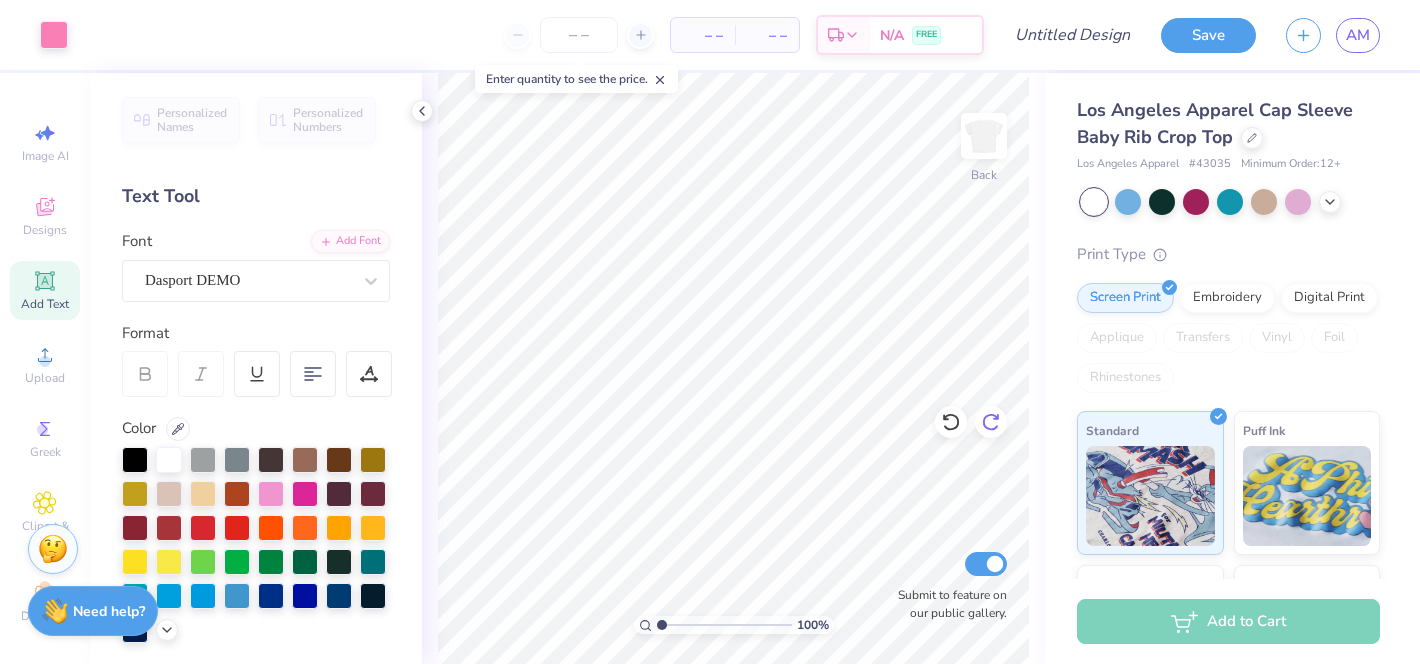 click at bounding box center (991, 422) 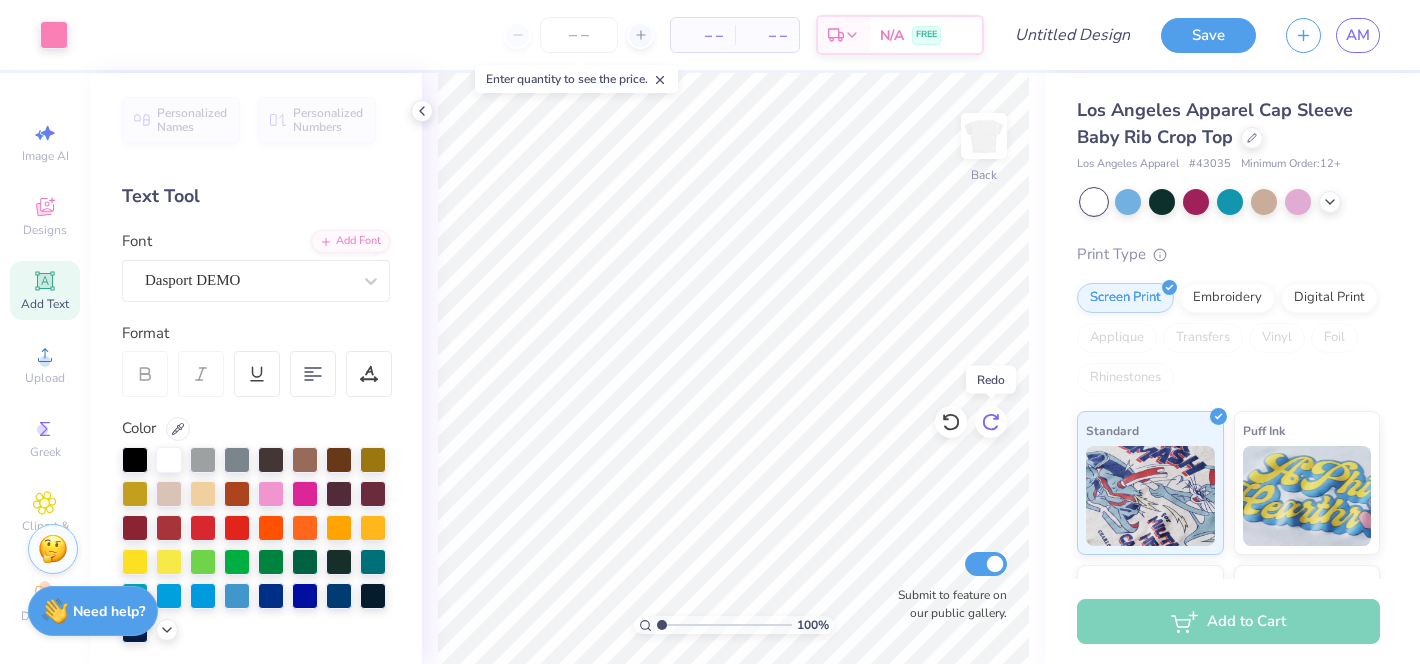 click 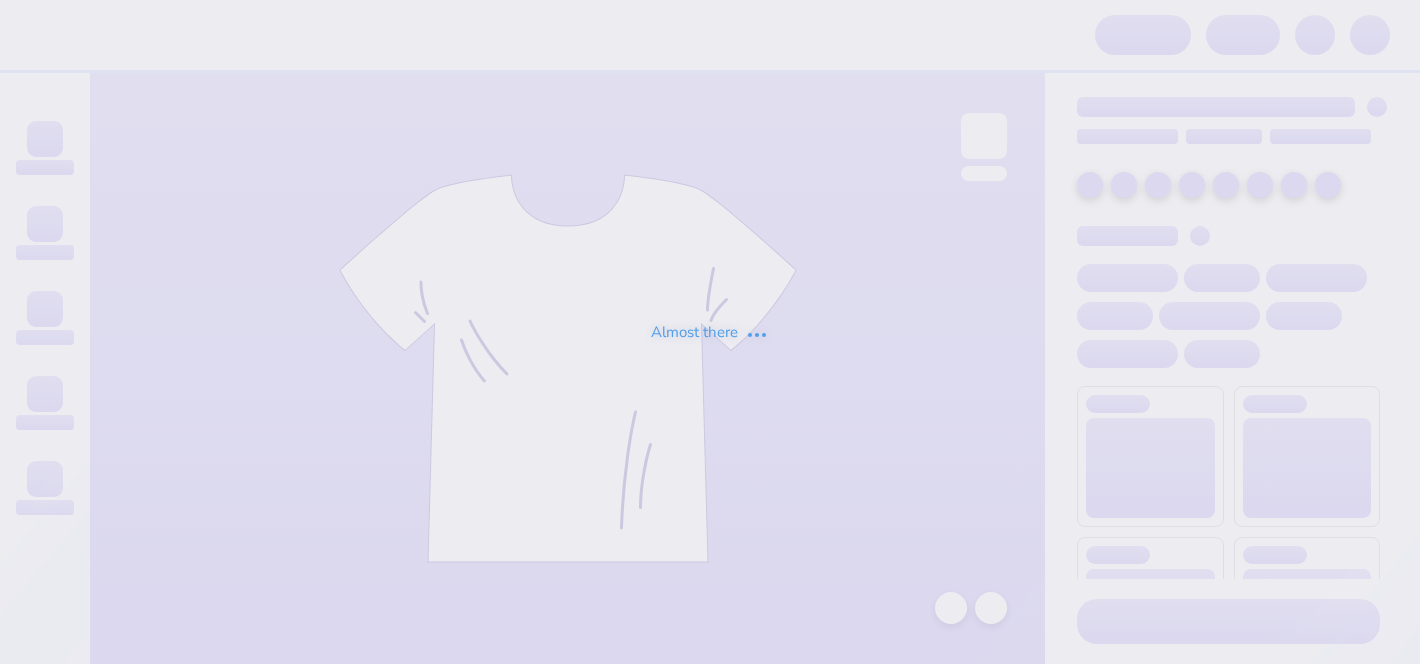 scroll, scrollTop: 0, scrollLeft: 0, axis: both 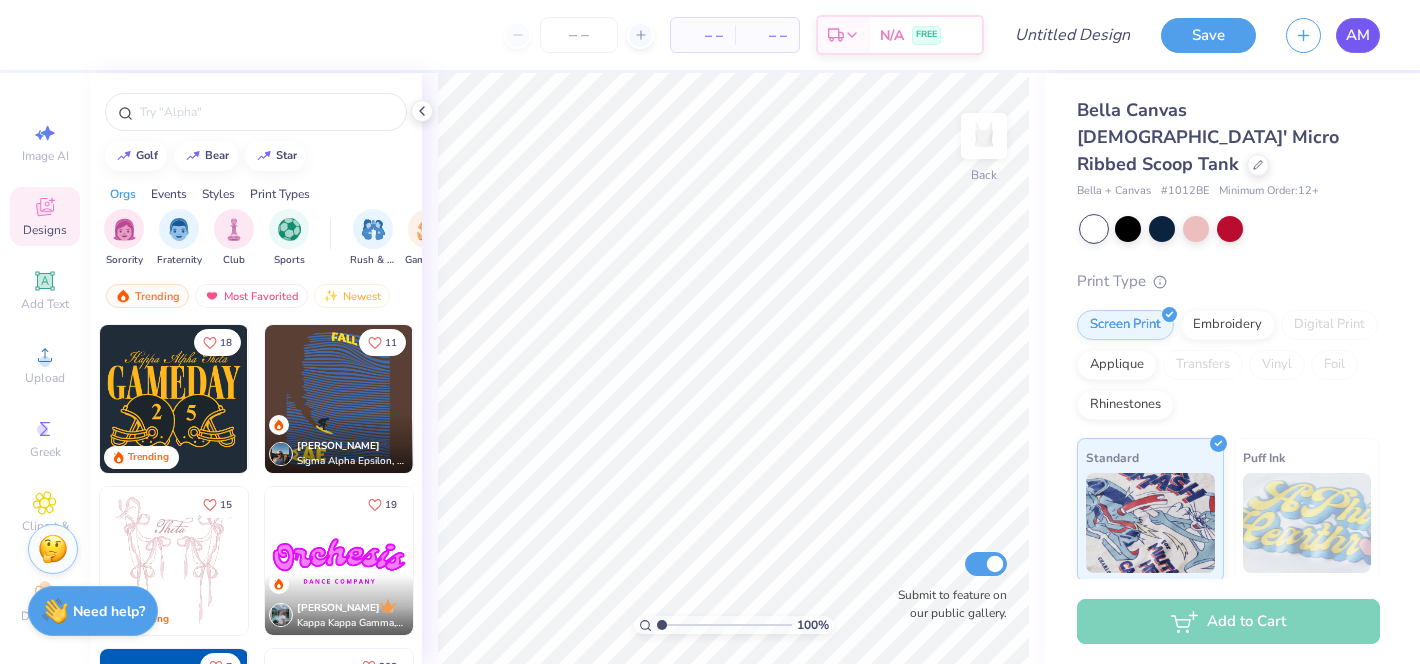 click on "AM" at bounding box center (1358, 35) 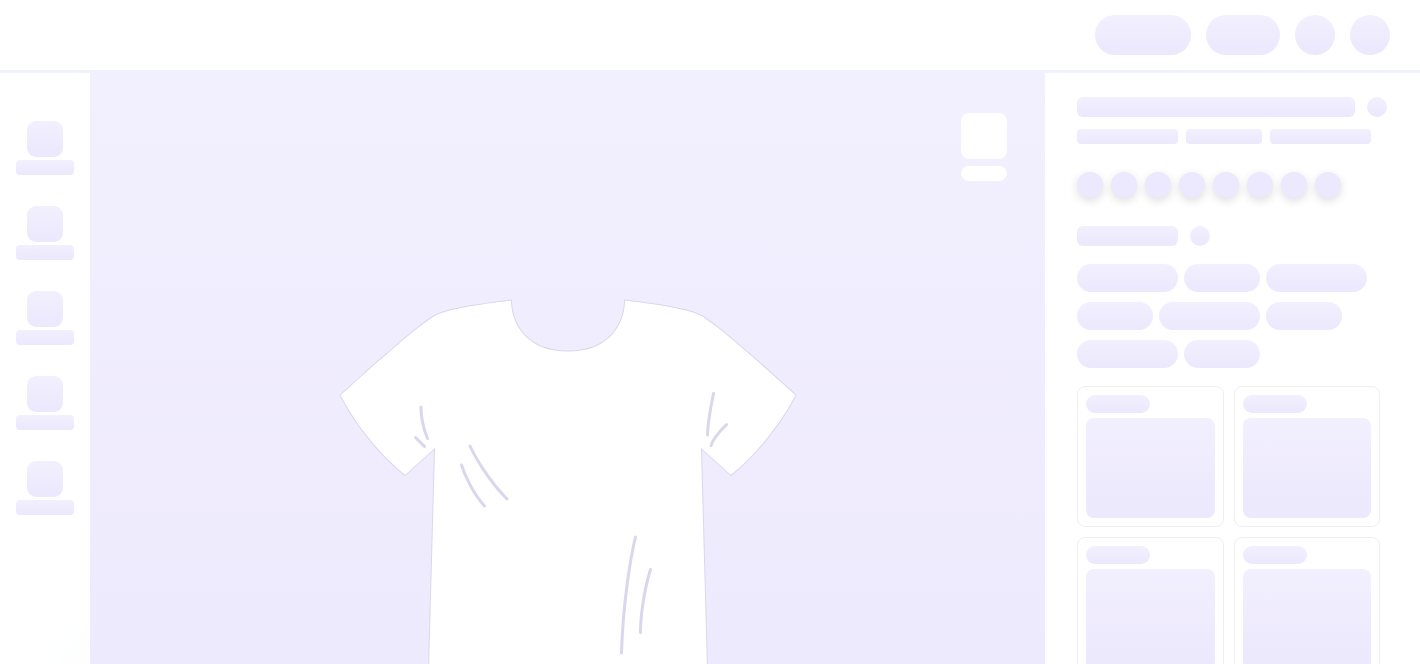 scroll, scrollTop: 0, scrollLeft: 0, axis: both 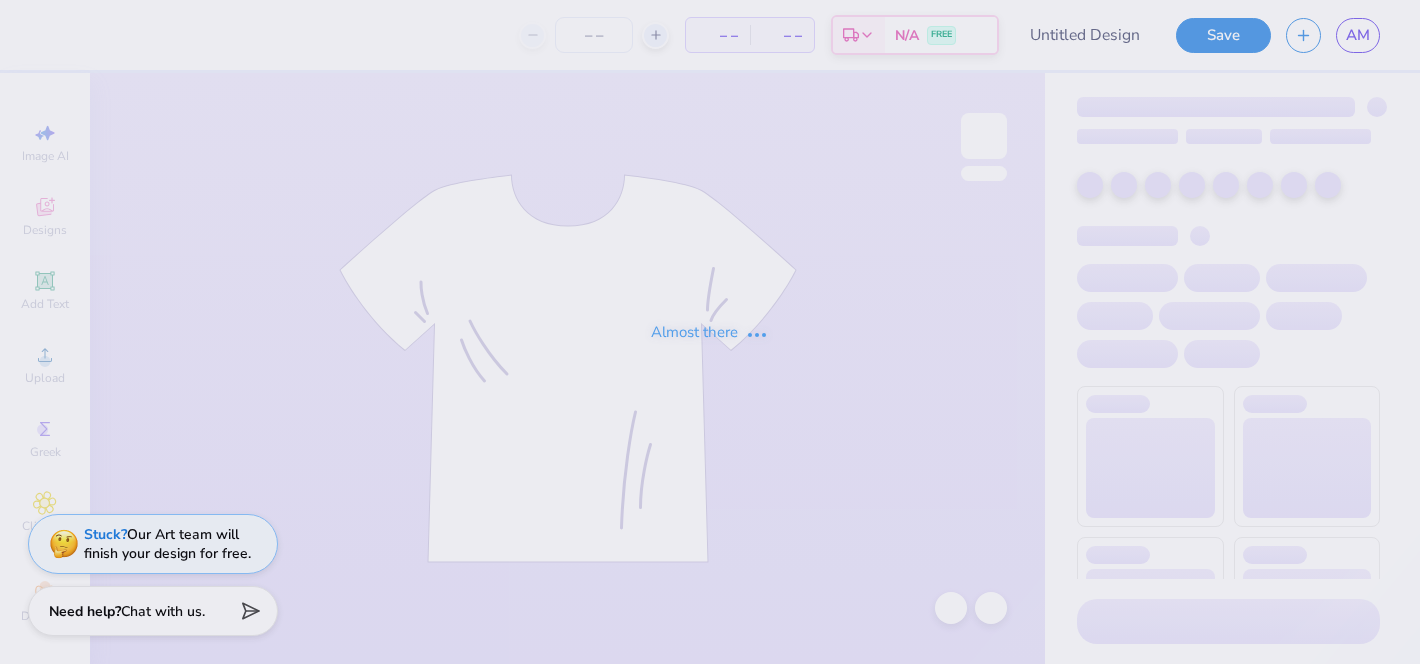 type on "Homecoming" 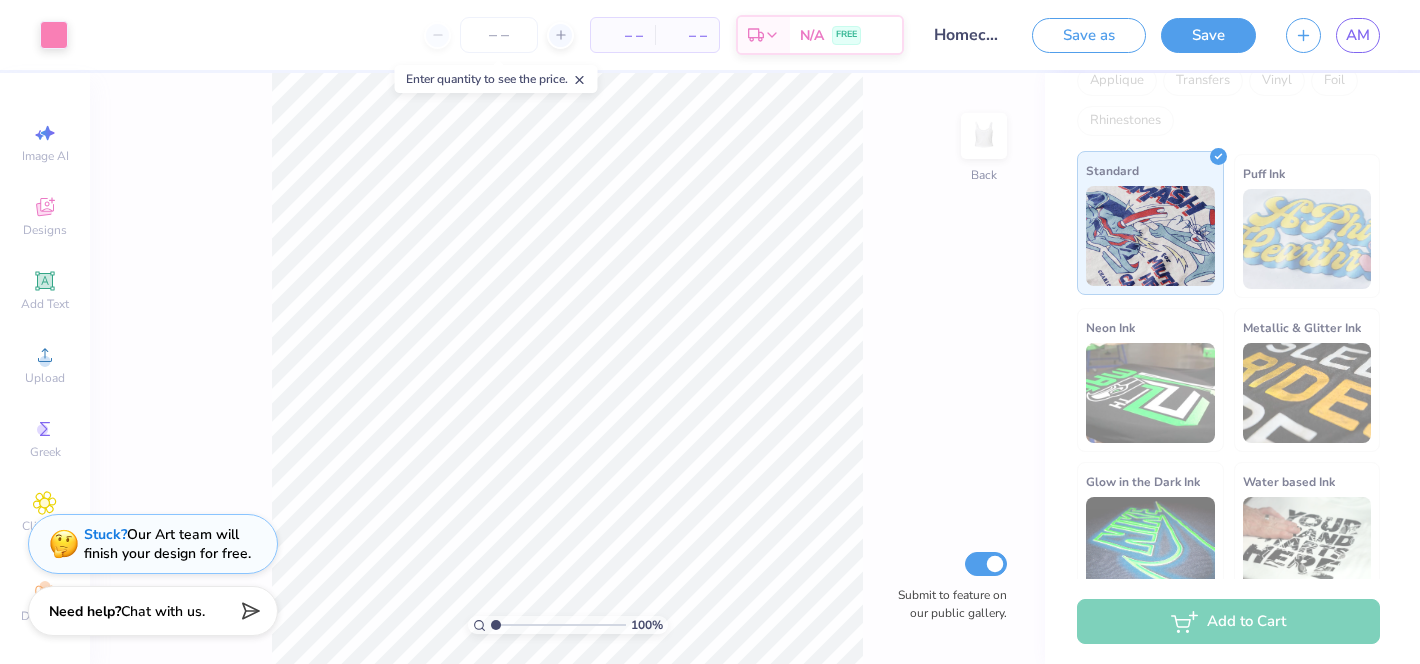scroll, scrollTop: 0, scrollLeft: 0, axis: both 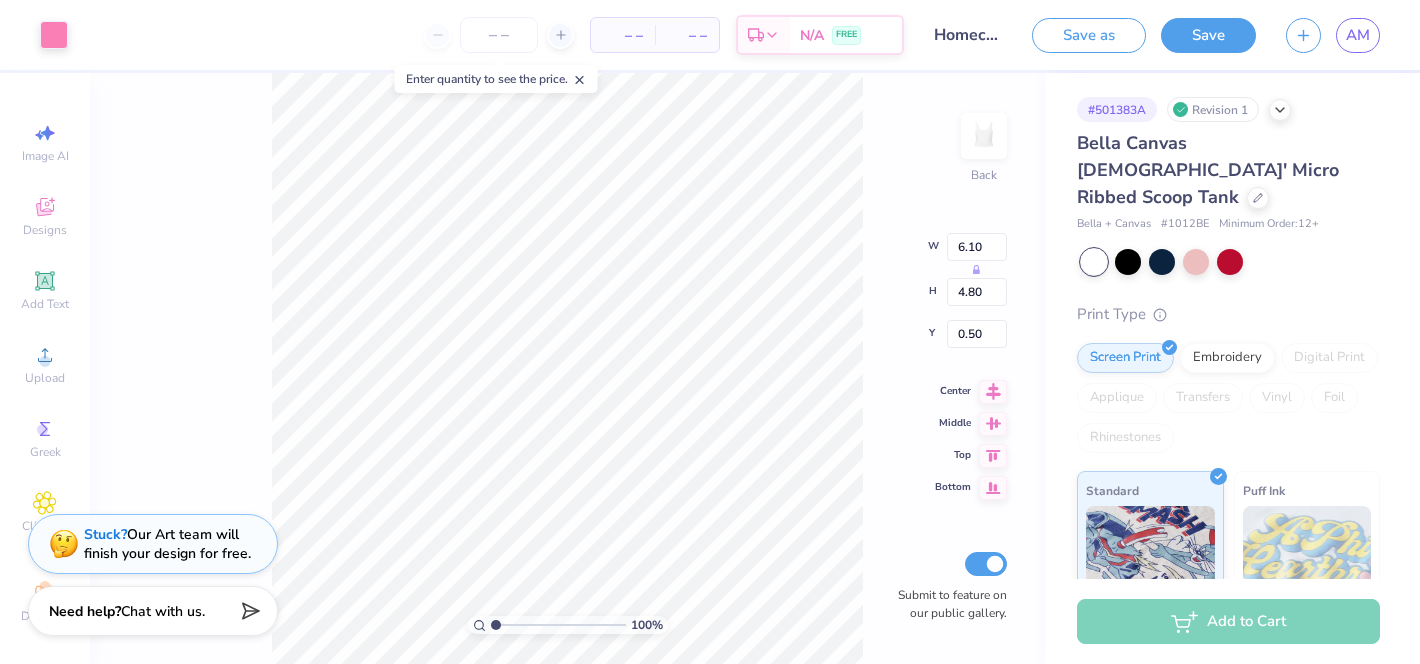 click 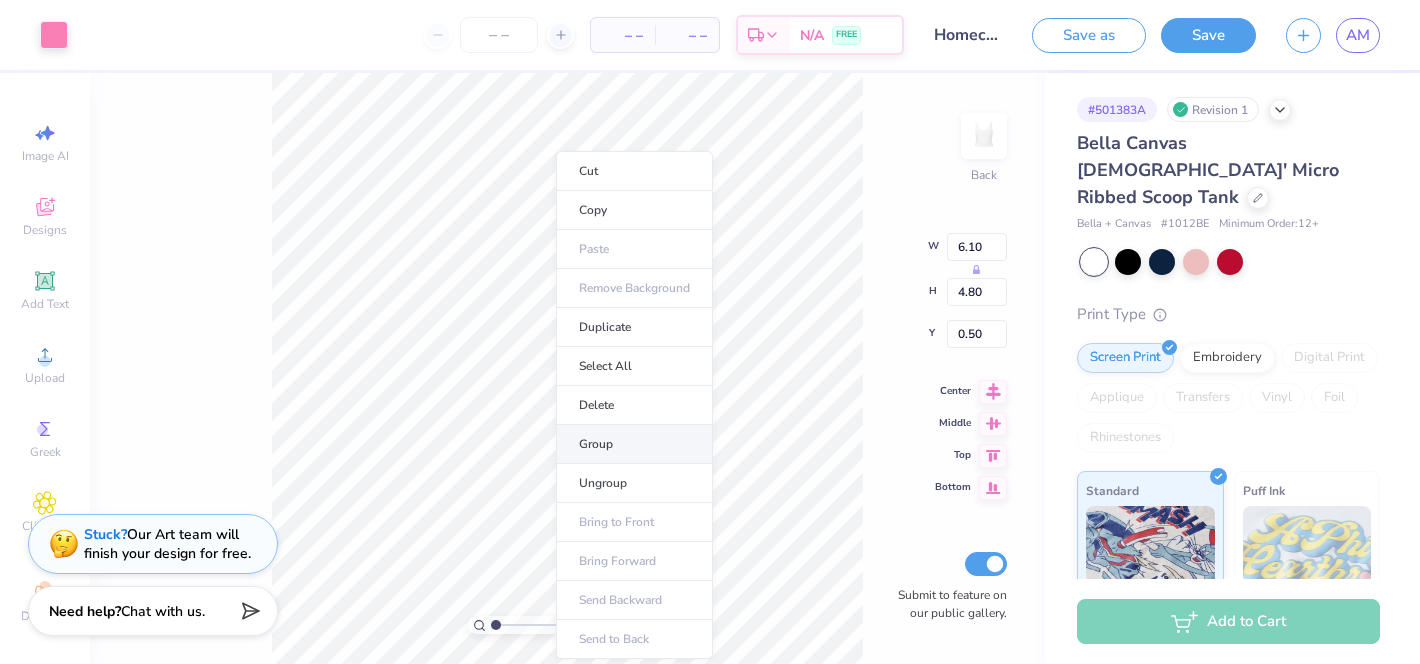 click on "Group" at bounding box center [634, 444] 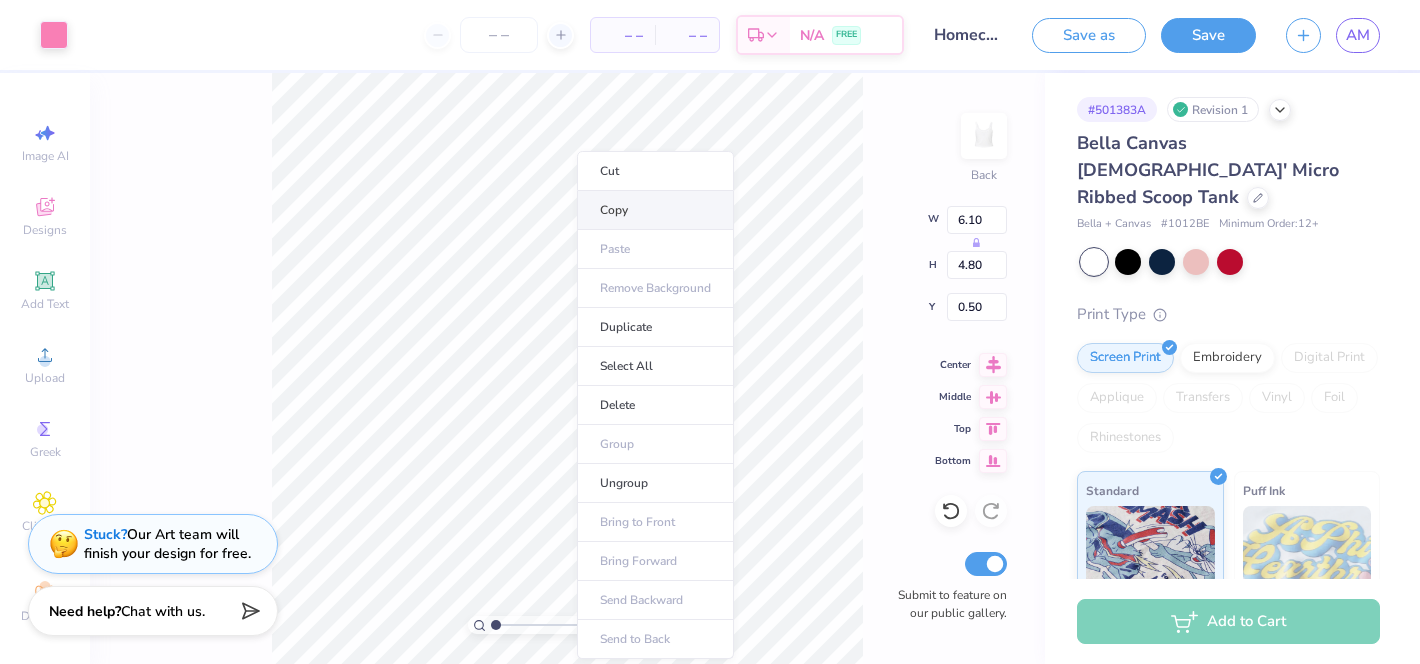 click on "Copy" at bounding box center (655, 210) 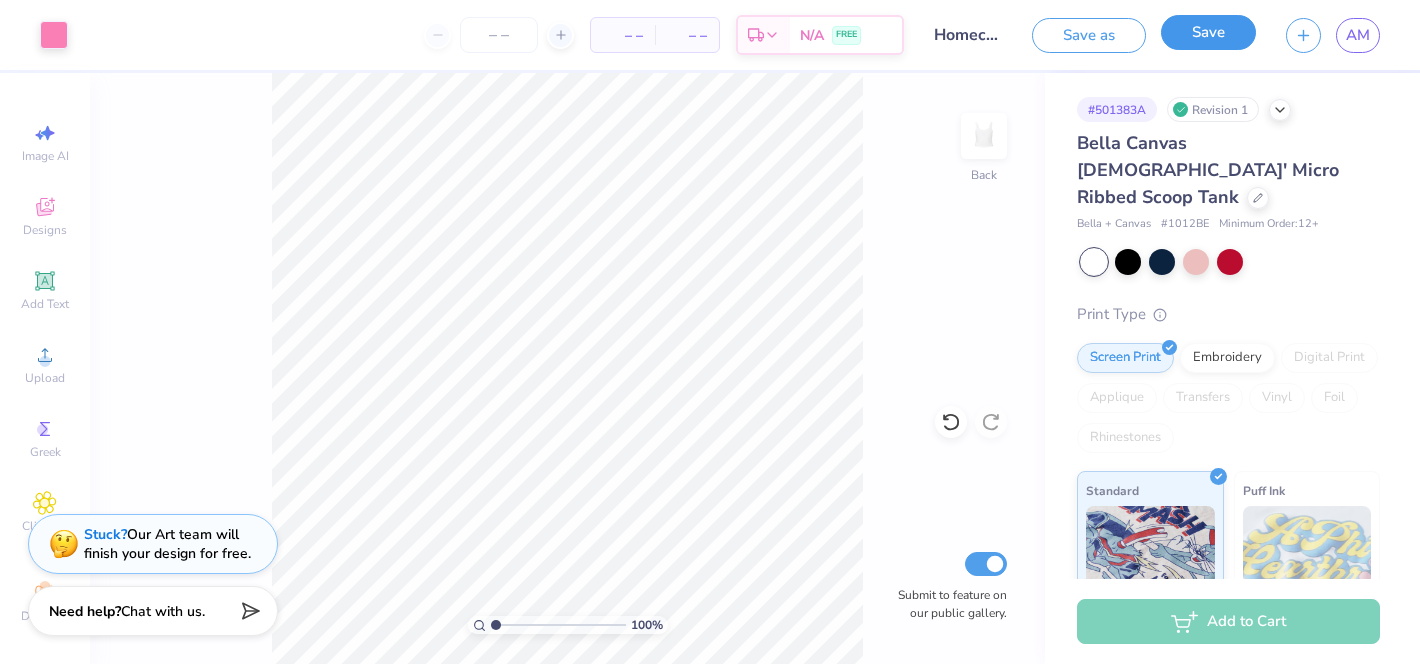 click on "Save" at bounding box center [1208, 32] 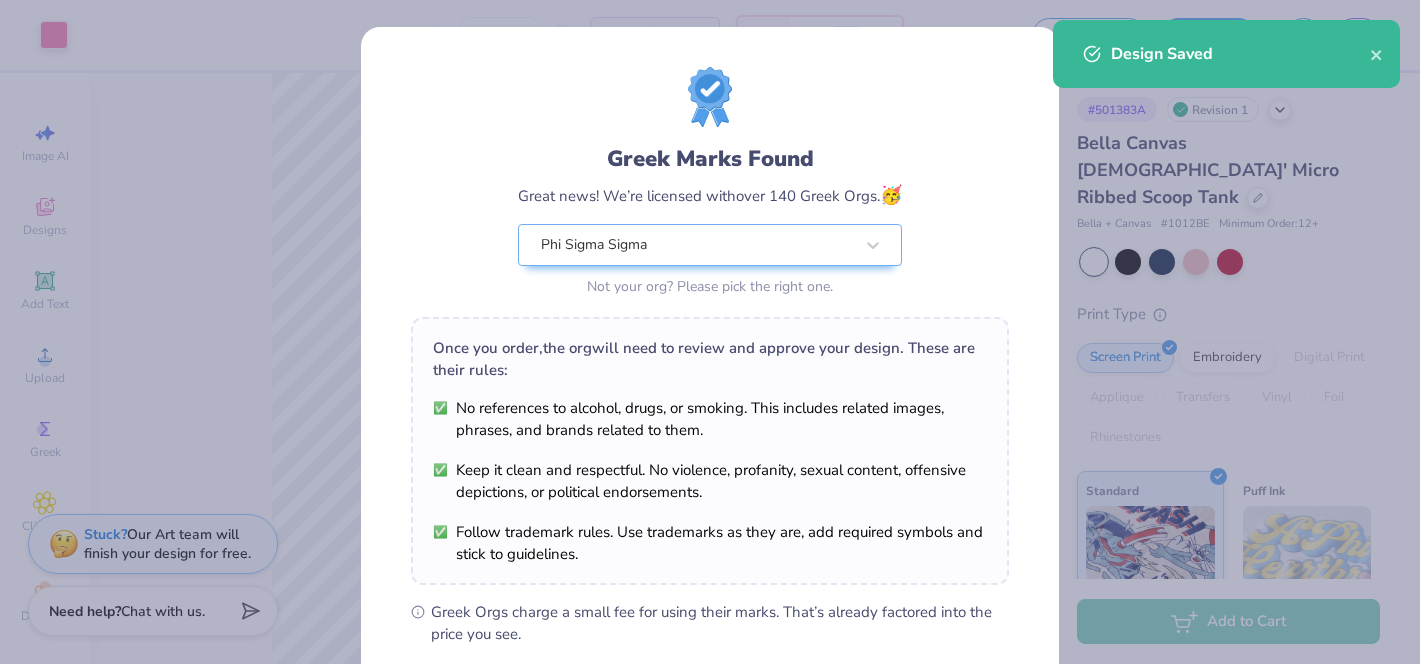 scroll, scrollTop: 272, scrollLeft: 0, axis: vertical 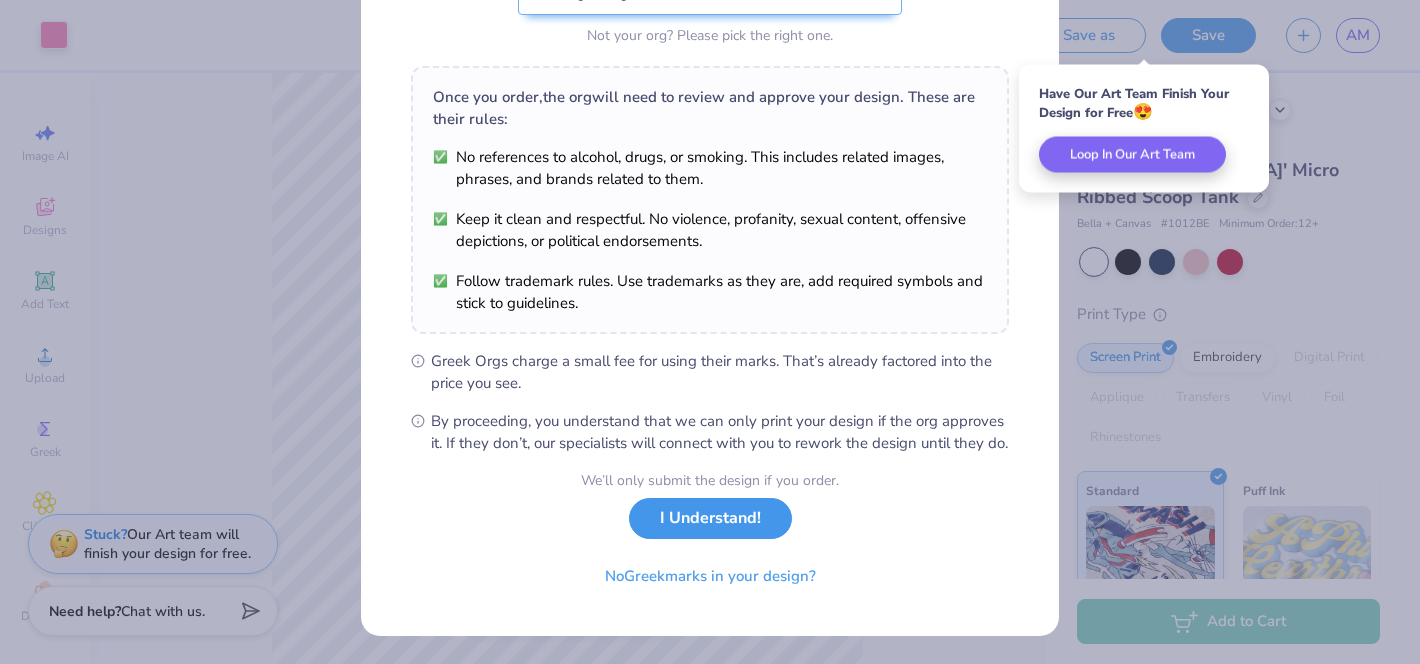 click on "I Understand!" at bounding box center (710, 518) 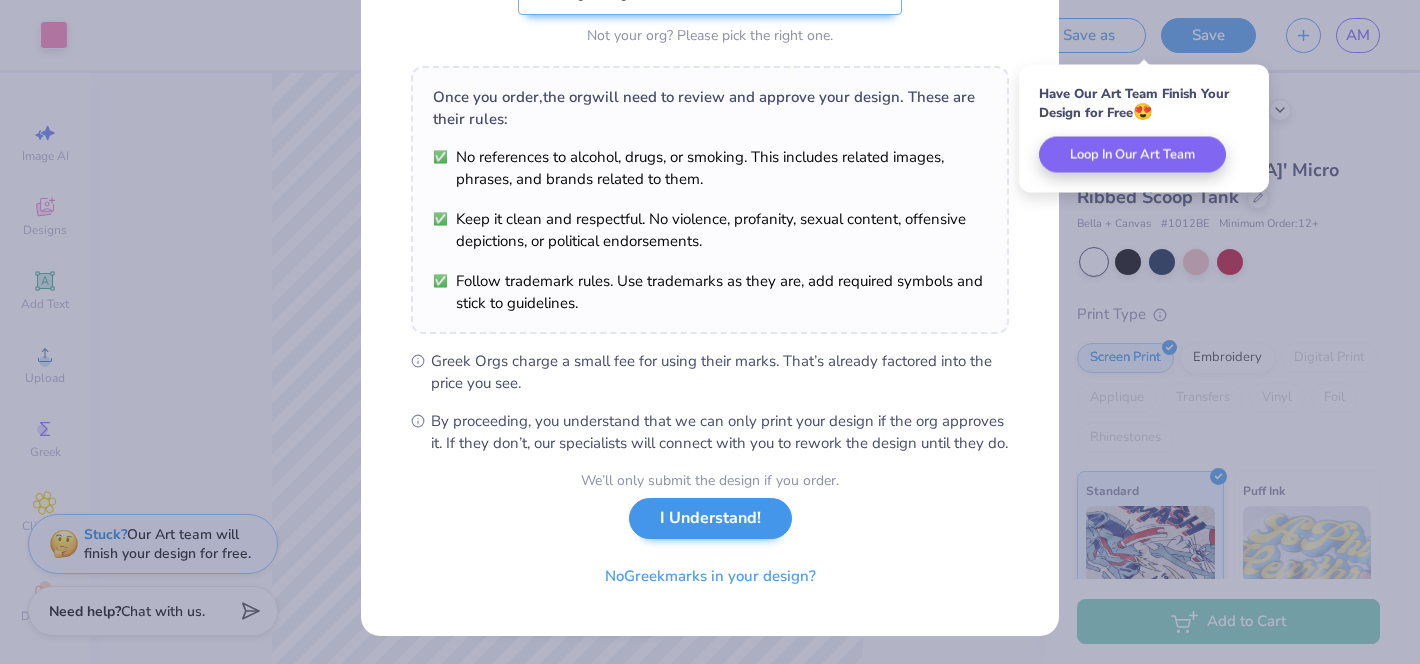 scroll, scrollTop: 0, scrollLeft: 0, axis: both 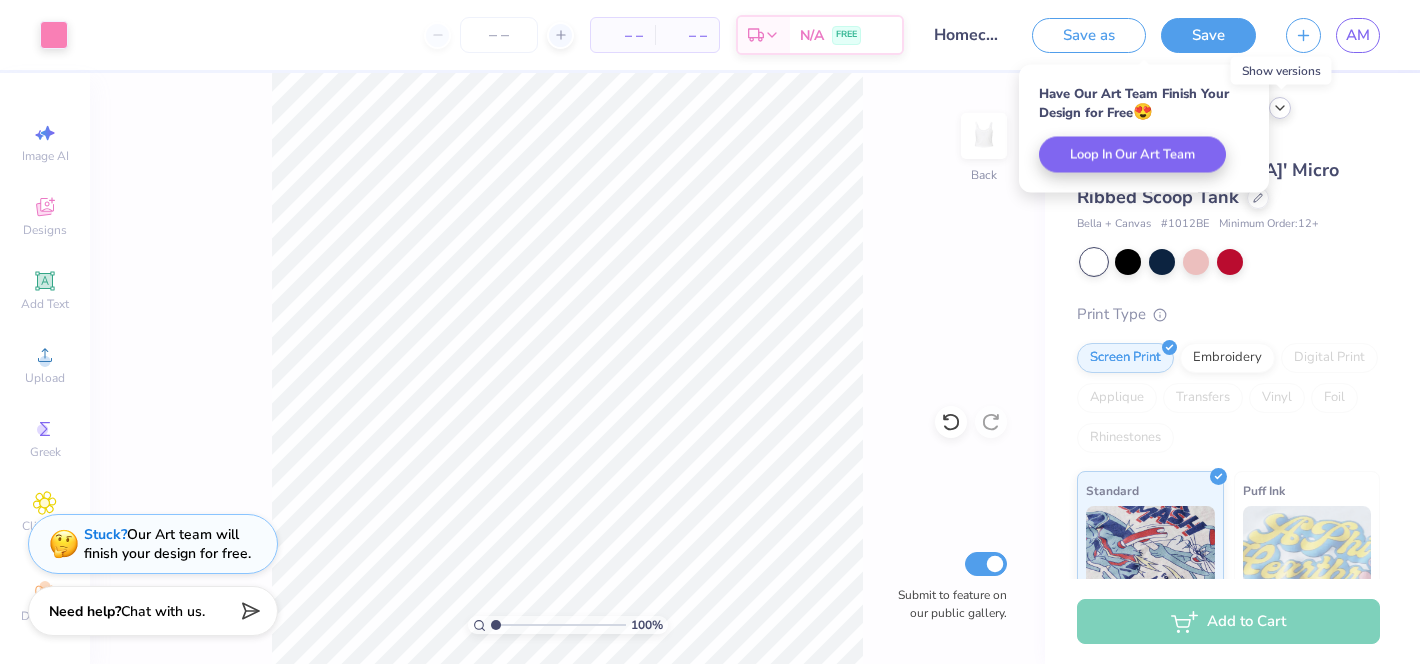 click at bounding box center [1280, 108] 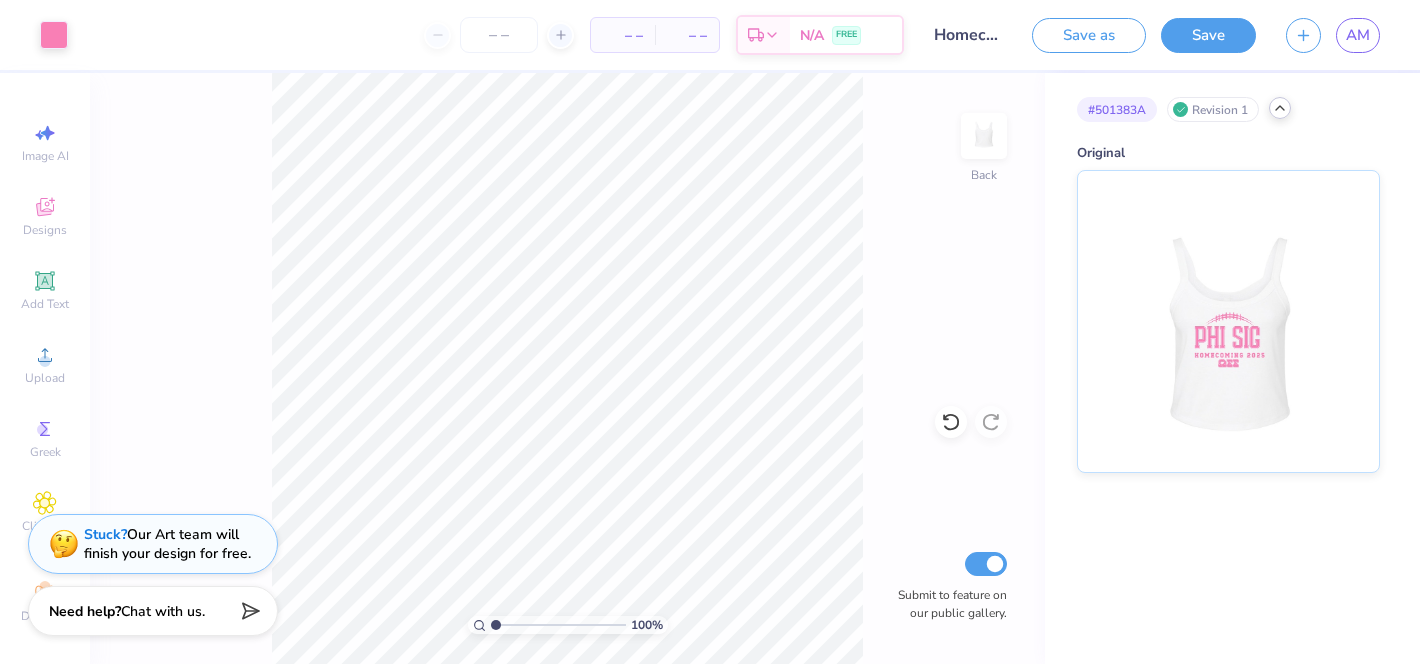 click 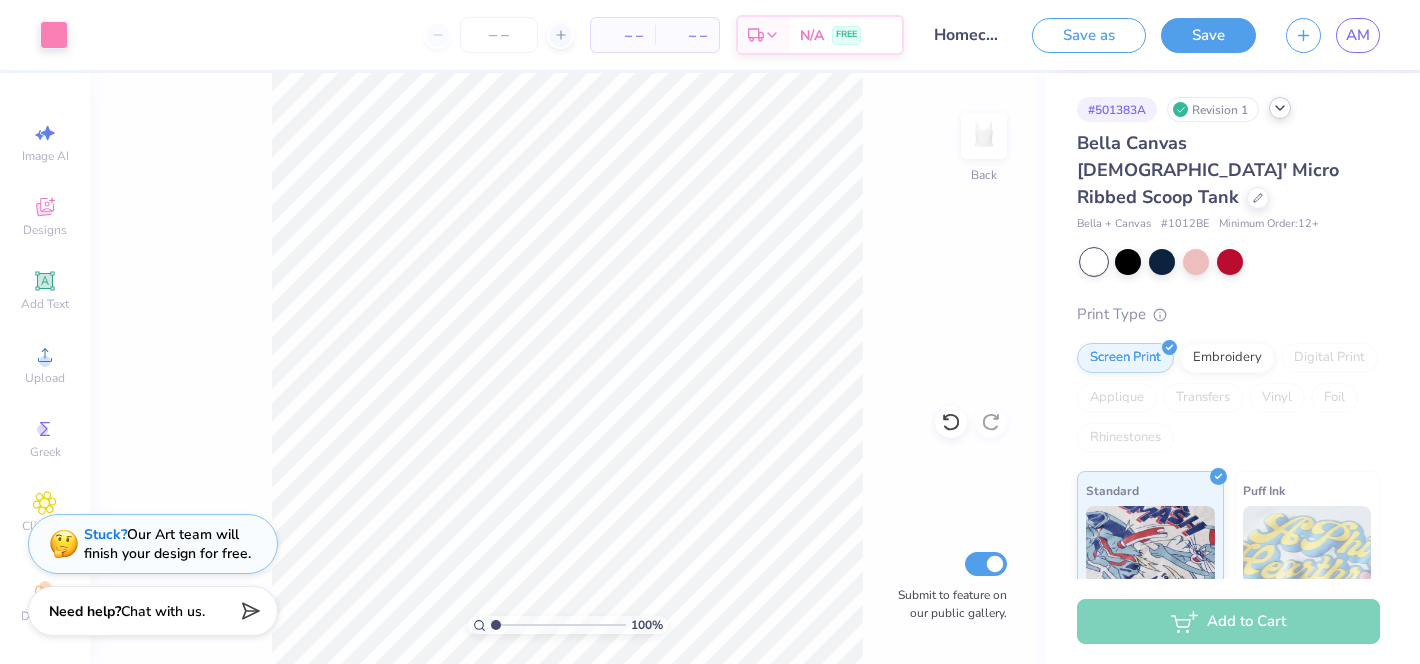 scroll, scrollTop: 317, scrollLeft: 0, axis: vertical 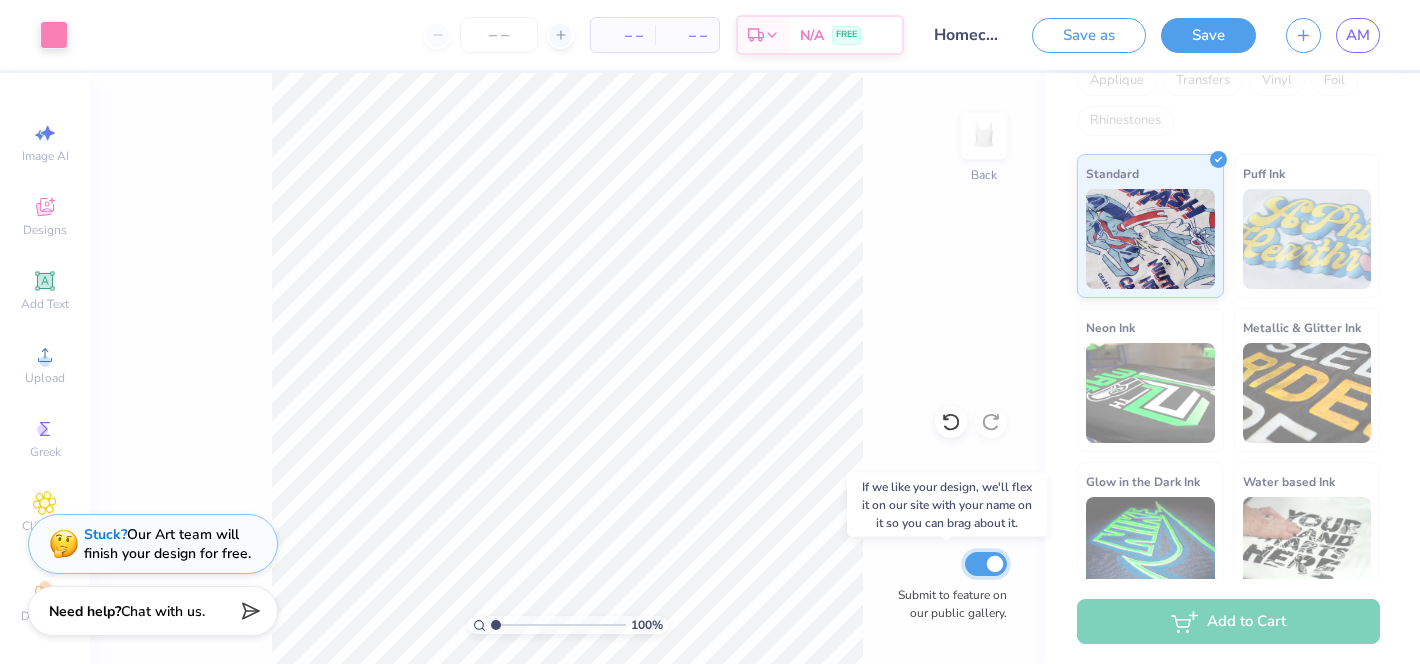 click on "Submit to feature on our public gallery." at bounding box center (986, 564) 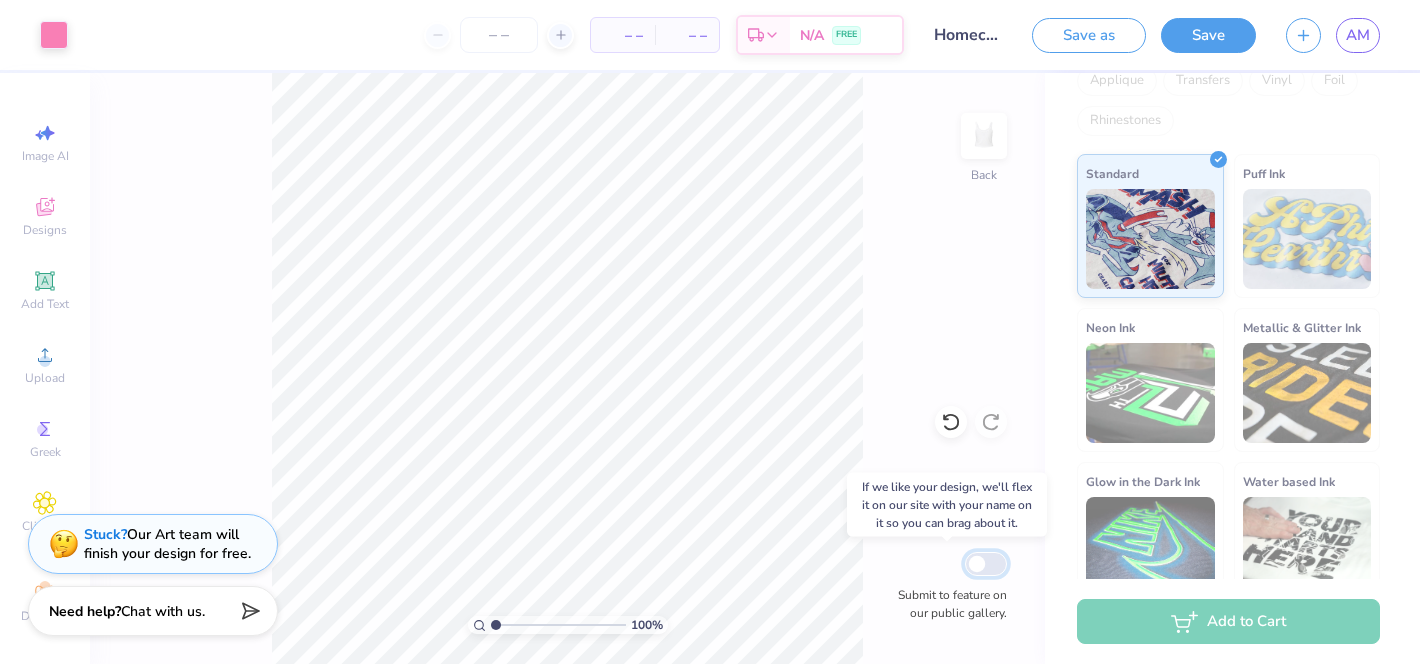 click on "Submit to feature on our public gallery." at bounding box center [986, 564] 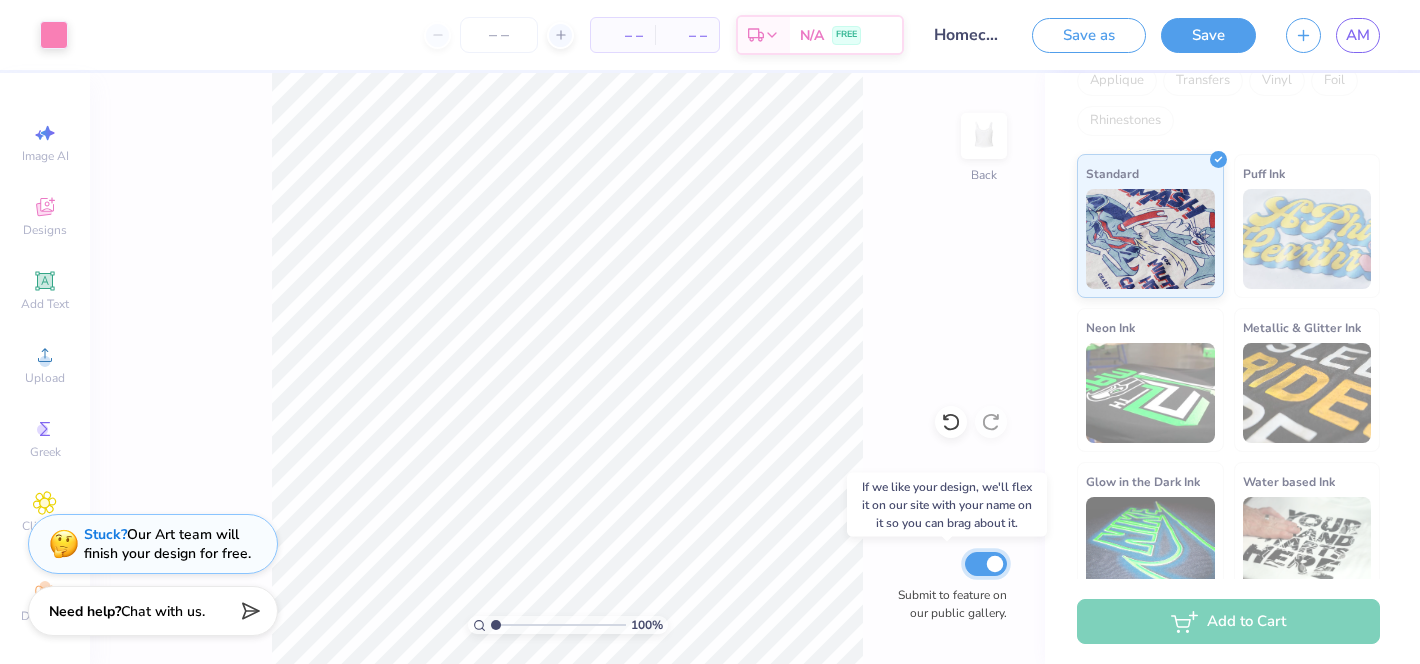 checkbox on "true" 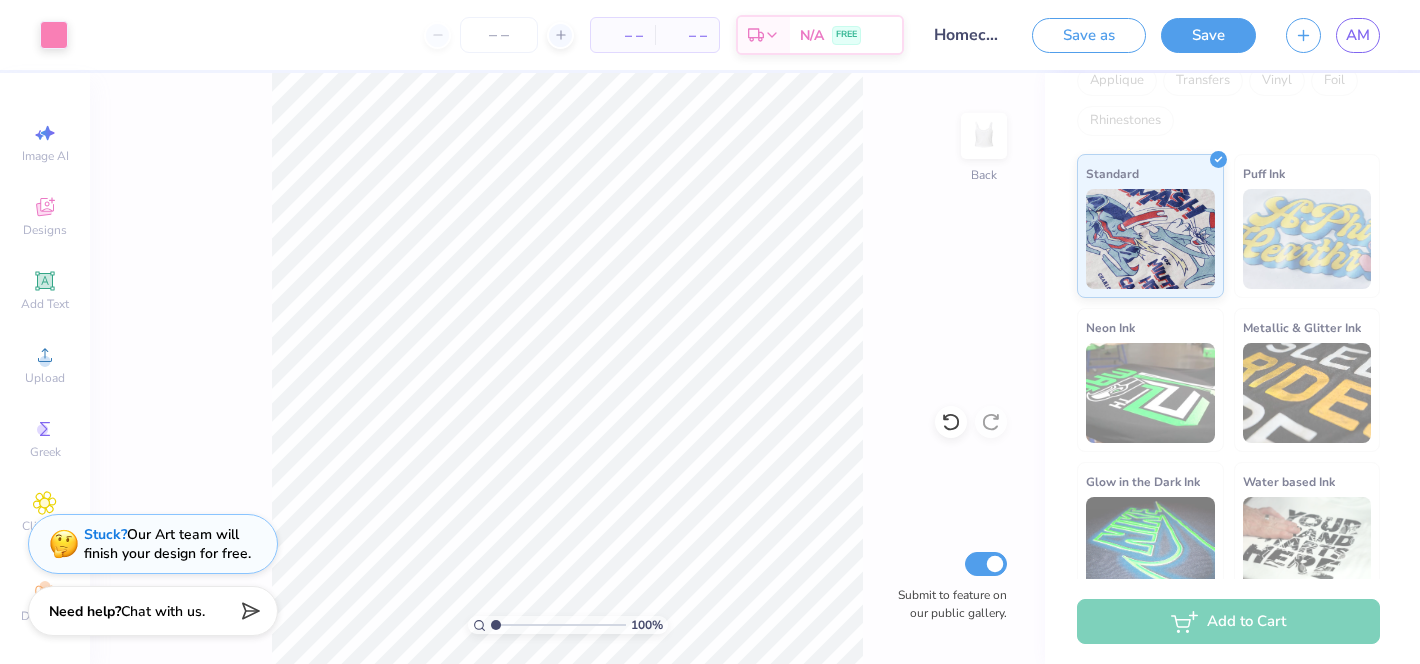 click on "100  % Back Submit to feature on our public gallery." at bounding box center (567, 368) 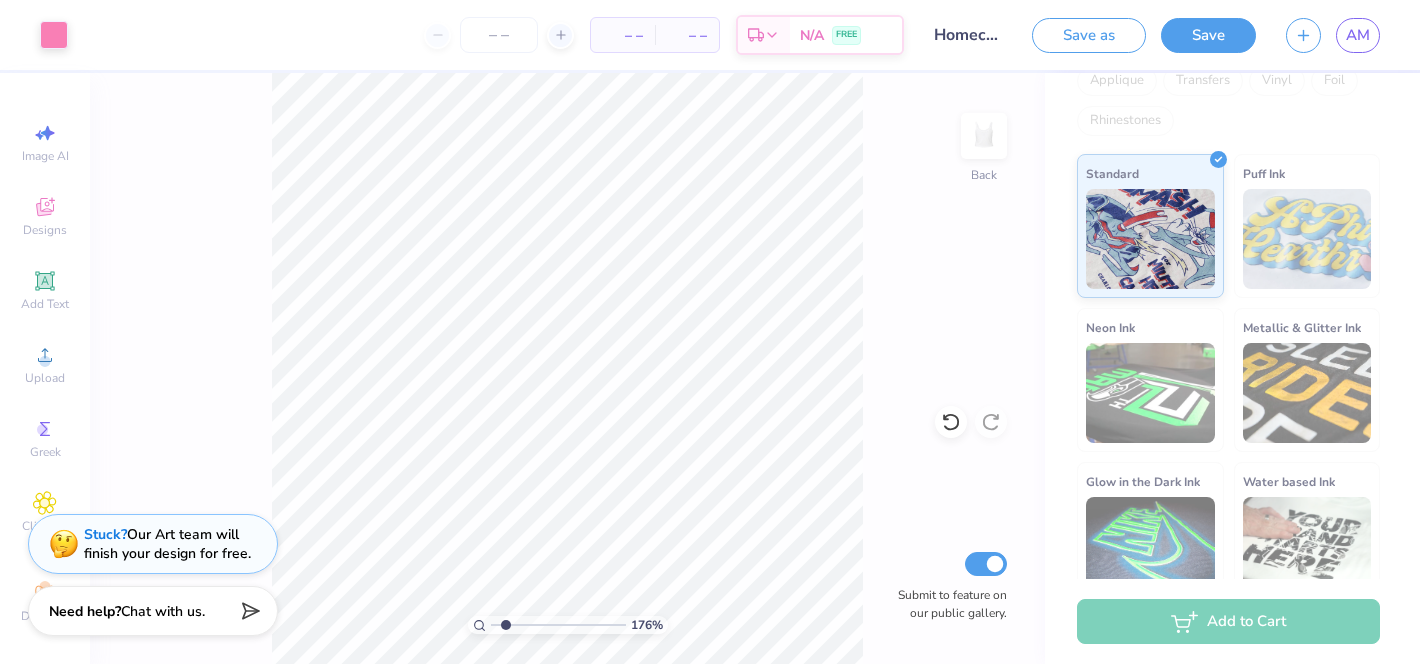 drag, startPoint x: 518, startPoint y: 621, endPoint x: 505, endPoint y: 630, distance: 15.811388 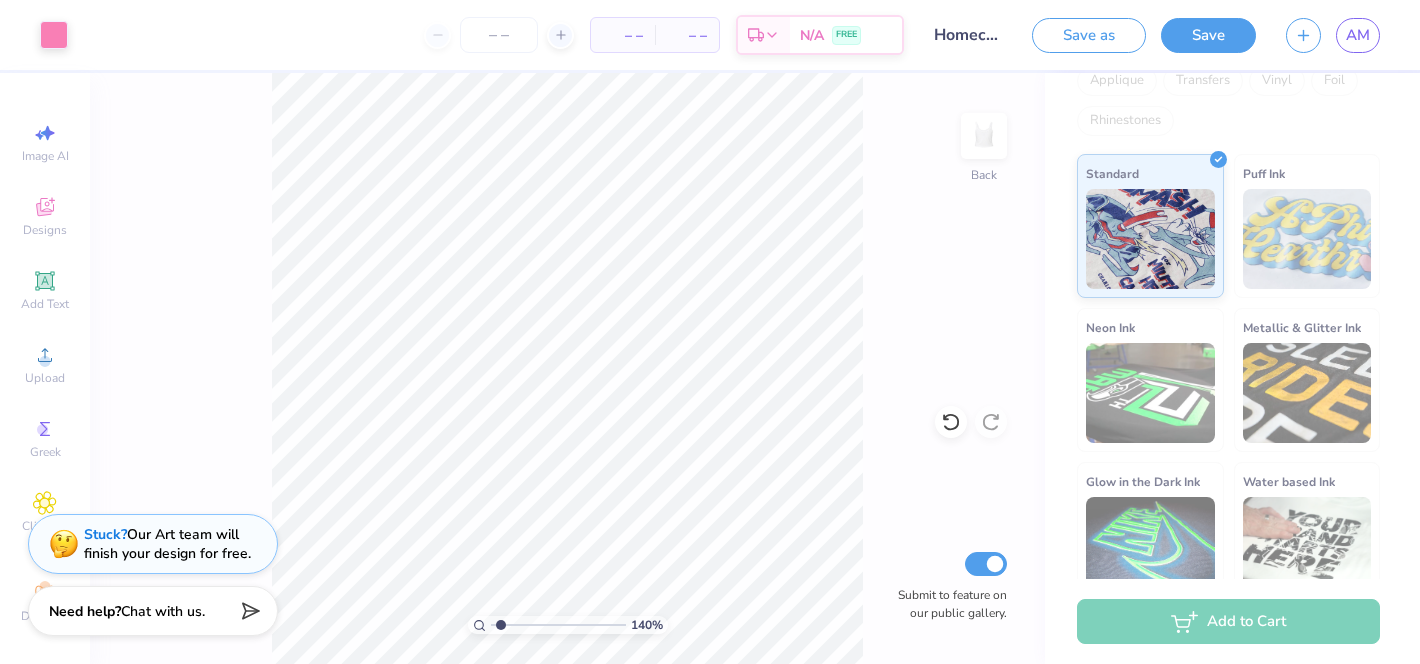 click at bounding box center (558, 625) 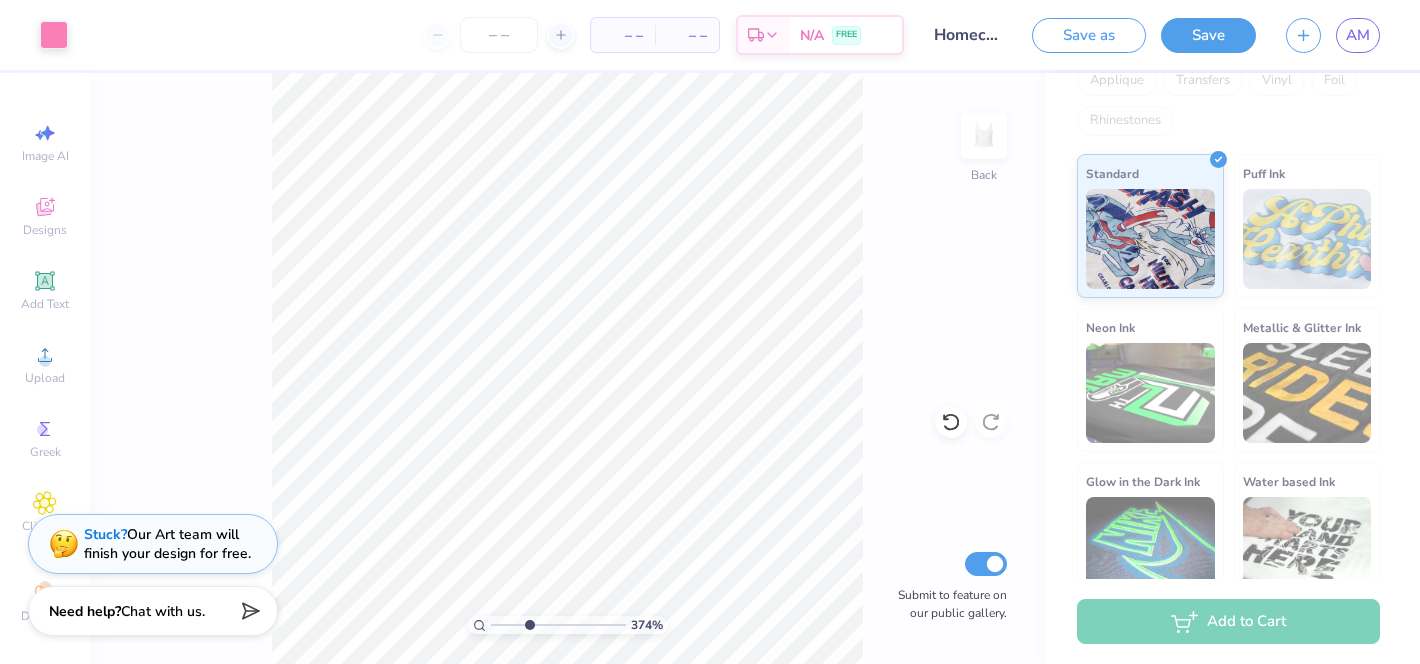 drag, startPoint x: 500, startPoint y: 627, endPoint x: 528, endPoint y: 625, distance: 28.071337 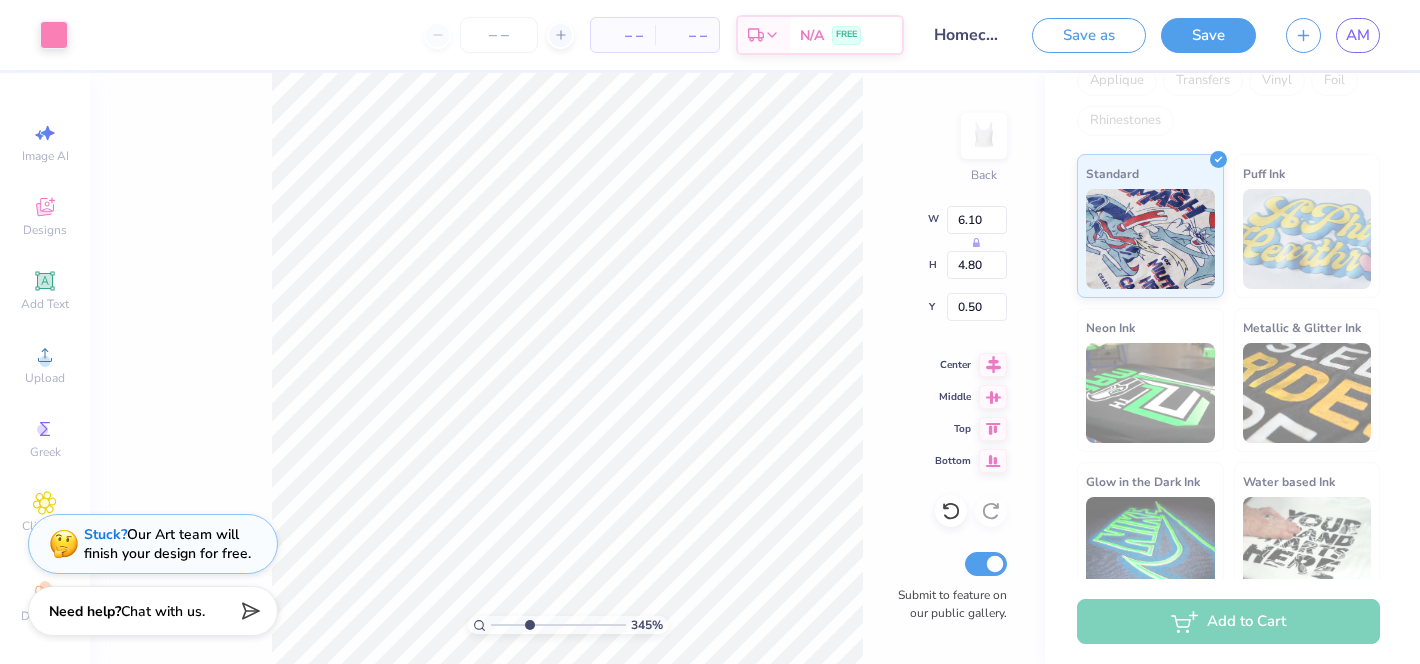 type on "0.54" 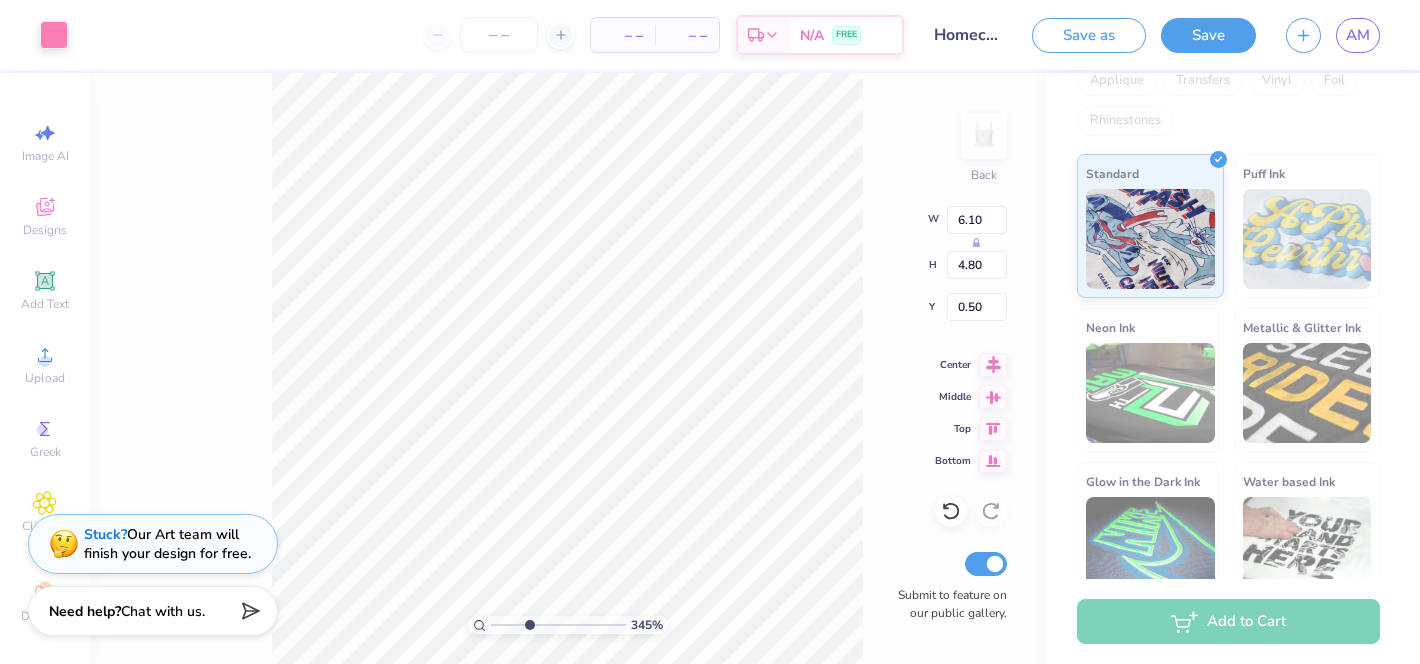 type on "0.70" 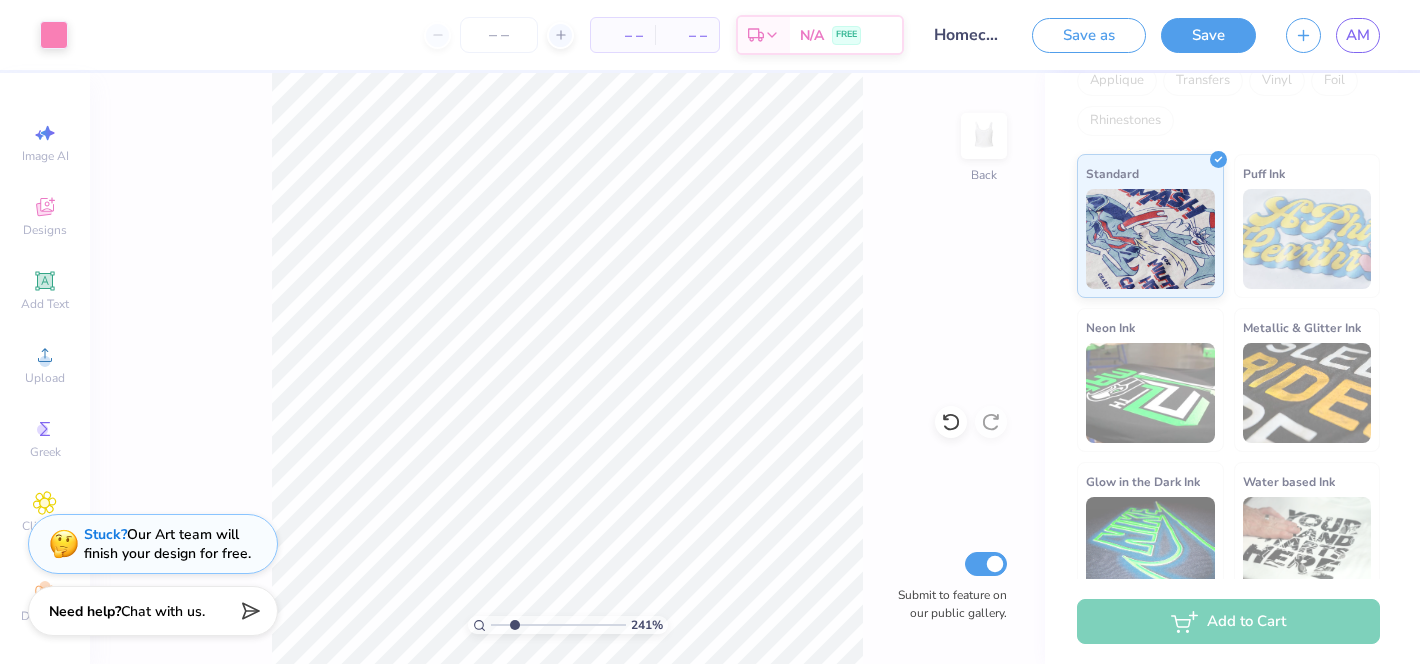 drag, startPoint x: 587, startPoint y: 619, endPoint x: 514, endPoint y: 623, distance: 73.109505 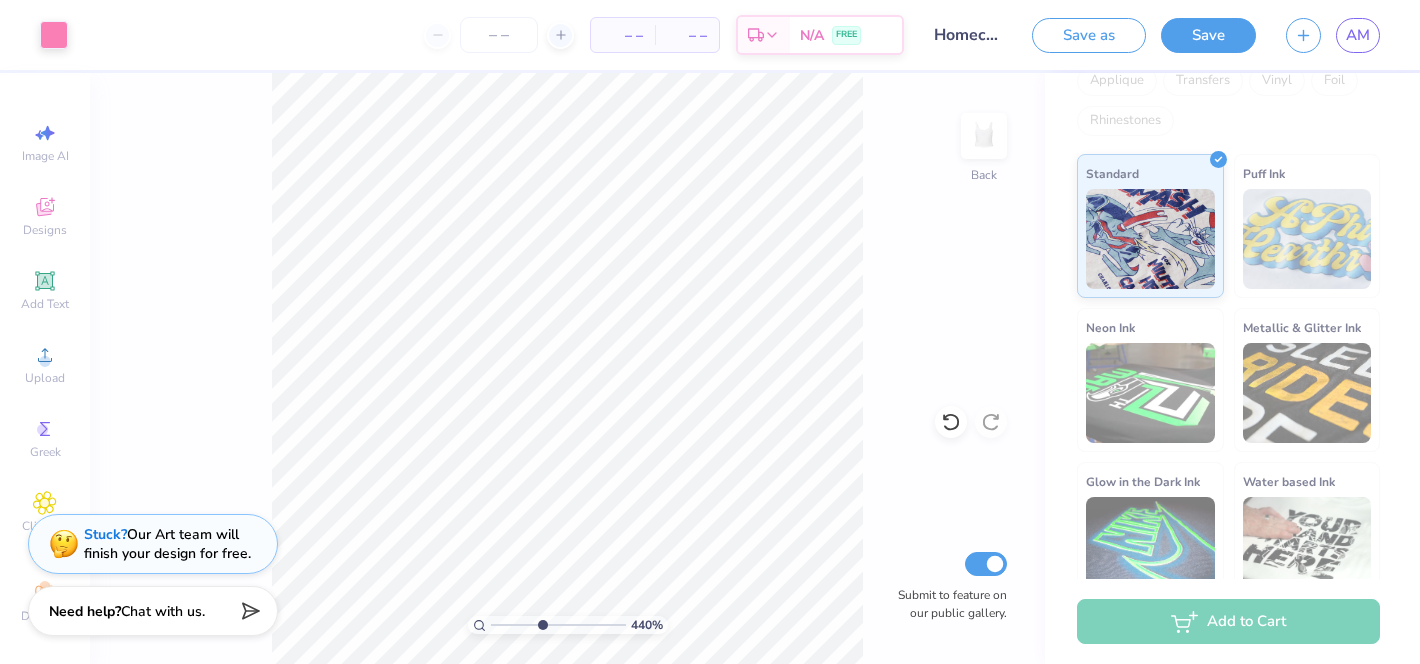 drag, startPoint x: 522, startPoint y: 627, endPoint x: 541, endPoint y: 628, distance: 19.026299 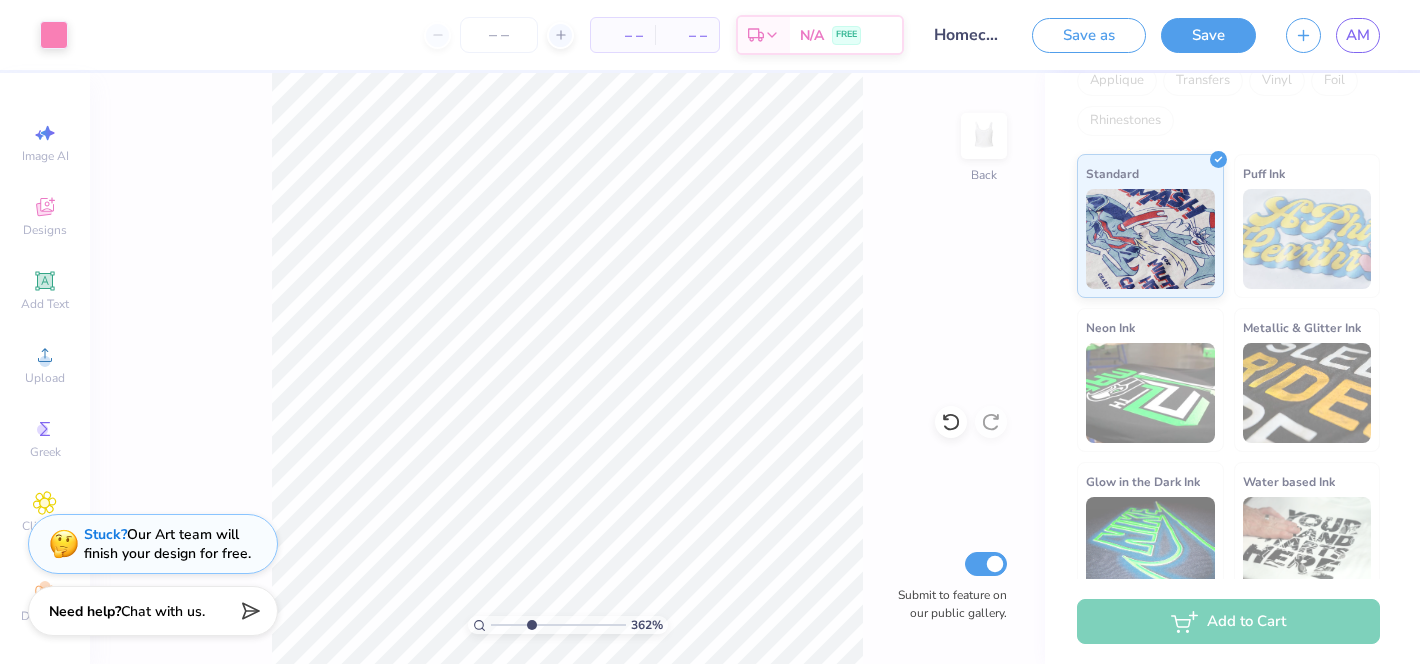 click at bounding box center (558, 625) 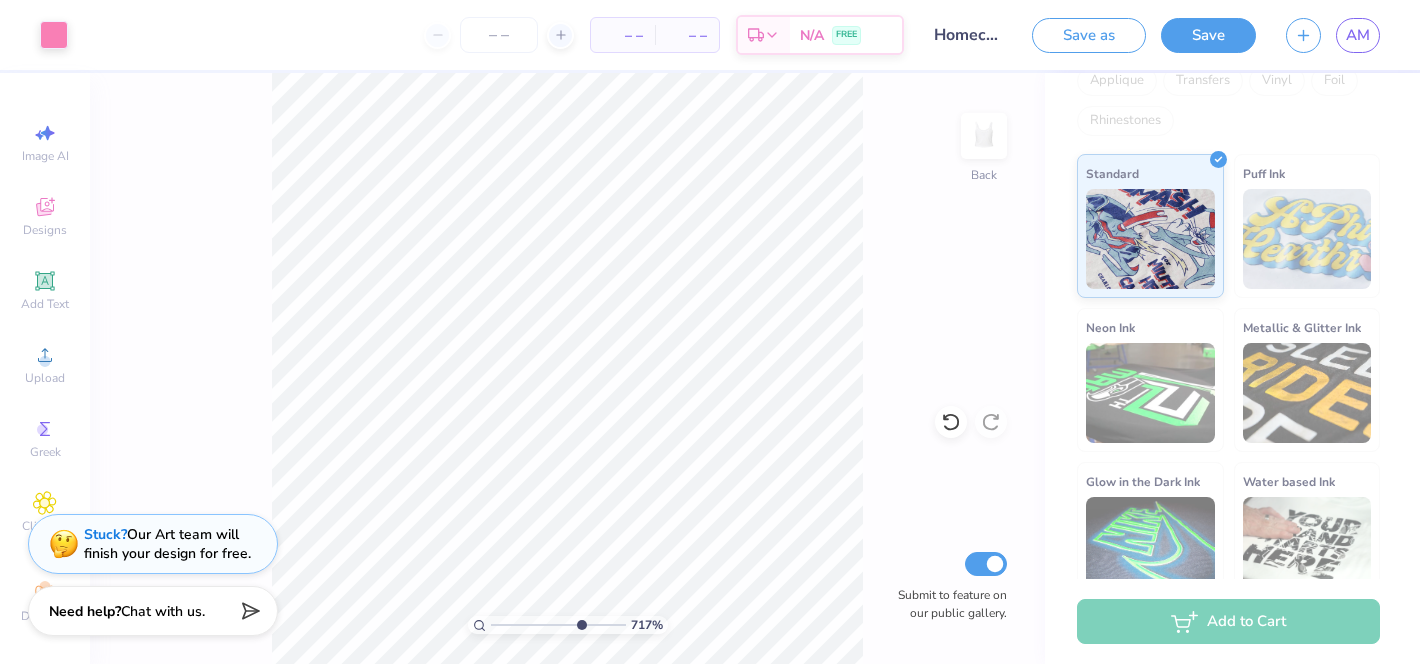 drag, startPoint x: 535, startPoint y: 621, endPoint x: 578, endPoint y: 618, distance: 43.104523 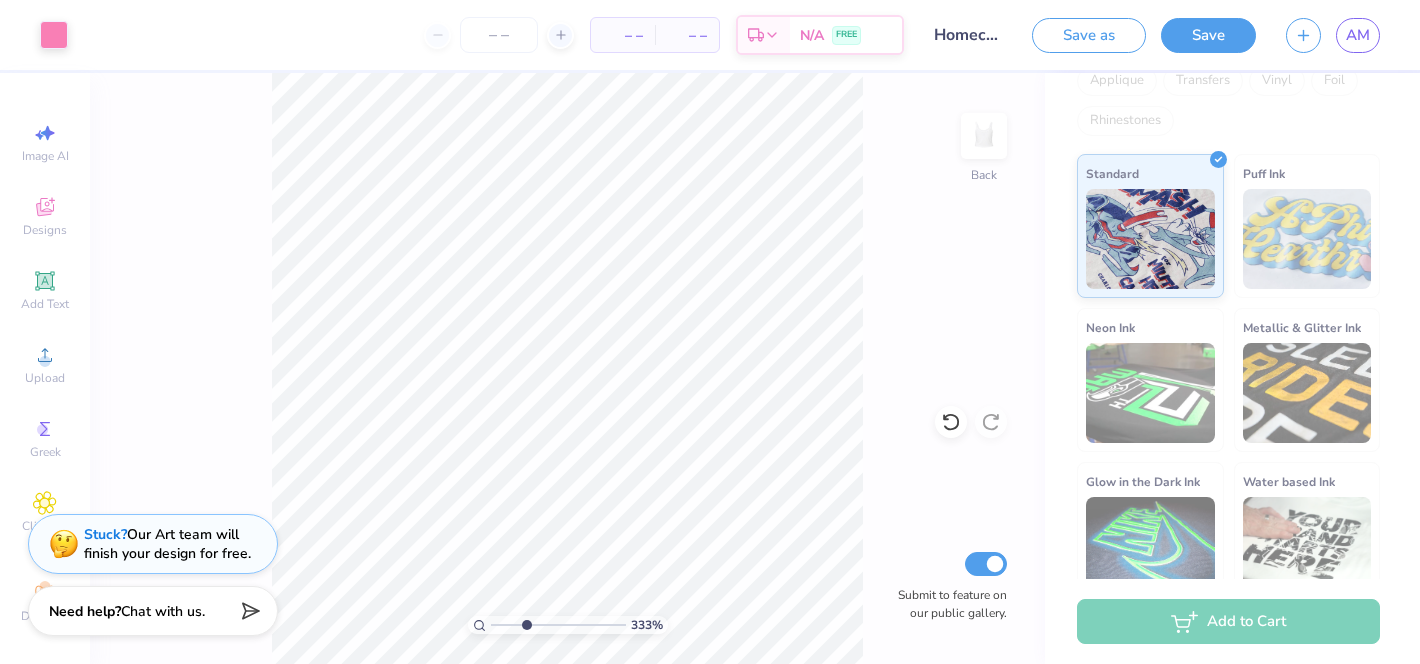 drag, startPoint x: 578, startPoint y: 618, endPoint x: 526, endPoint y: 613, distance: 52.23983 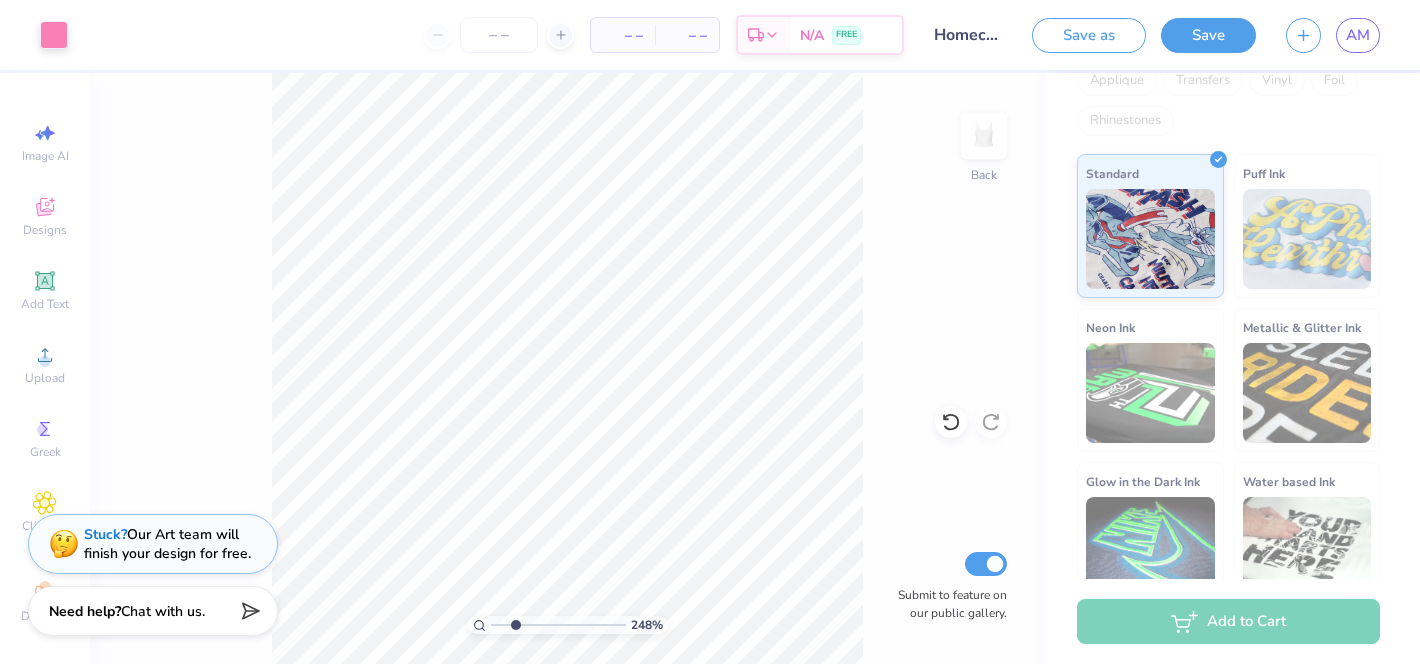 drag, startPoint x: 529, startPoint y: 628, endPoint x: 515, endPoint y: 630, distance: 14.142136 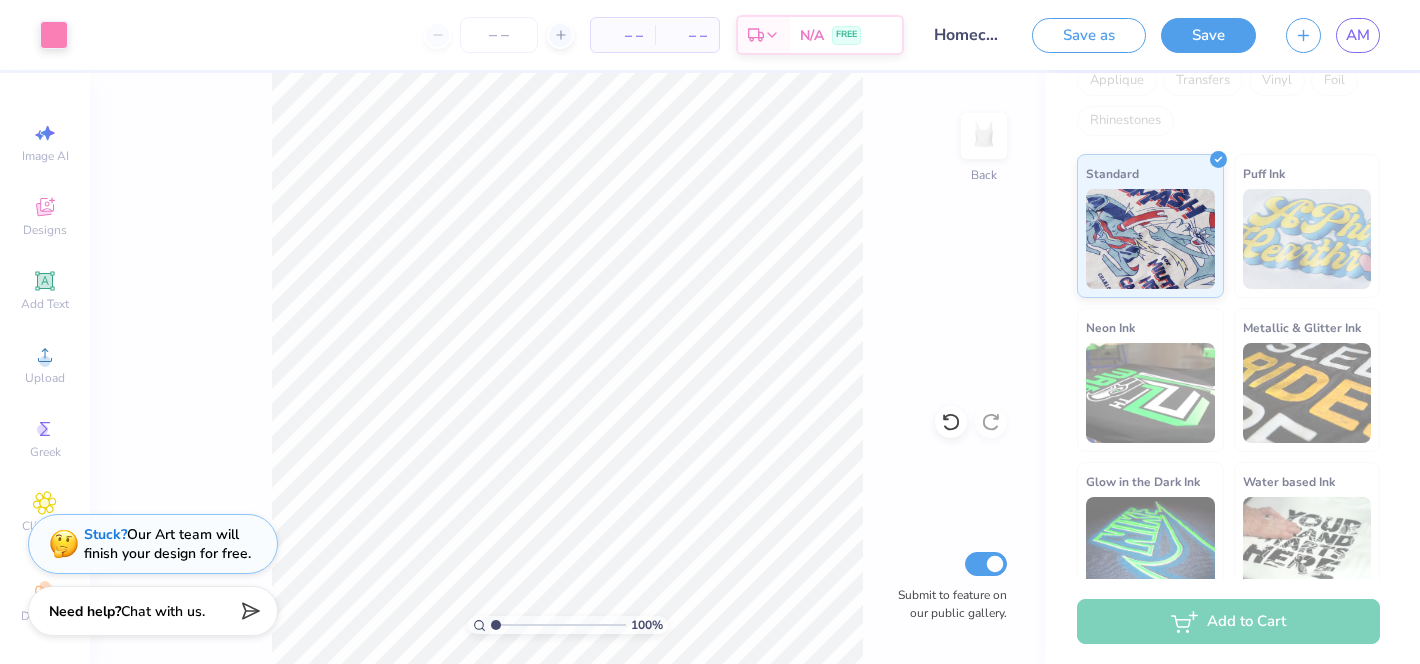drag, startPoint x: 507, startPoint y: 623, endPoint x: 489, endPoint y: 623, distance: 18 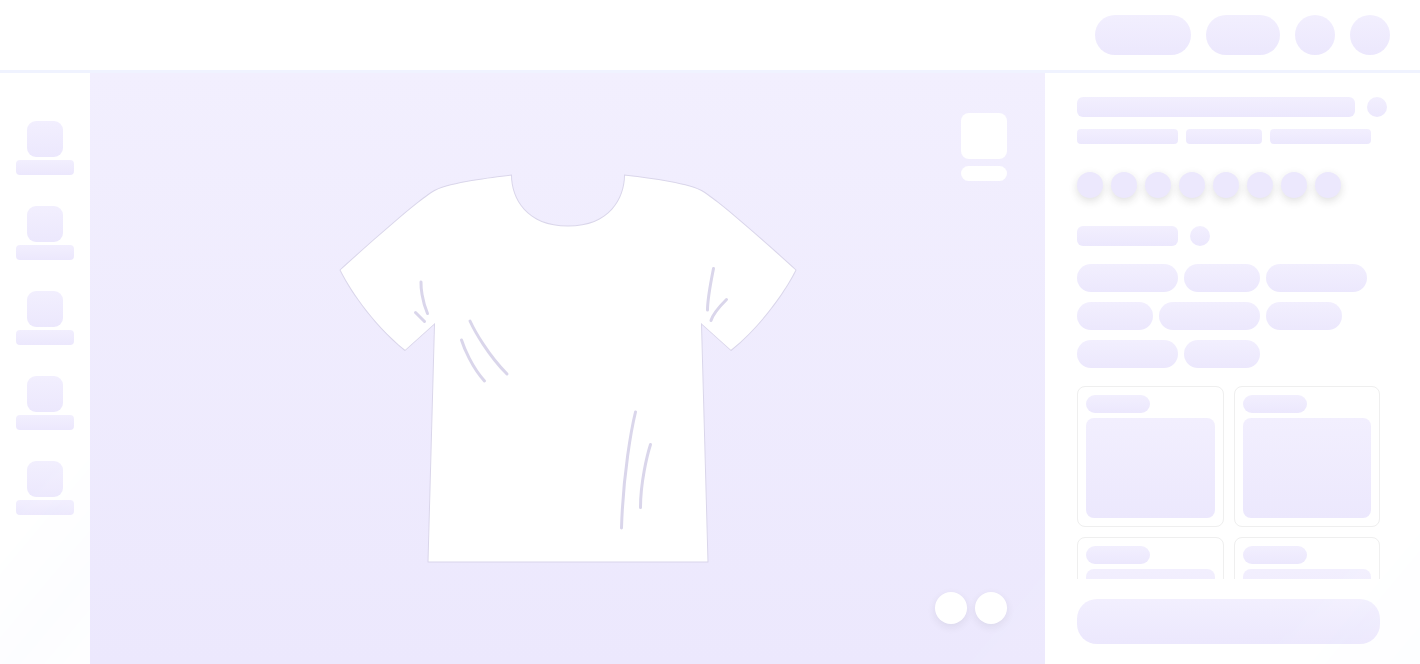 scroll, scrollTop: 0, scrollLeft: 0, axis: both 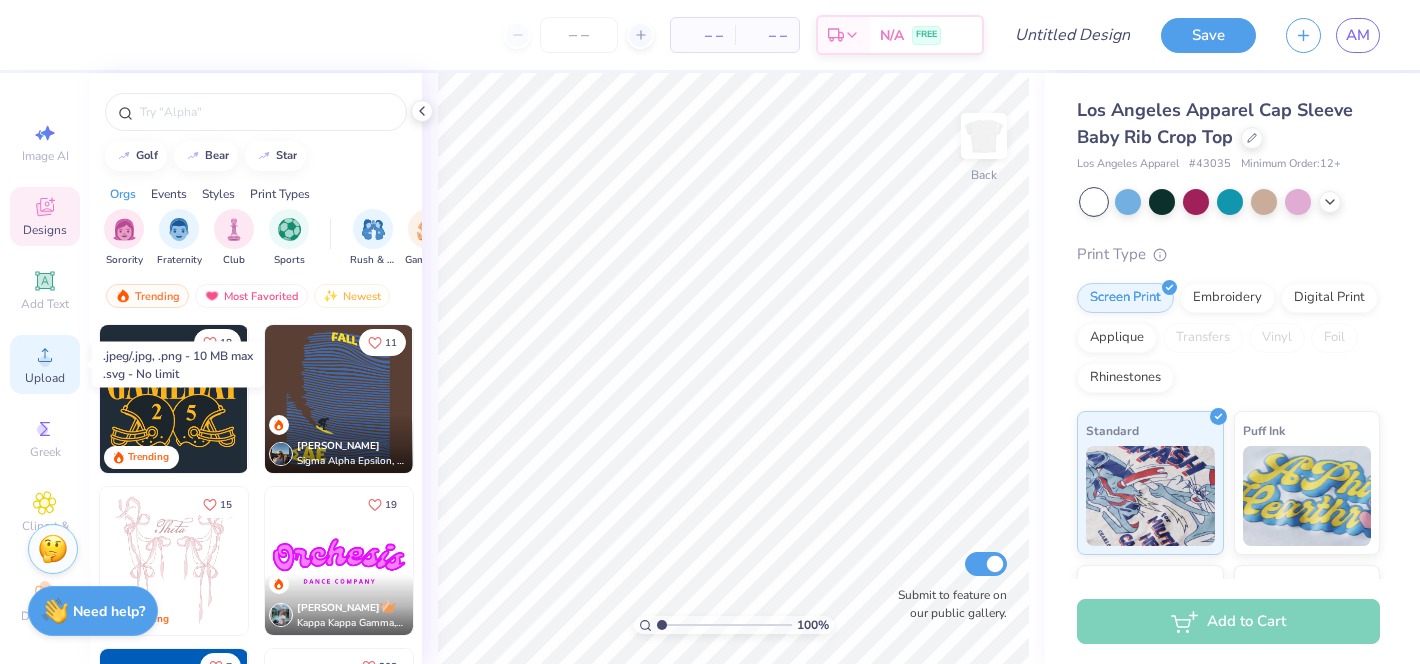 click on "Upload" at bounding box center [45, 364] 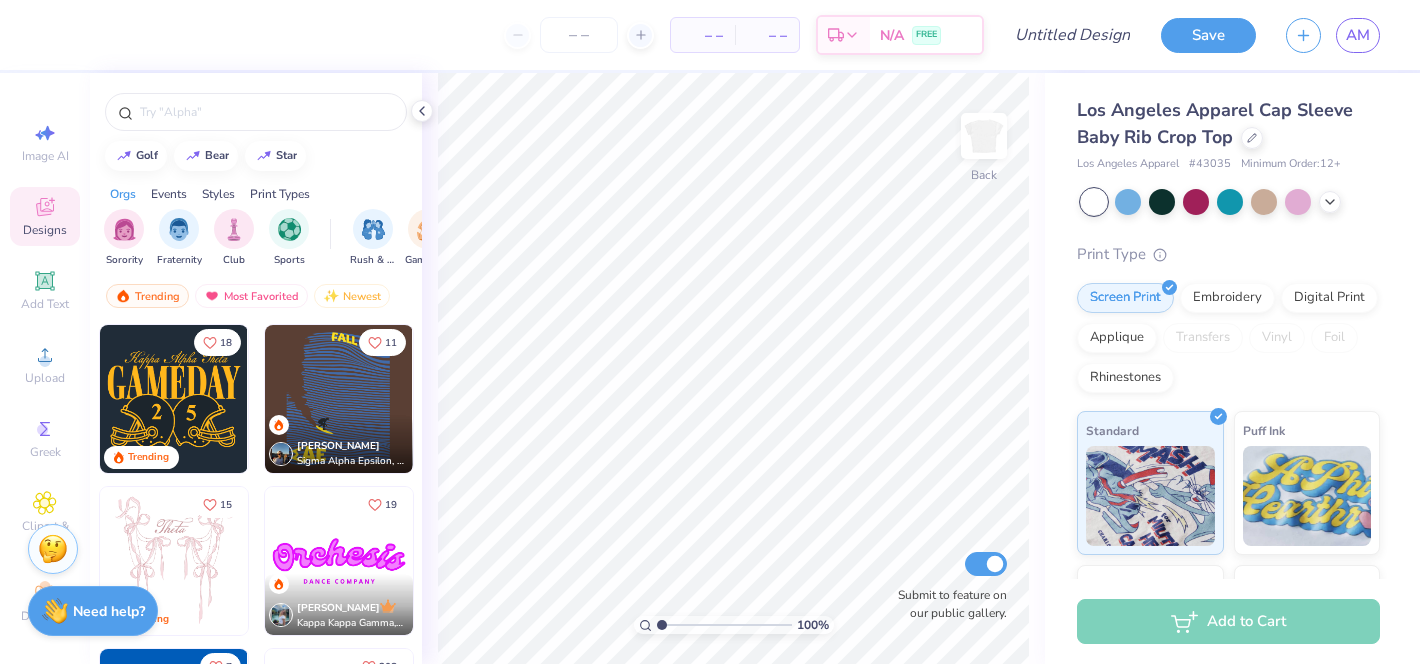 scroll, scrollTop: 8, scrollLeft: 0, axis: vertical 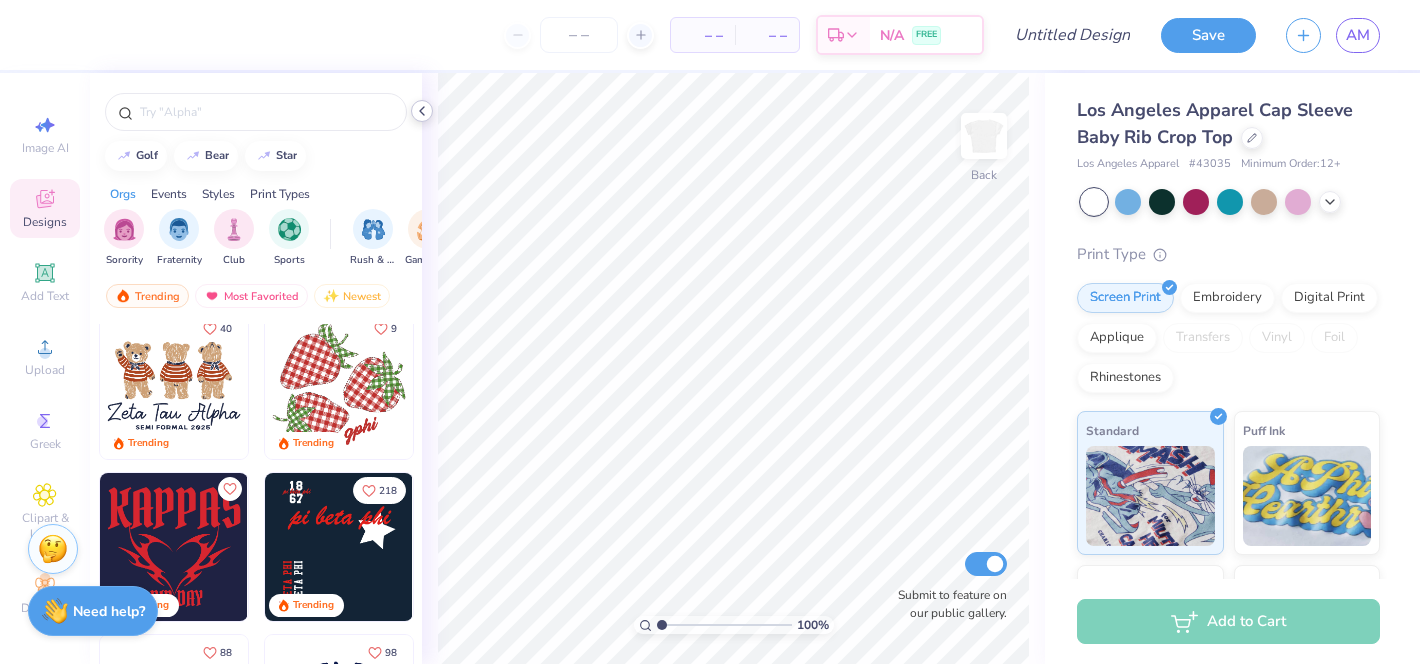 click 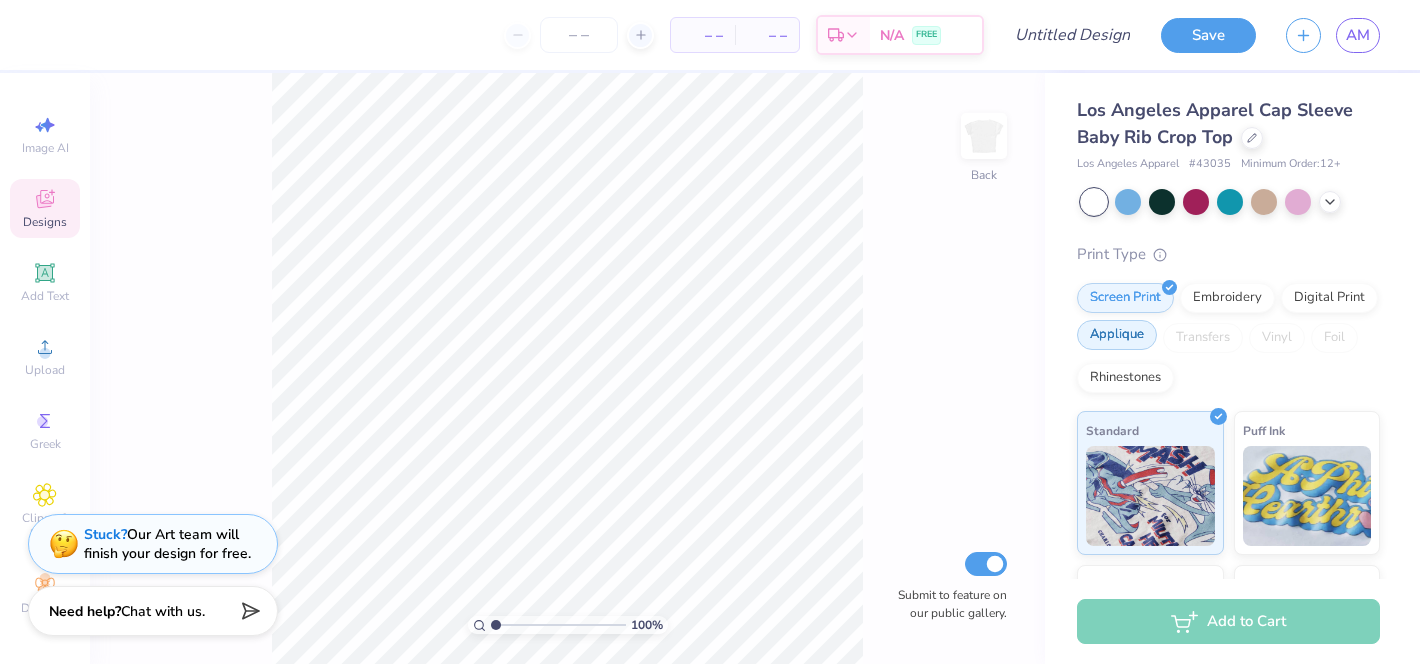 click on "Applique" at bounding box center (1117, 335) 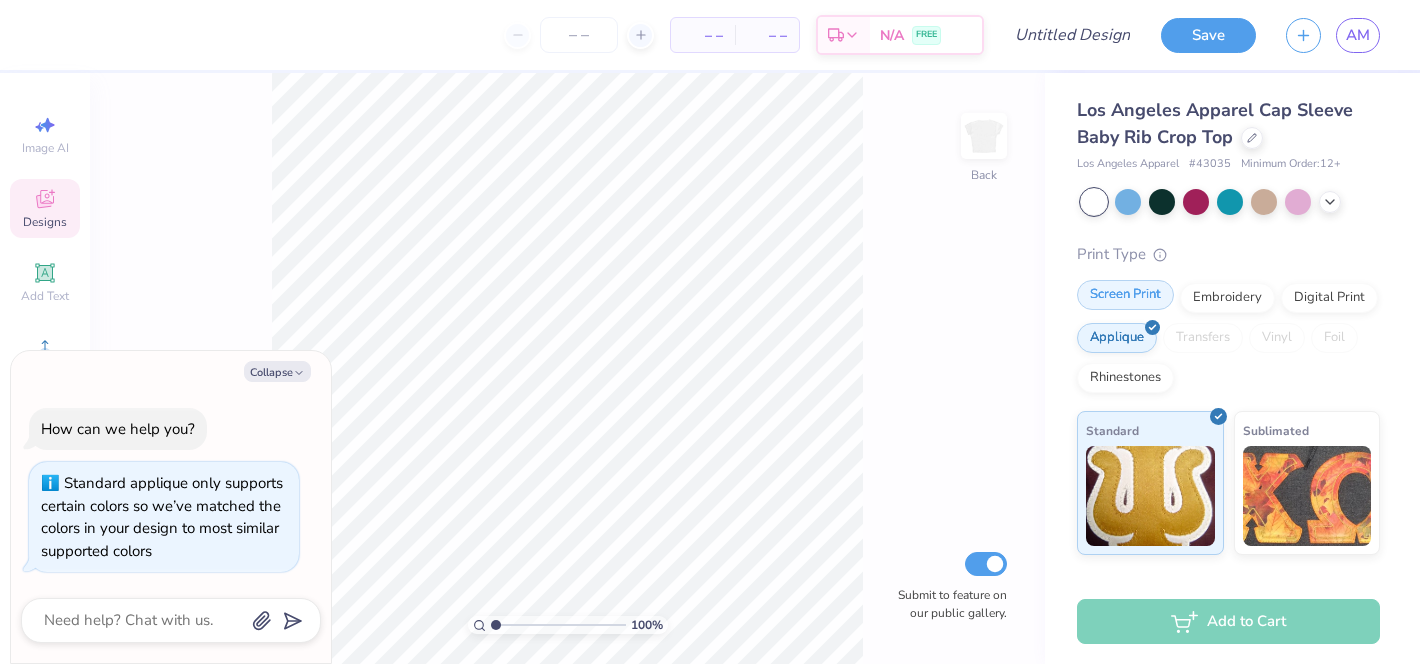 click on "Screen Print" at bounding box center [1125, 295] 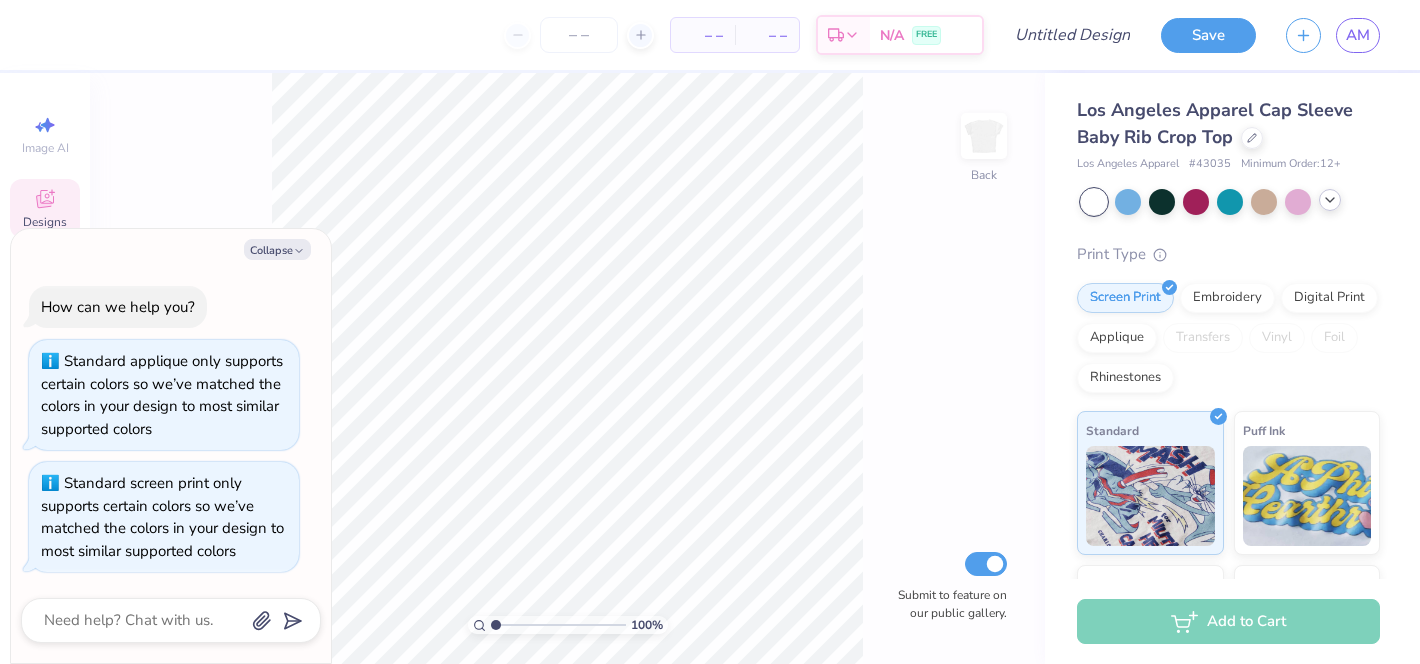 click at bounding box center (1330, 200) 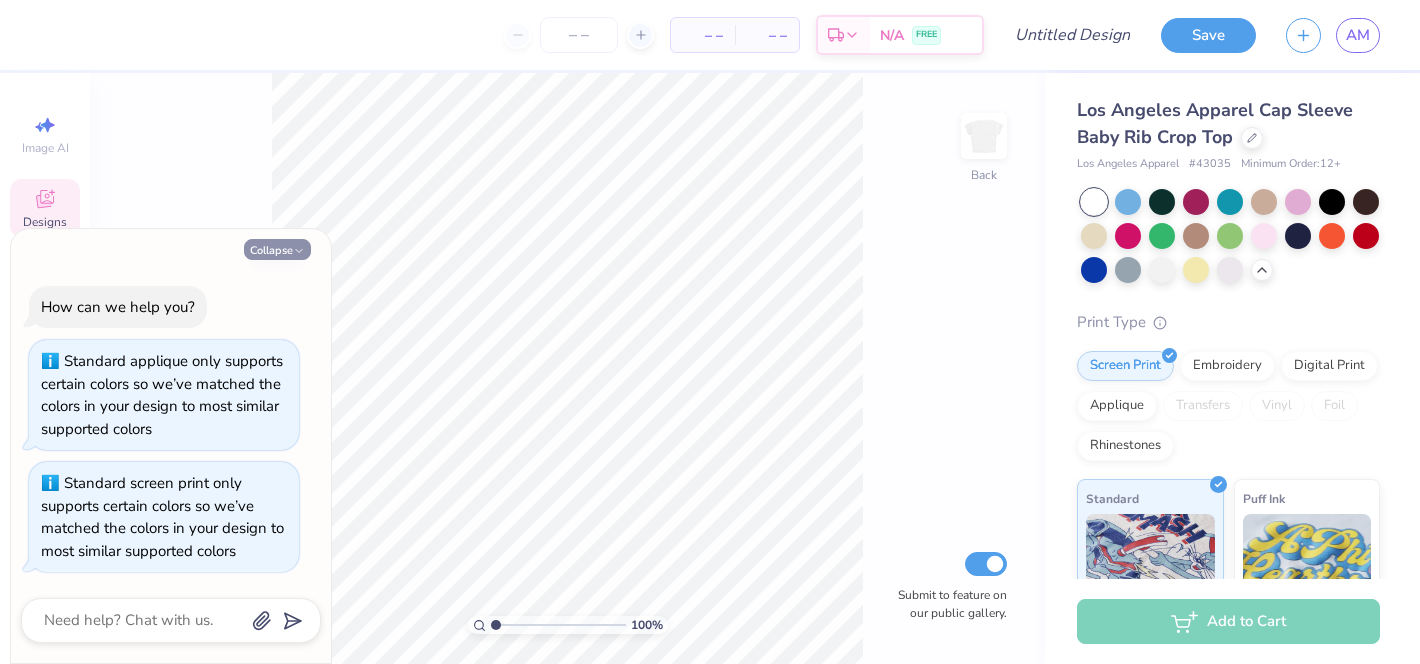 click on "Collapse" at bounding box center [277, 249] 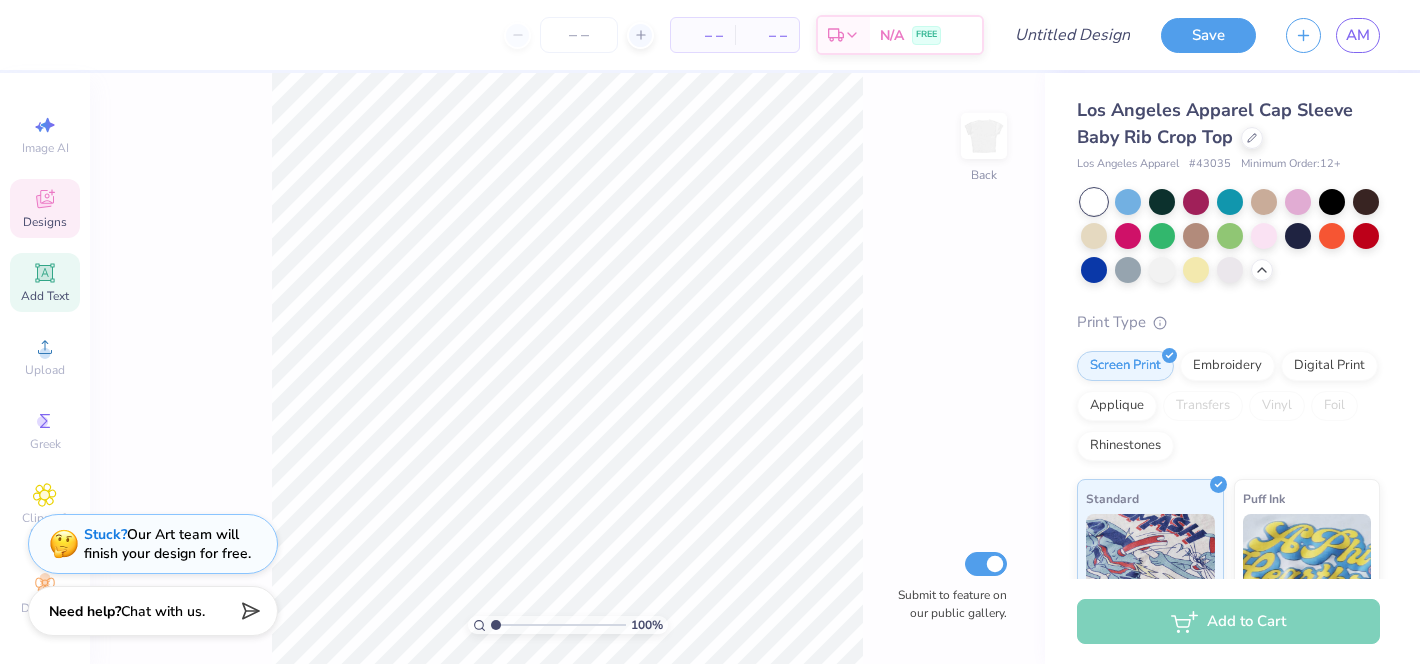 click on "Add Text" at bounding box center [45, 282] 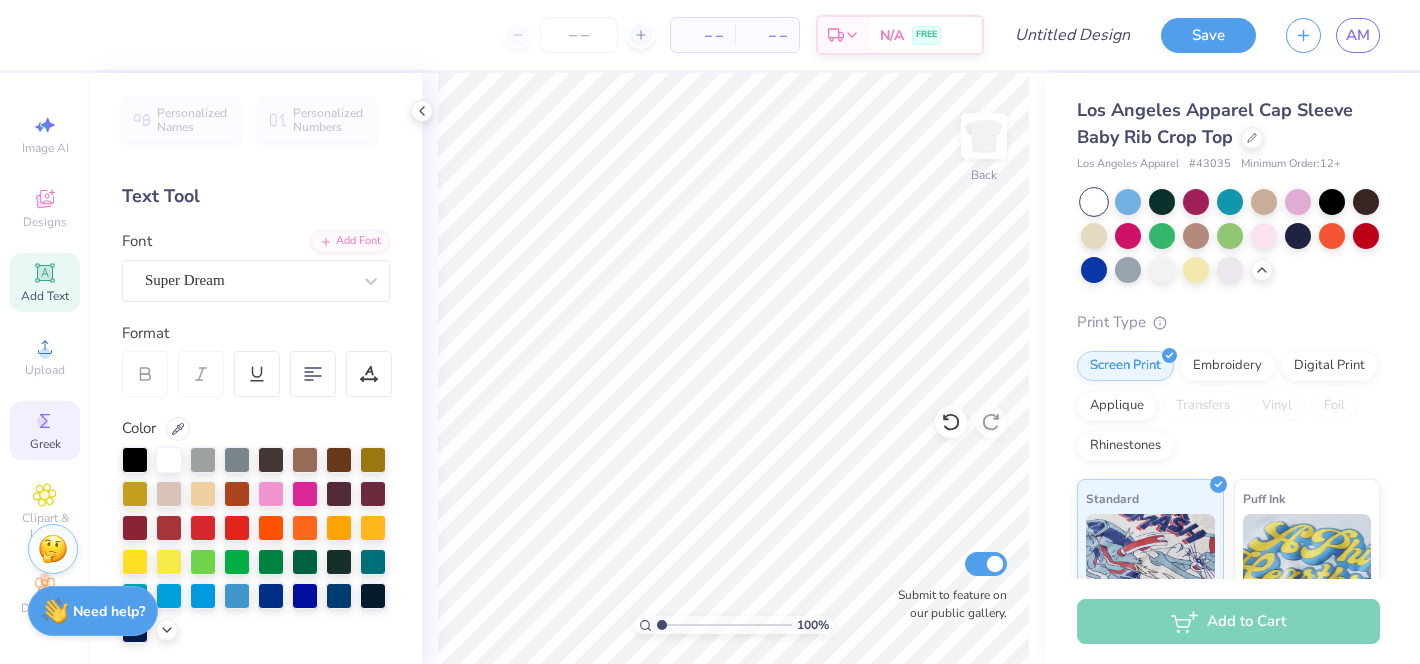 click on "Greek" at bounding box center (45, 430) 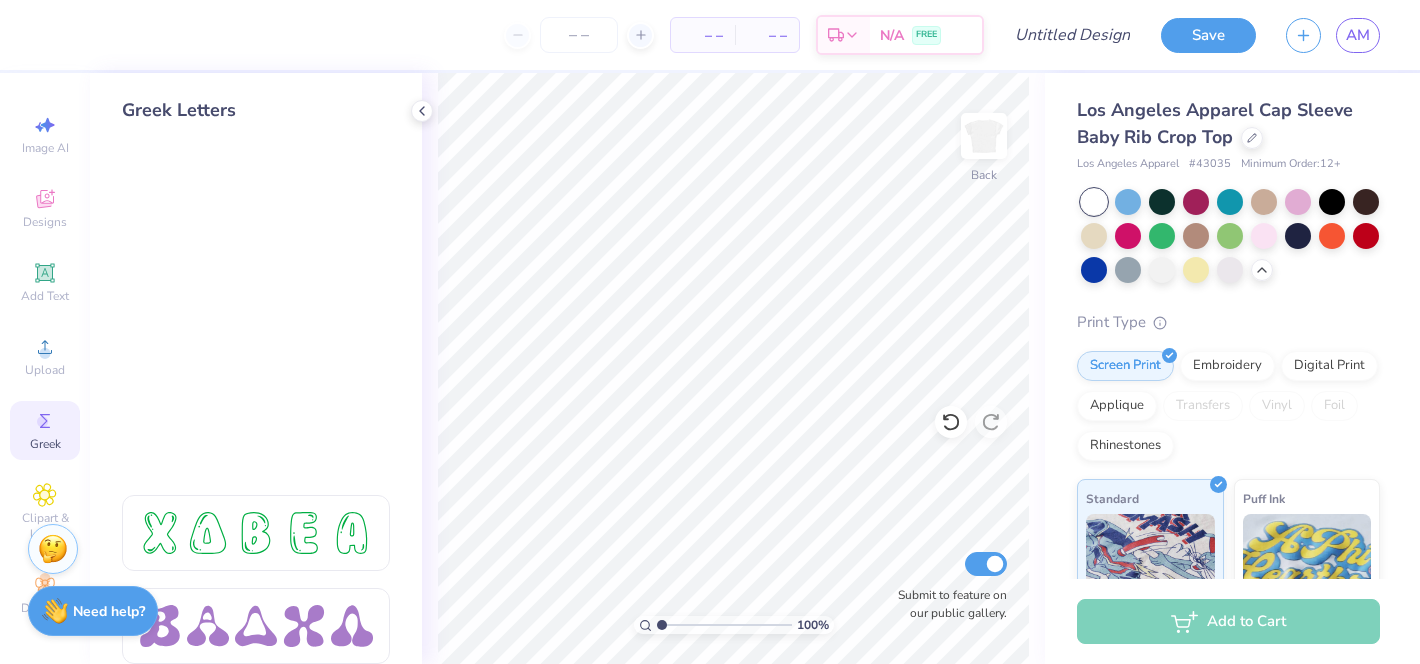 scroll, scrollTop: 3478, scrollLeft: 0, axis: vertical 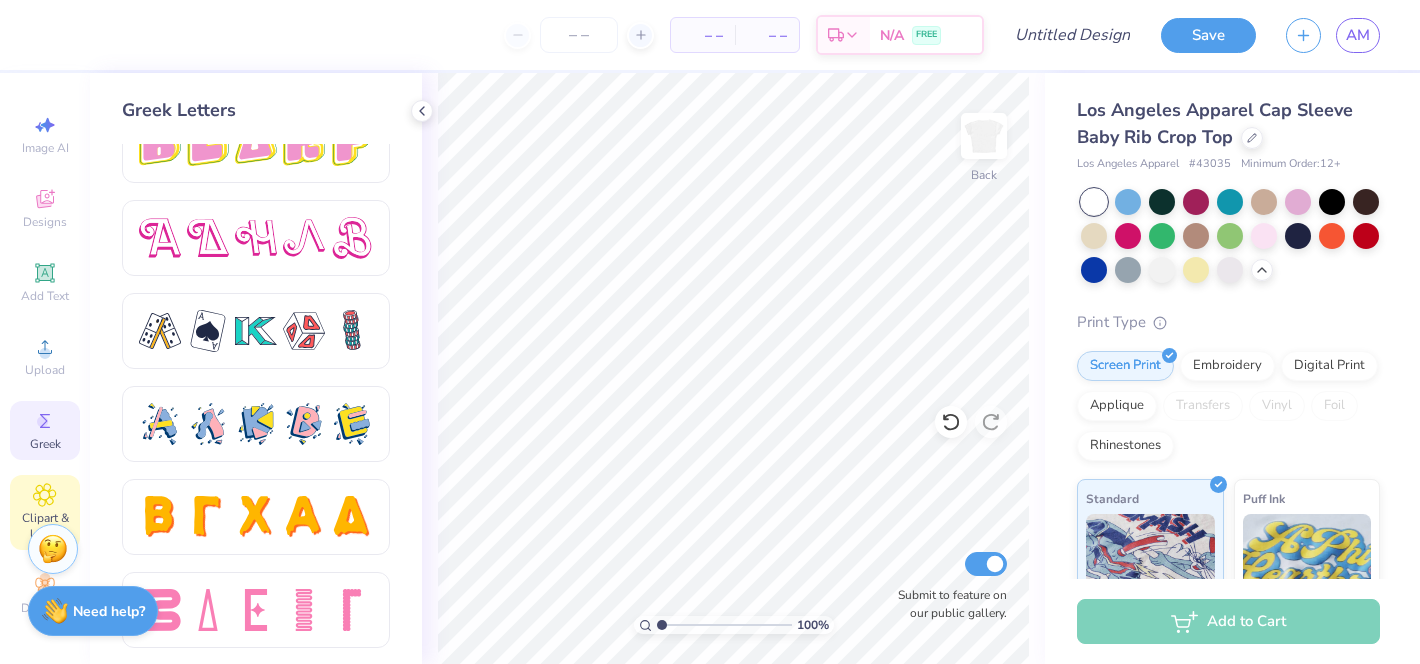click 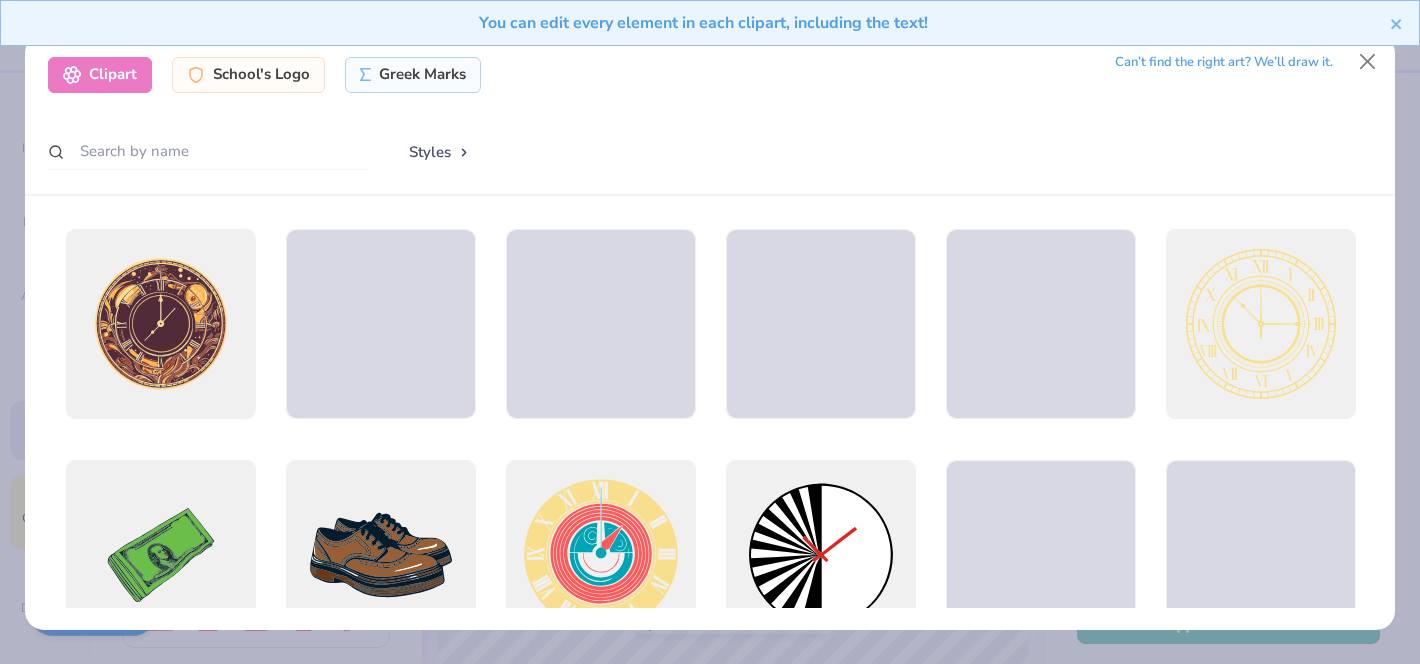 scroll, scrollTop: 13, scrollLeft: 0, axis: vertical 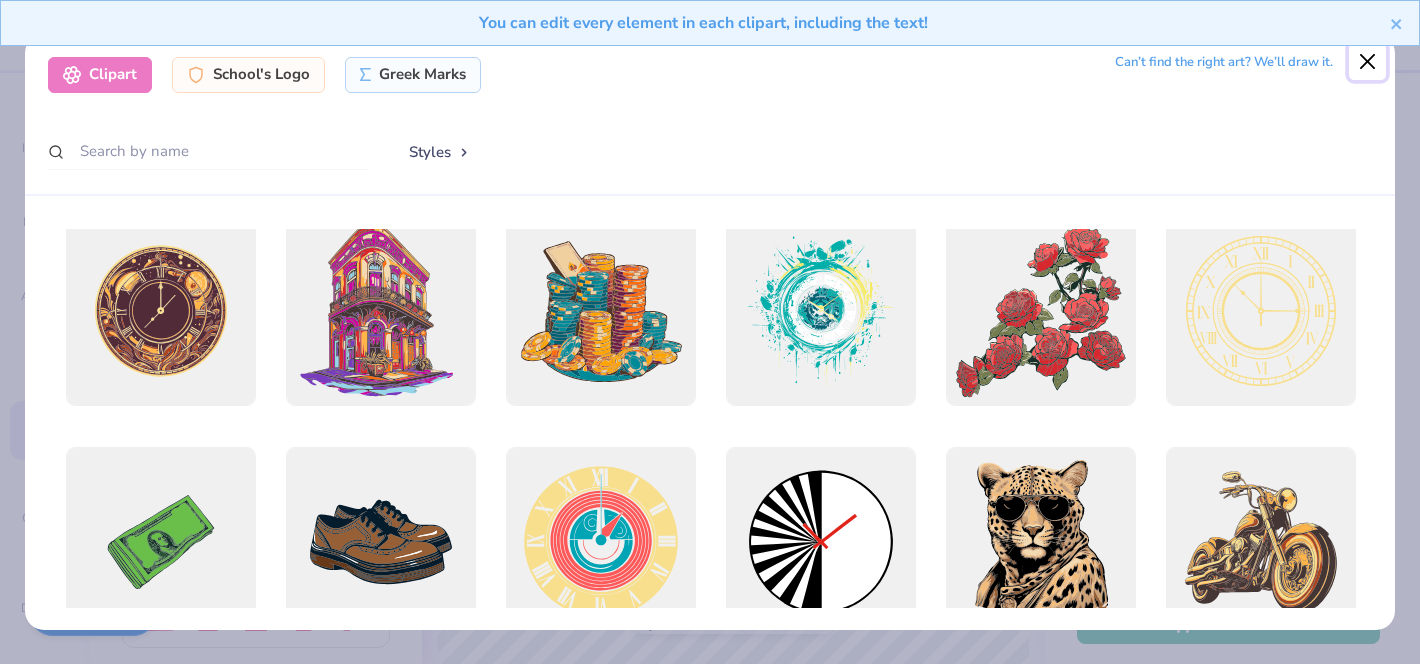 click at bounding box center (1368, 62) 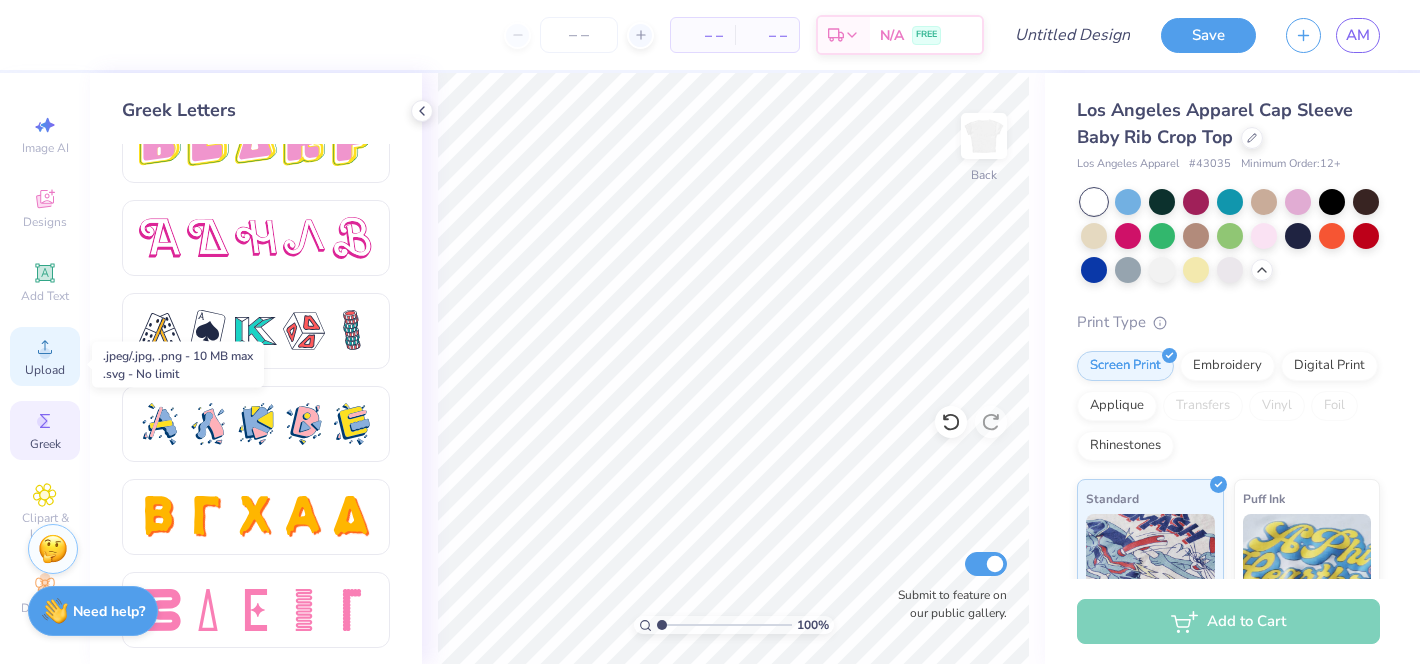 scroll, scrollTop: 0, scrollLeft: 0, axis: both 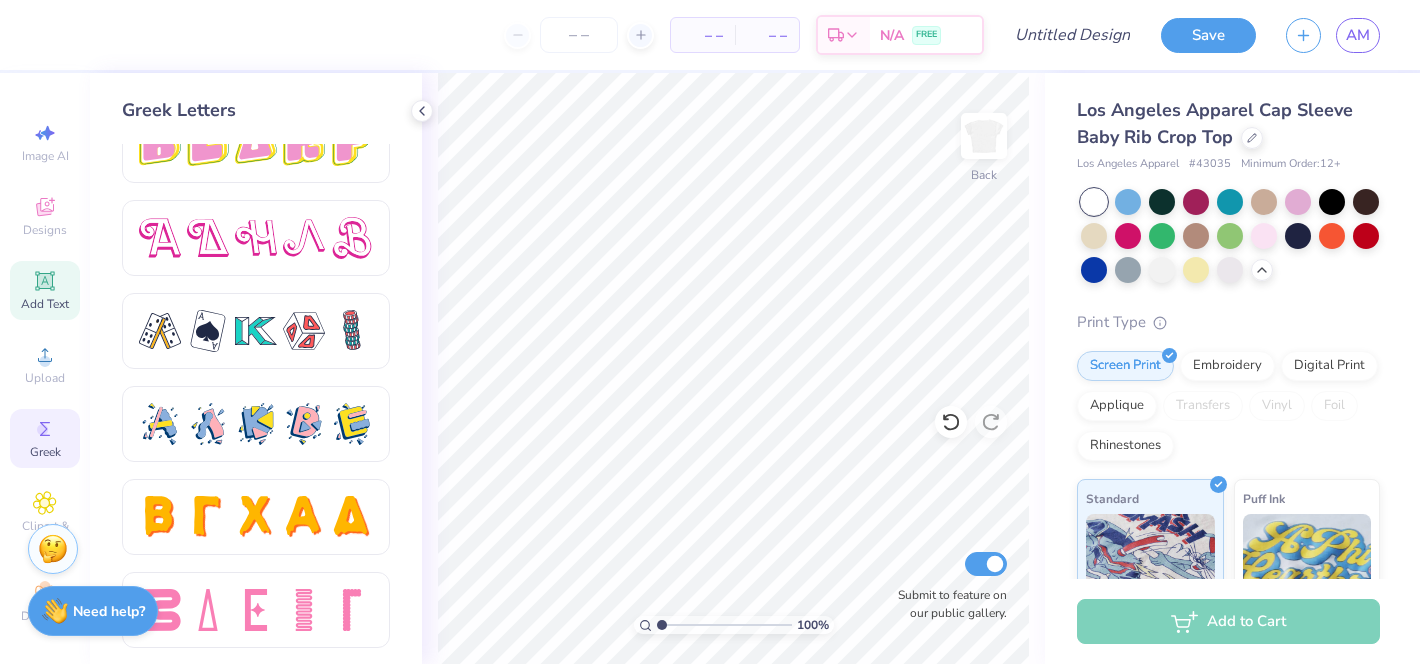 click on "Add Text" at bounding box center [45, 304] 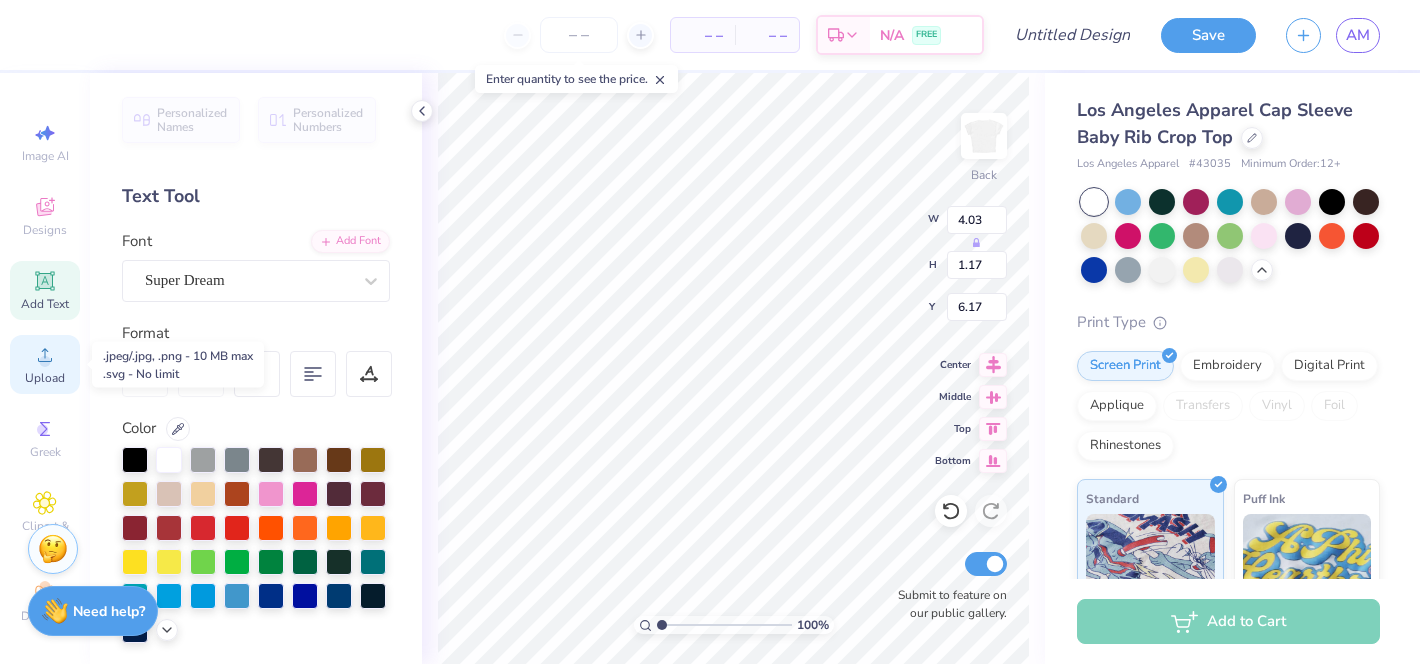 click on "Upload" at bounding box center [45, 378] 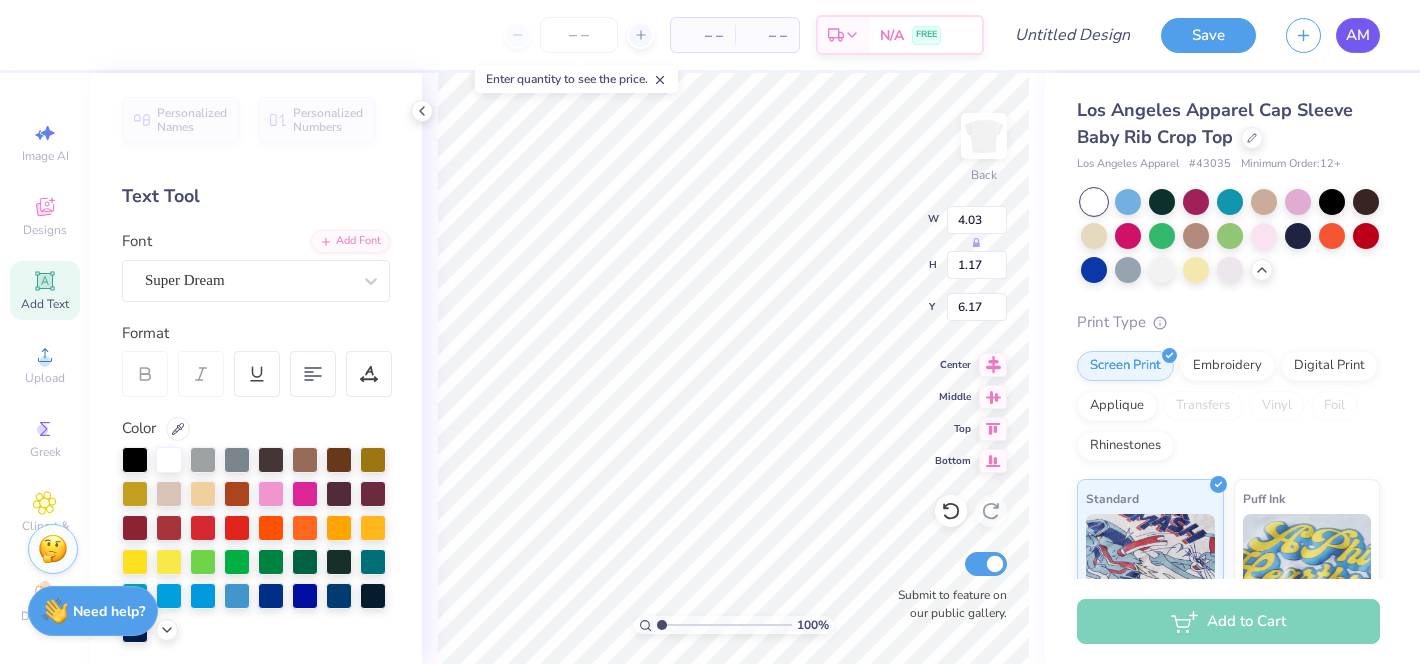 click on "AM" at bounding box center (1358, 35) 